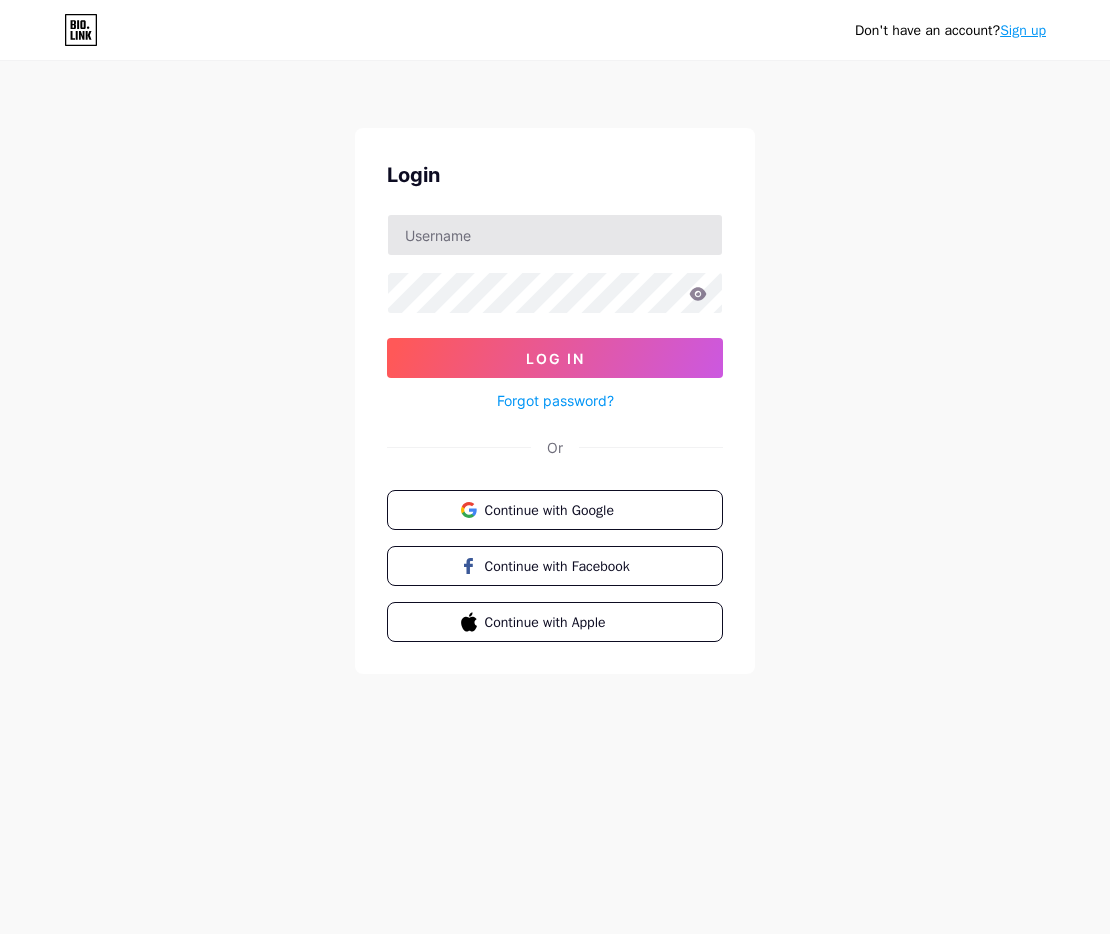 scroll, scrollTop: 0, scrollLeft: 0, axis: both 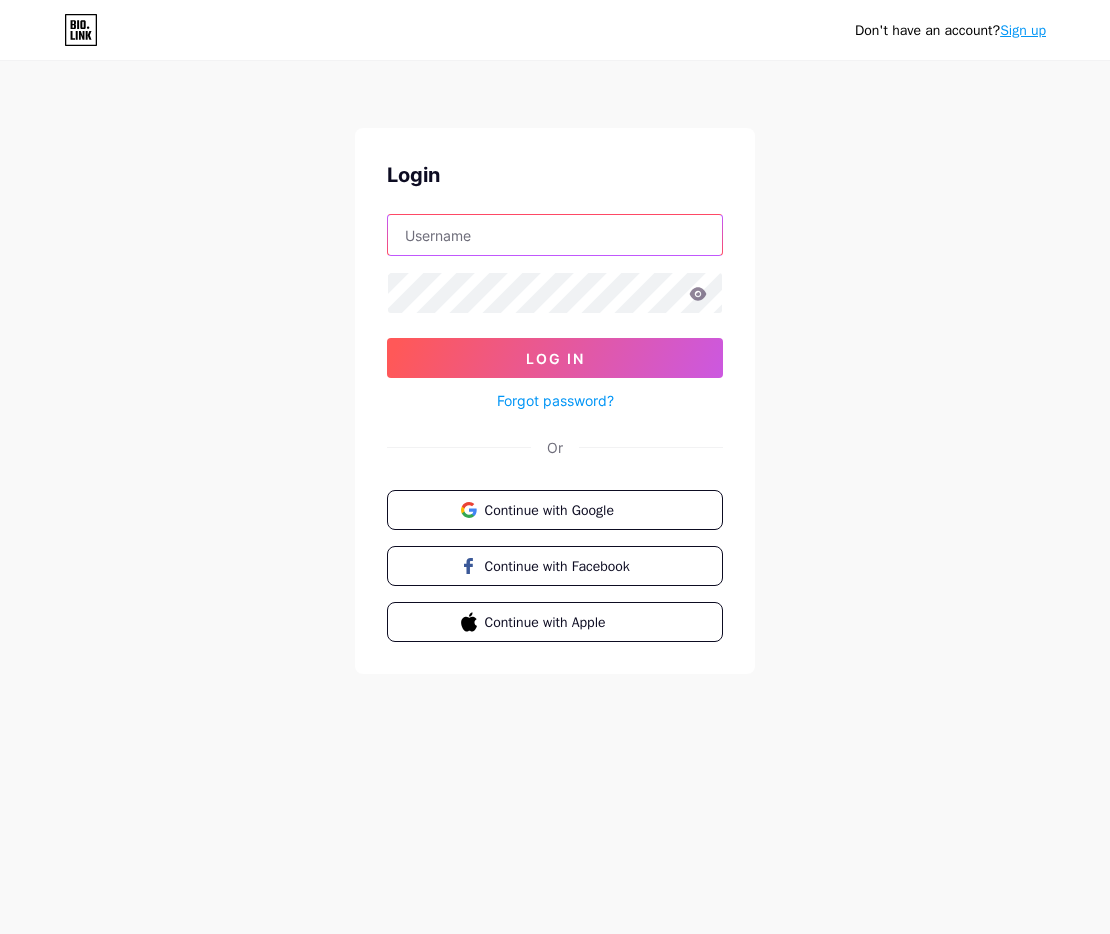 click at bounding box center (555, 235) 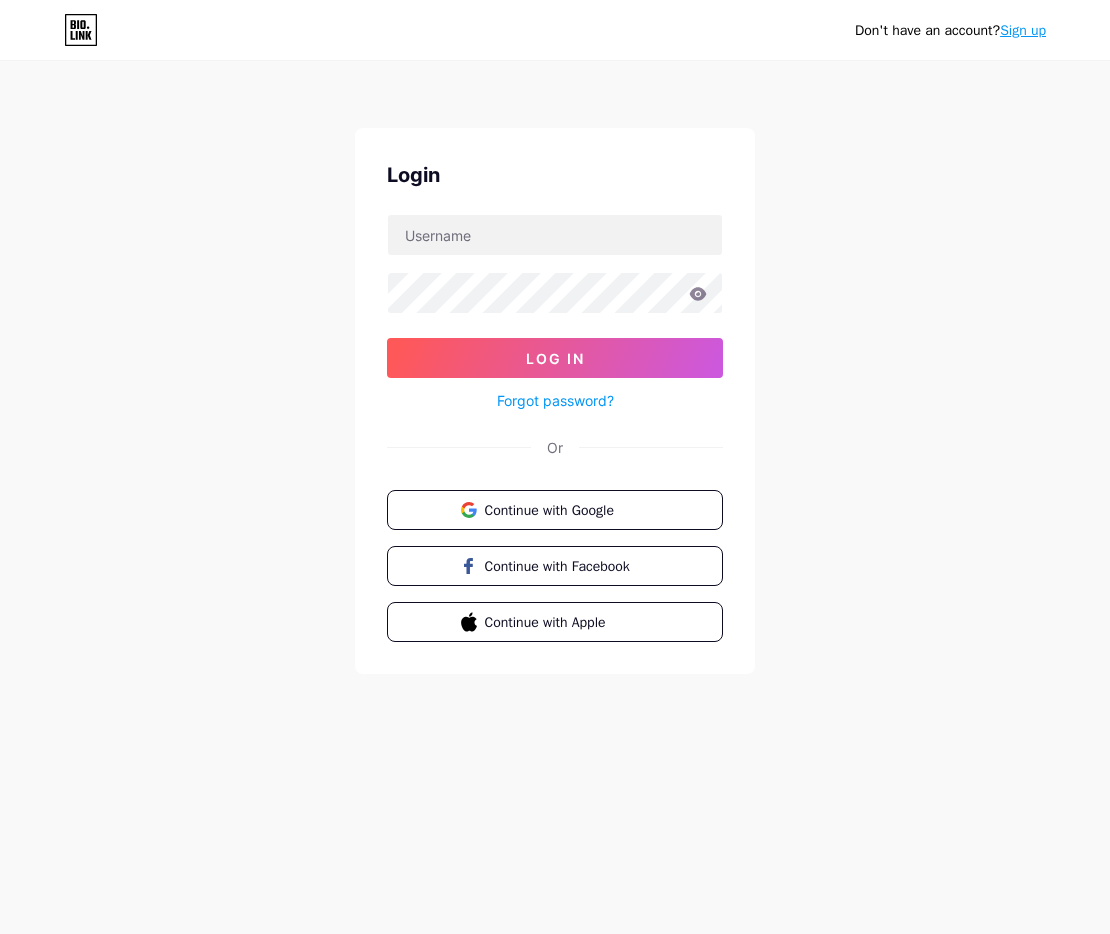 click on "Don't have an account?  Sign up   Login                   Log In
Forgot password?
Or       Continue with Google     Continue with Facebook
Continue with Apple" at bounding box center (555, 369) 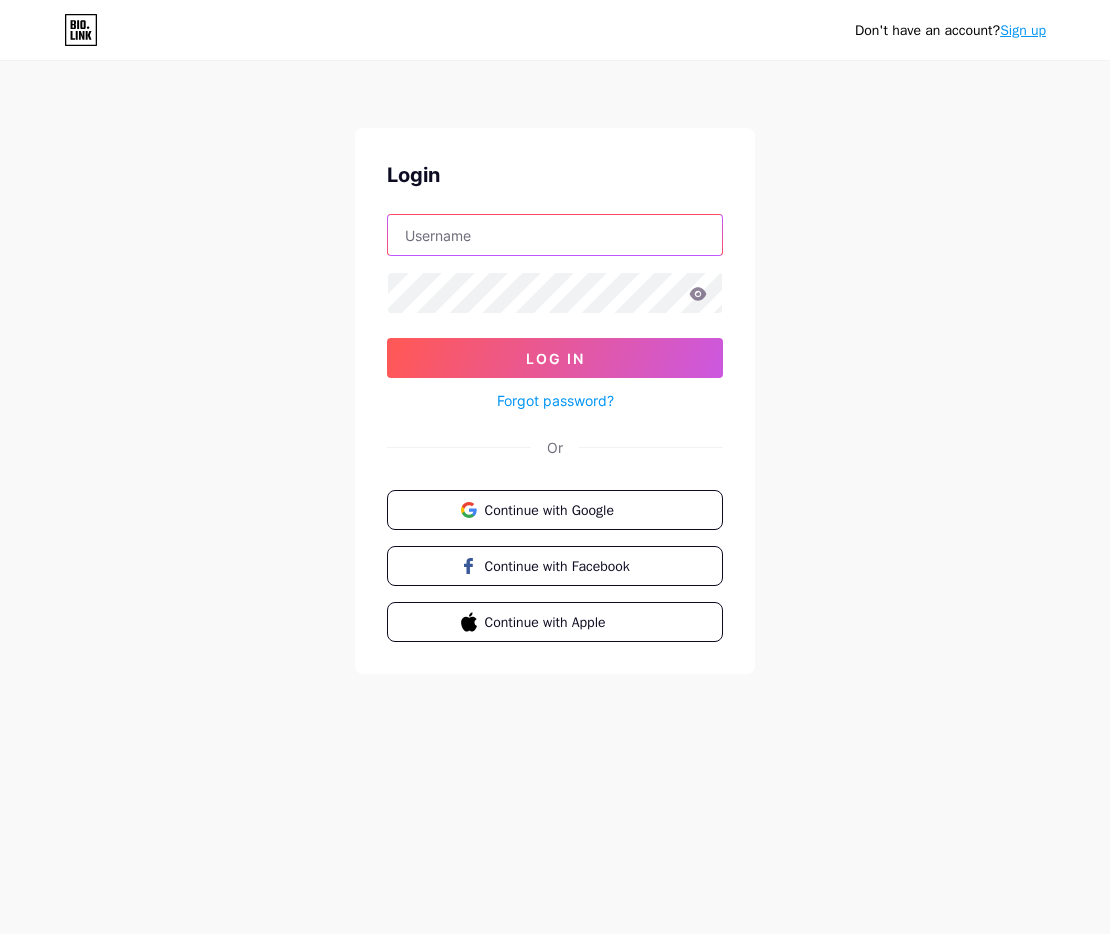 click at bounding box center (555, 235) 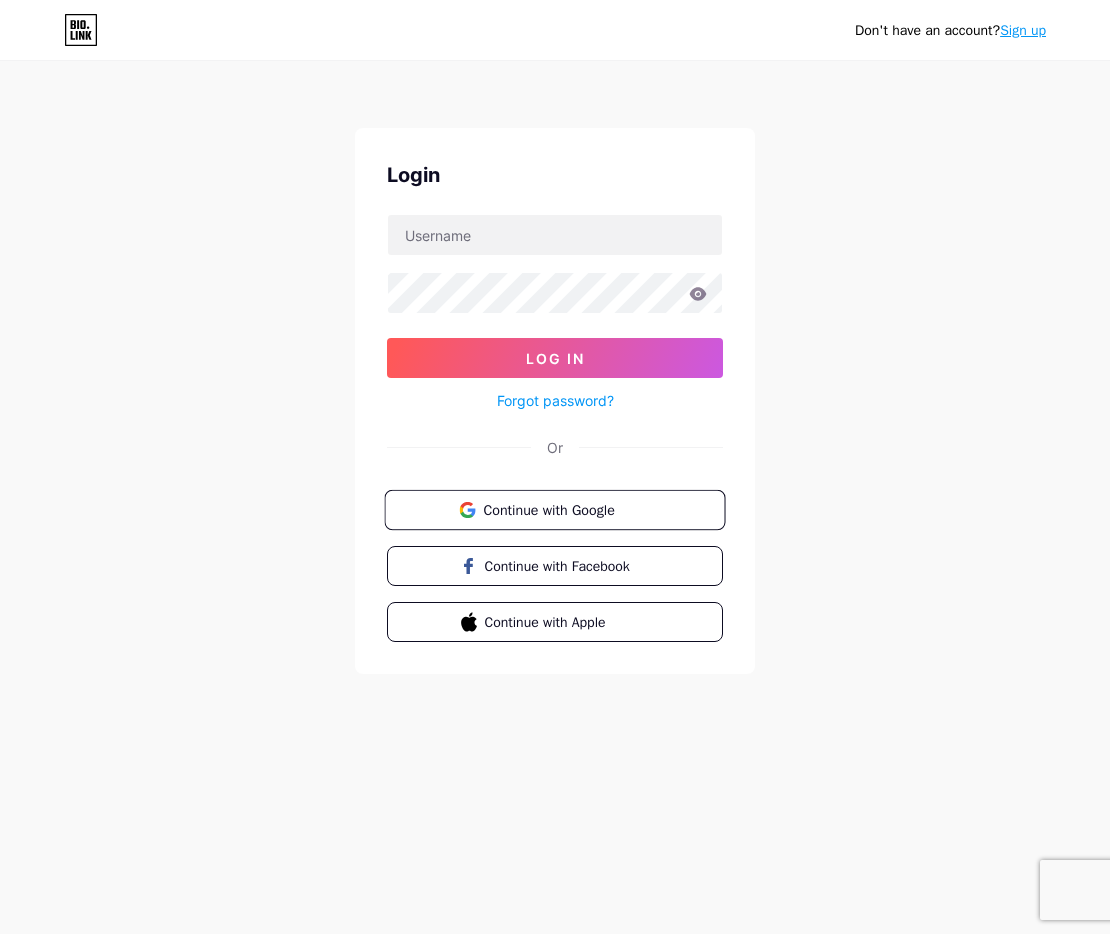 drag, startPoint x: 863, startPoint y: 371, endPoint x: 600, endPoint y: 521, distance: 302.7689 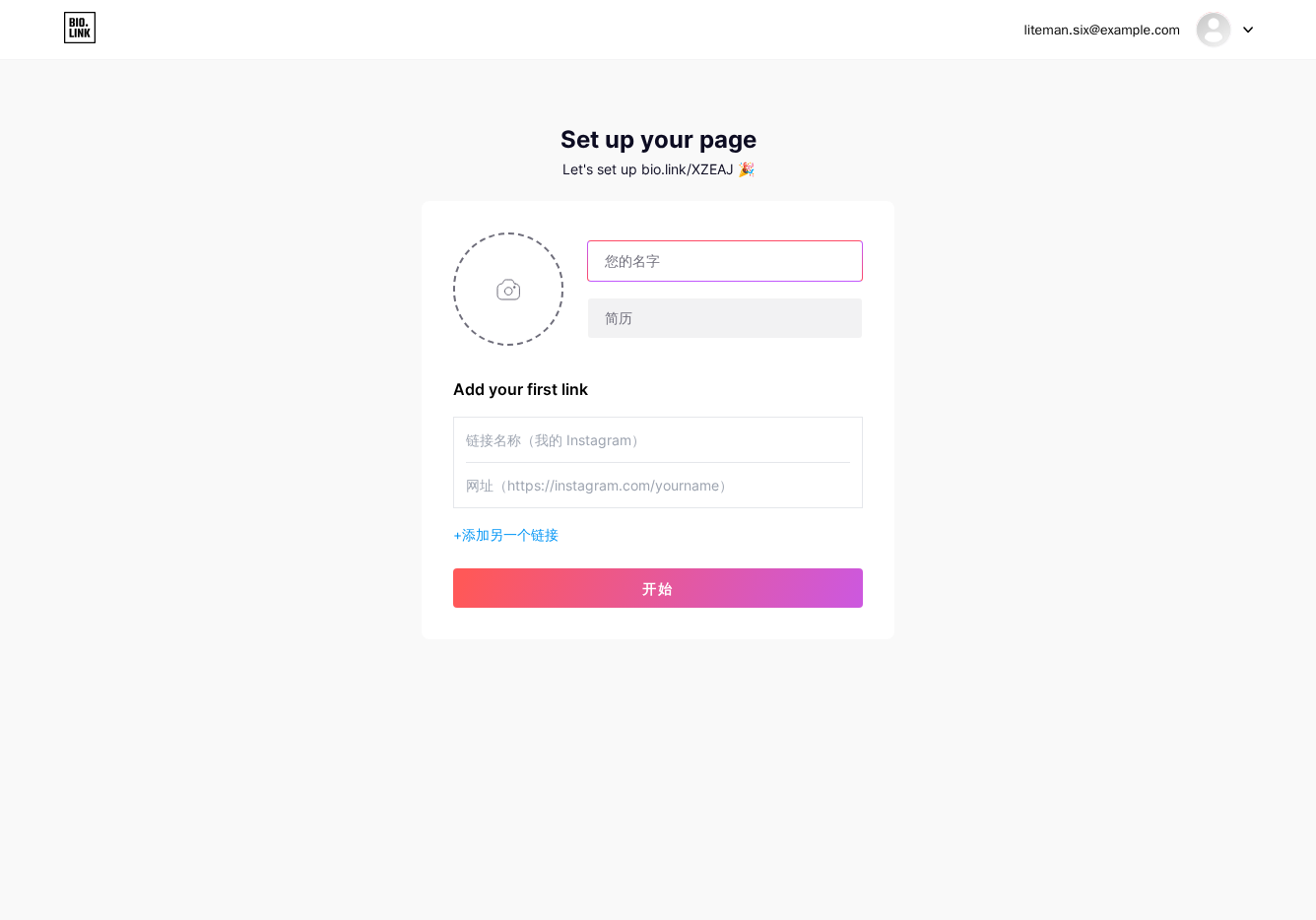 click at bounding box center (725, 261) 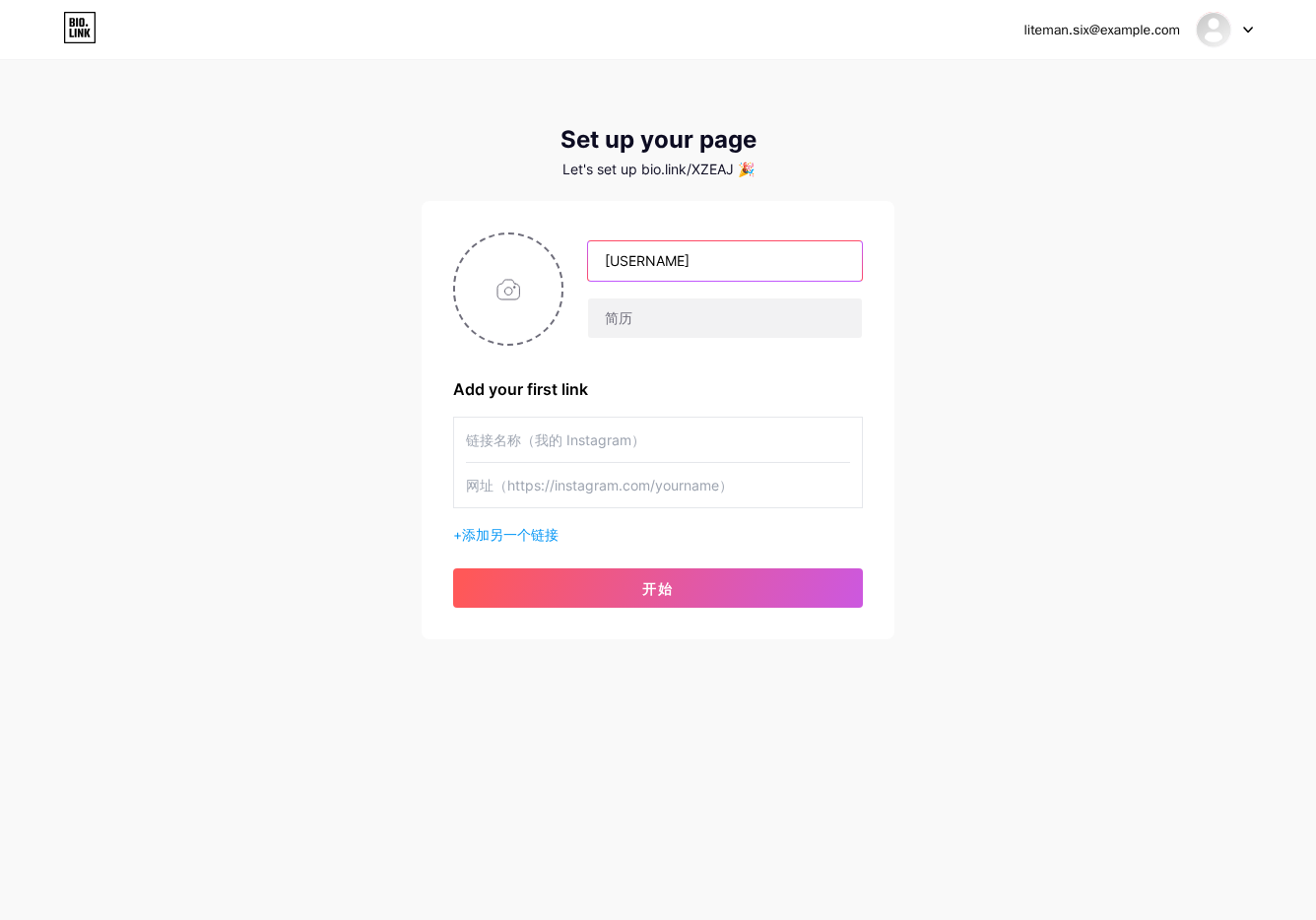 type on "[USERNAME]" 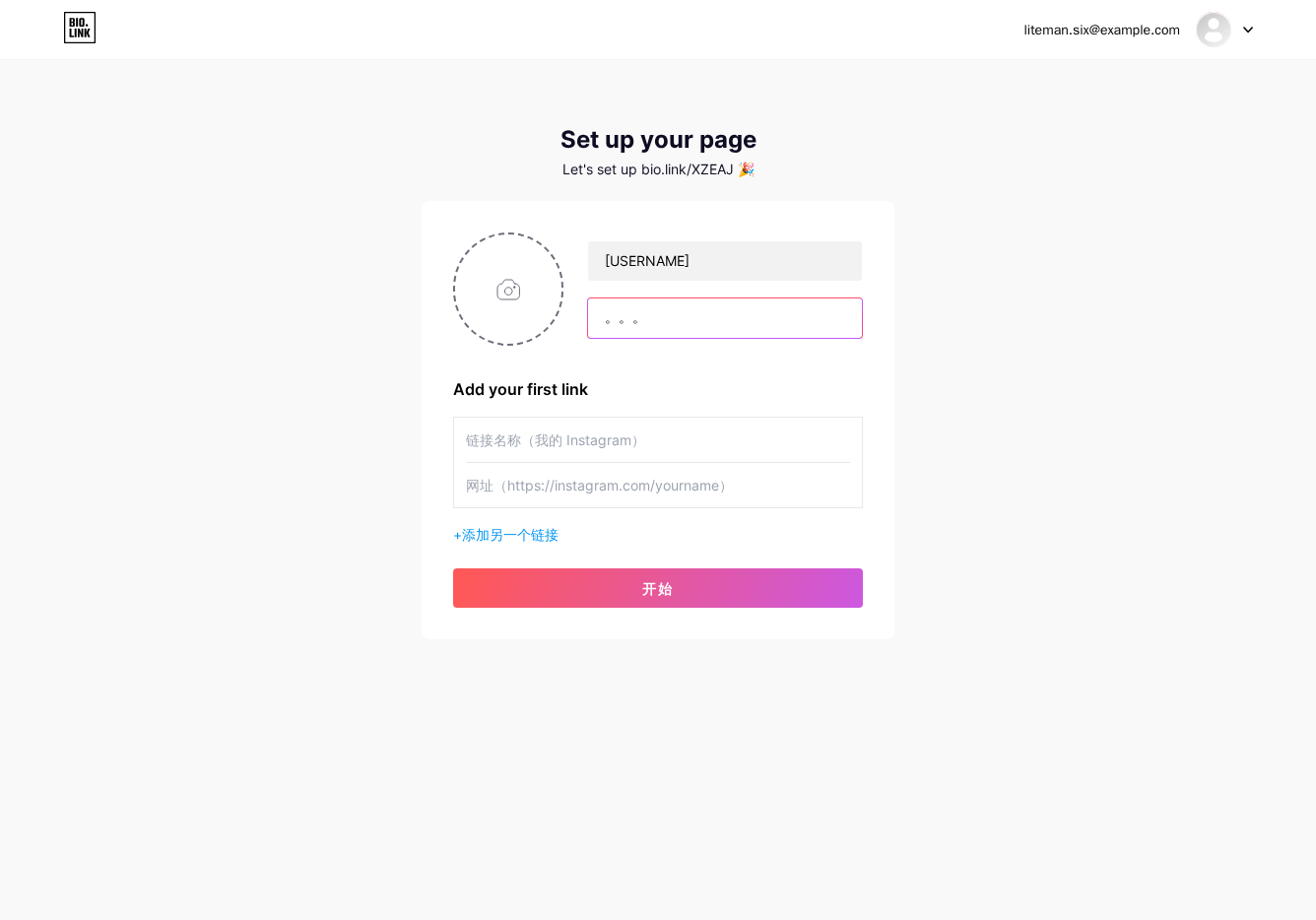 type on "。。。" 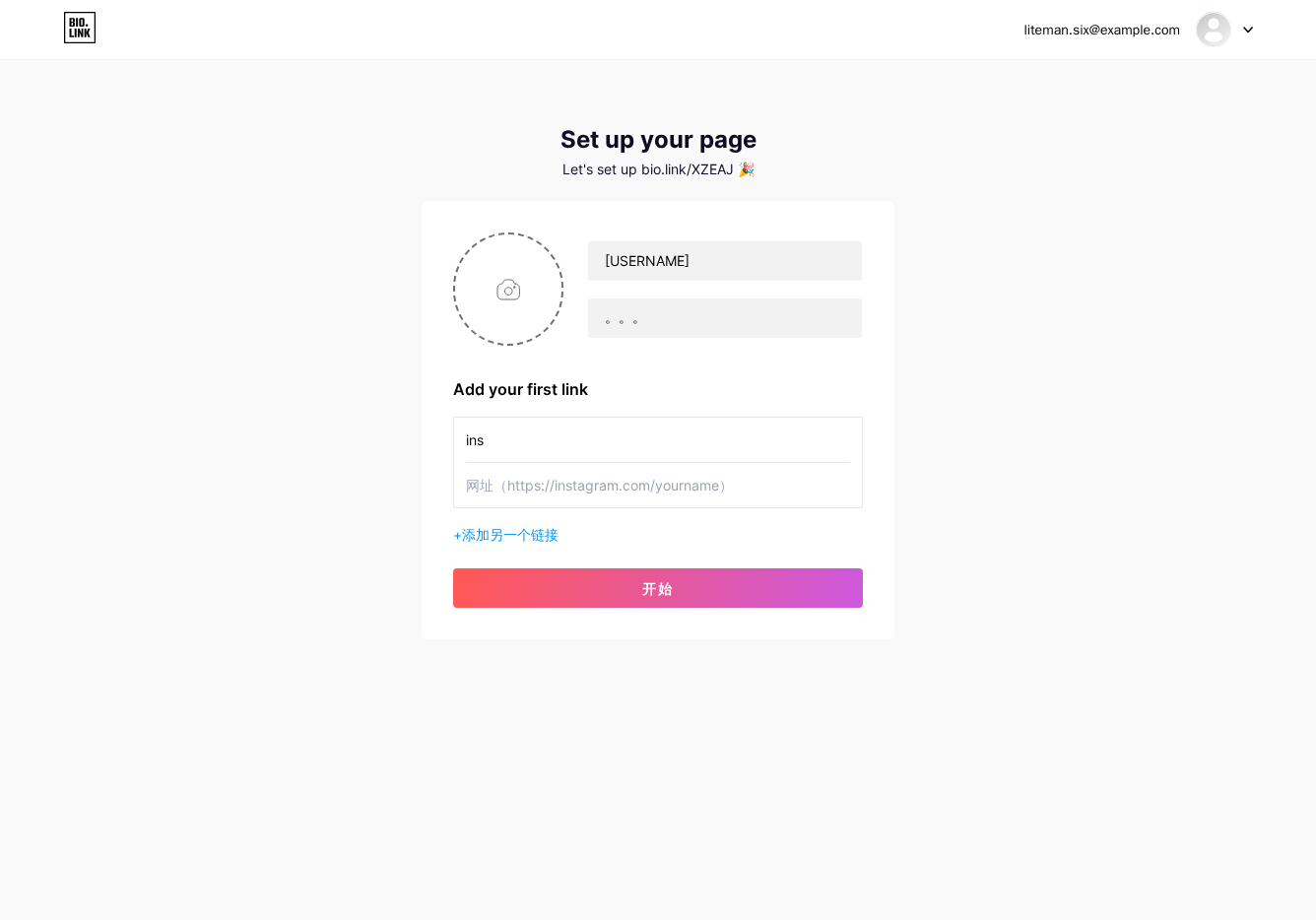 type on "ins" 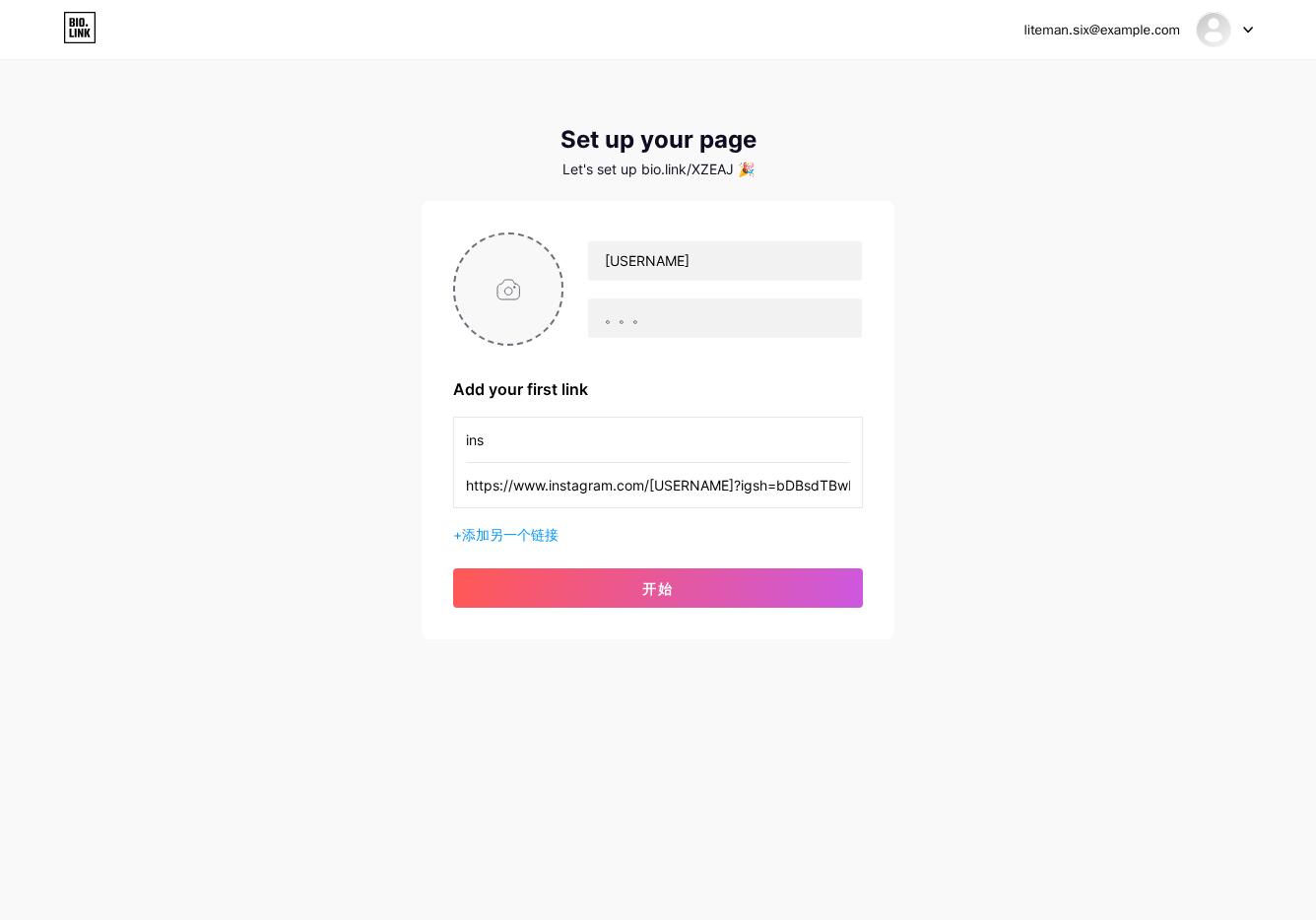 scroll, scrollTop: 0, scrollLeft: 156, axis: horizontal 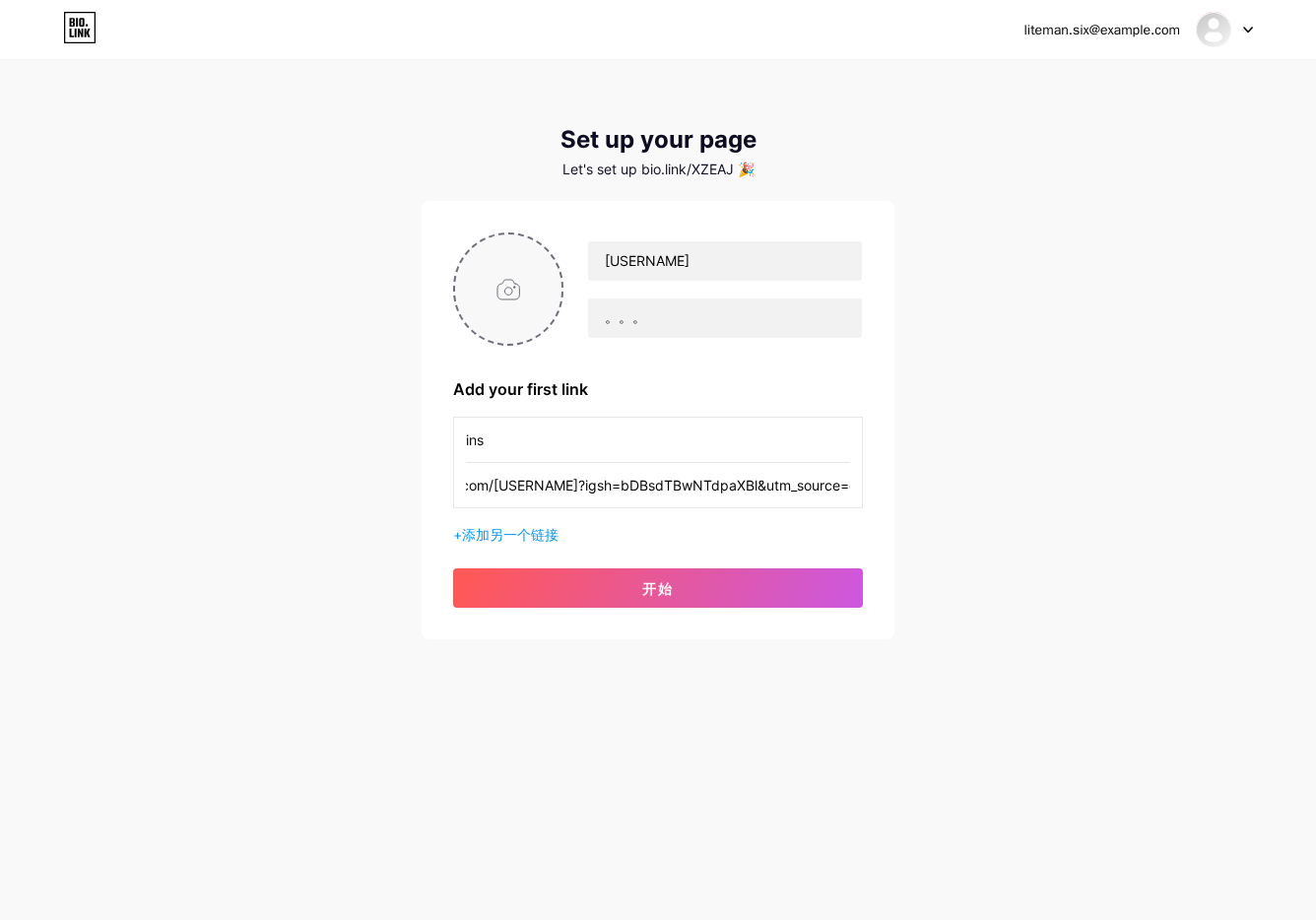 type on "https://www.instagram.com/ro86mikee?igsh=bDBsdTBwNTdpaXBl&utm_source=qr" 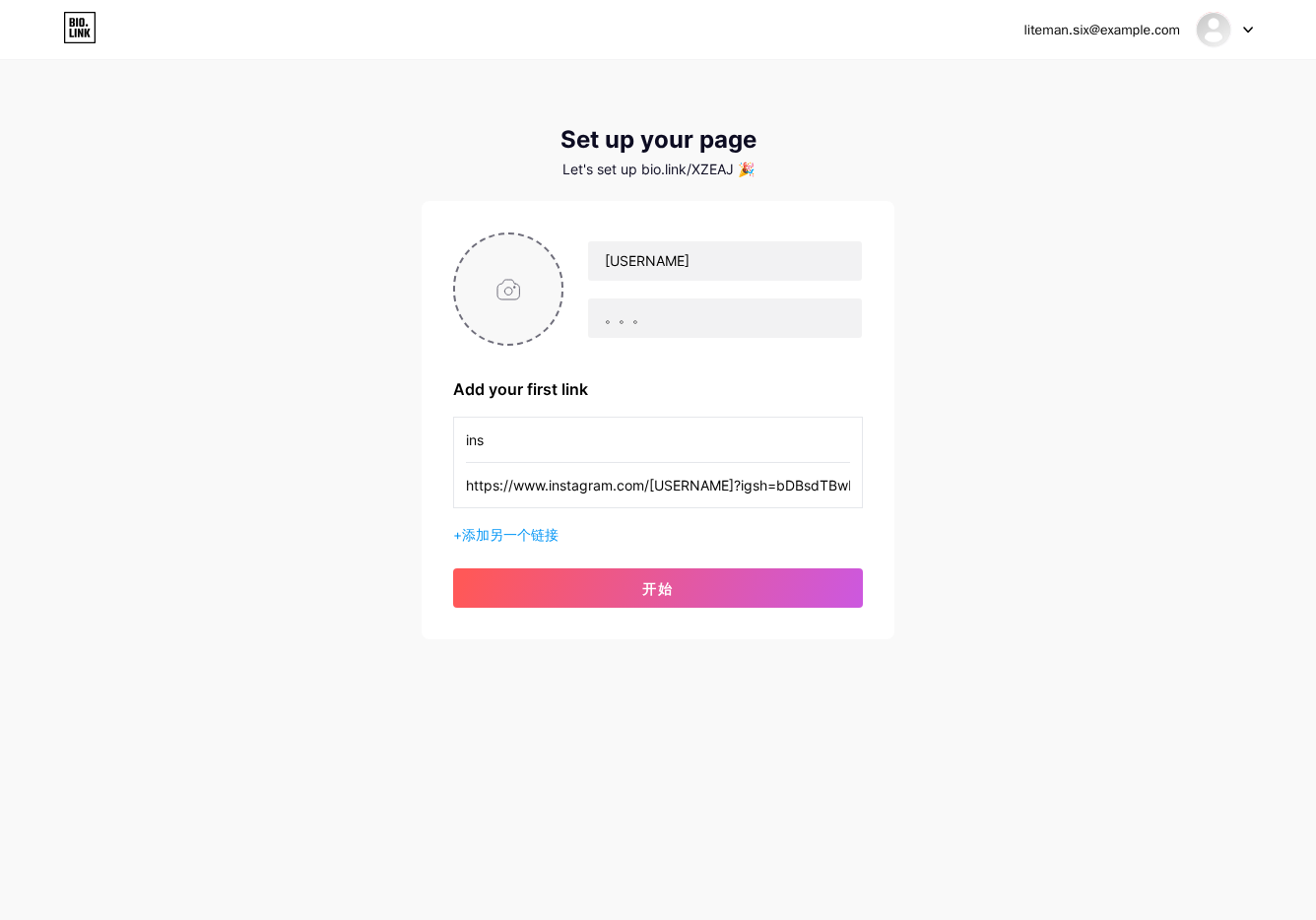 click at bounding box center [508, 289] 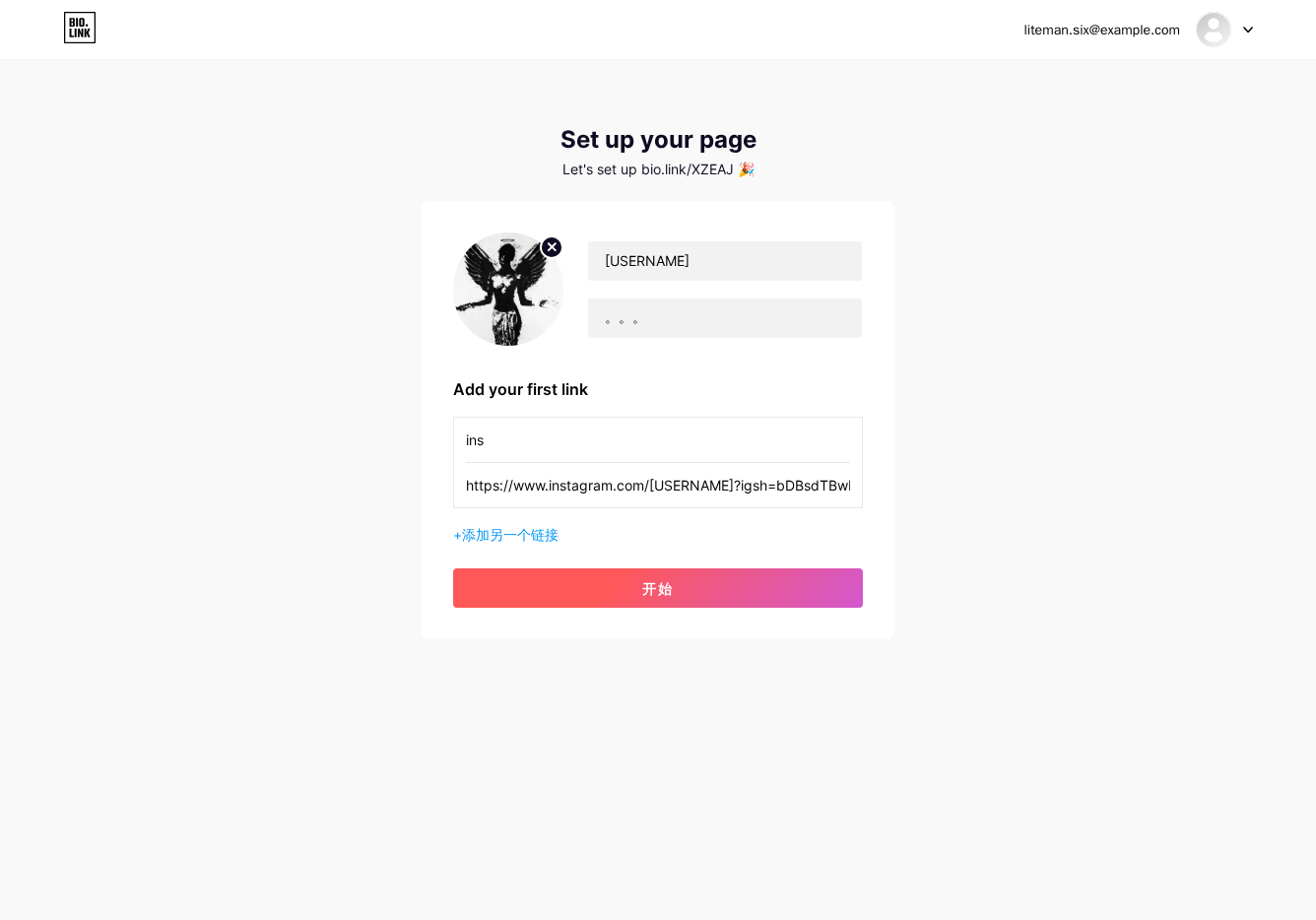 click on "开始" at bounding box center [658, 588] 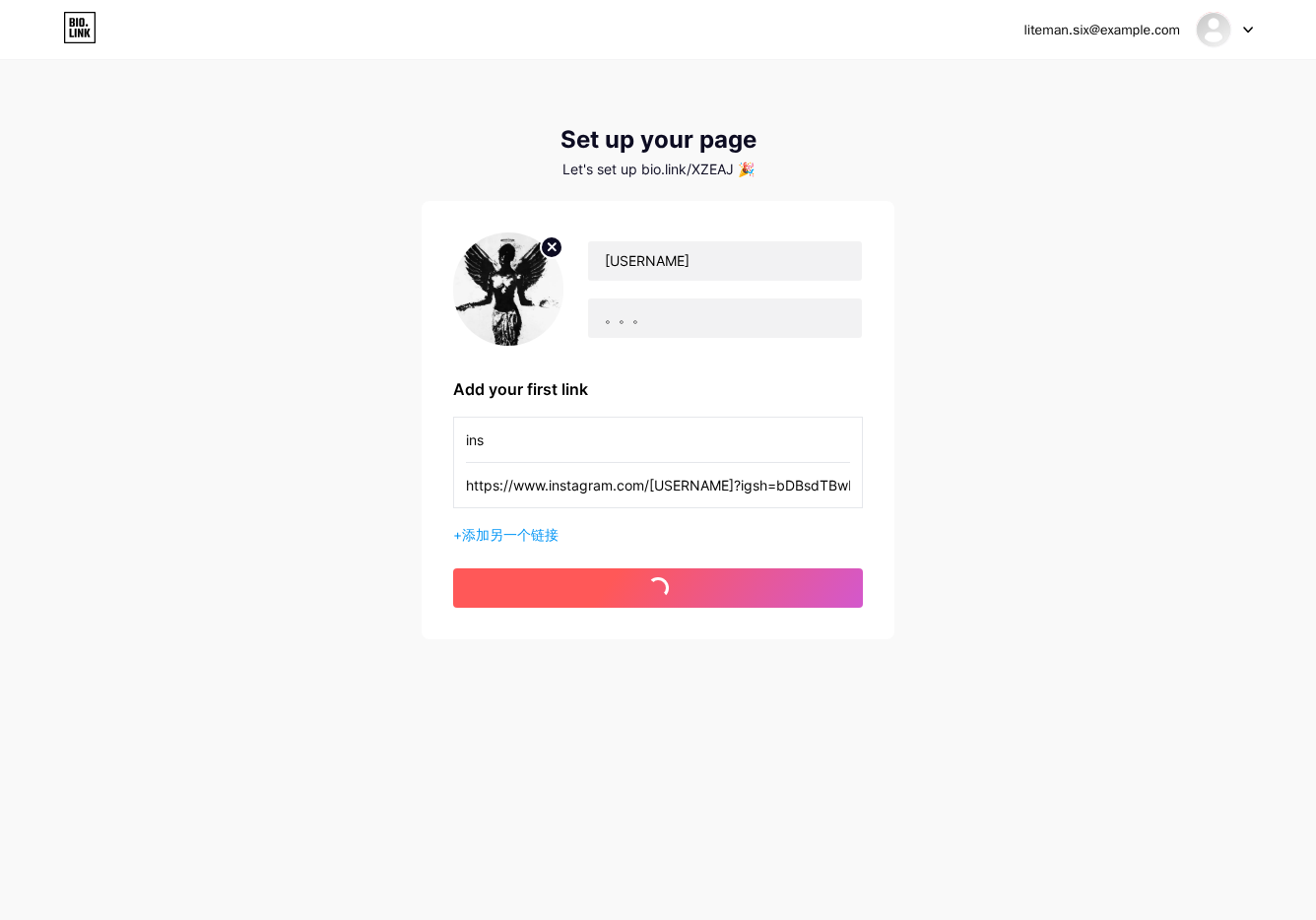 click on "开始" at bounding box center (658, 588) 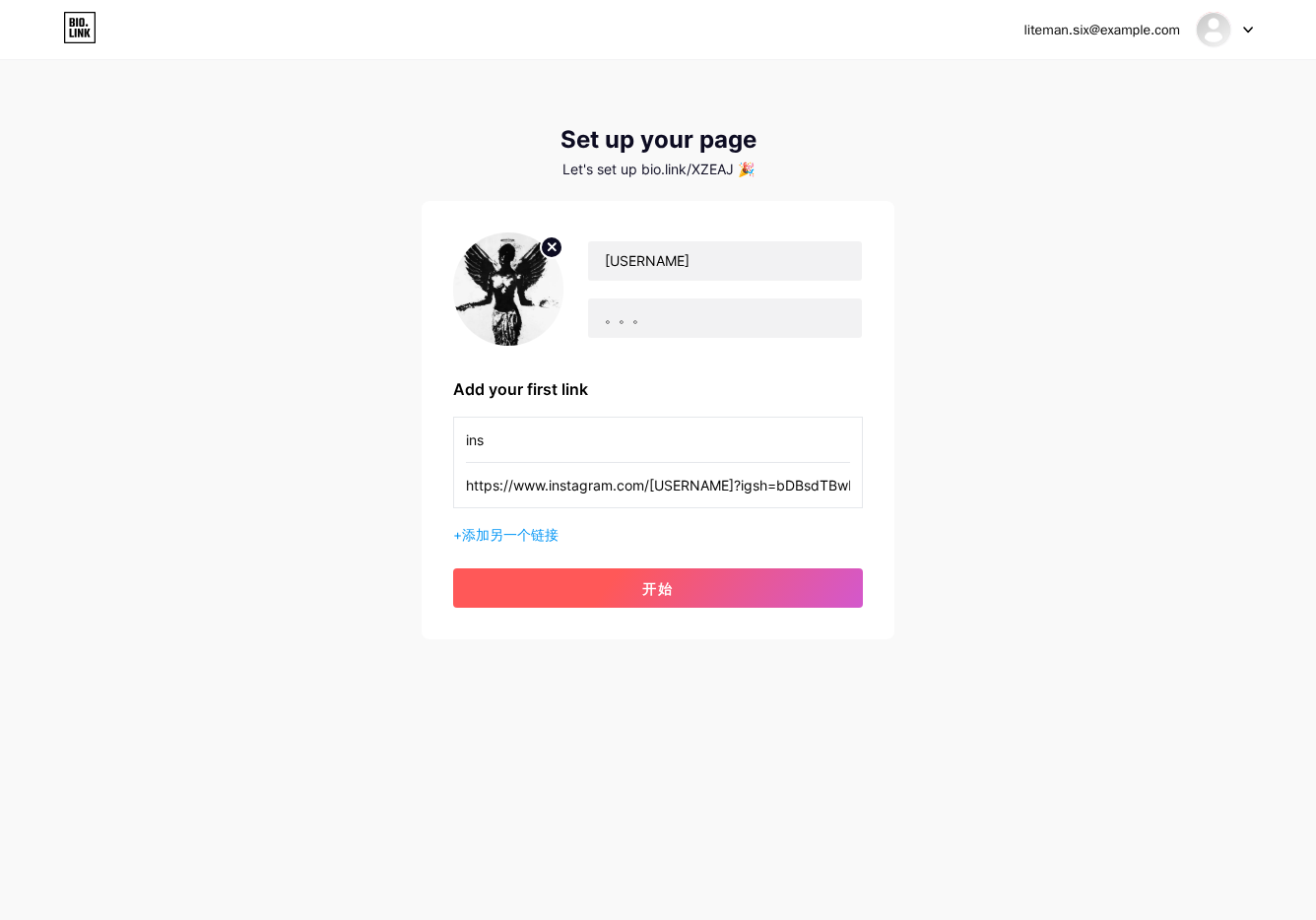 click on "开始" at bounding box center [658, 588] 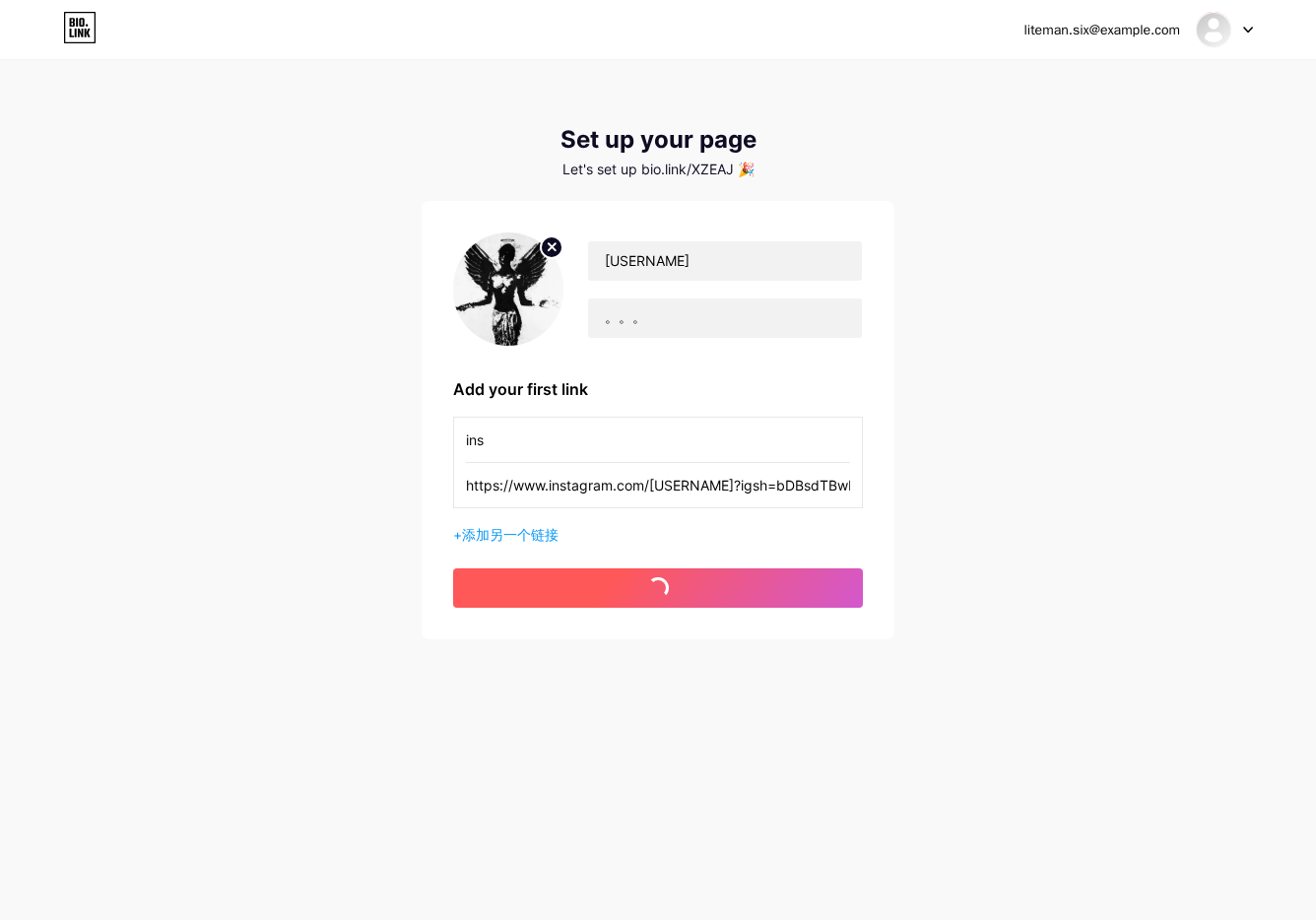 click on "开始" at bounding box center (658, 588) 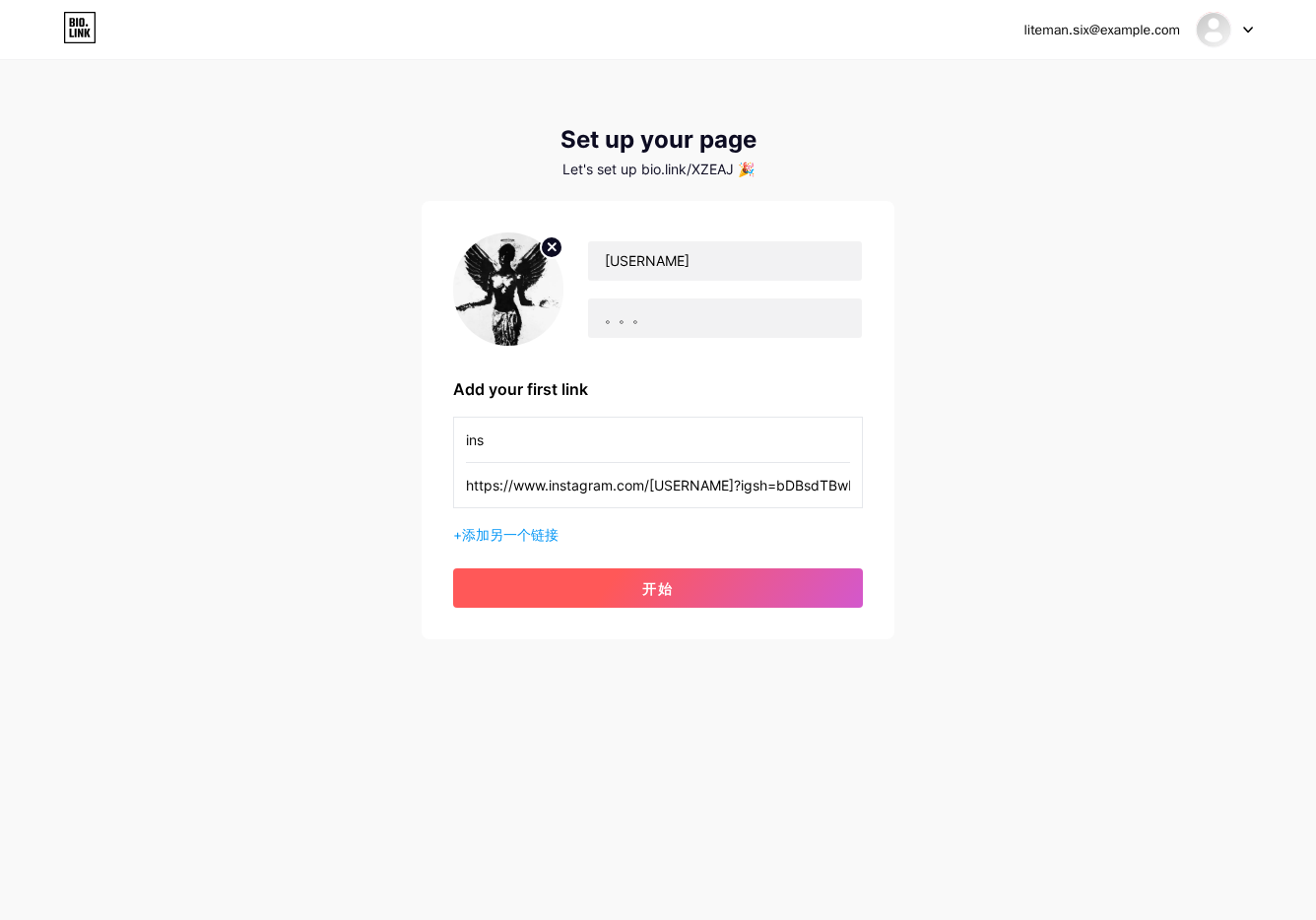 click on "开始" at bounding box center [658, 588] 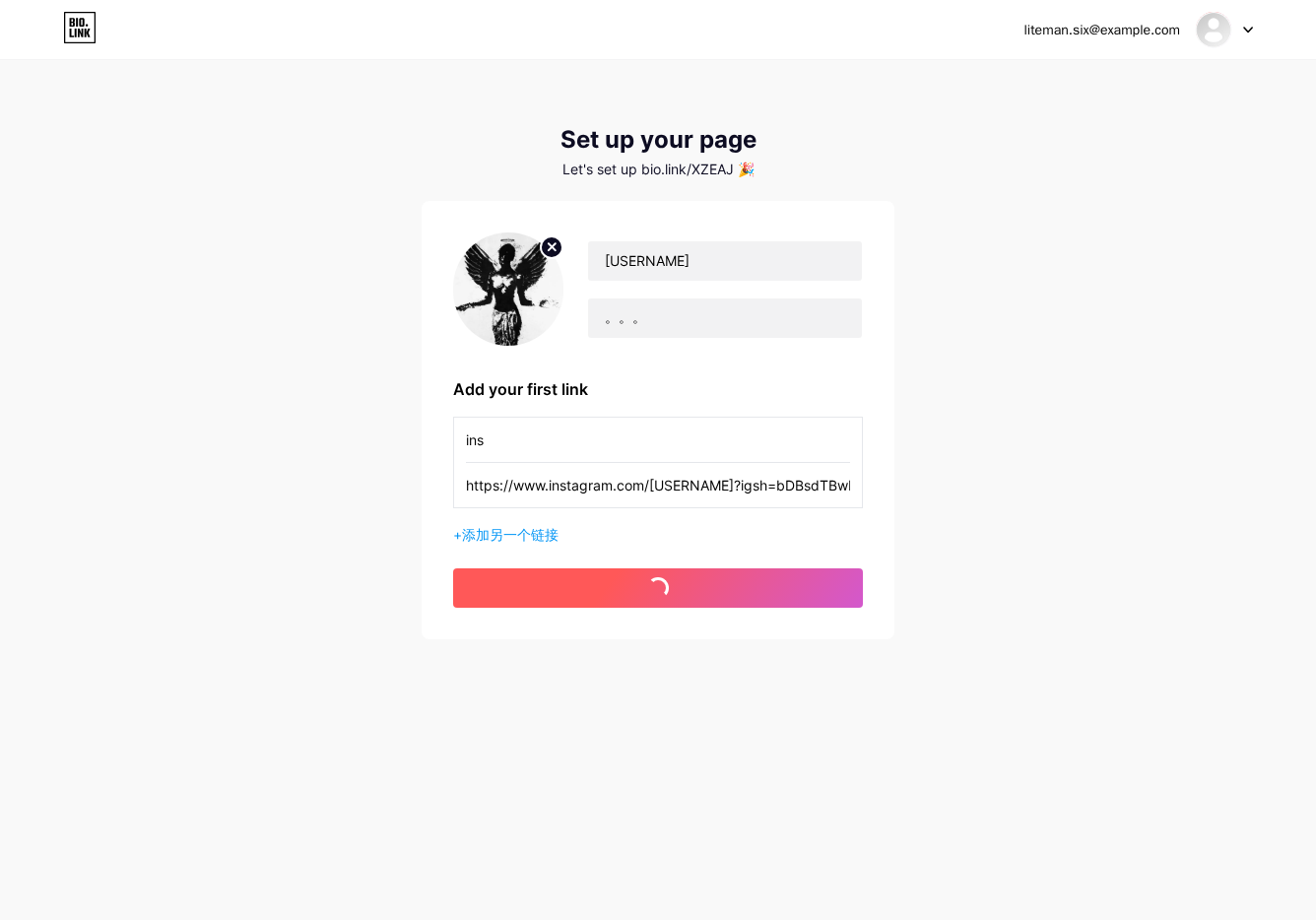 click on "开始" at bounding box center (658, 588) 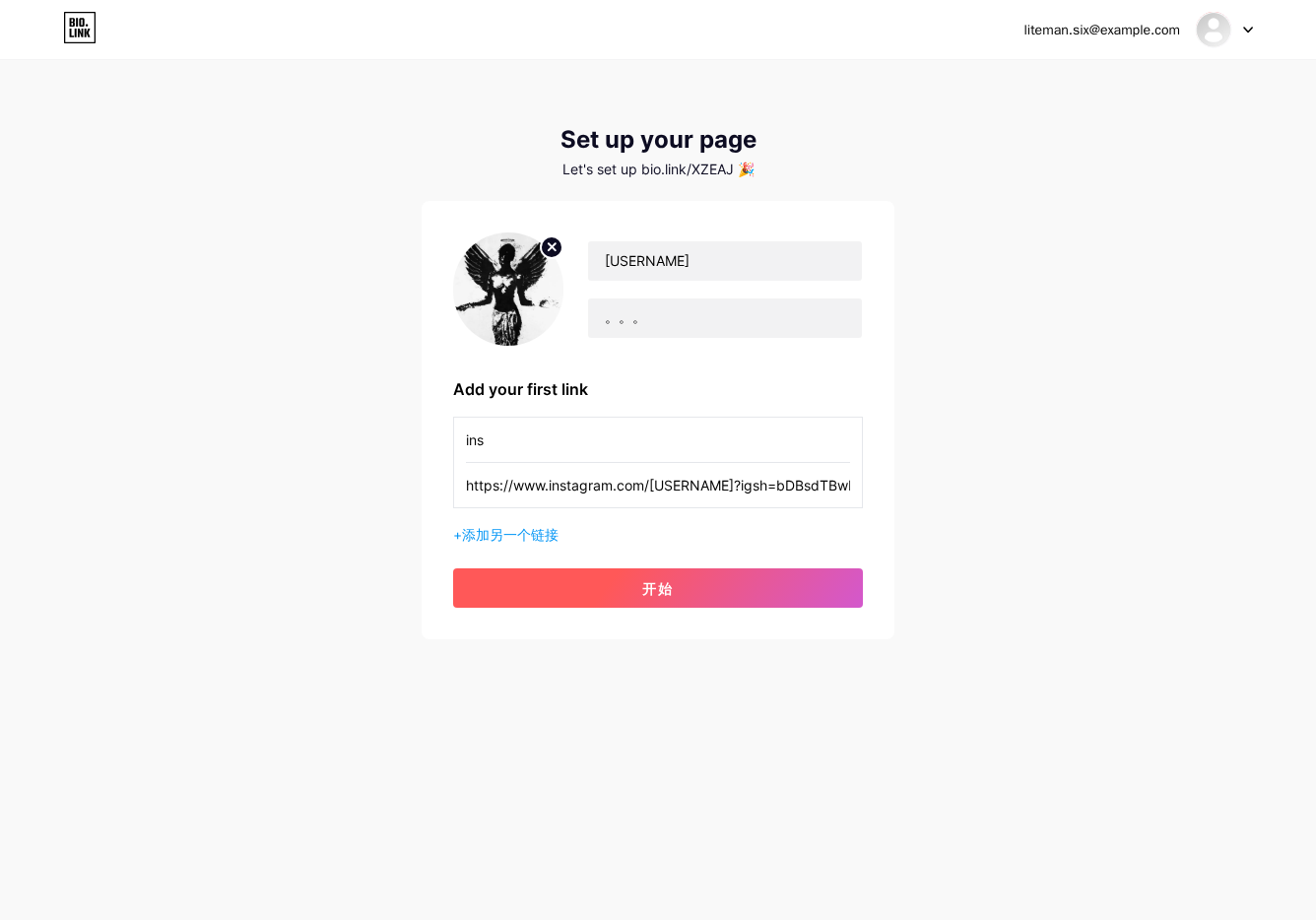 click on "开始" at bounding box center (658, 588) 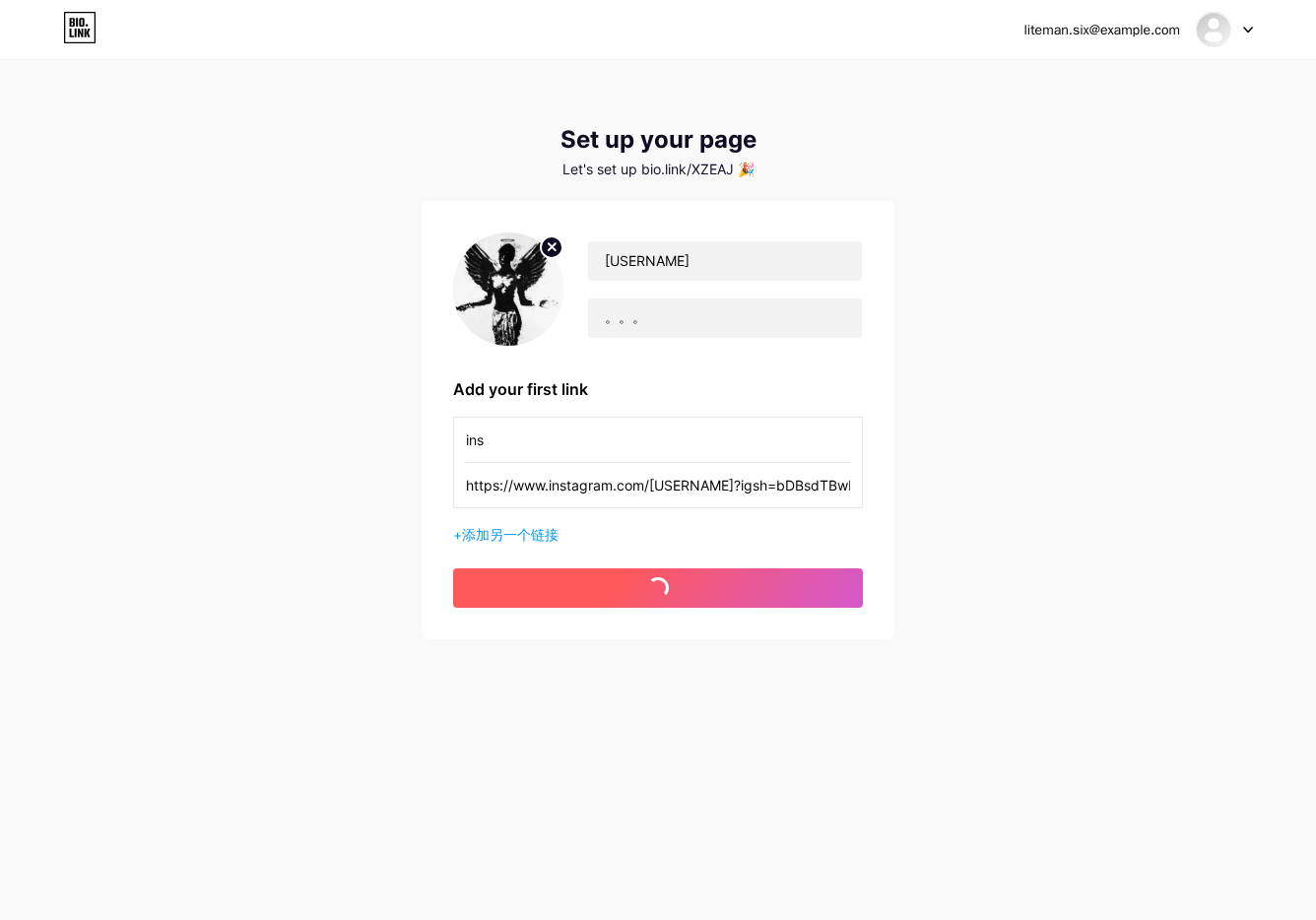 click on "开始" at bounding box center (658, 588) 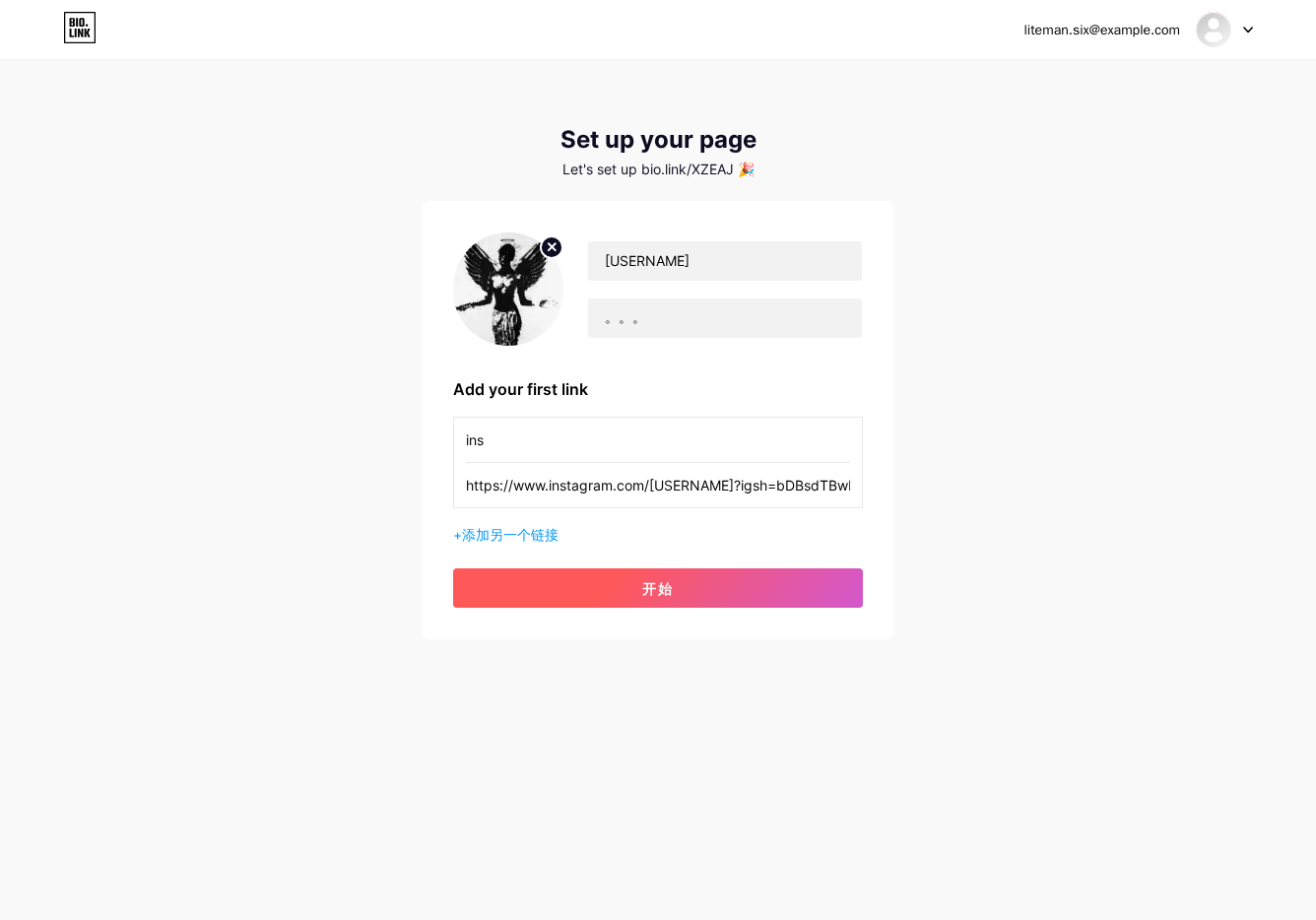 click on "开始" at bounding box center [658, 588] 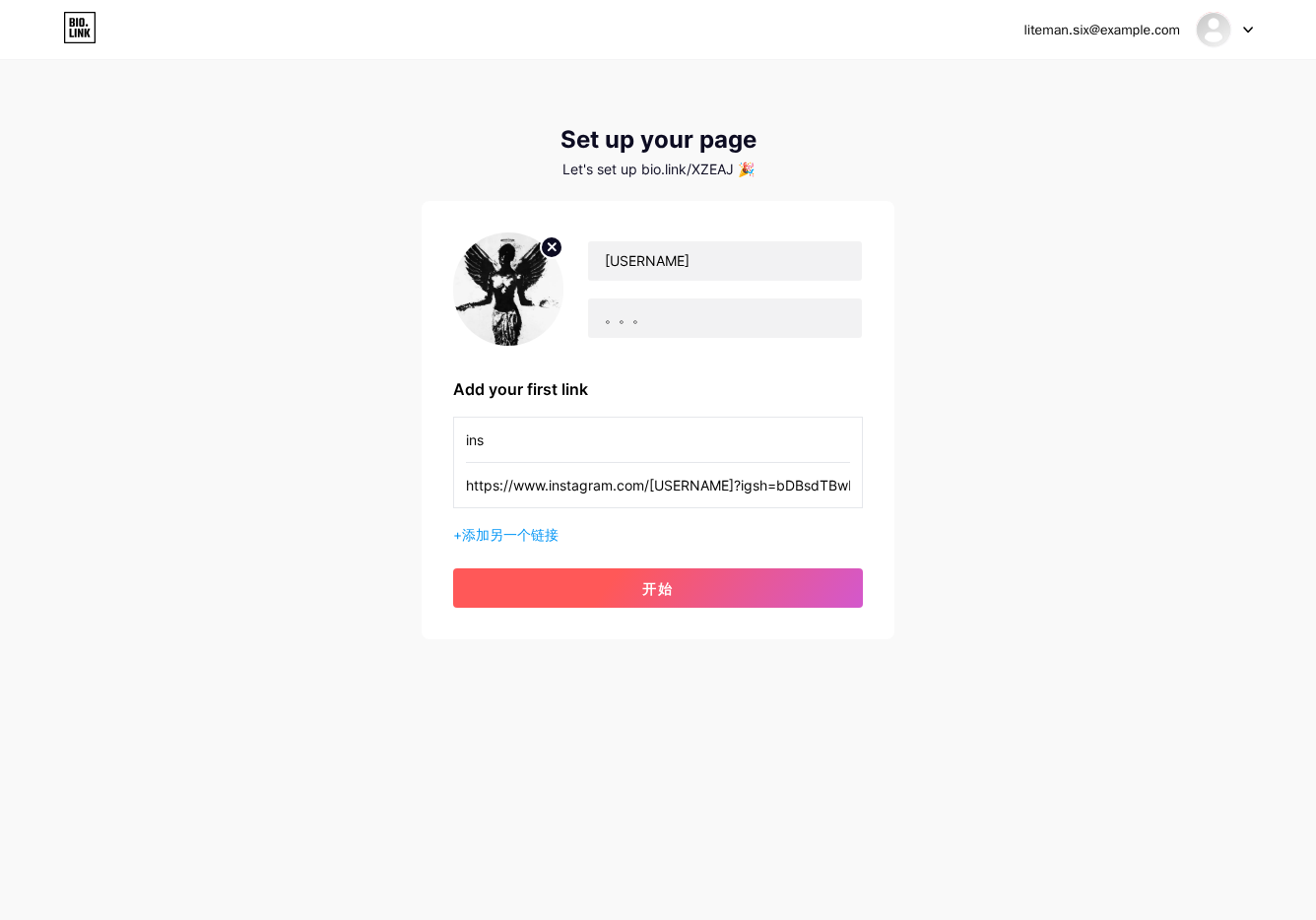 click on "开始" at bounding box center (658, 588) 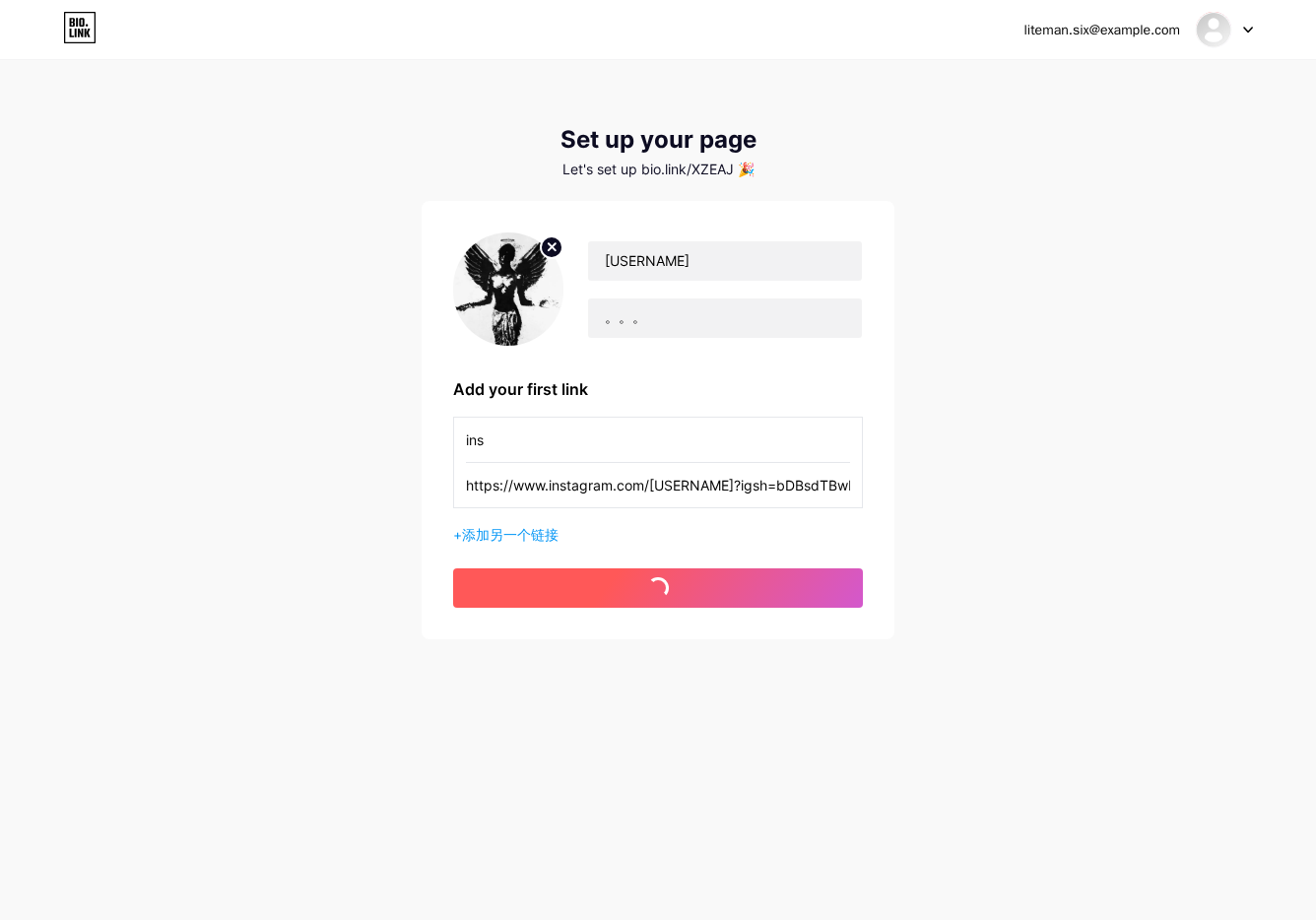 click on "开始" at bounding box center (658, 588) 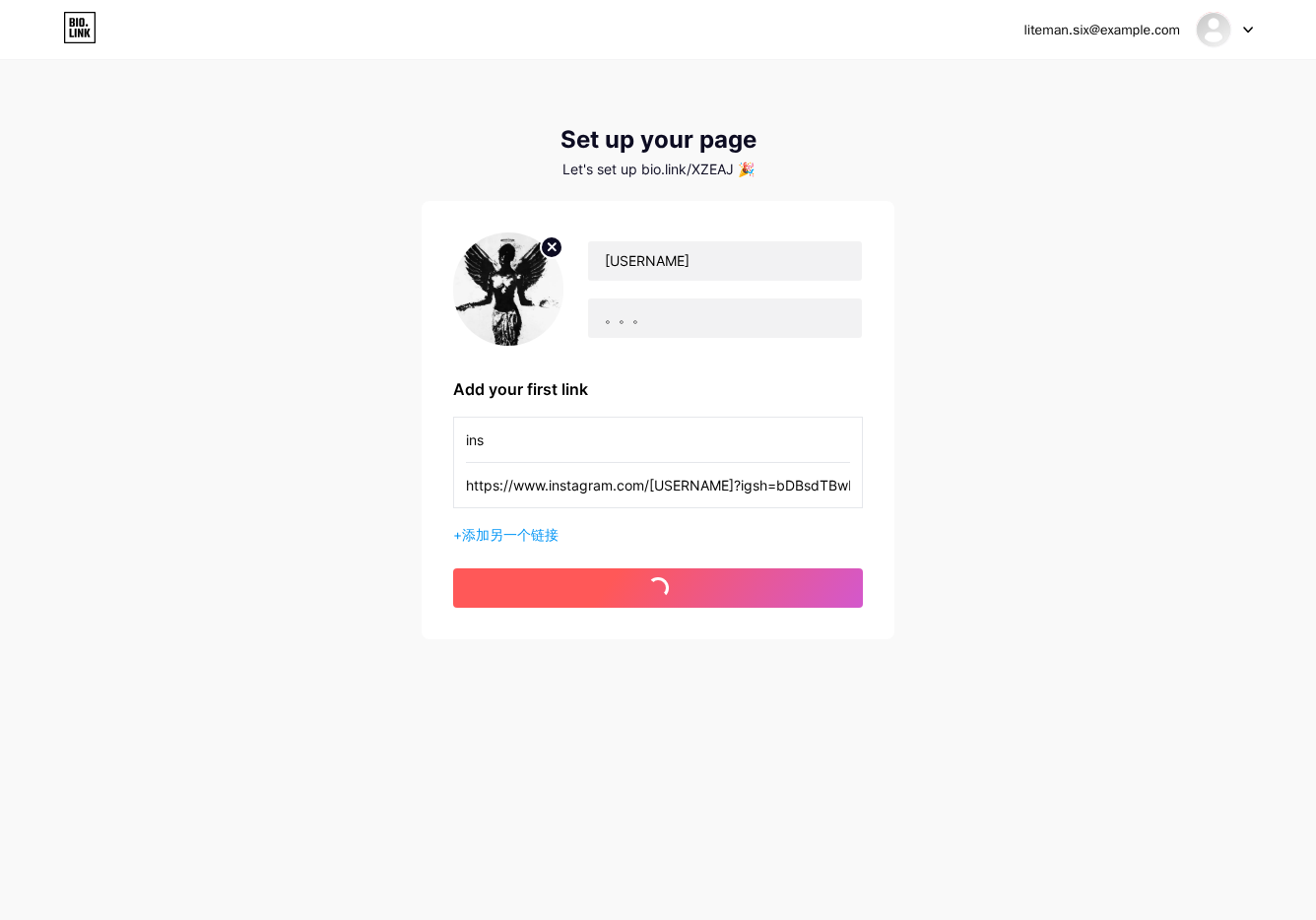 click on "开始" at bounding box center (658, 588) 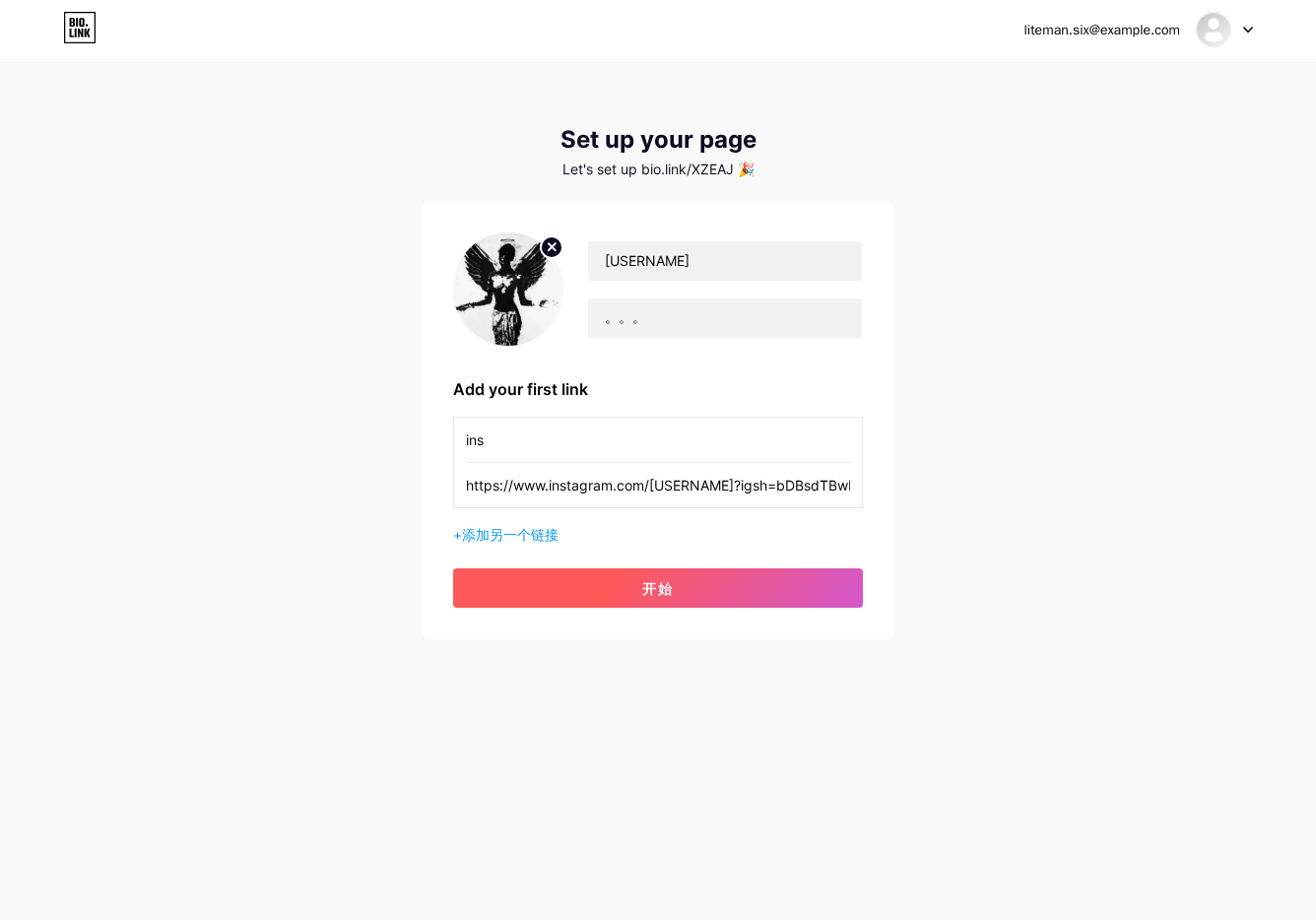 click on "开始" at bounding box center [658, 588] 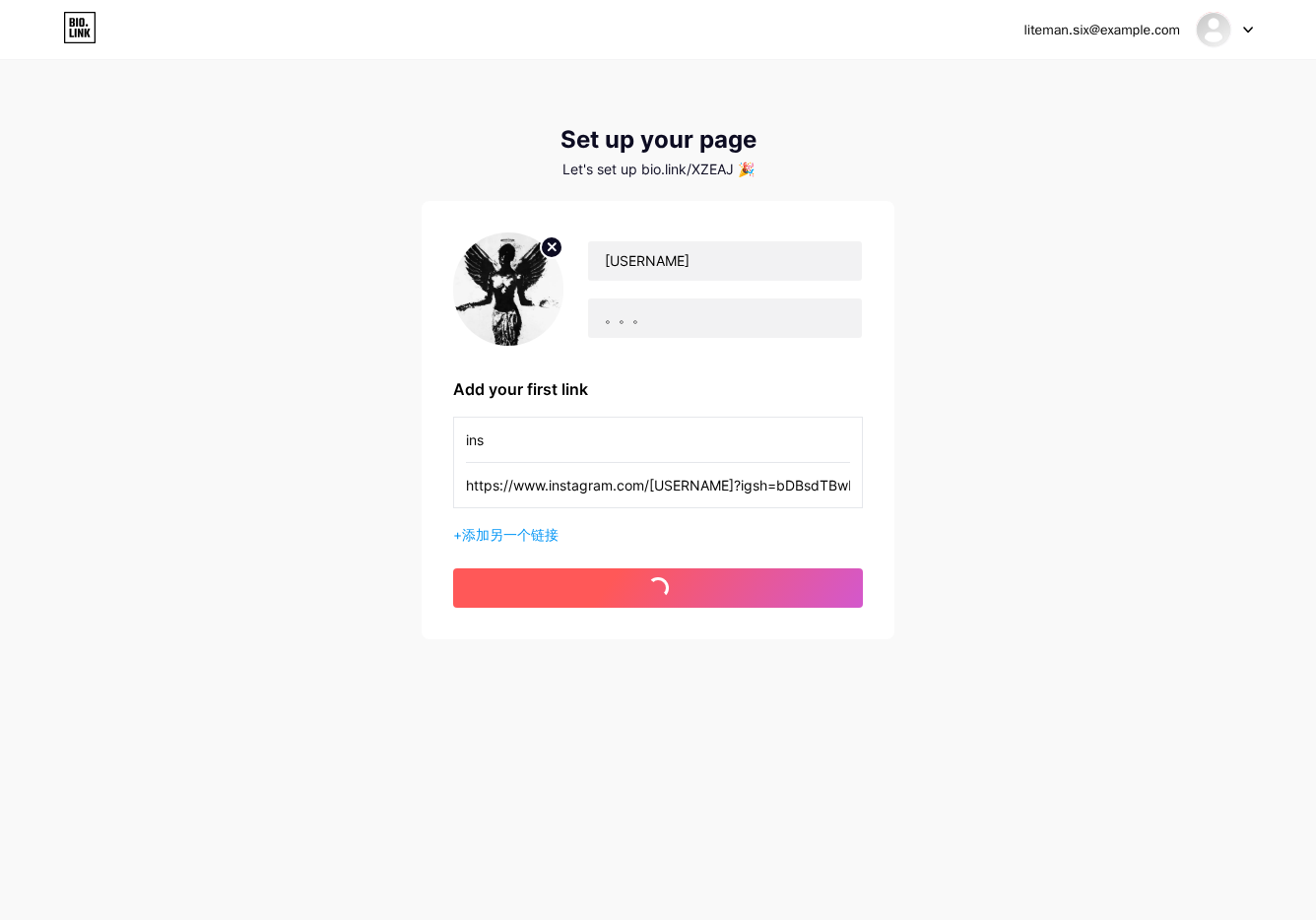 click on "开始" at bounding box center (658, 588) 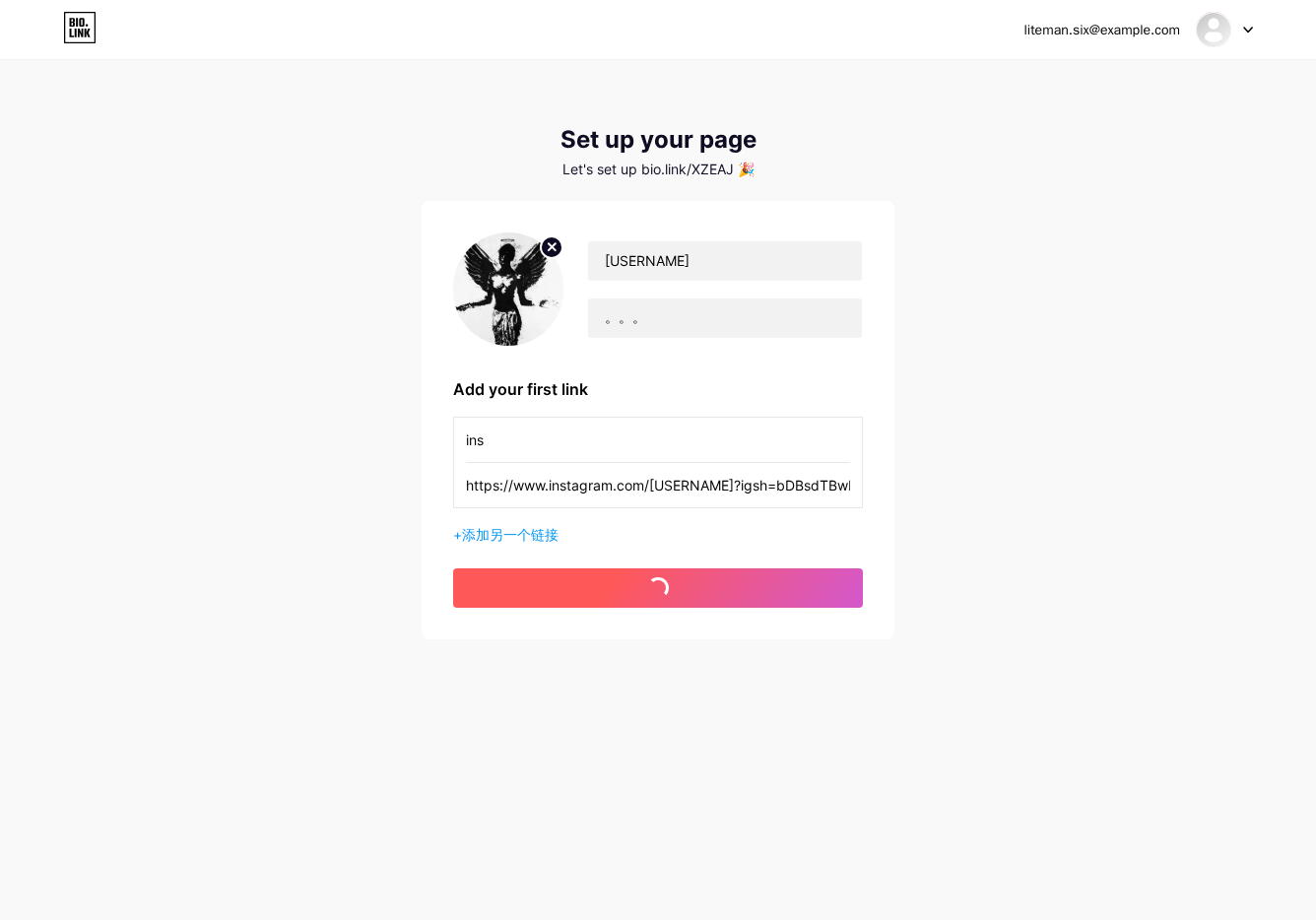 click on "开始" at bounding box center [658, 588] 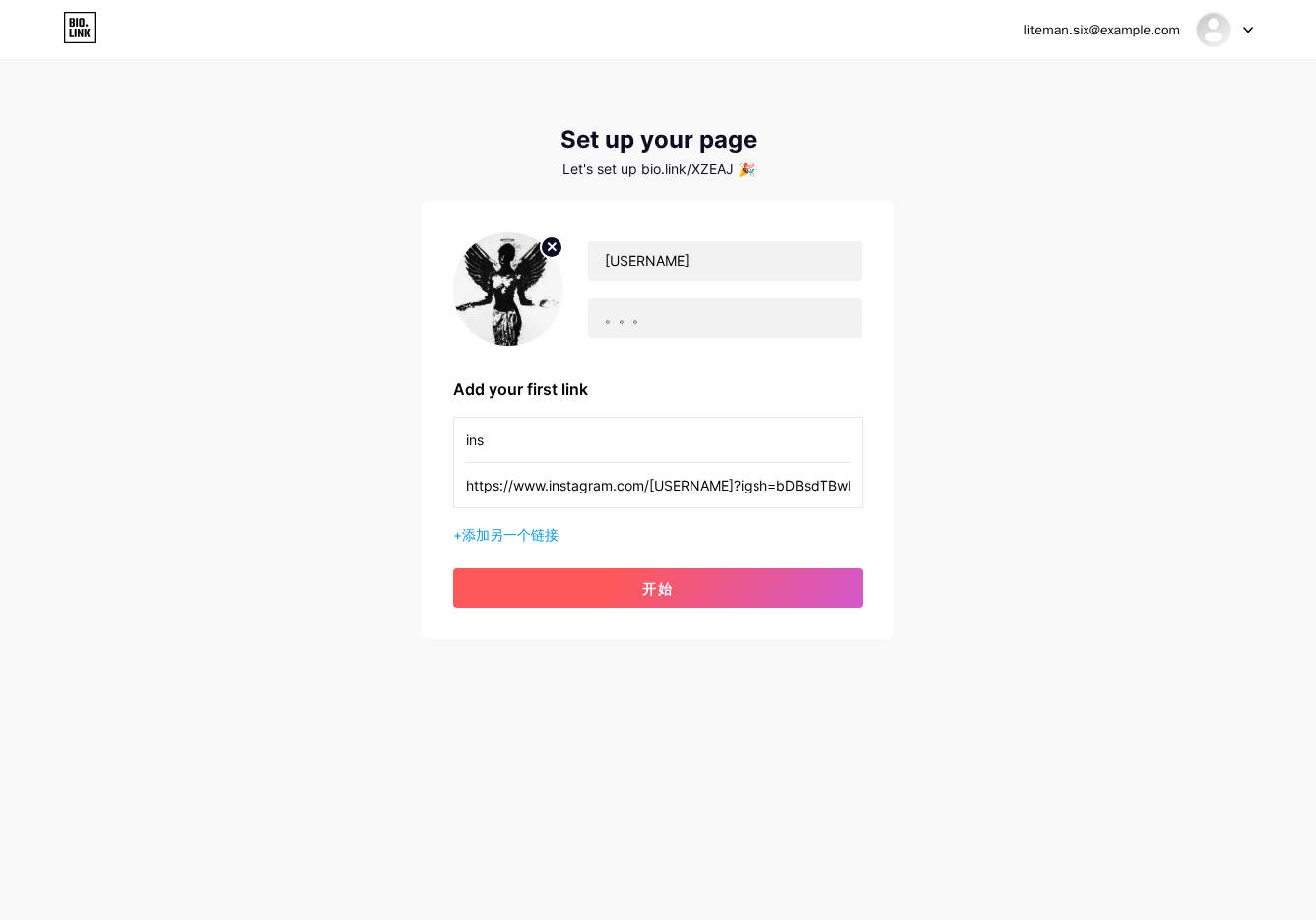 click on "开始" at bounding box center [658, 588] 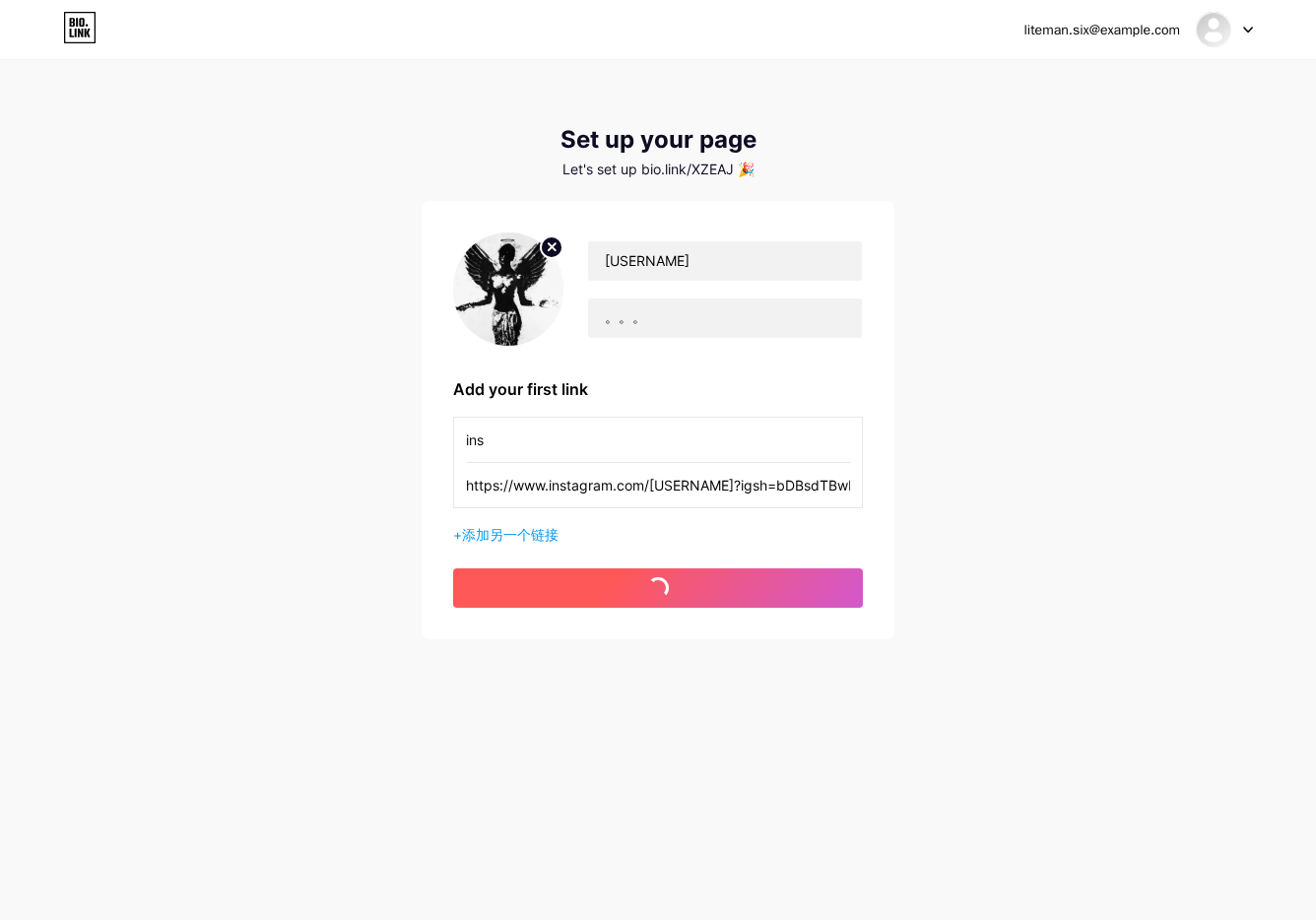 click on "开始" at bounding box center [658, 588] 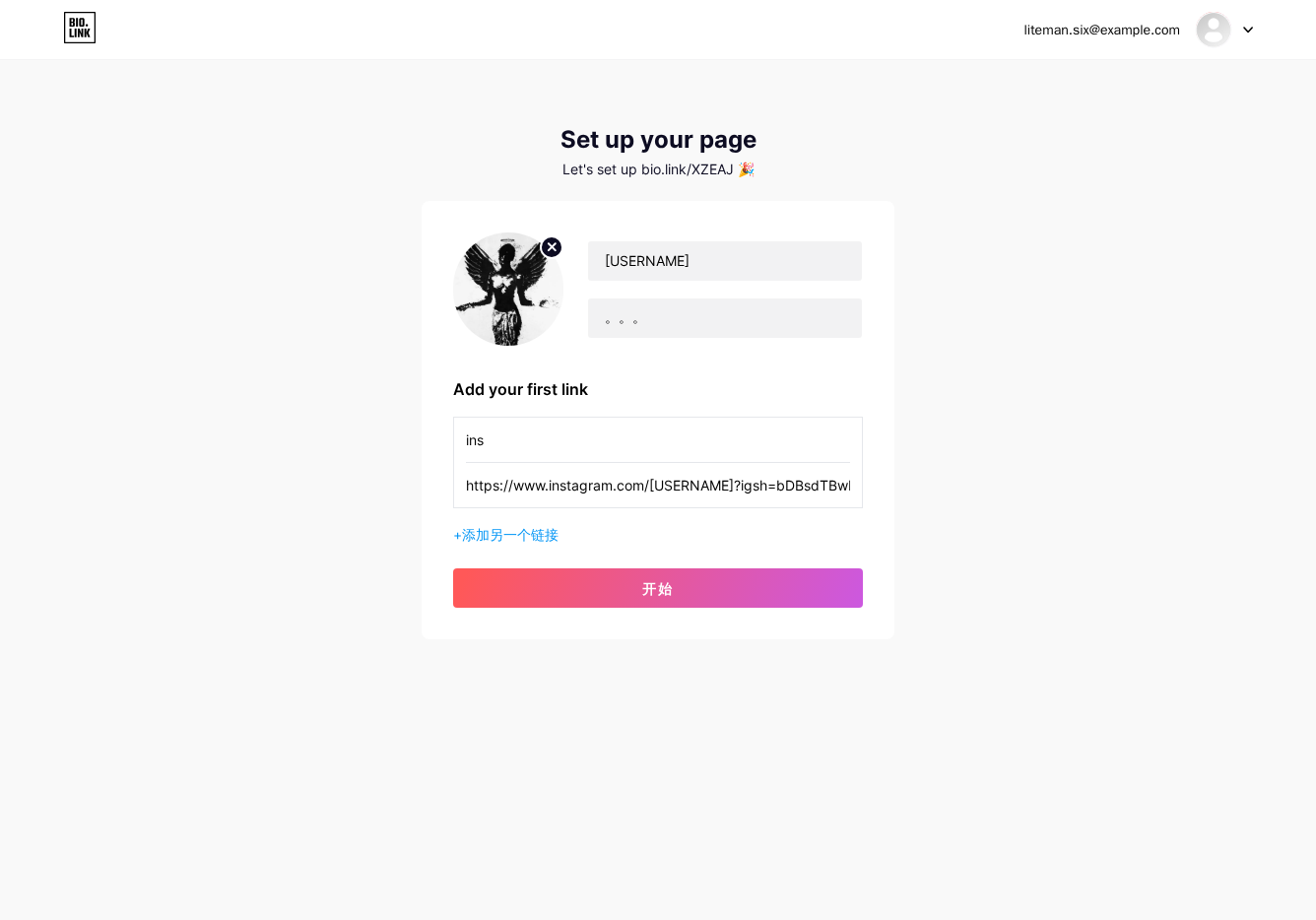 drag, startPoint x: 1136, startPoint y: 310, endPoint x: 1230, endPoint y: 109, distance: 221.89412 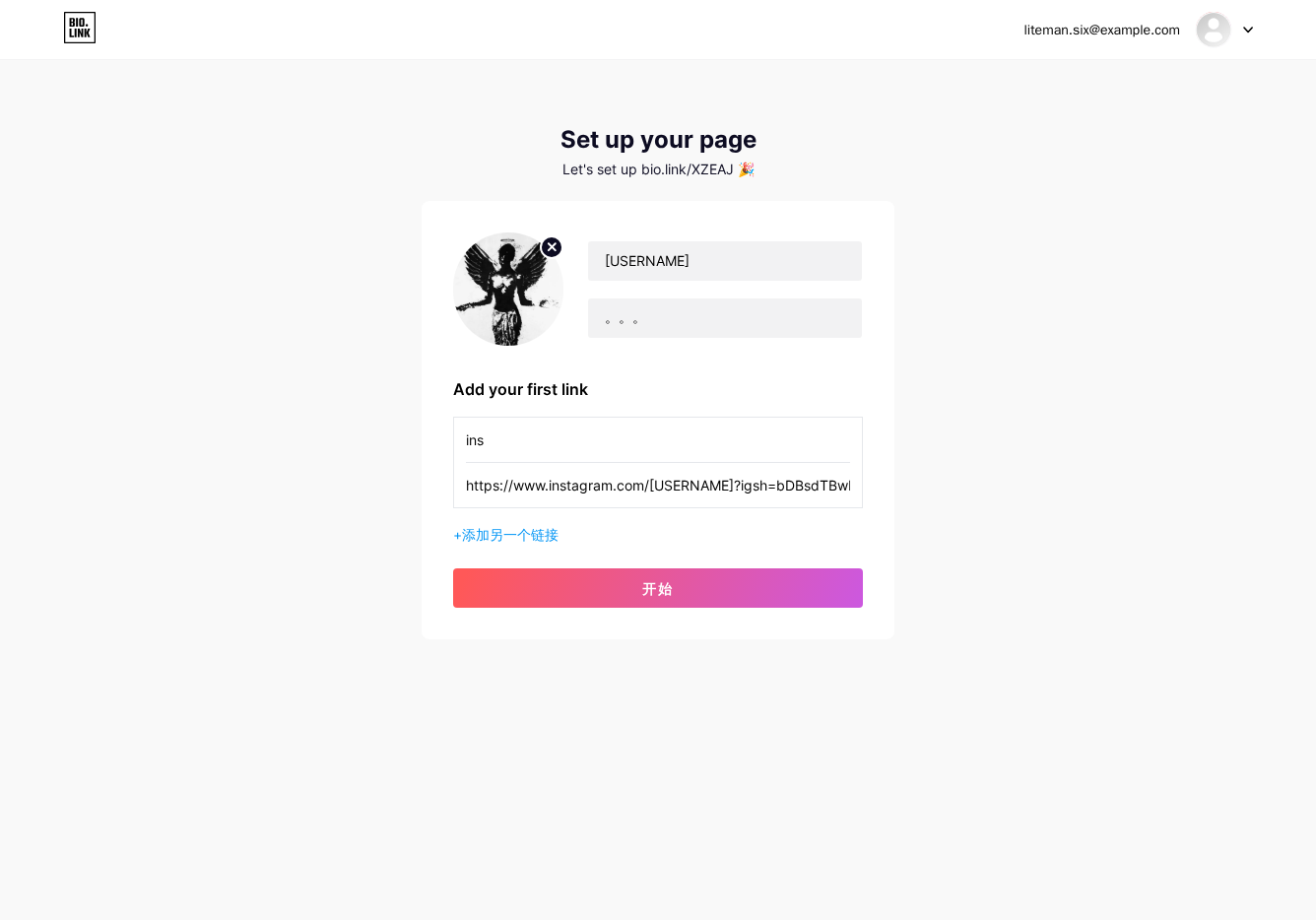 click on "liteman.six@gmail.com           仪表板     登出   设置您的页面   让我们设置 bio.link/XZEAJ 🎉               86Mike     。。。     添加您的第一个链接   ins   https://www.instagram.com/ro86mikee?igsh=bDBsdTBwNTdpaXBl&utm_source=qr
+ 添加另一个链接     开始" at bounding box center [658, 351] 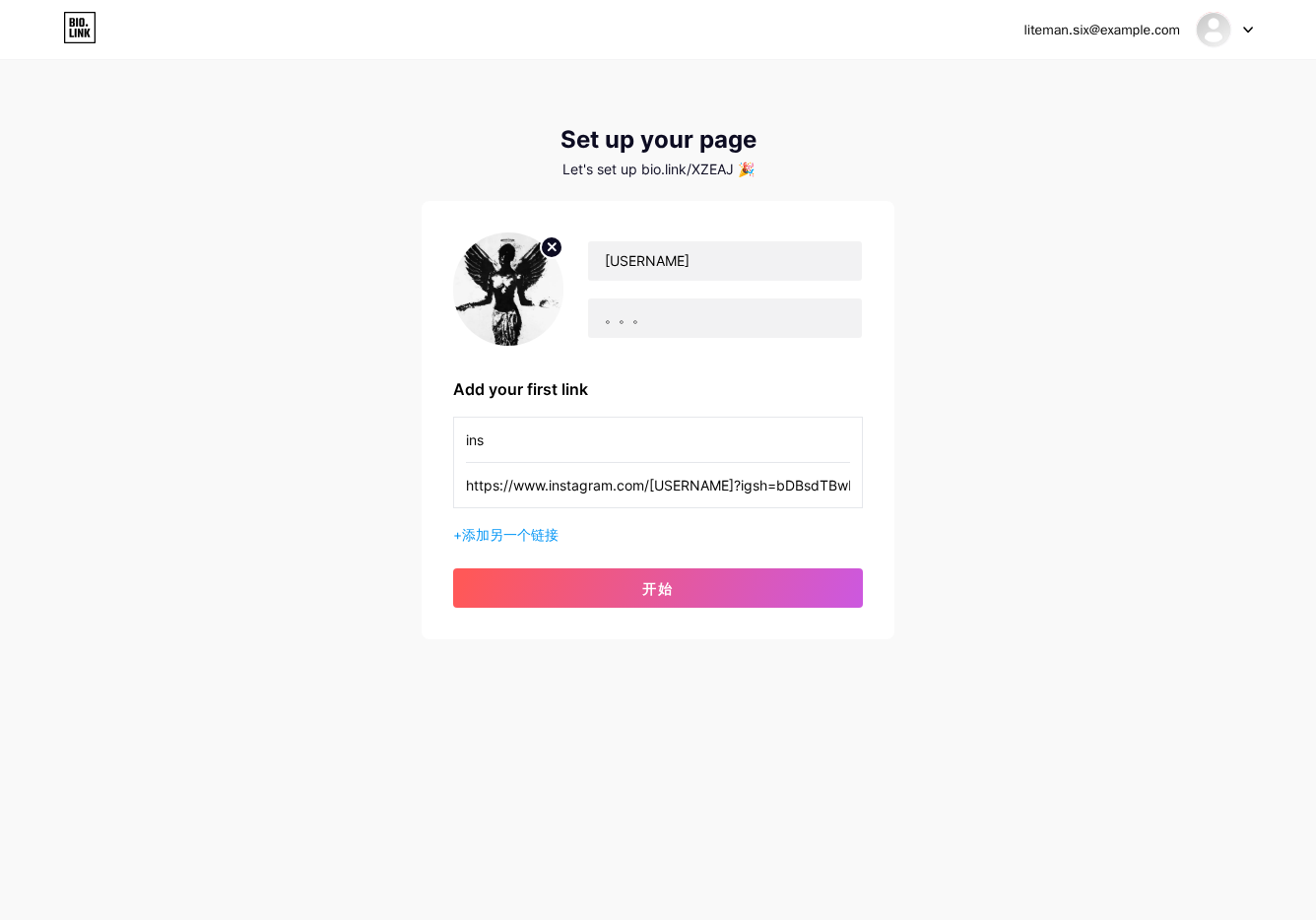 drag, startPoint x: 1040, startPoint y: 310, endPoint x: 1013, endPoint y: 300, distance: 28.79236 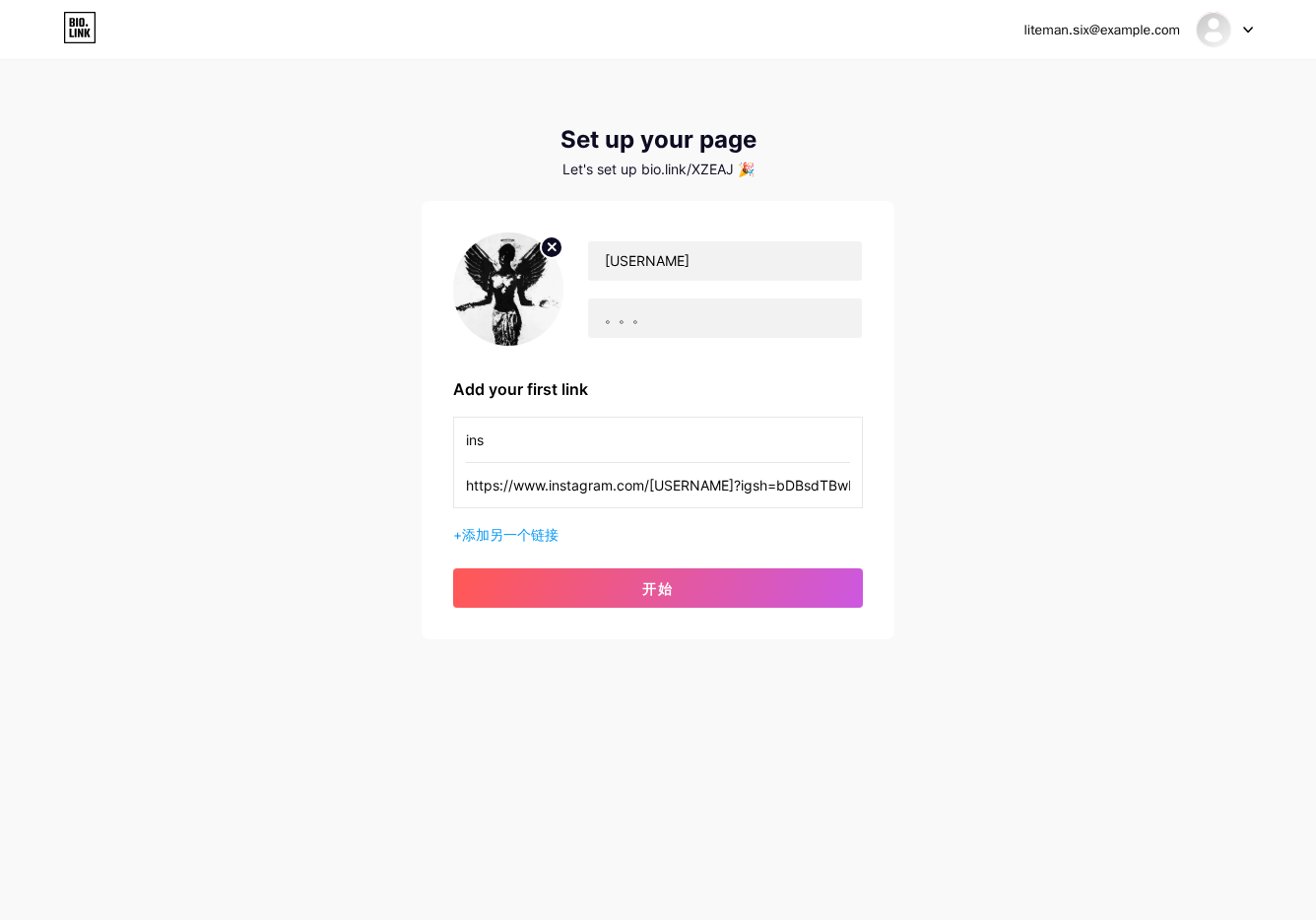 click on "liteman.six@gmail.com           仪表板     登出   设置您的页面   让我们设置 bio.link/XZEAJ 🎉               86Mike     。。。     添加您的第一个链接   ins   https://www.instagram.com/ro86mikee?igsh=bDBsdTBwNTdpaXBl&utm_source=qr
+ 添加另一个链接     开始" at bounding box center (658, 351) 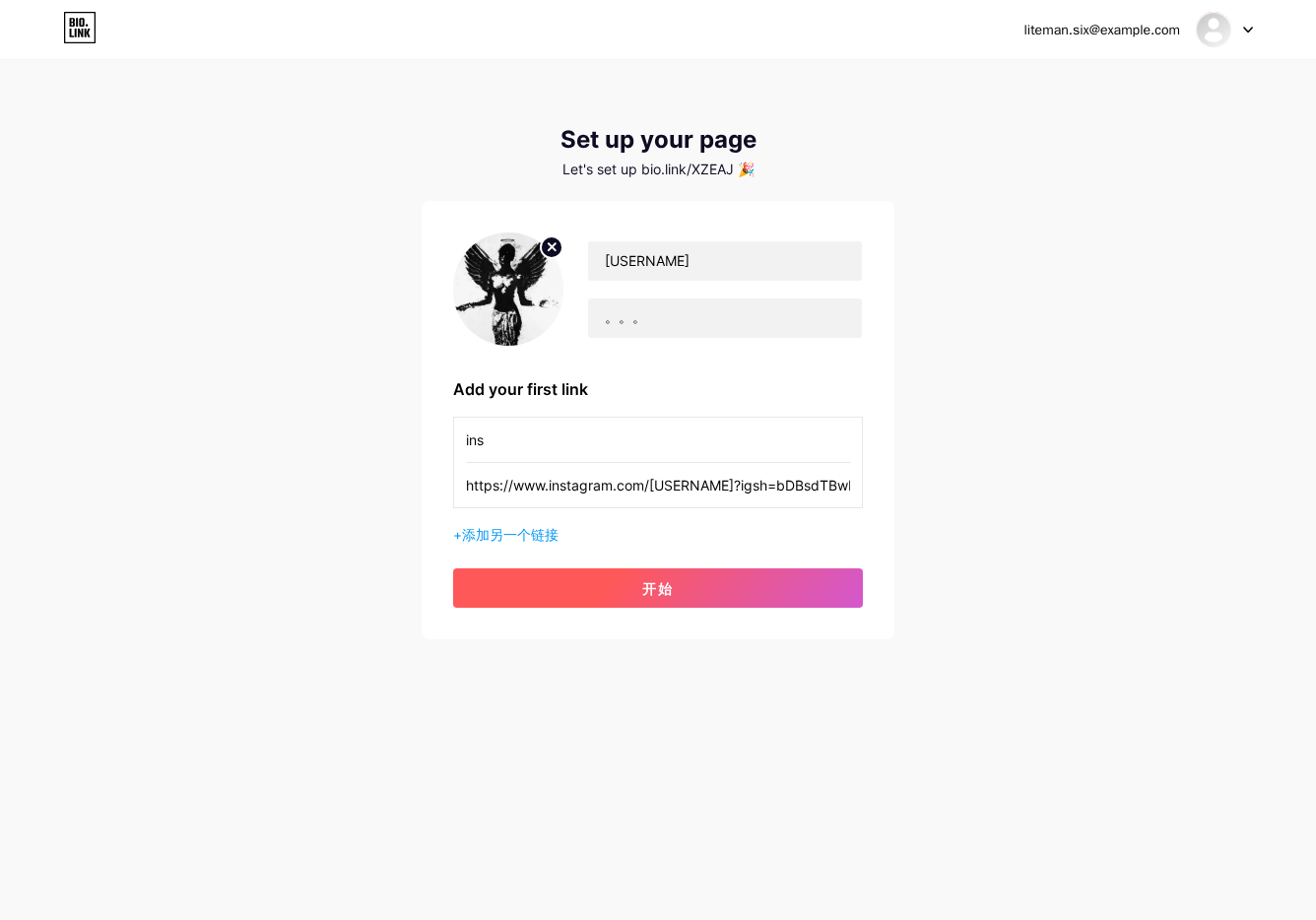 click on "开始" at bounding box center [658, 588] 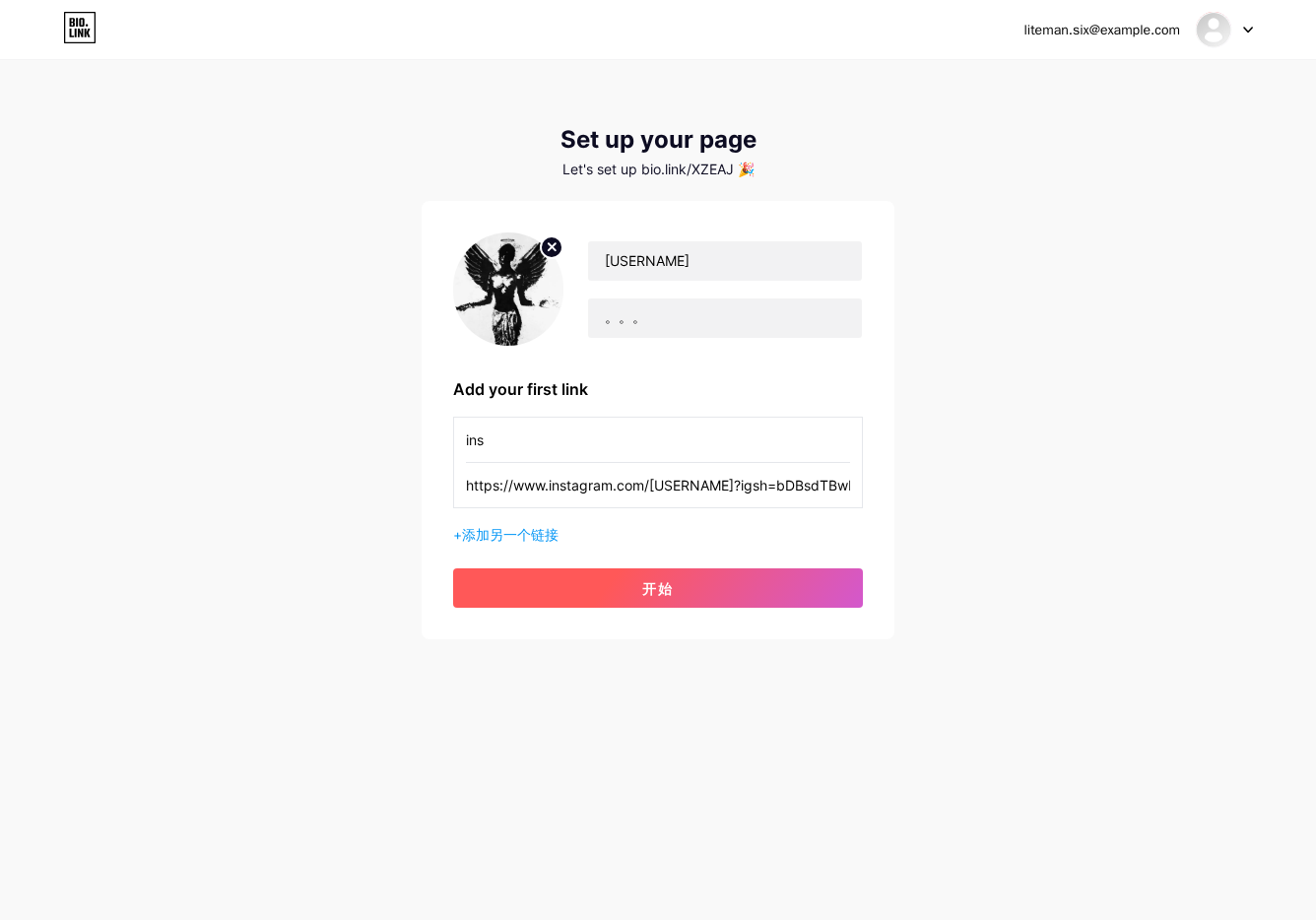 click on "开始" at bounding box center (658, 588) 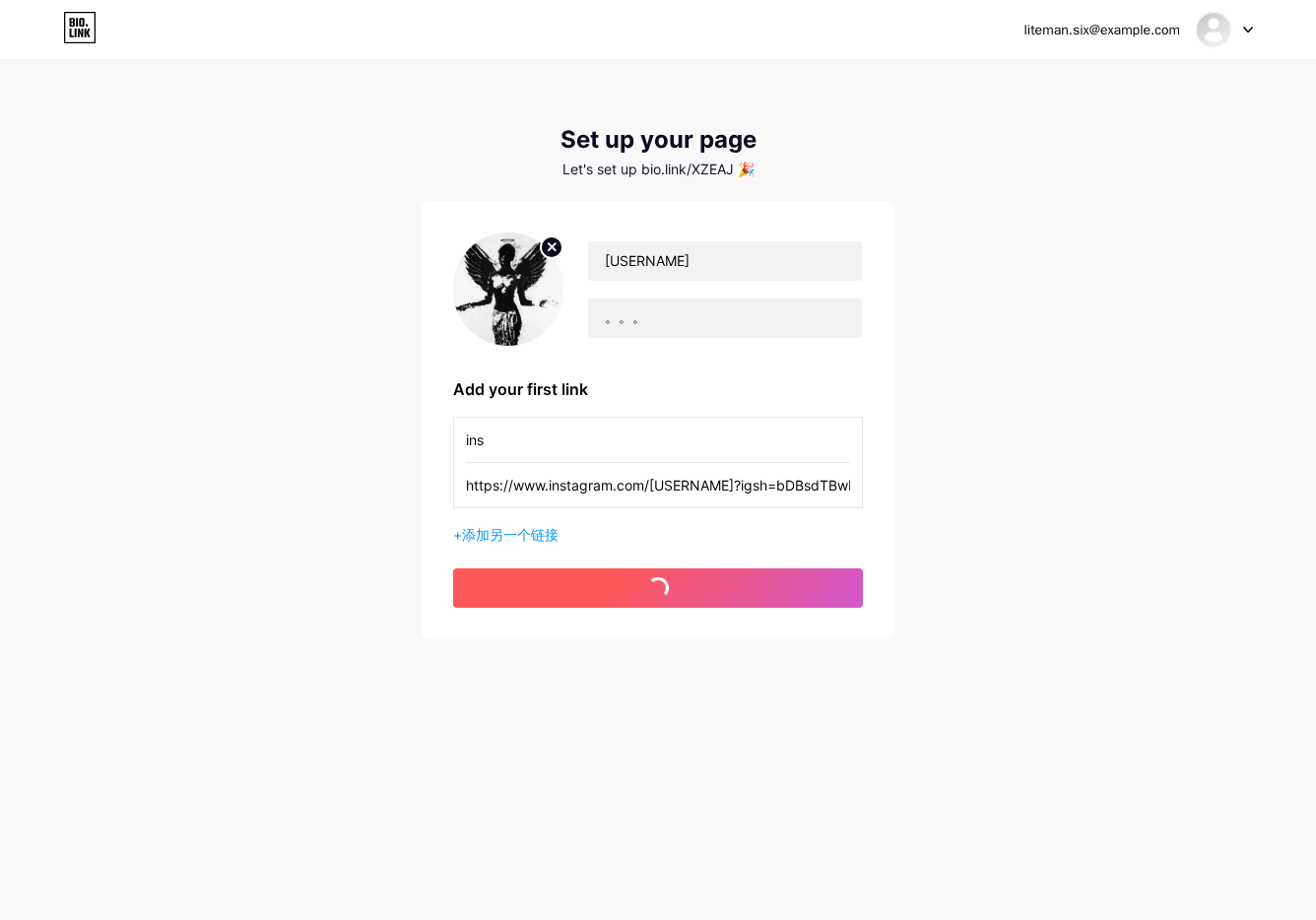 click on "开始" at bounding box center [658, 588] 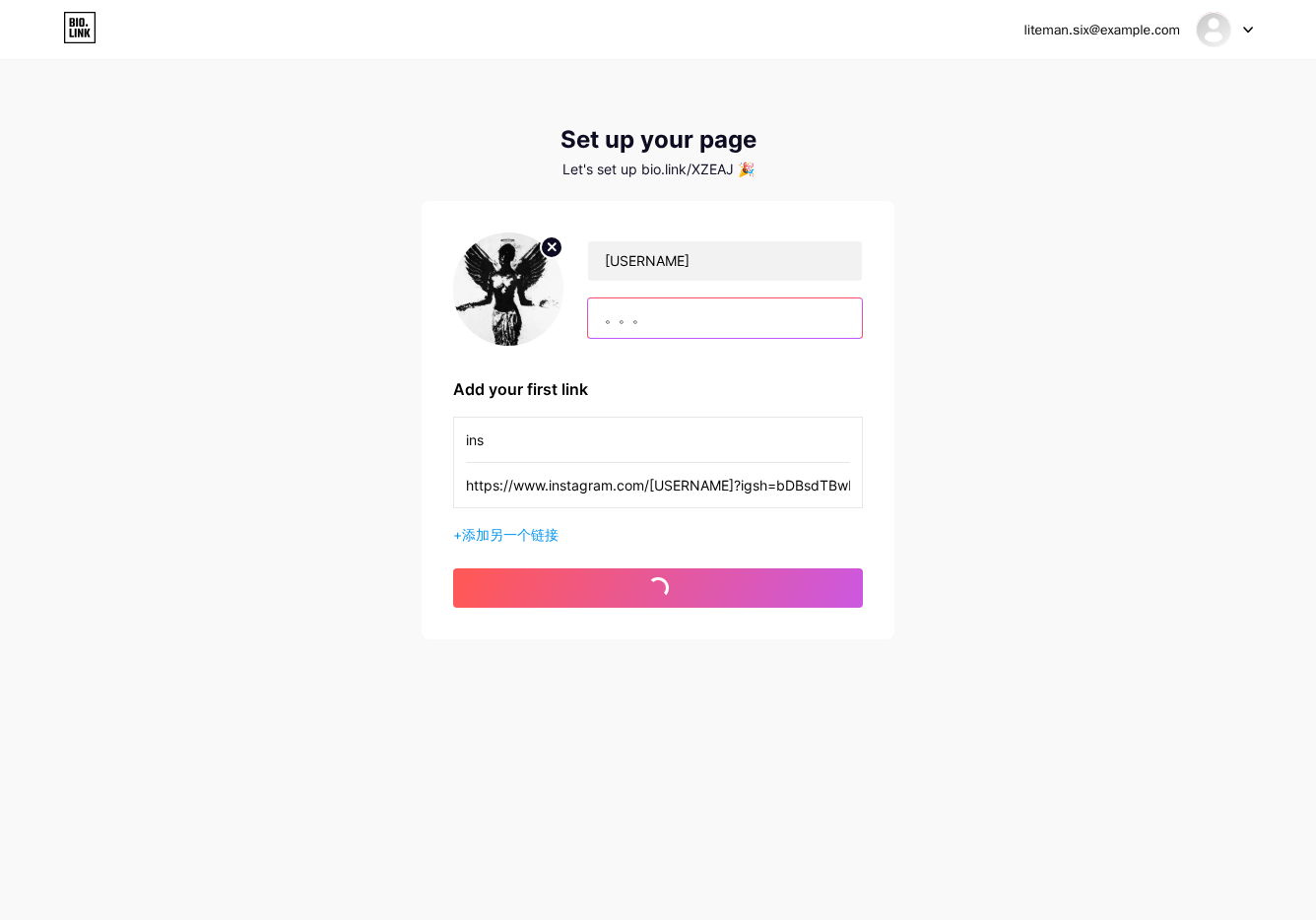 click on "。。。" at bounding box center (725, 318) 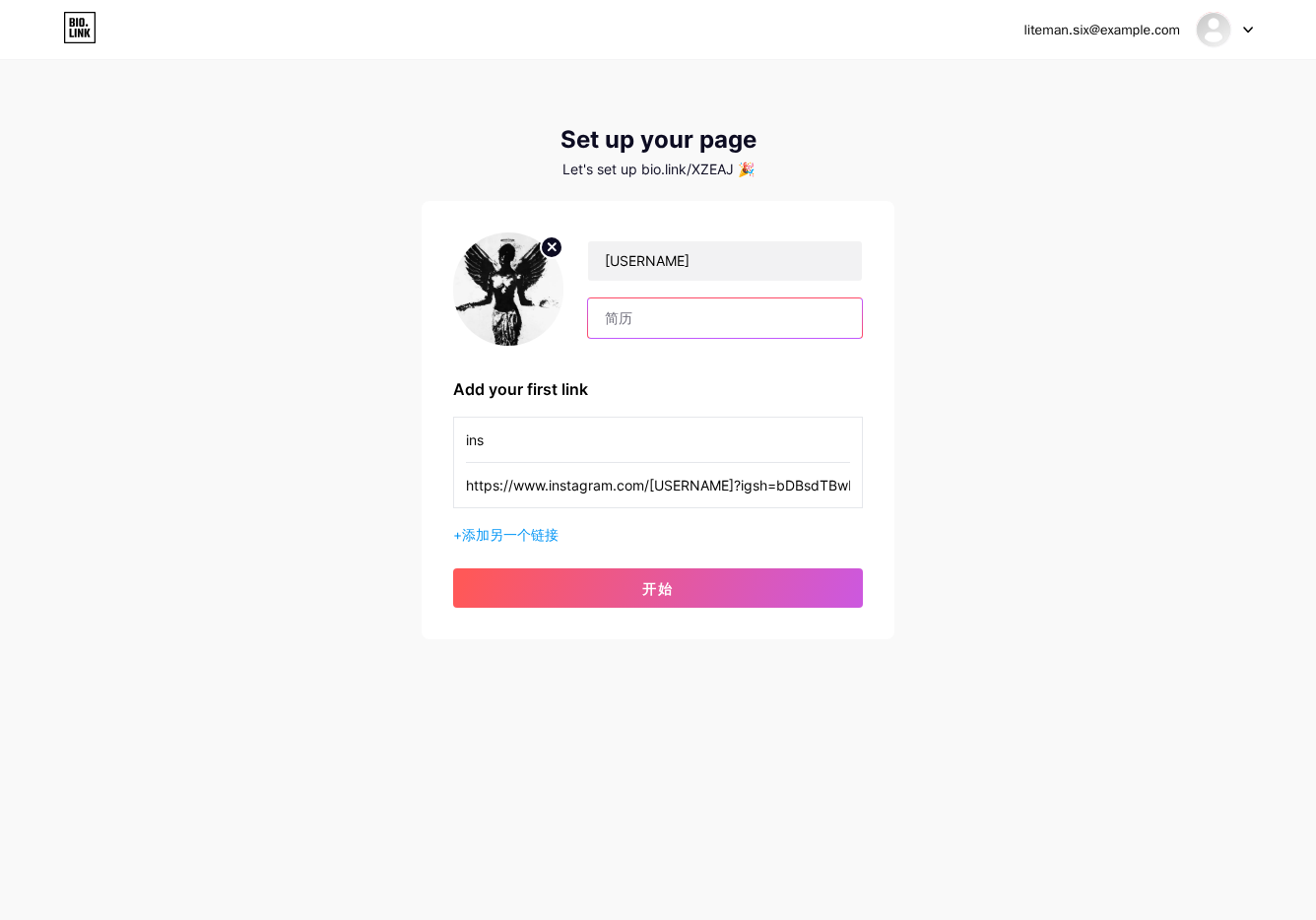 click at bounding box center (725, 318) 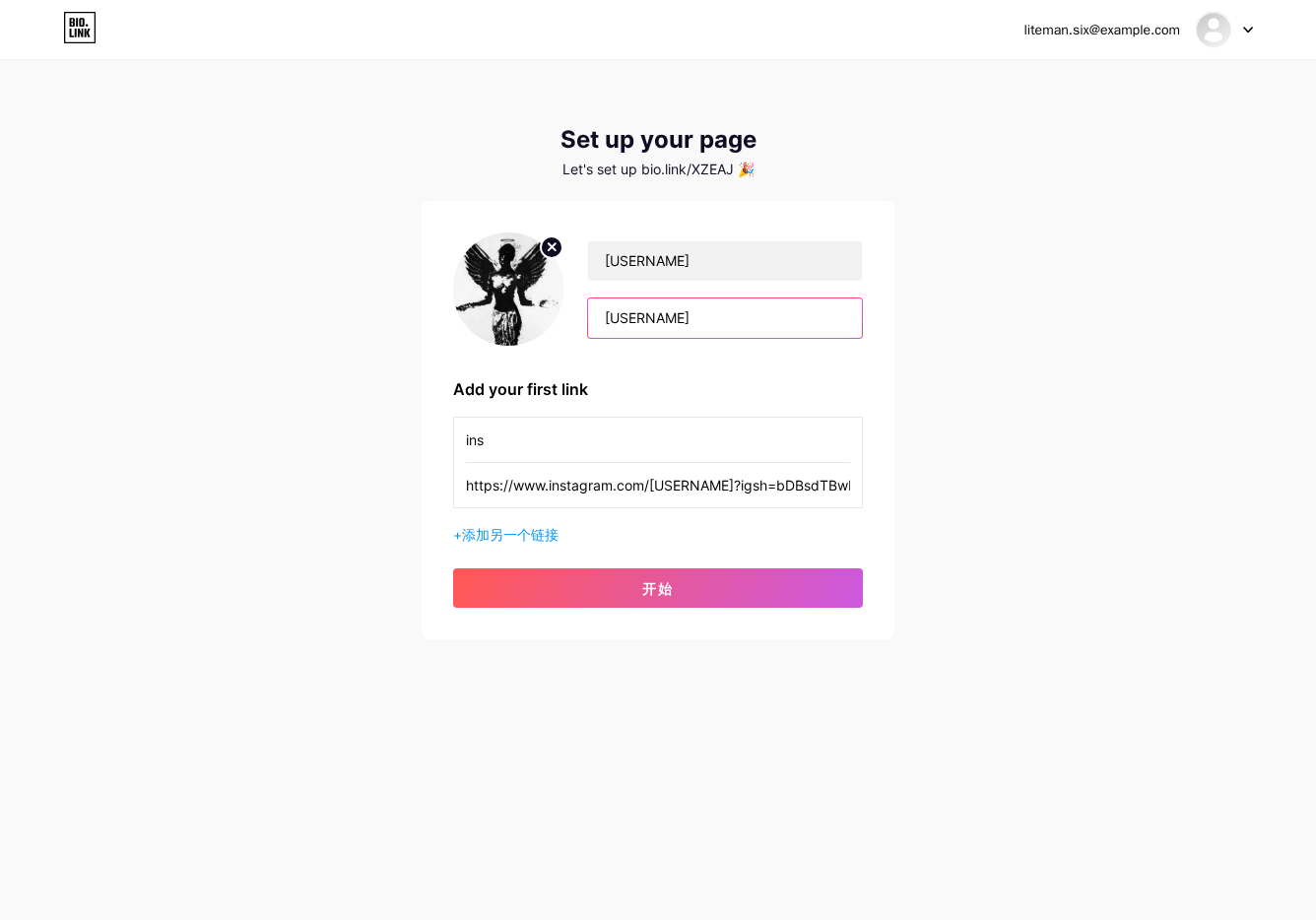 type on "86mike" 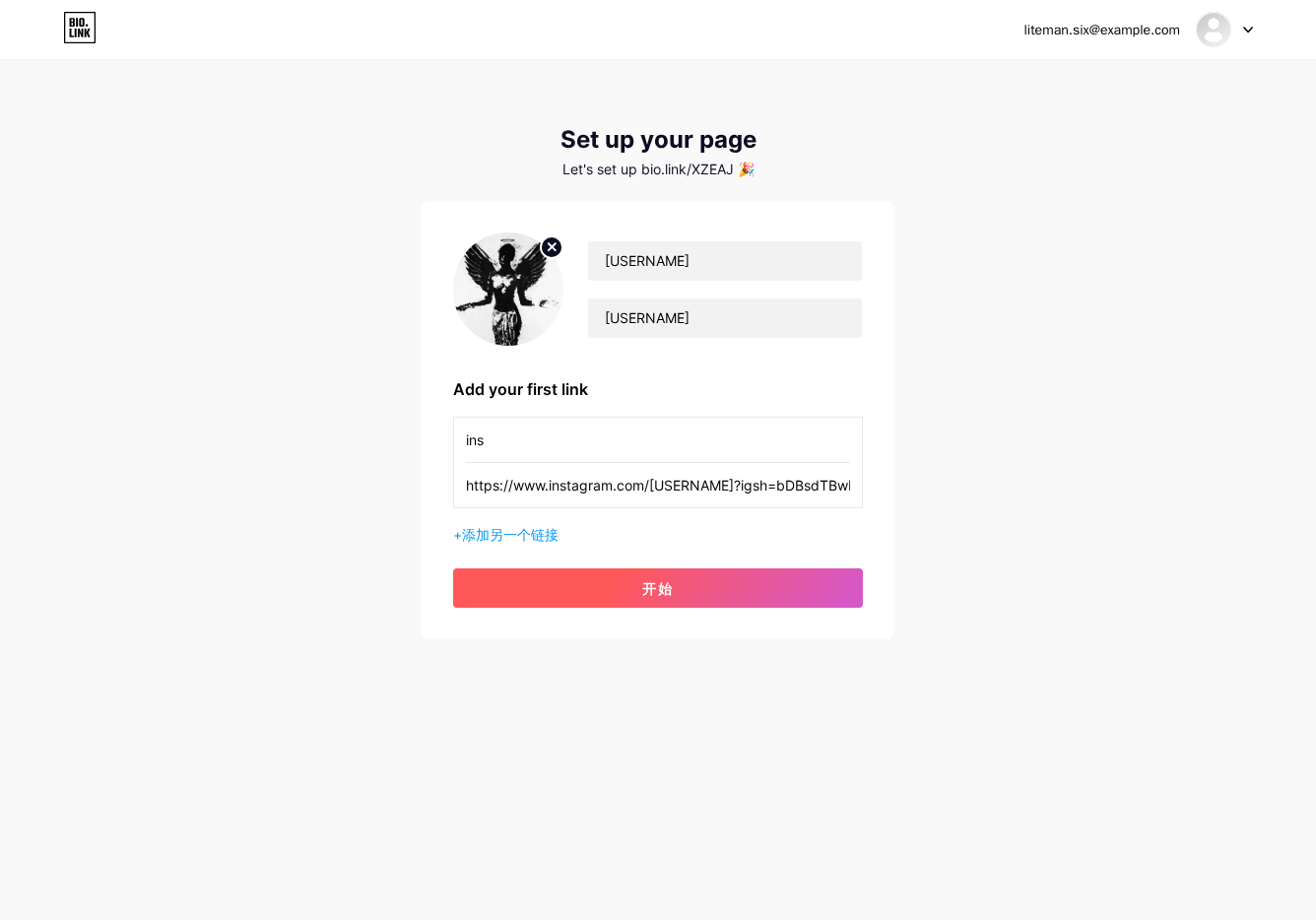 click on "开始" at bounding box center [658, 588] 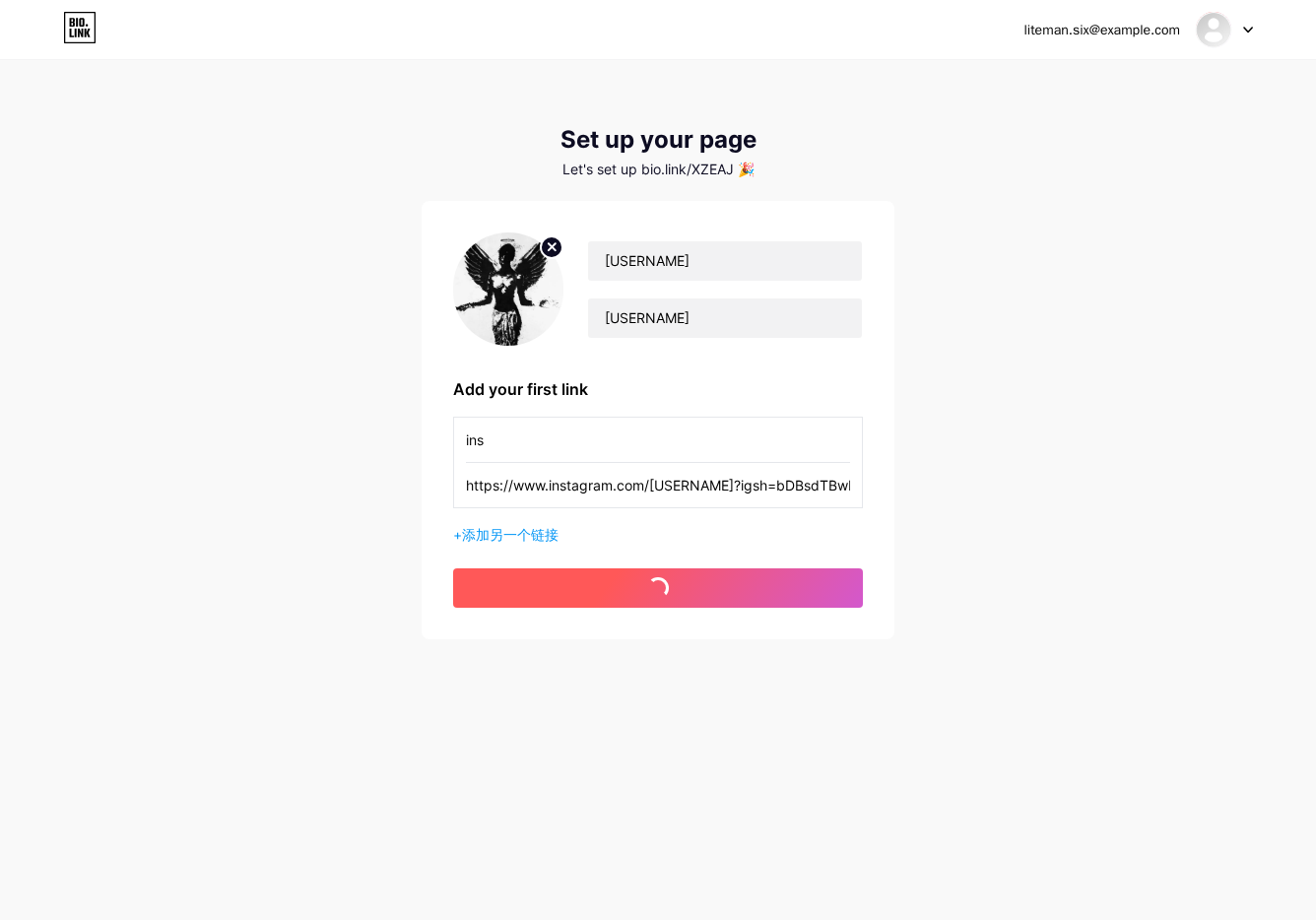 click on "开始" at bounding box center [658, 588] 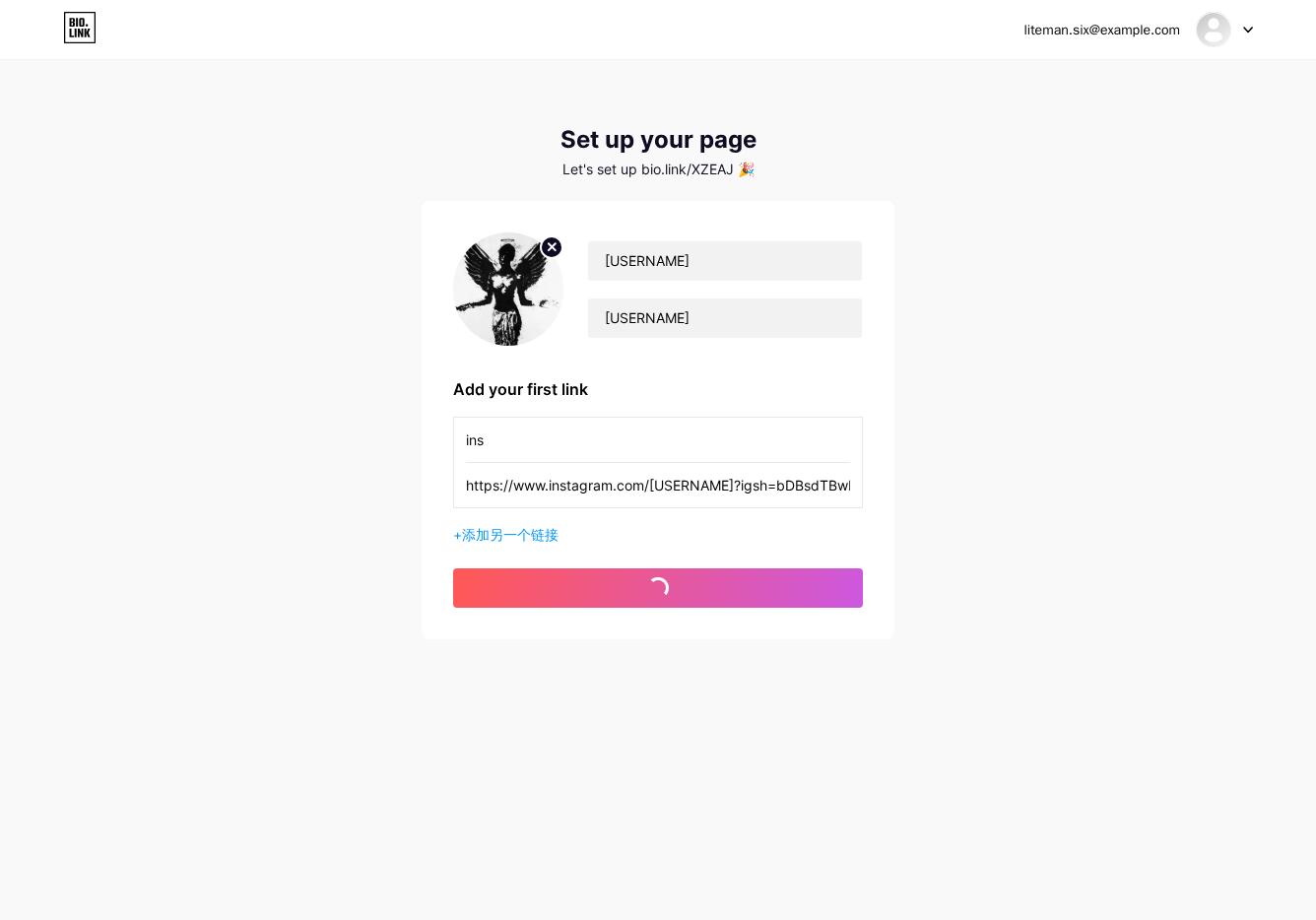 drag, startPoint x: 724, startPoint y: 587, endPoint x: 699, endPoint y: 525, distance: 66.85058 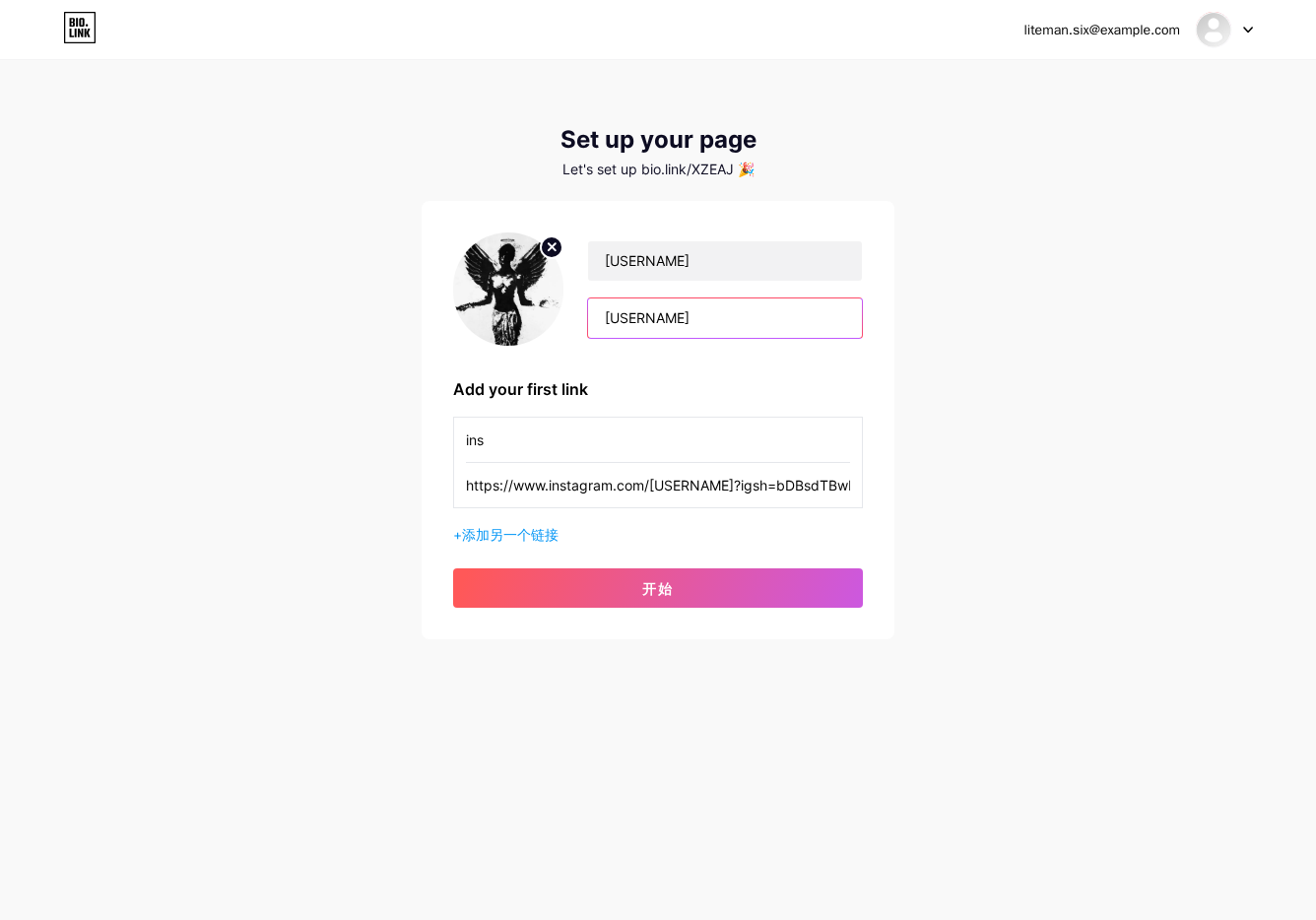 click on "86mike" at bounding box center [725, 318] 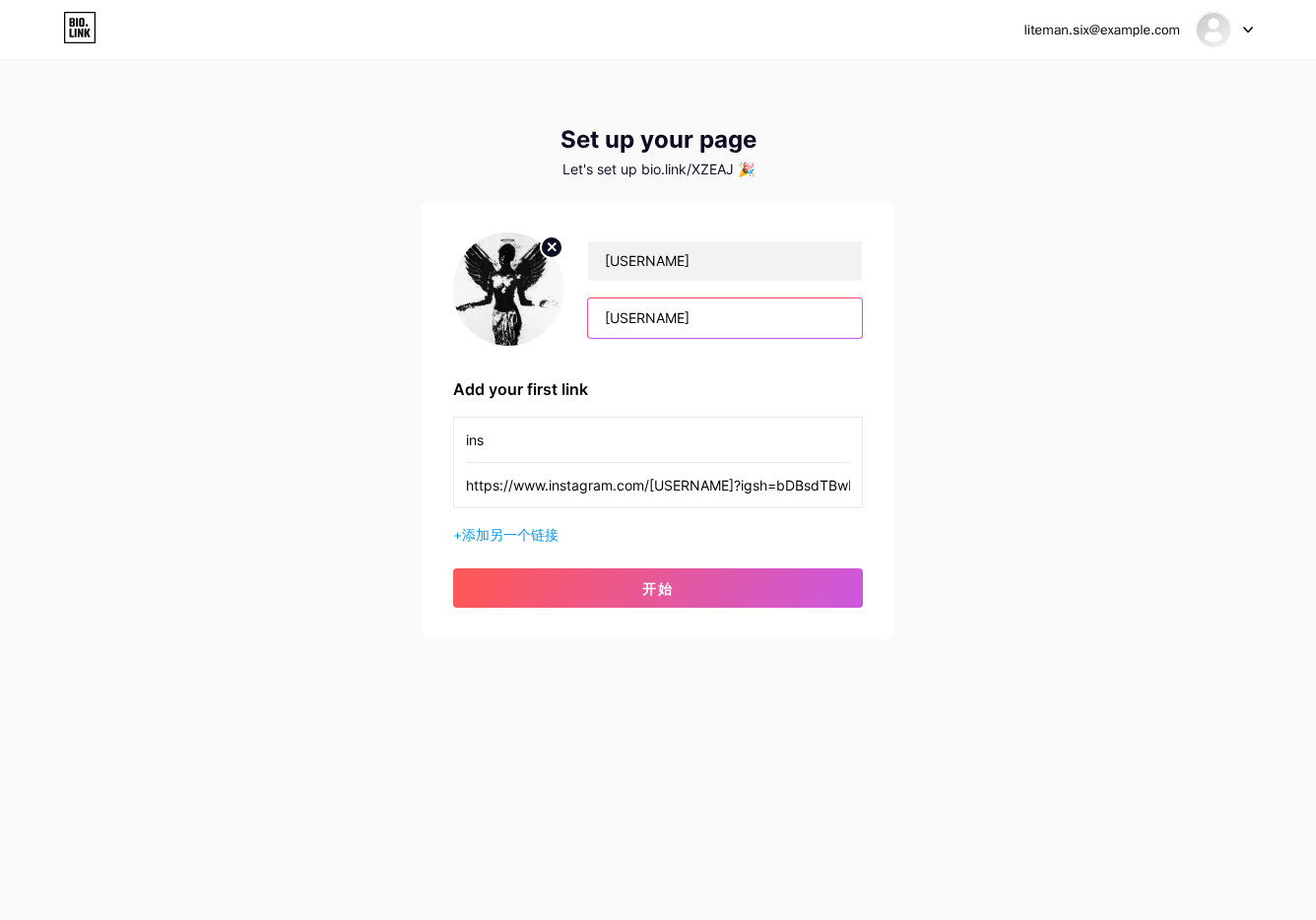 click on "86mike" at bounding box center (725, 318) 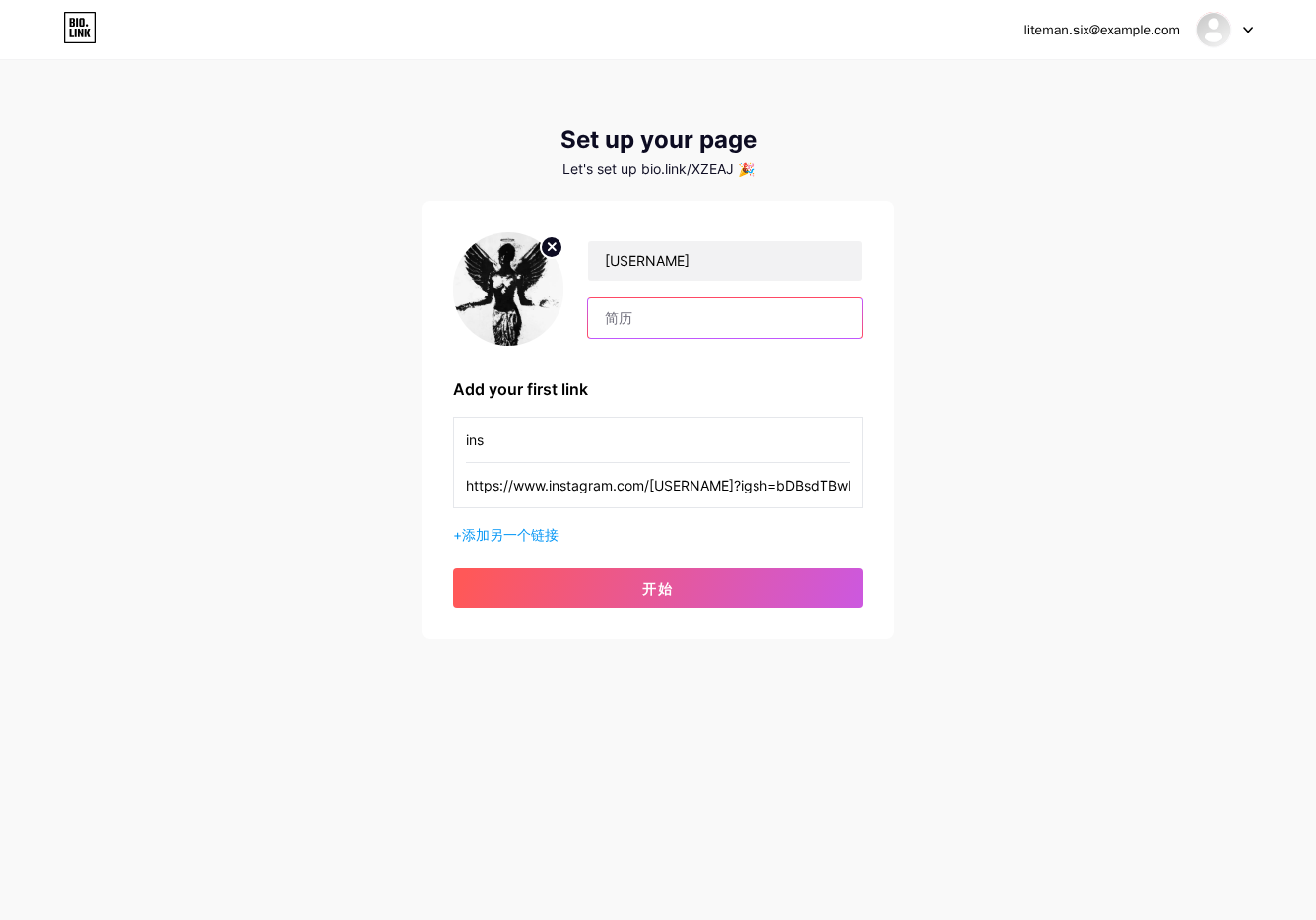 type 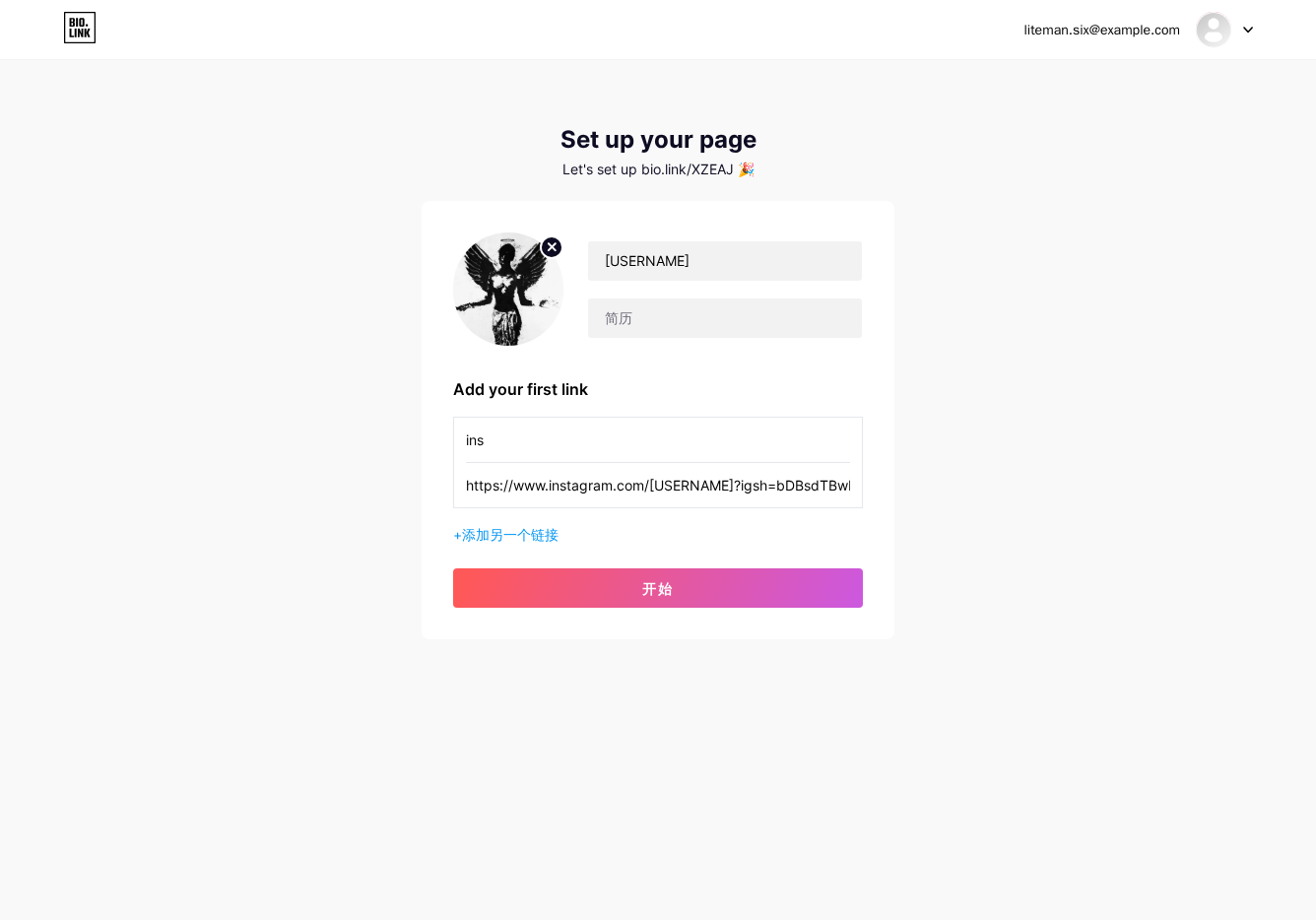 click on "liteman.six@gmail.com           仪表板     登出   设置您的页面   让我们设置 bio.link/XZEAJ 🎉               86Mike         添加您的第一个链接   ins   https://www.instagram.com/ro86mikee?igsh=bDBsdTBwNTdpaXBl&utm_source=qr
+ 添加另一个链接     开始" at bounding box center (658, 351) 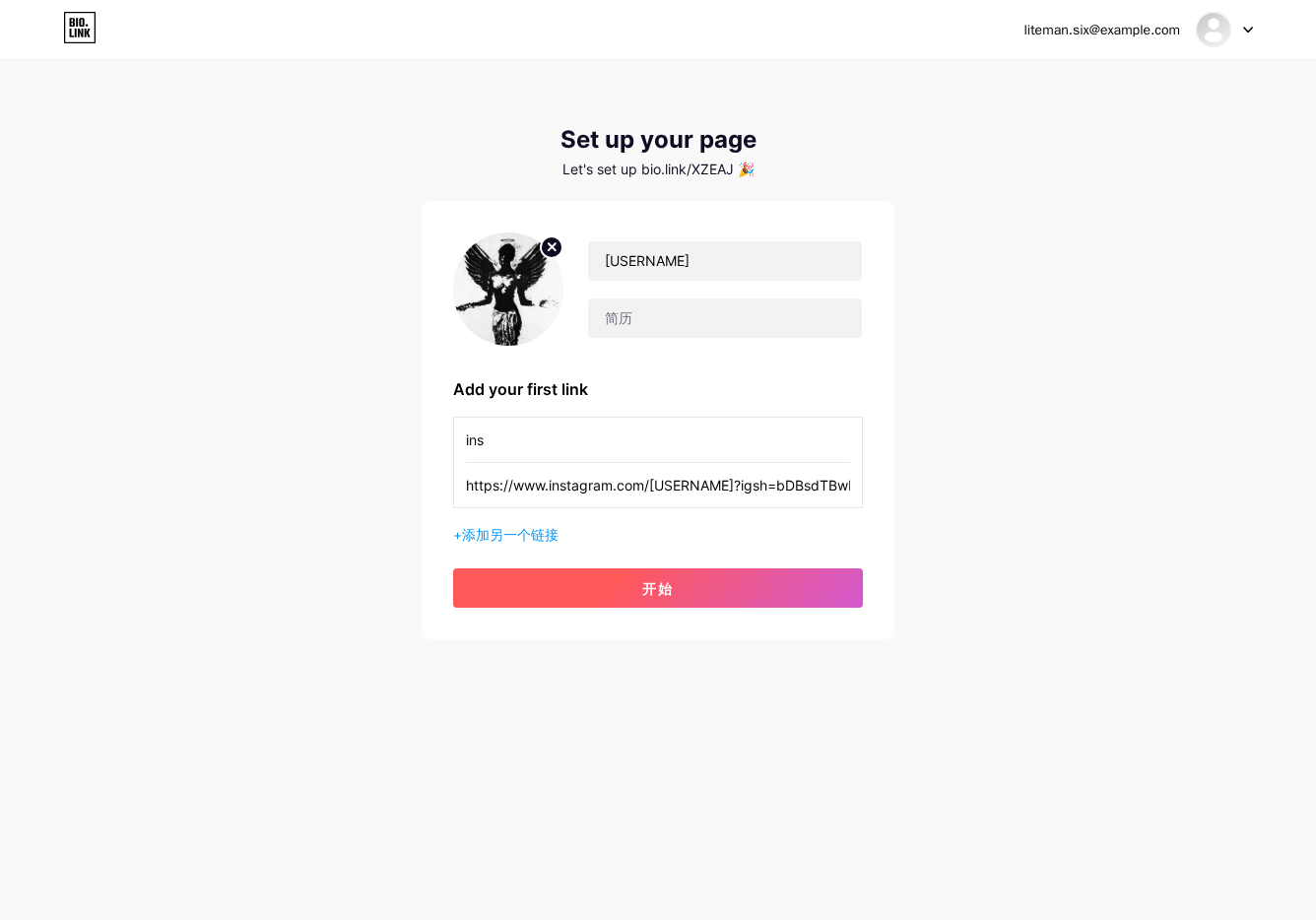 click on "开始" at bounding box center [658, 588] 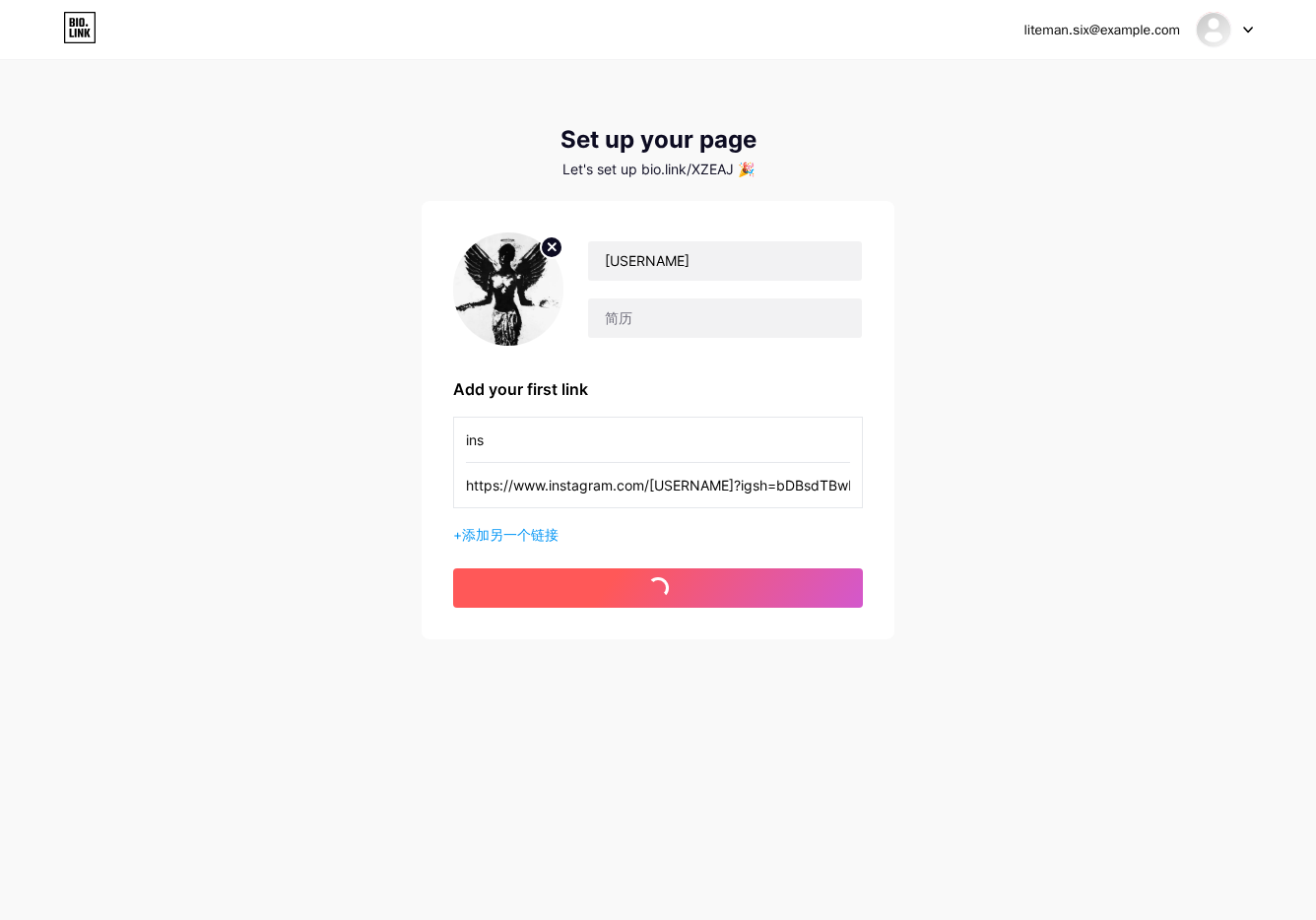click at bounding box center [658, 588] 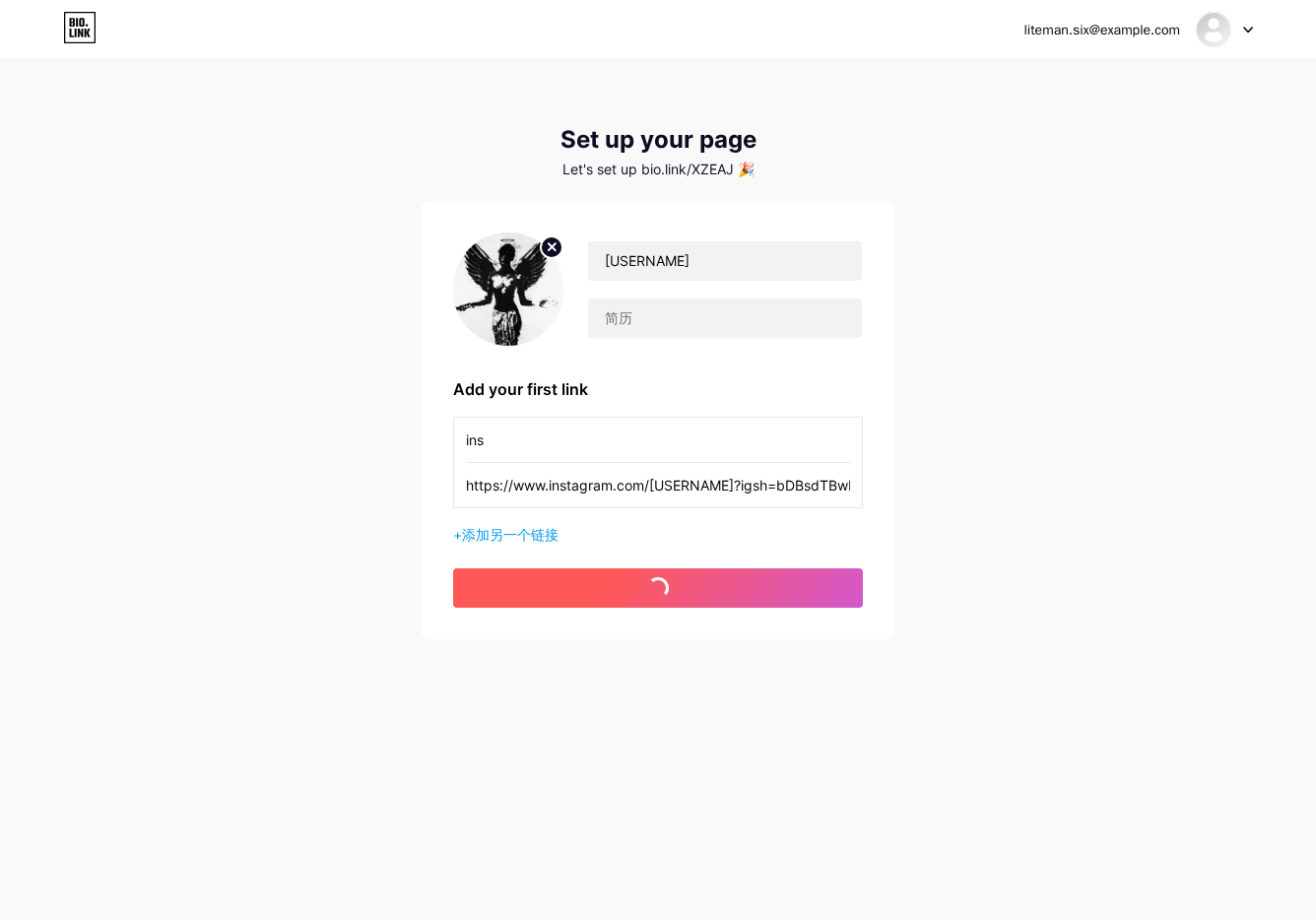 click at bounding box center [658, 588] 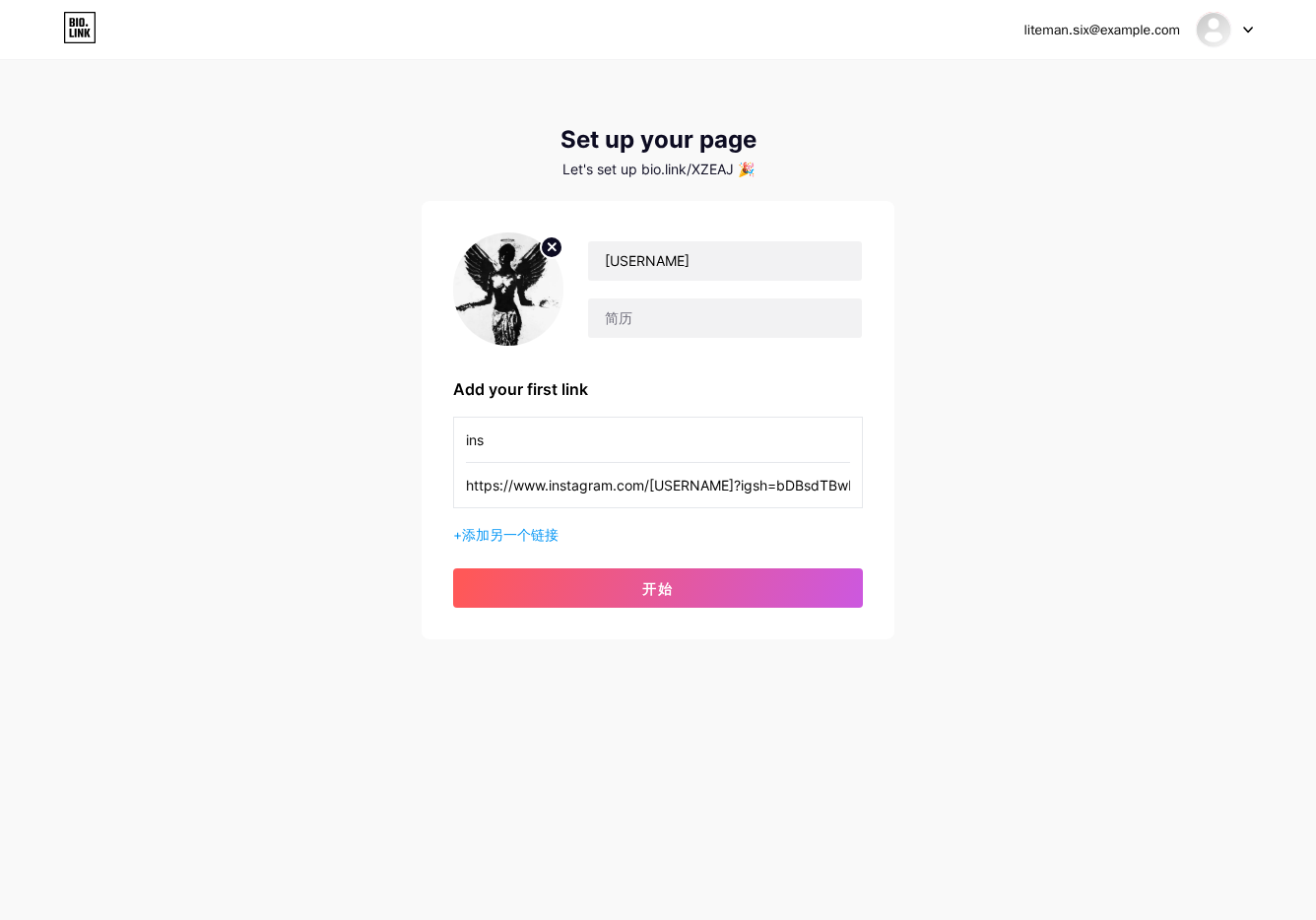 click on "liteman.six@gmail.com           仪表板     登出   设置您的页面   让我们设置 bio.link/XZEAJ 🎉               86Mike         添加您的第一个链接   ins   https://www.instagram.com/ro86mikee?igsh=bDBsdTBwNTdpaXBl&utm_source=qr
+ 添加另一个链接     开始" at bounding box center [658, 351] 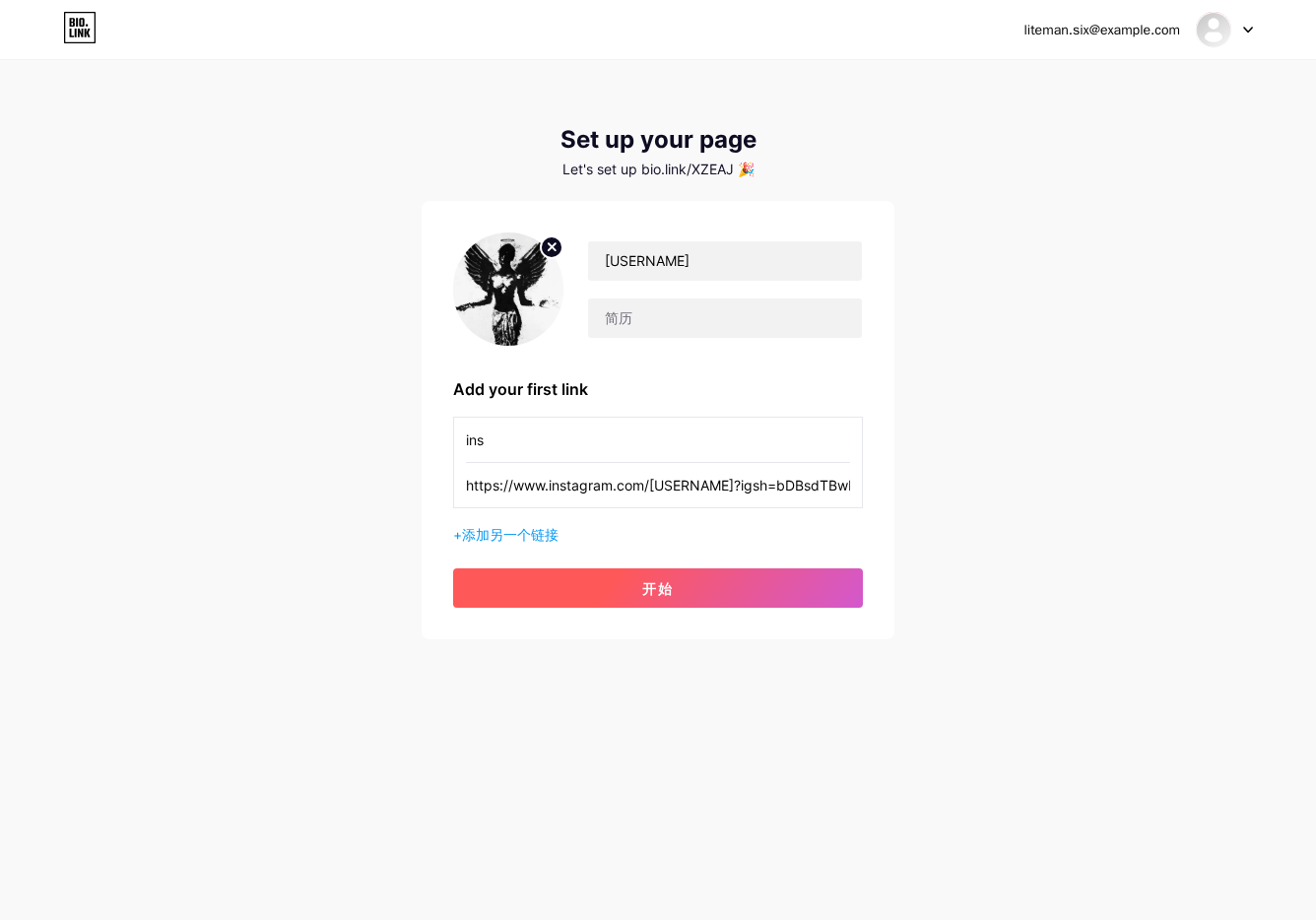 click on "开始" at bounding box center (658, 588) 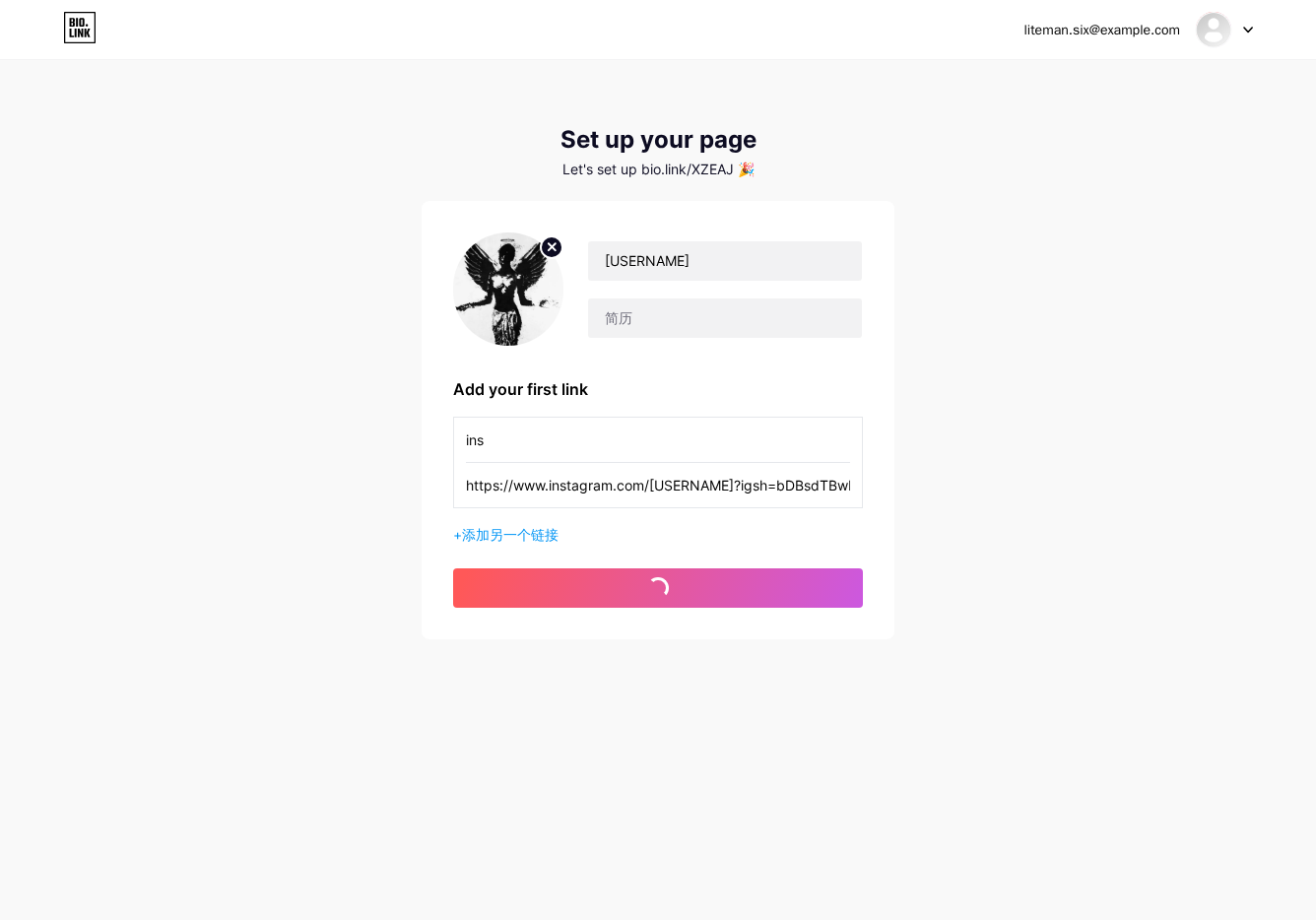 drag, startPoint x: 622, startPoint y: 591, endPoint x: 392, endPoint y: 526, distance: 239.0084 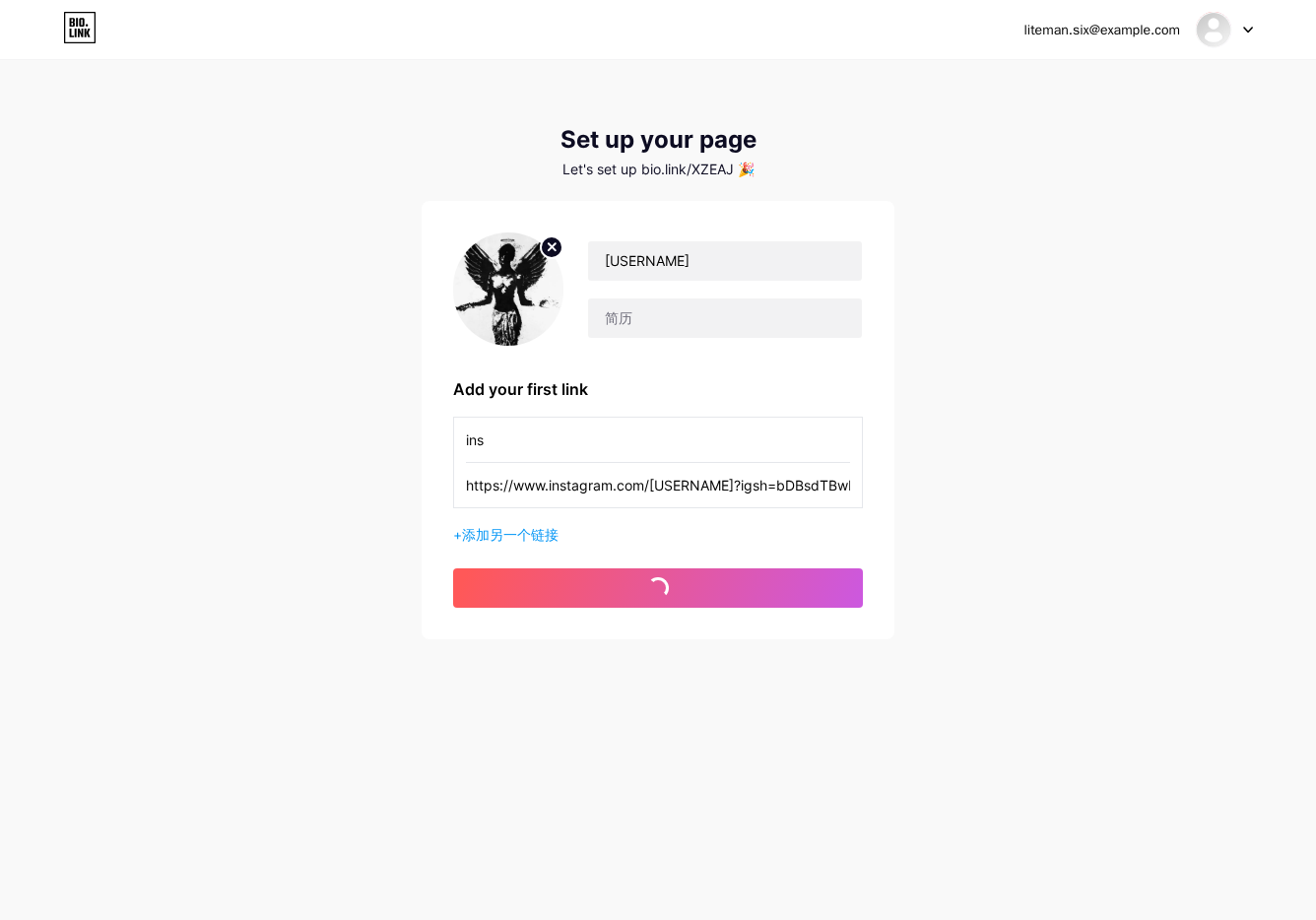 click on "开始" at bounding box center (658, 588) 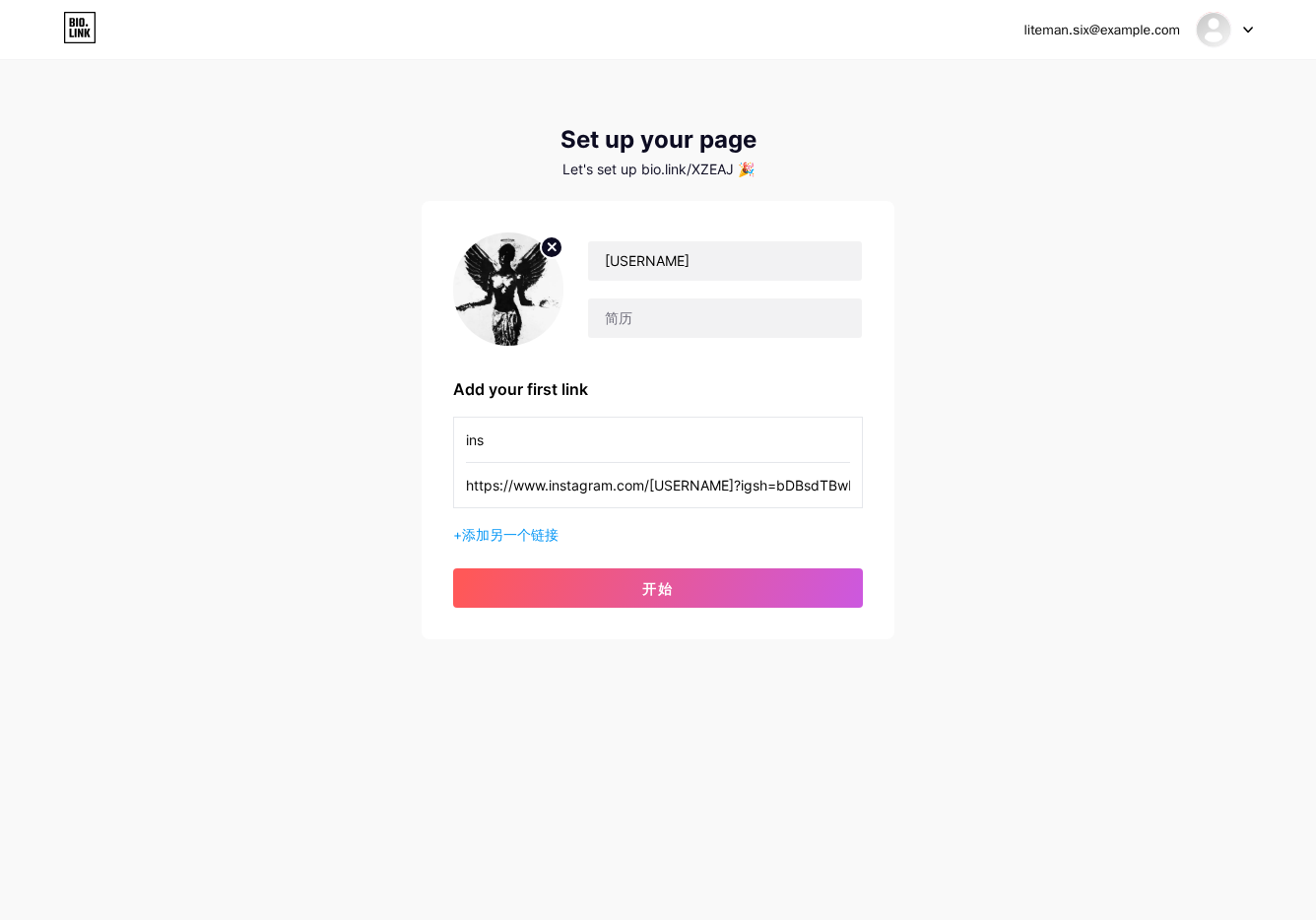 click on "liteman.six@gmail.com           仪表板     登出" at bounding box center [658, 30] 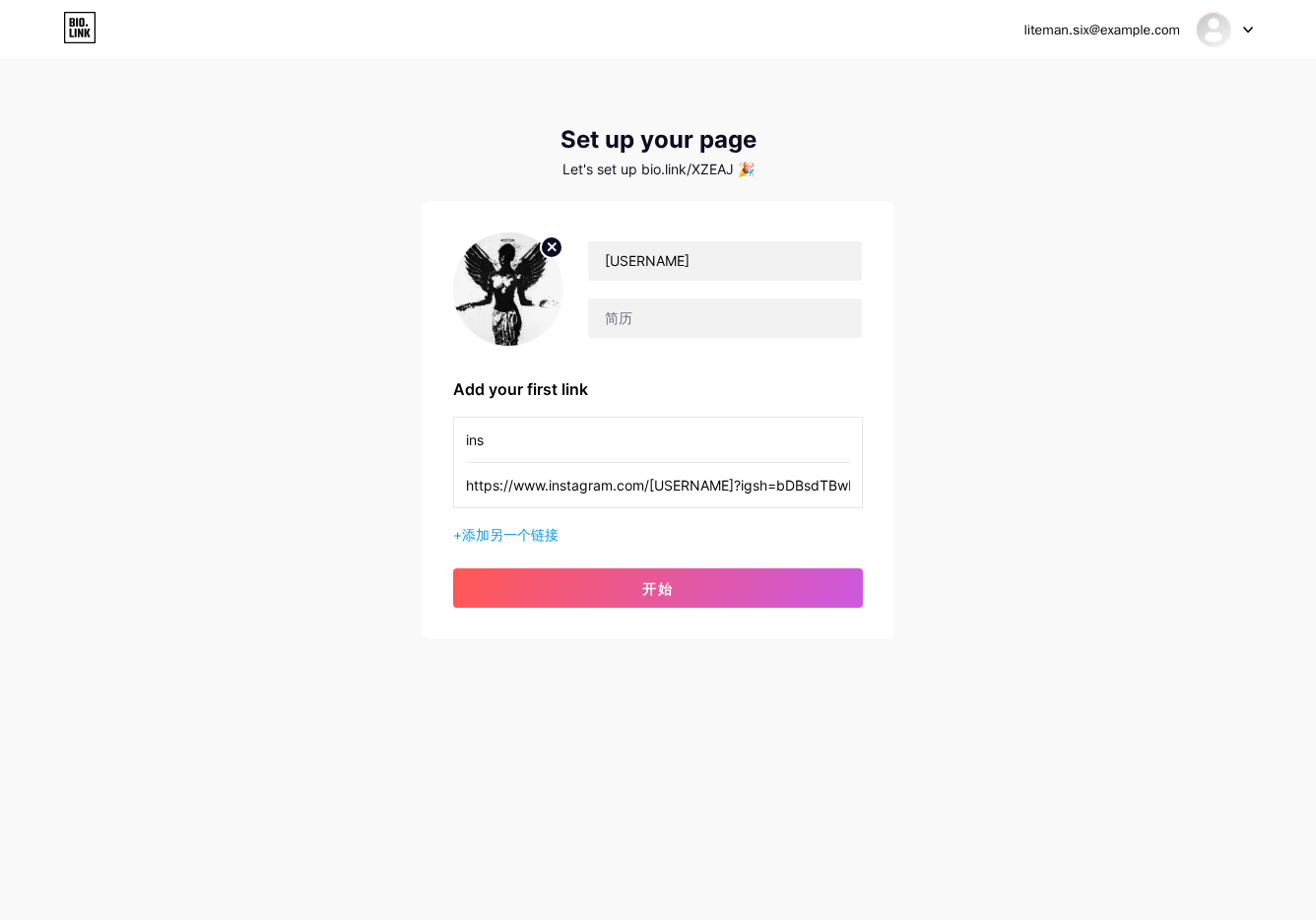 click at bounding box center [1248, 30] 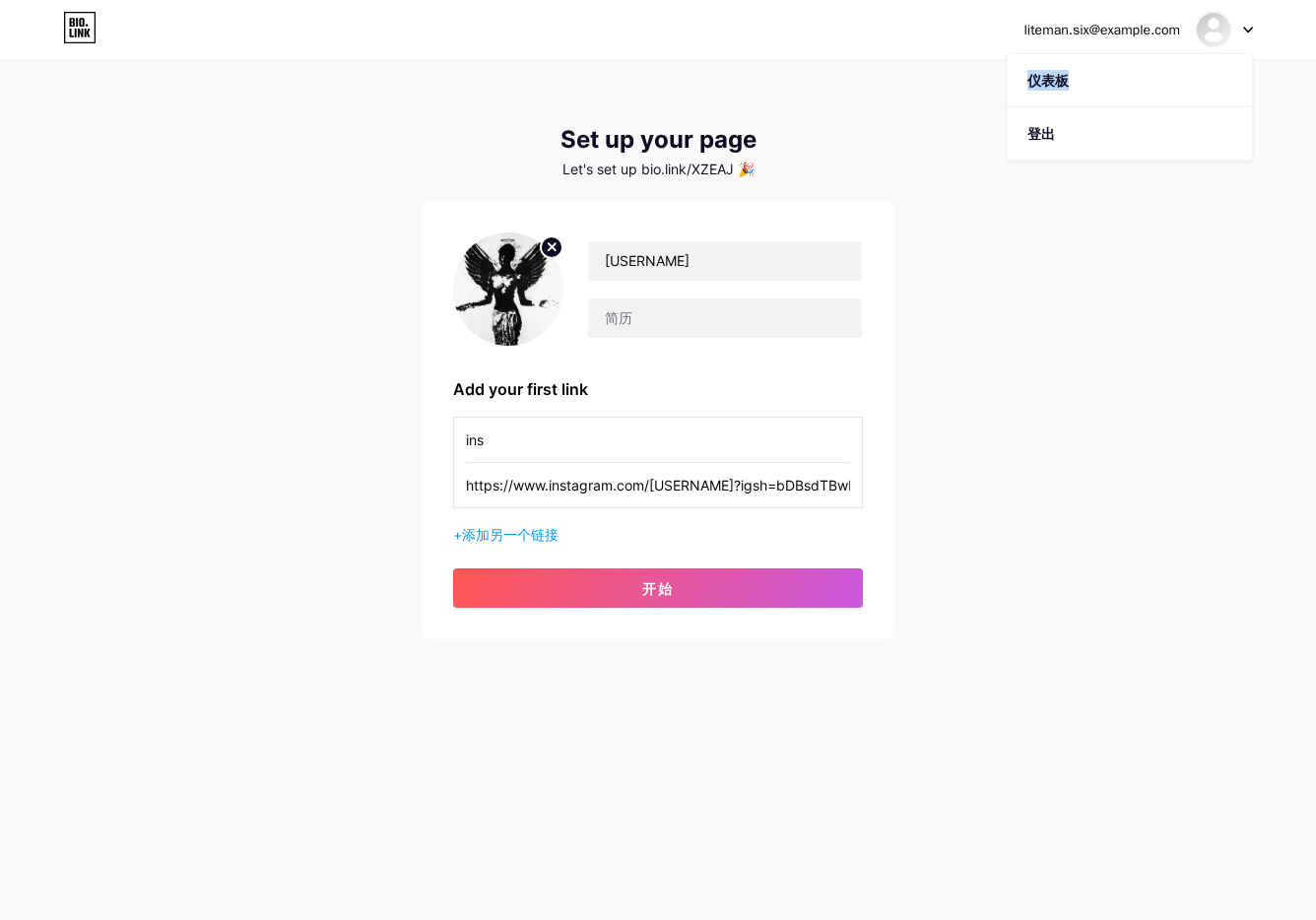 drag, startPoint x: 1066, startPoint y: 76, endPoint x: 1012, endPoint y: 289, distance: 219.73848 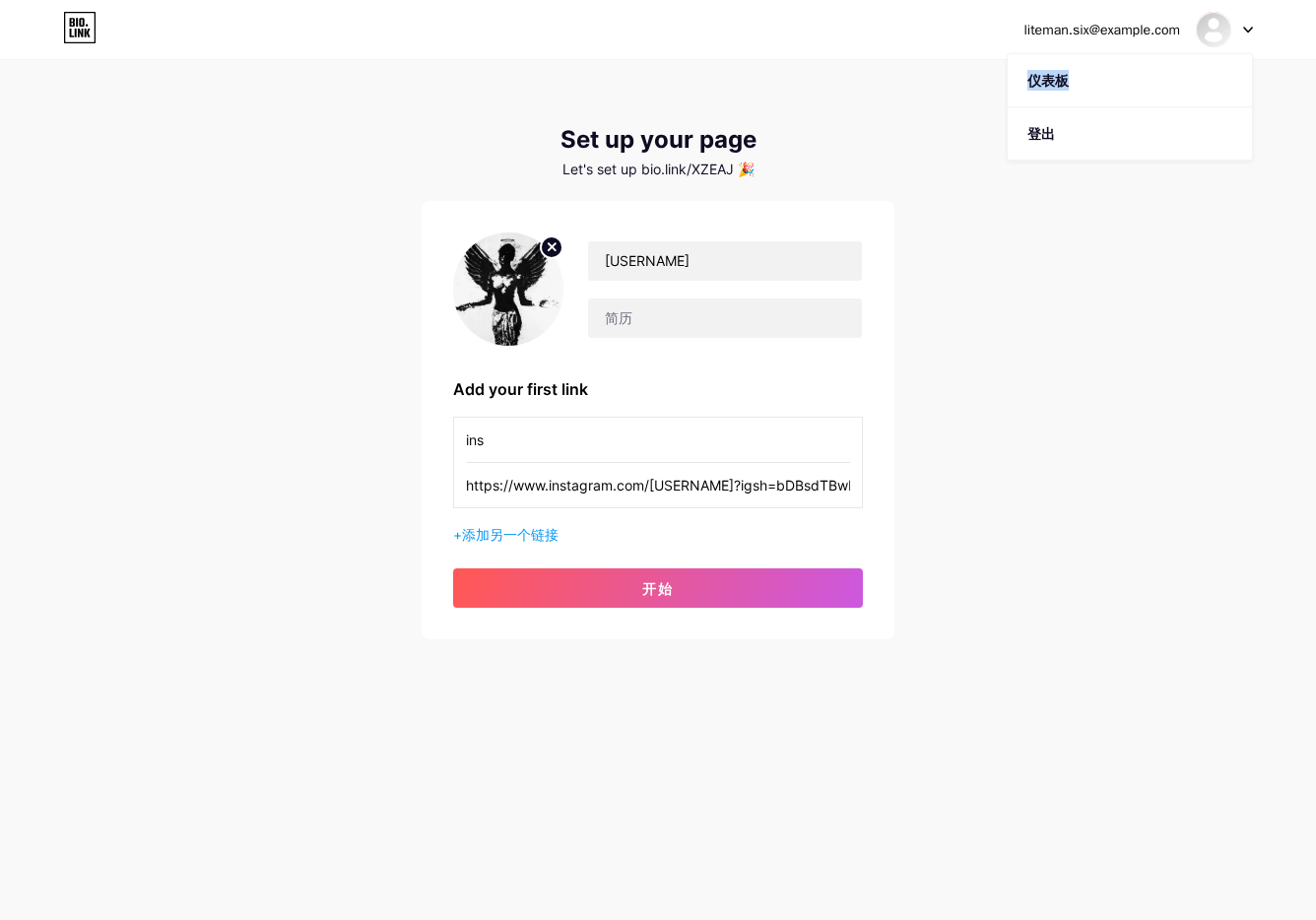 click on "liteman.six@gmail.com           仪表板     登出   设置您的页面   让我们设置 bio.link/XZEAJ 🎉               86Mike         添加您的第一个链接   ins   https://www.instagram.com/ro86mikee?igsh=bDBsdTBwNTdpaXBl&utm_source=qr
+ 添加另一个链接     开始" at bounding box center (658, 351) 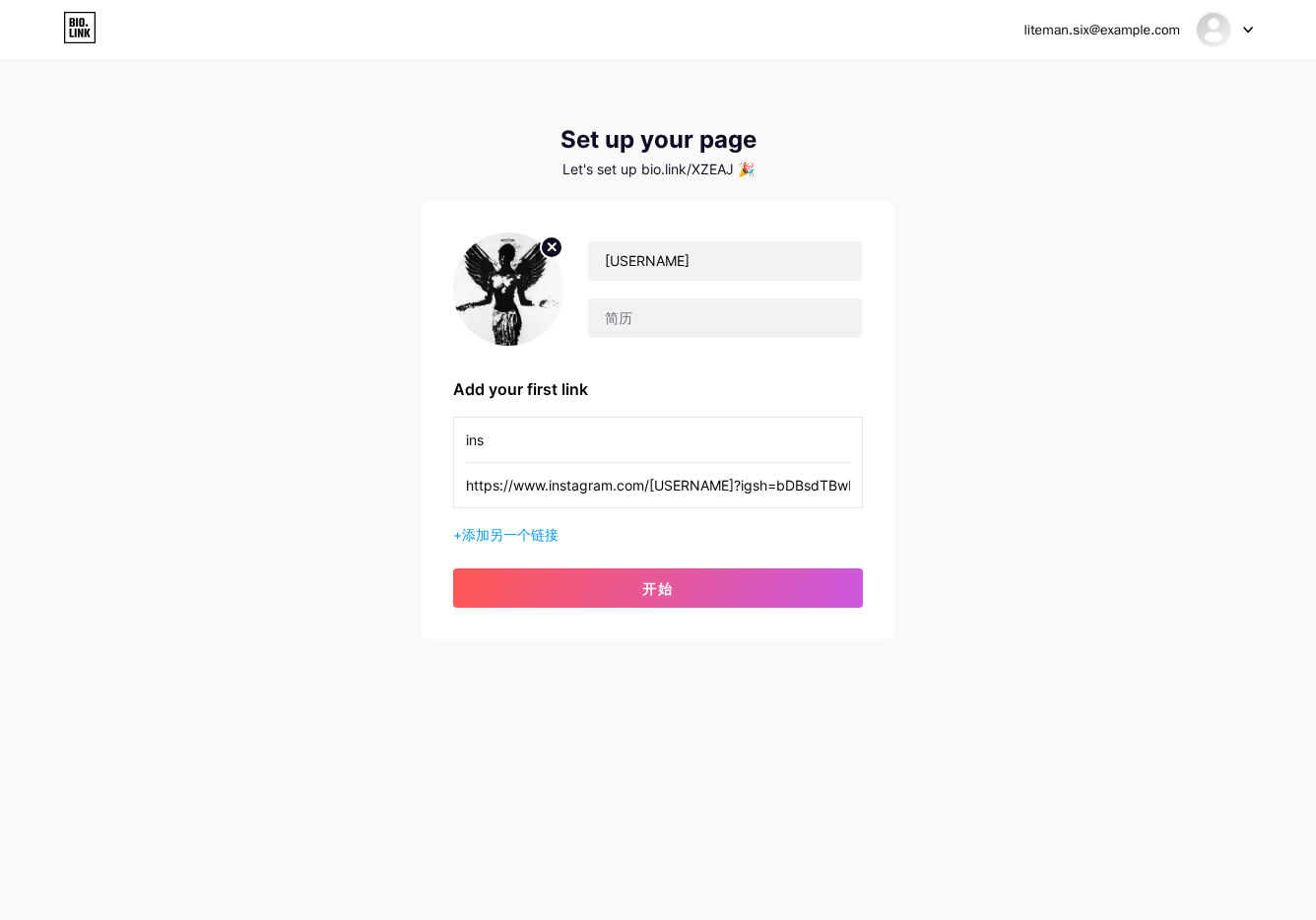 drag, startPoint x: 1013, startPoint y: 304, endPoint x: 991, endPoint y: 128, distance: 177.3697 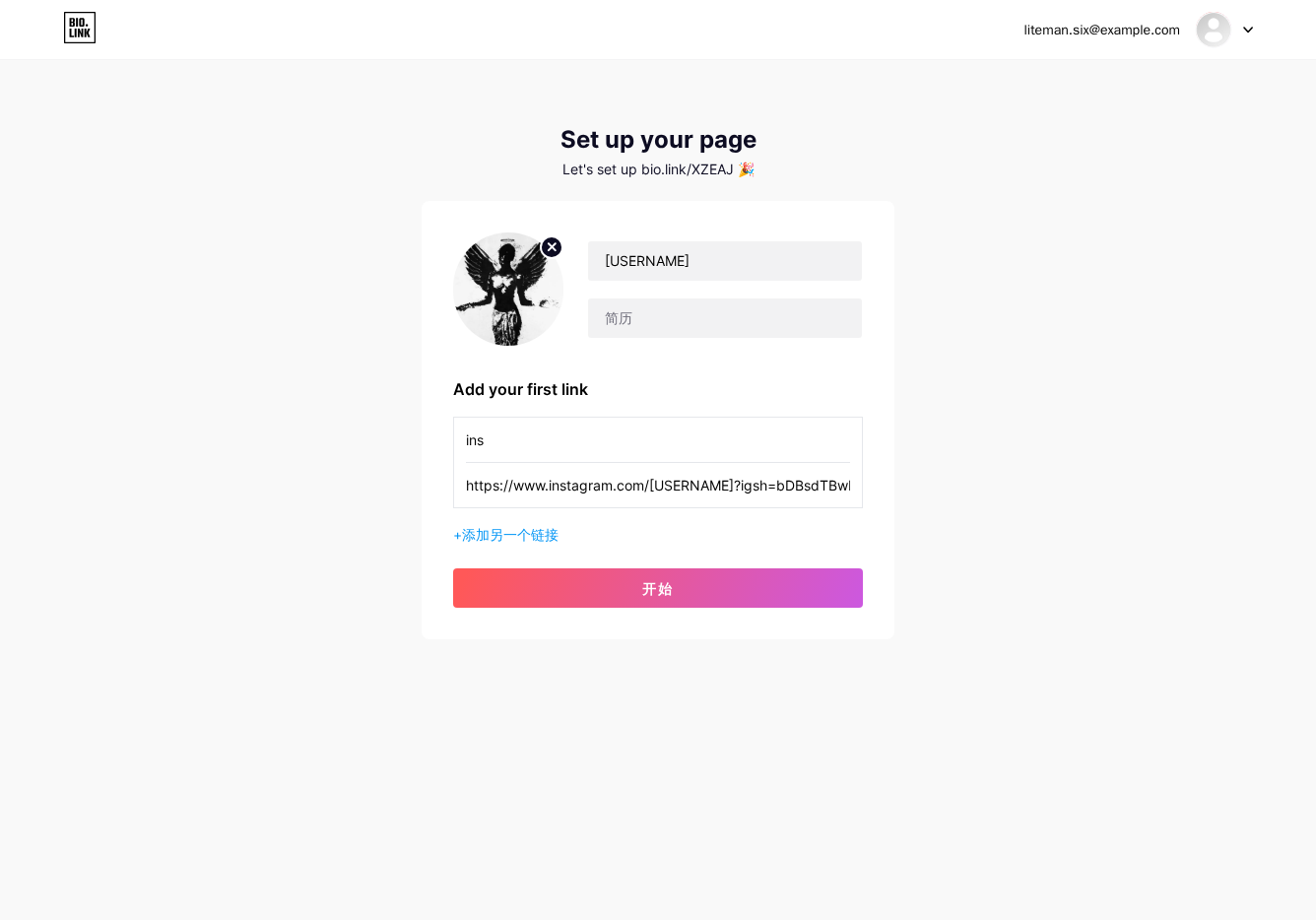 click on "liteman.six@gmail.com           仪表板     登出   设置您的页面   让我们设置 bio.link/XZEAJ 🎉               86Mike         添加您的第一个链接   ins   https://www.instagram.com/ro86mikee?igsh=bDBsdTBwNTdpaXBl&utm_source=qr
+ 添加另一个链接     开始" at bounding box center (658, 351) 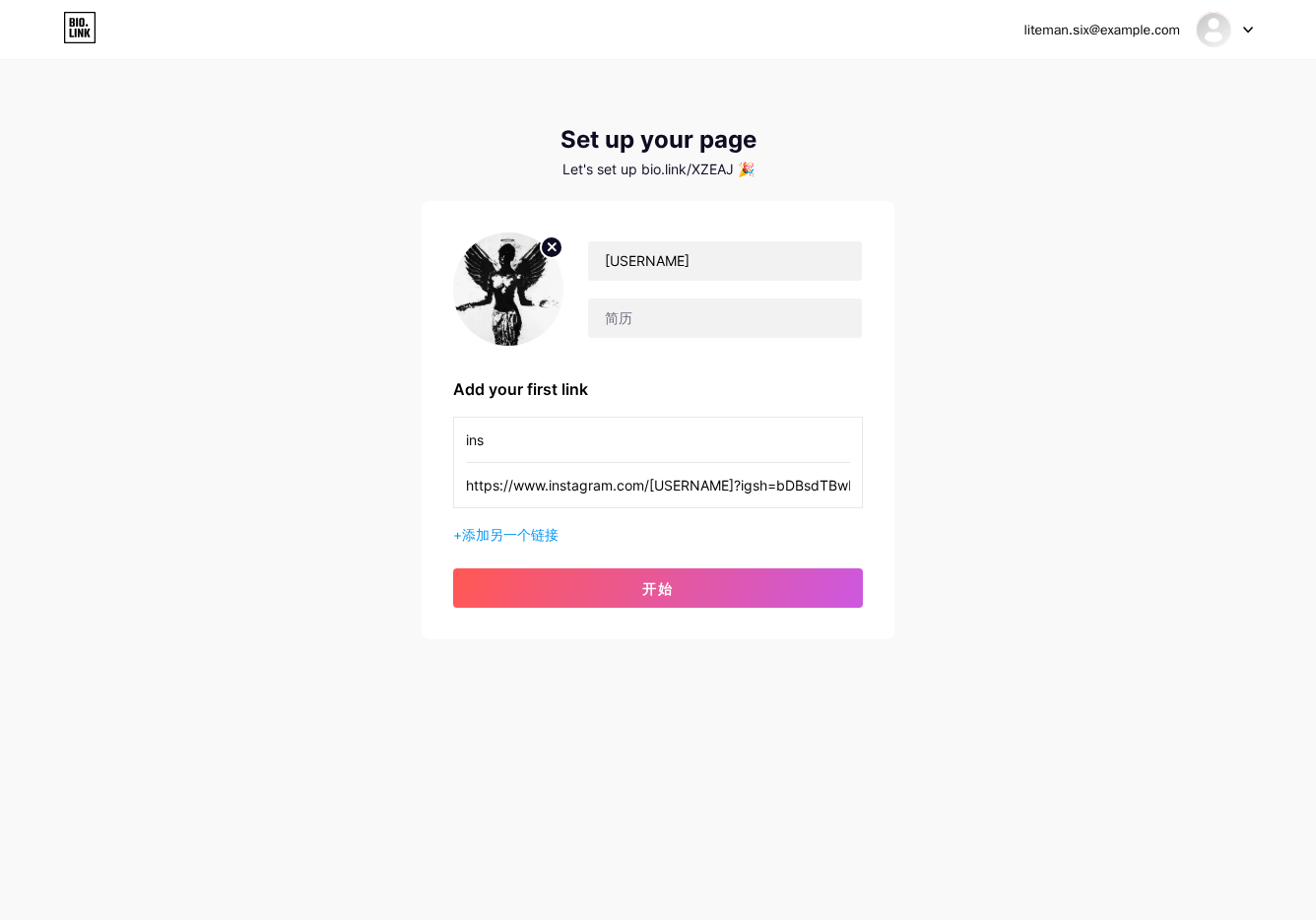 click at bounding box center (1248, 30) 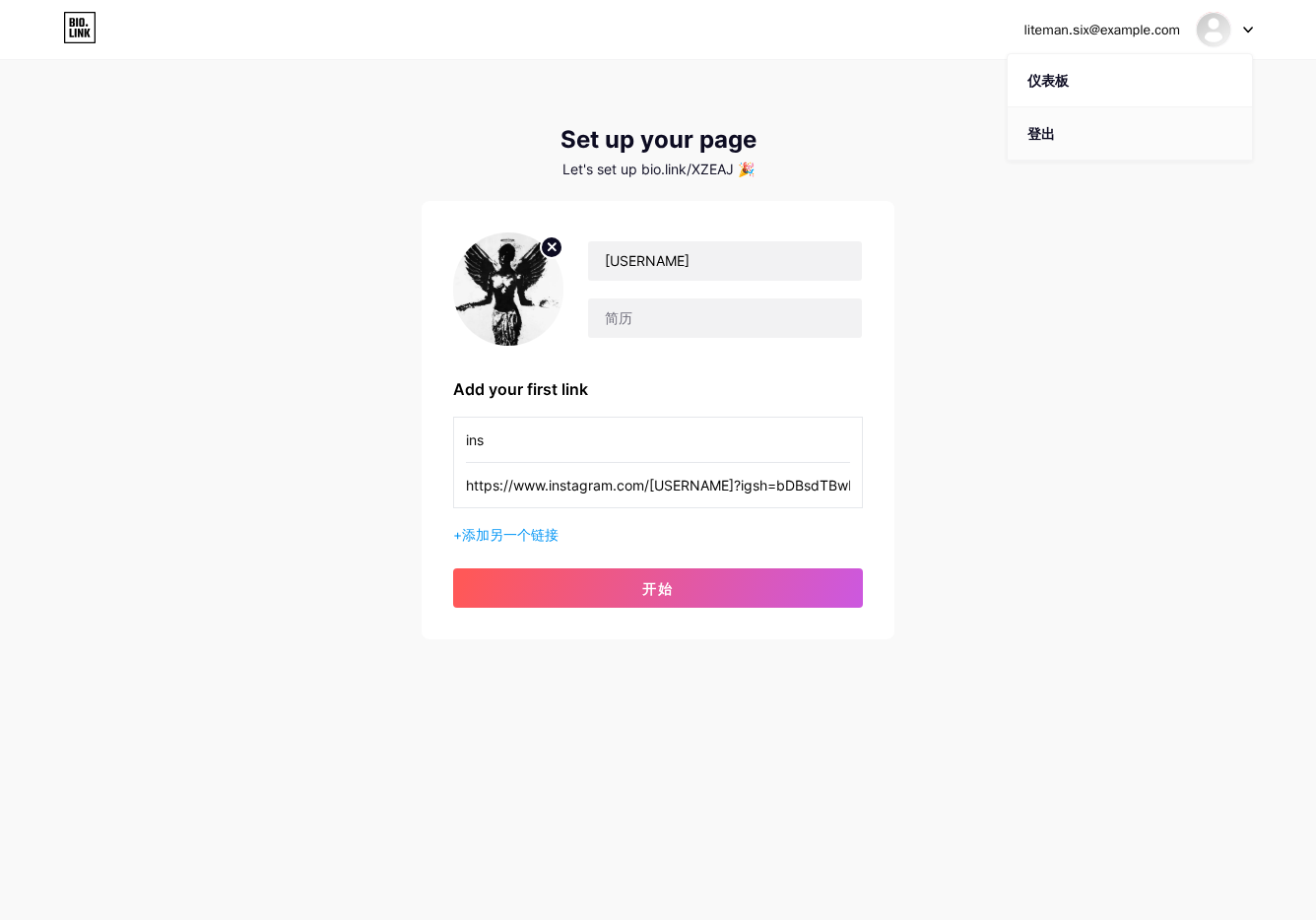 click on "登出" at bounding box center [1130, 134] 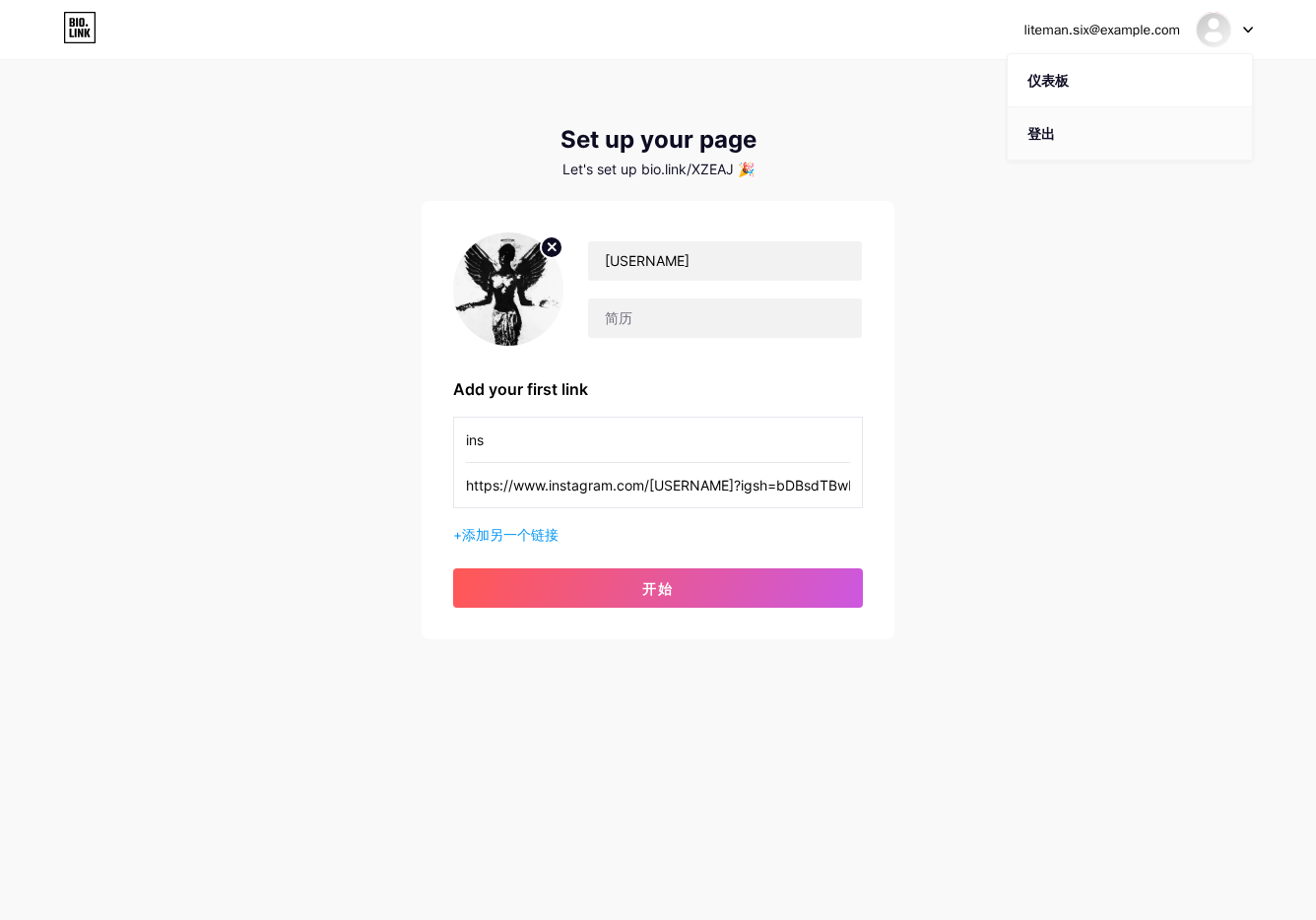 click on "登出" at bounding box center [1041, 133] 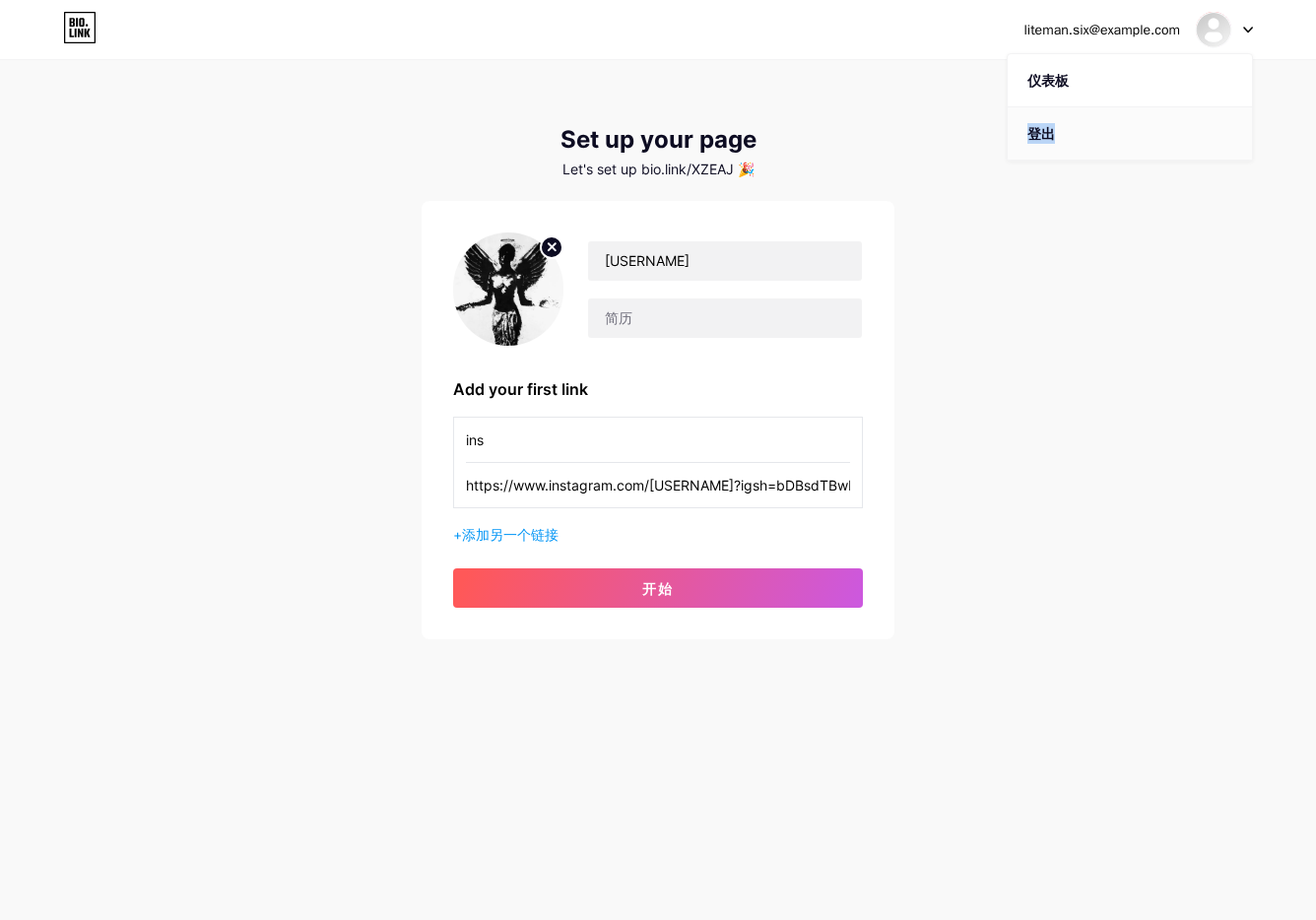 click on "登出" at bounding box center (1041, 133) 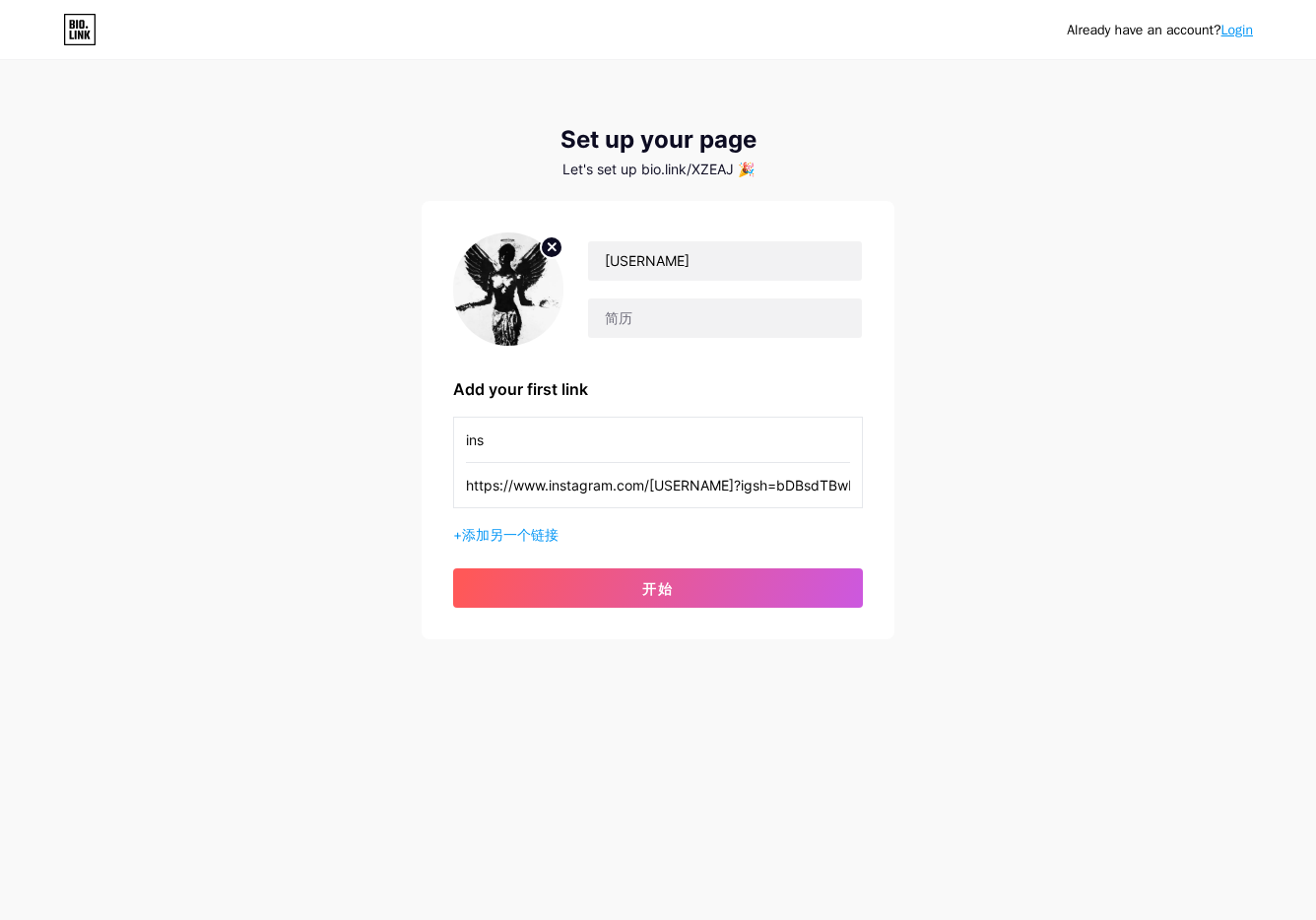 click on "Already have an account?  Login   设置您的页面   让我们设置 bio.link/XZEAJ 🎉               86Mike         添加您的第一个链接   ins   https://www.instagram.com/ro86mikee?igsh=bDBsdTBwNTdpaXBl&utm_source=qr
+ 添加另一个链接     开始" at bounding box center (658, 351) 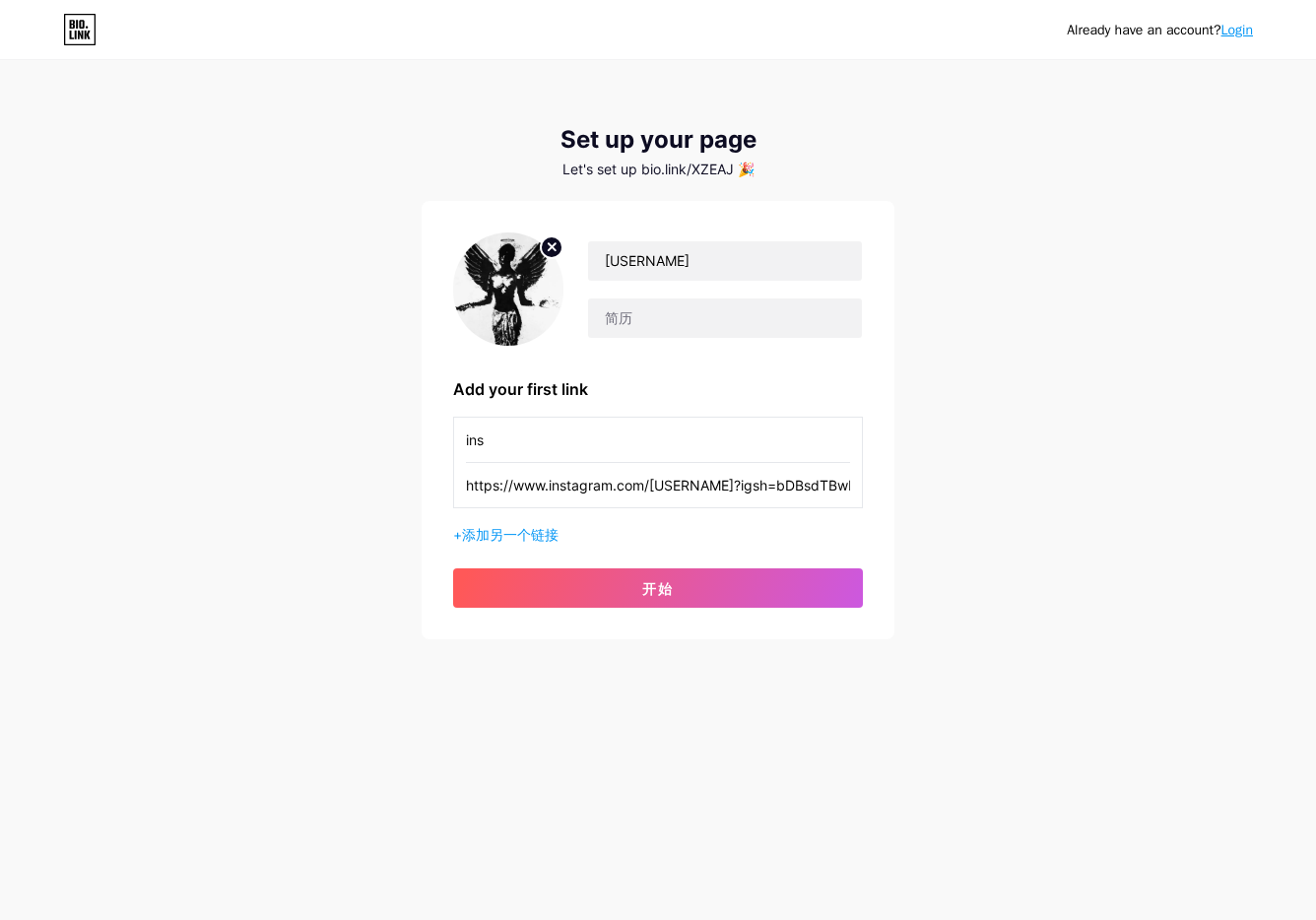 click on "Already have an account?  Login" at bounding box center [658, 30] 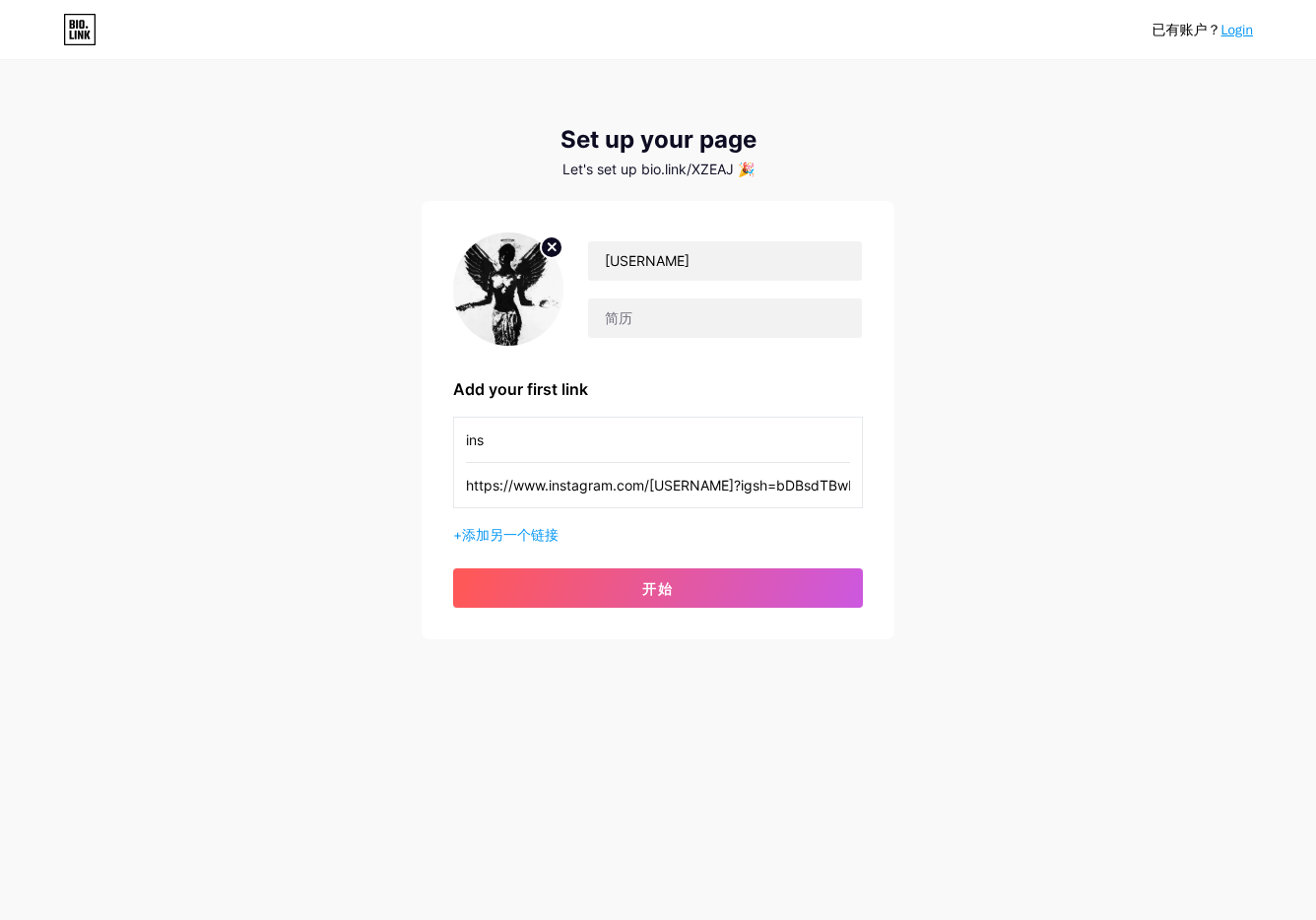 click on "登录" at bounding box center [1237, 30] 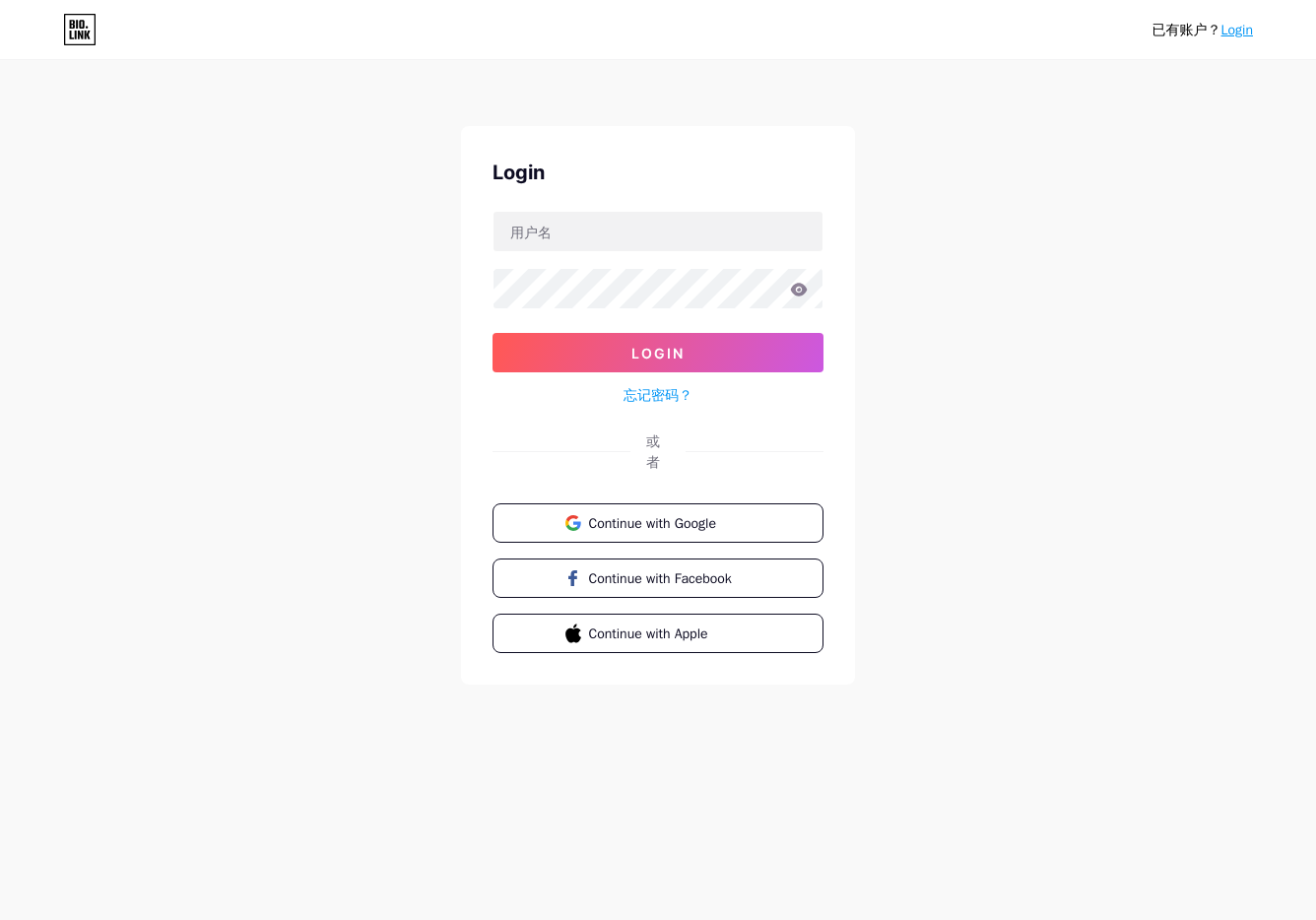 click on "登录" at bounding box center (1237, 30) 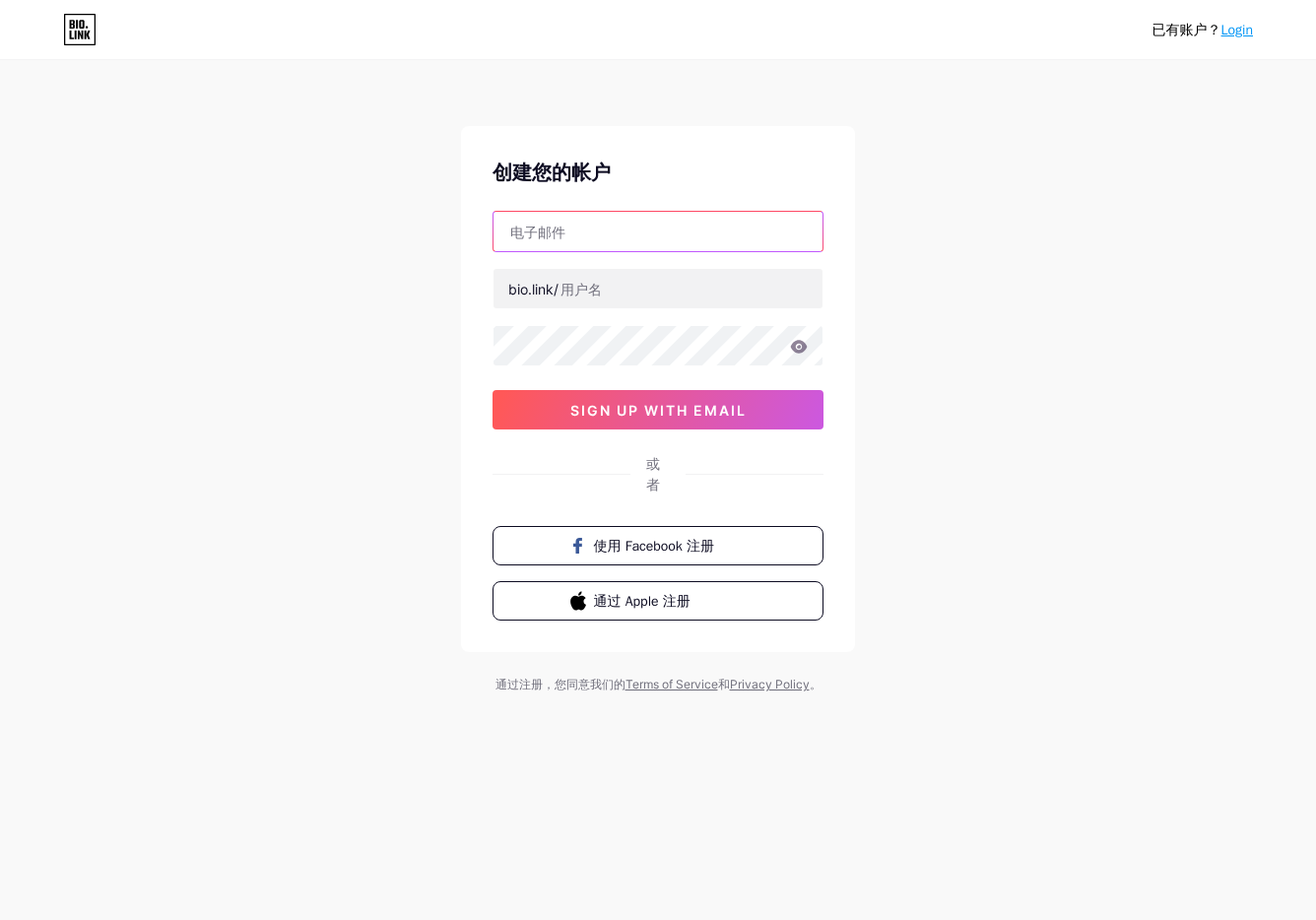 click at bounding box center [658, 231] 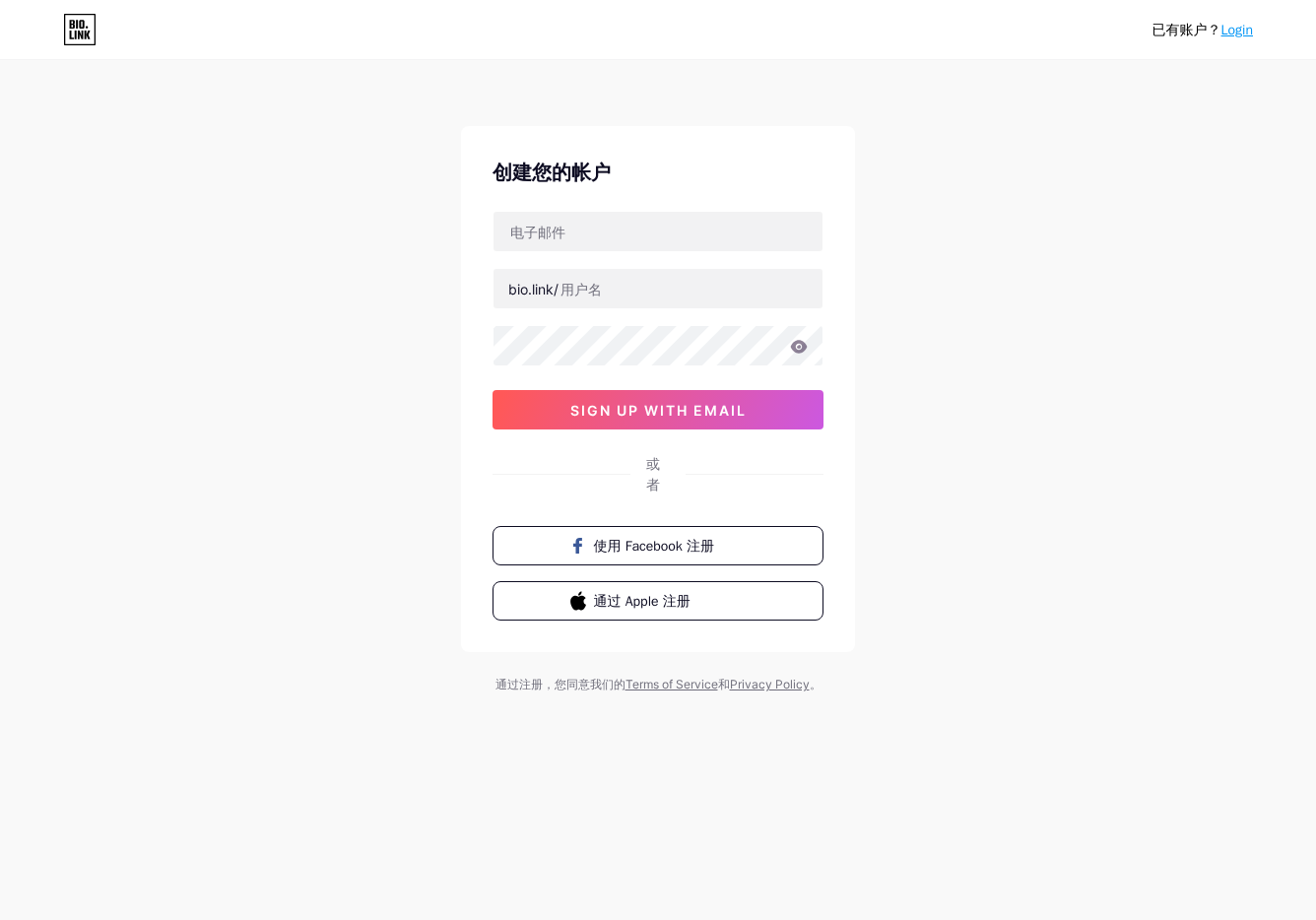 drag, startPoint x: 968, startPoint y: 420, endPoint x: 727, endPoint y: 429, distance: 241.168 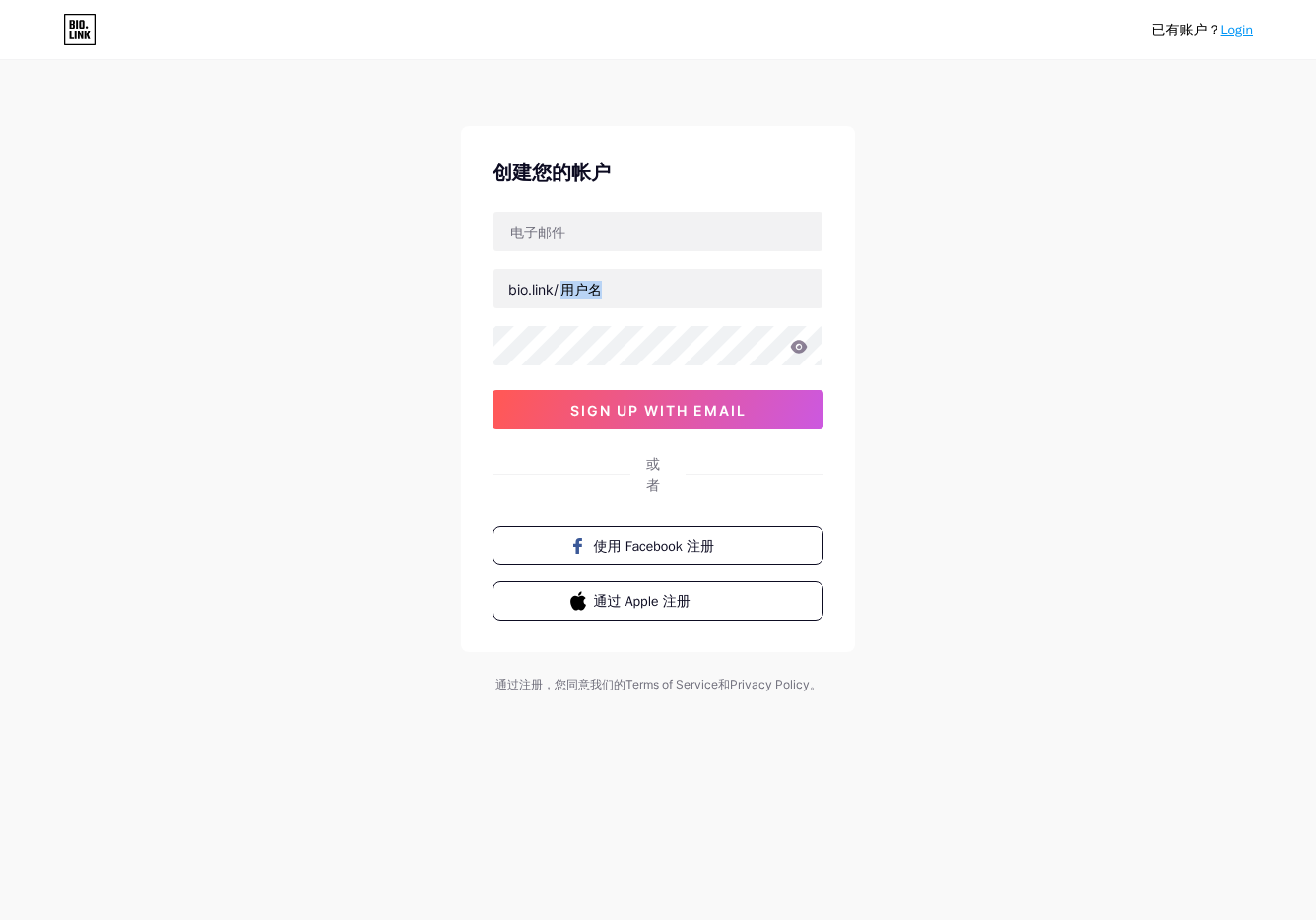 click on "登录" at bounding box center [1237, 30] 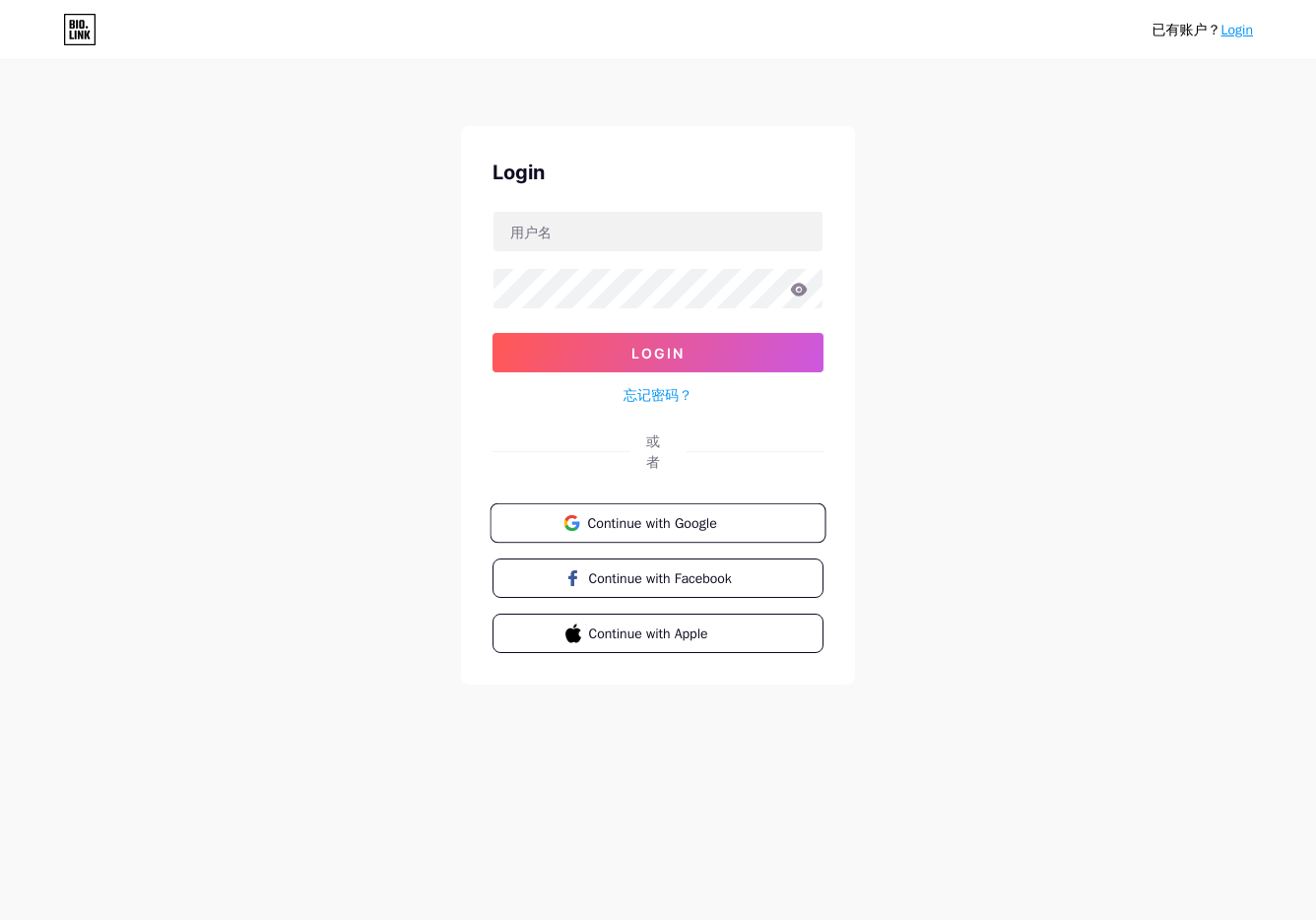 click on "继续使用 Google" at bounding box center (657, 523) 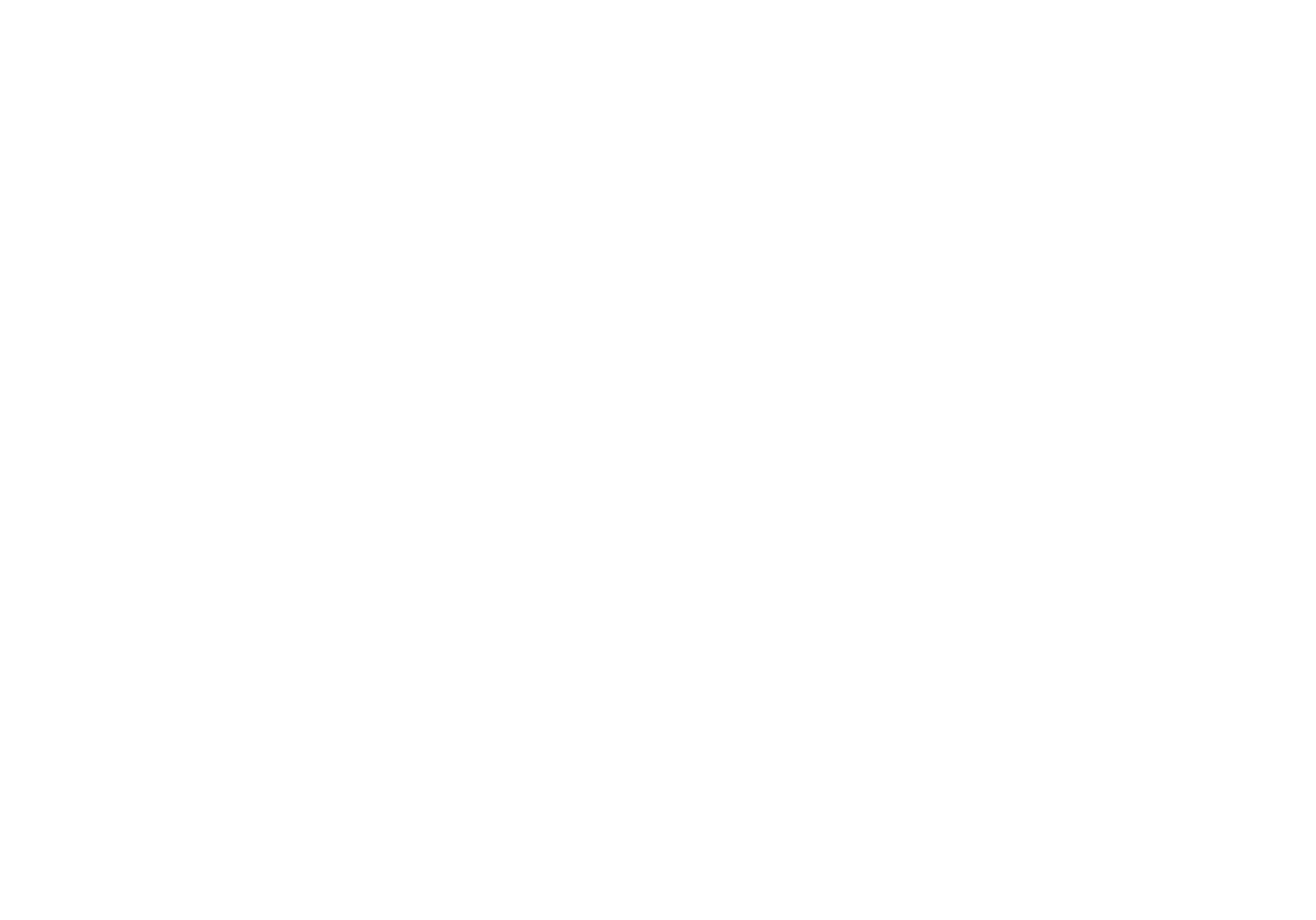 scroll, scrollTop: 0, scrollLeft: 0, axis: both 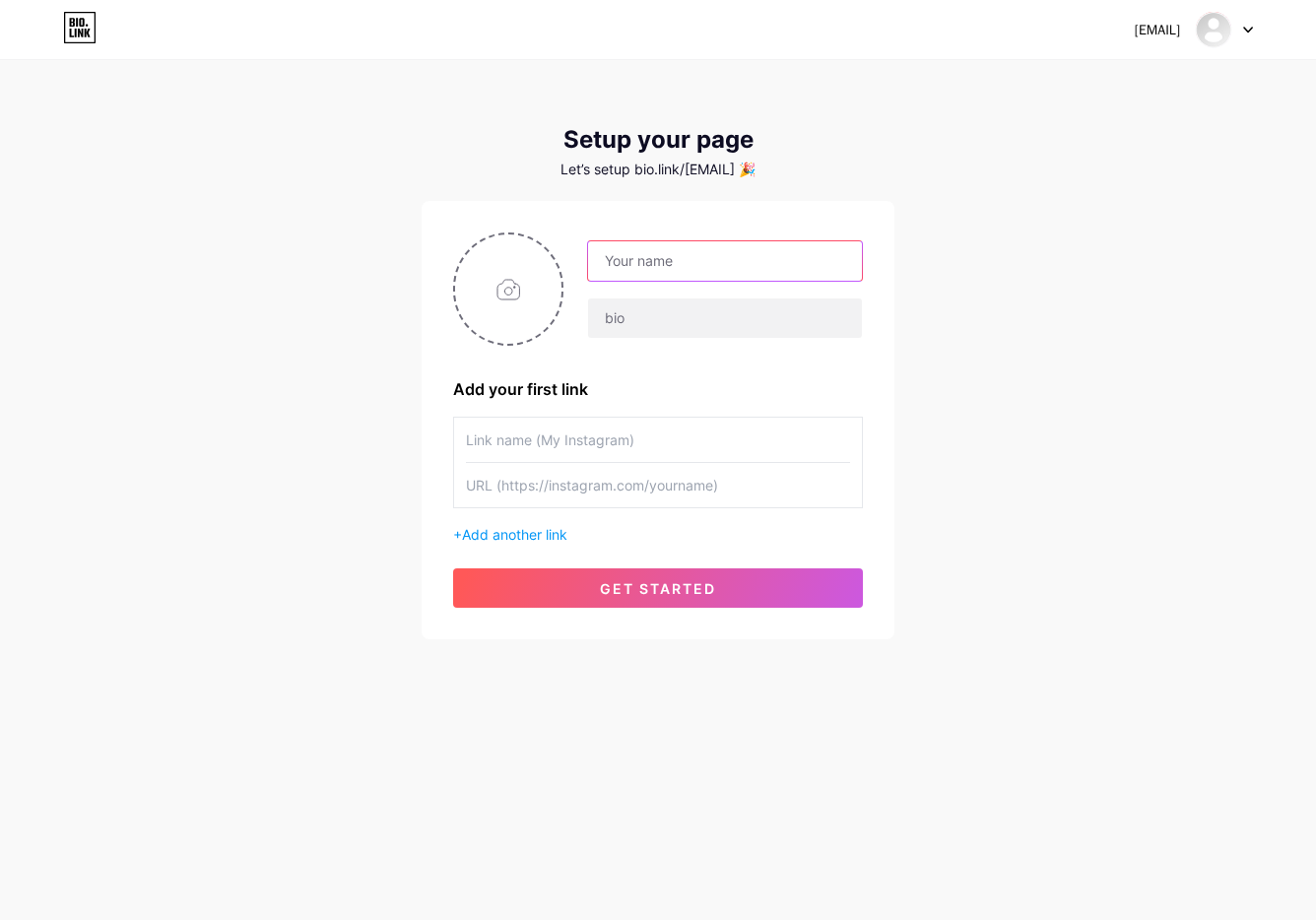click at bounding box center [725, 261] 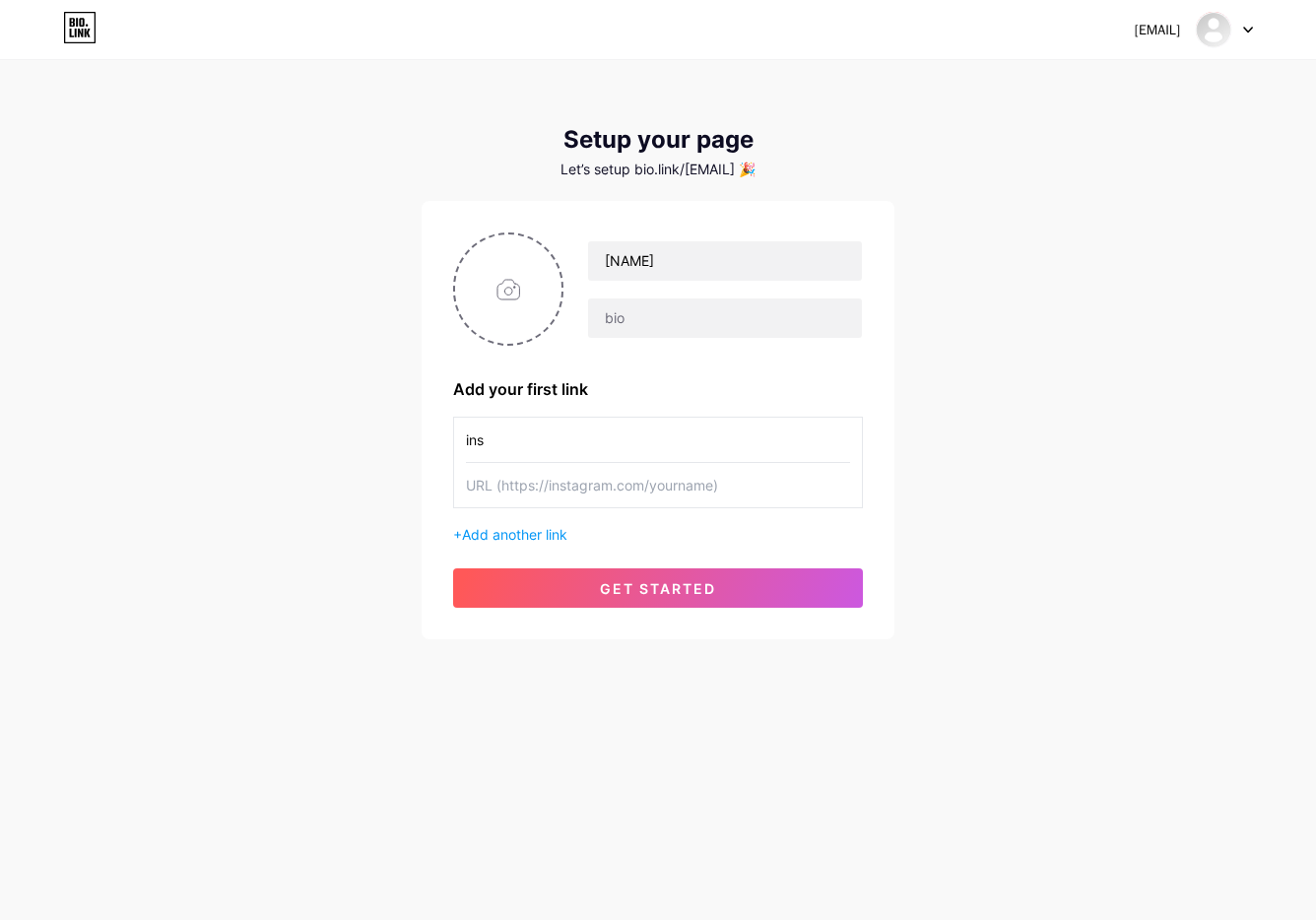 type on "ins" 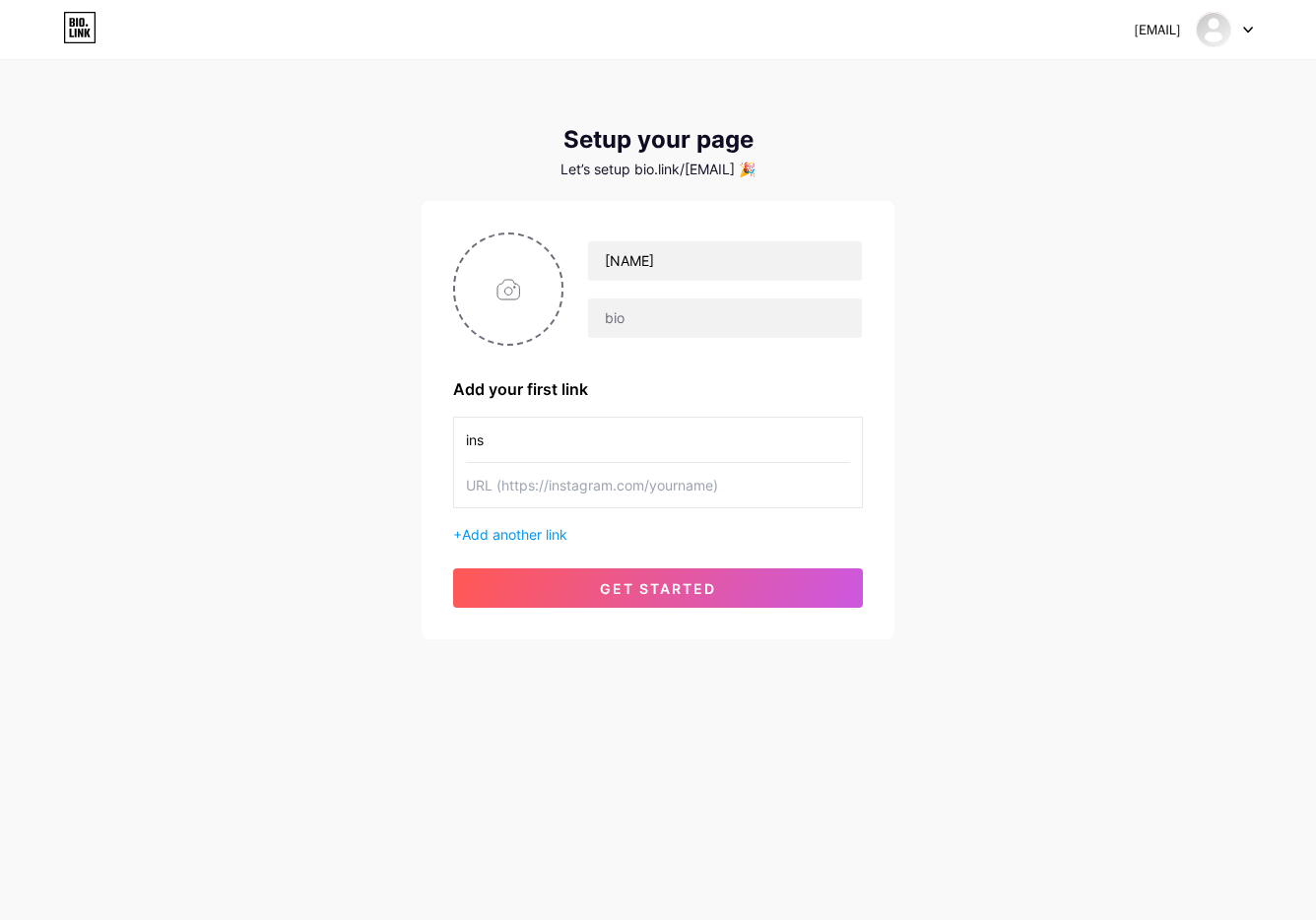click at bounding box center (658, 439) 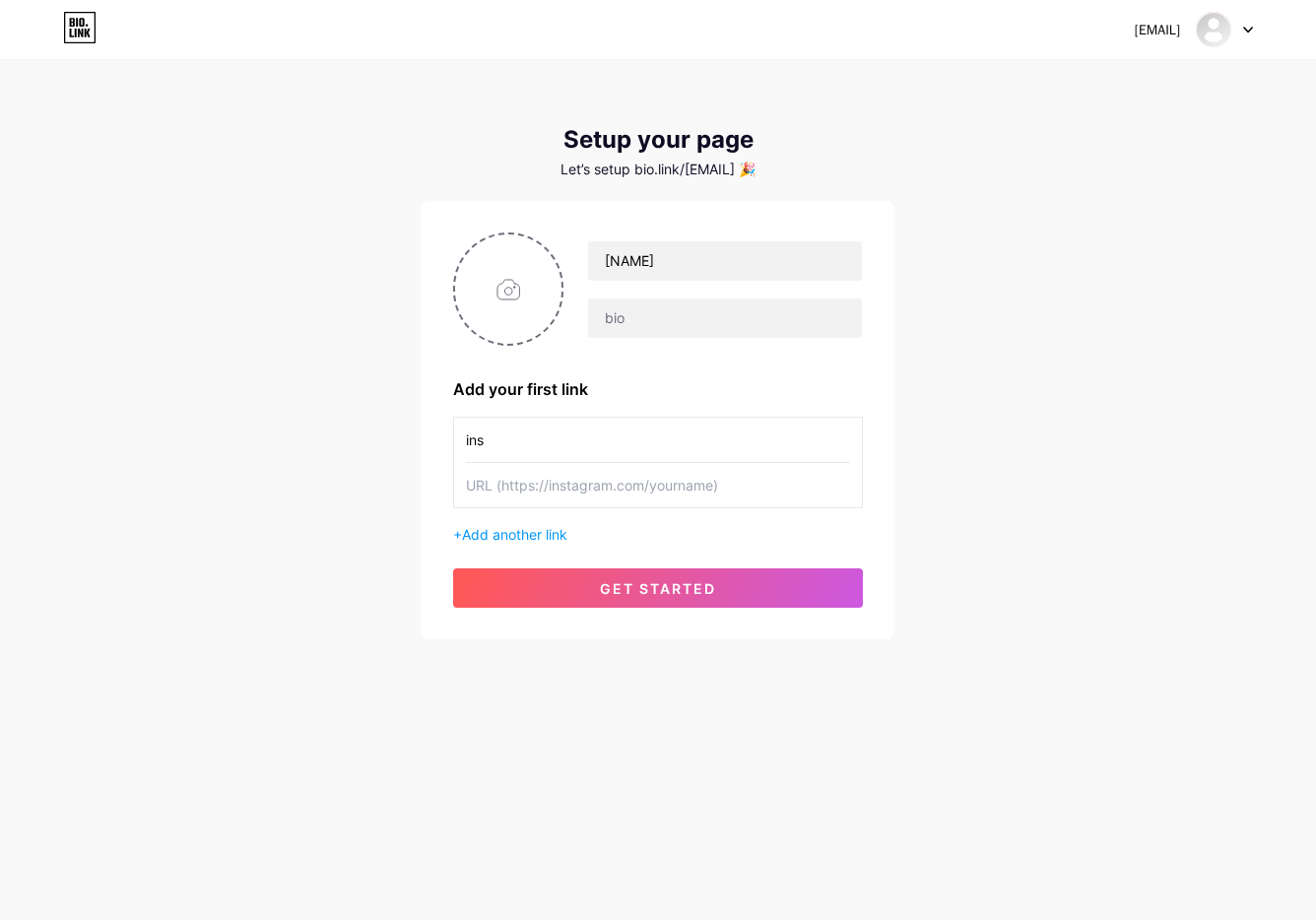 click at bounding box center [658, 439] 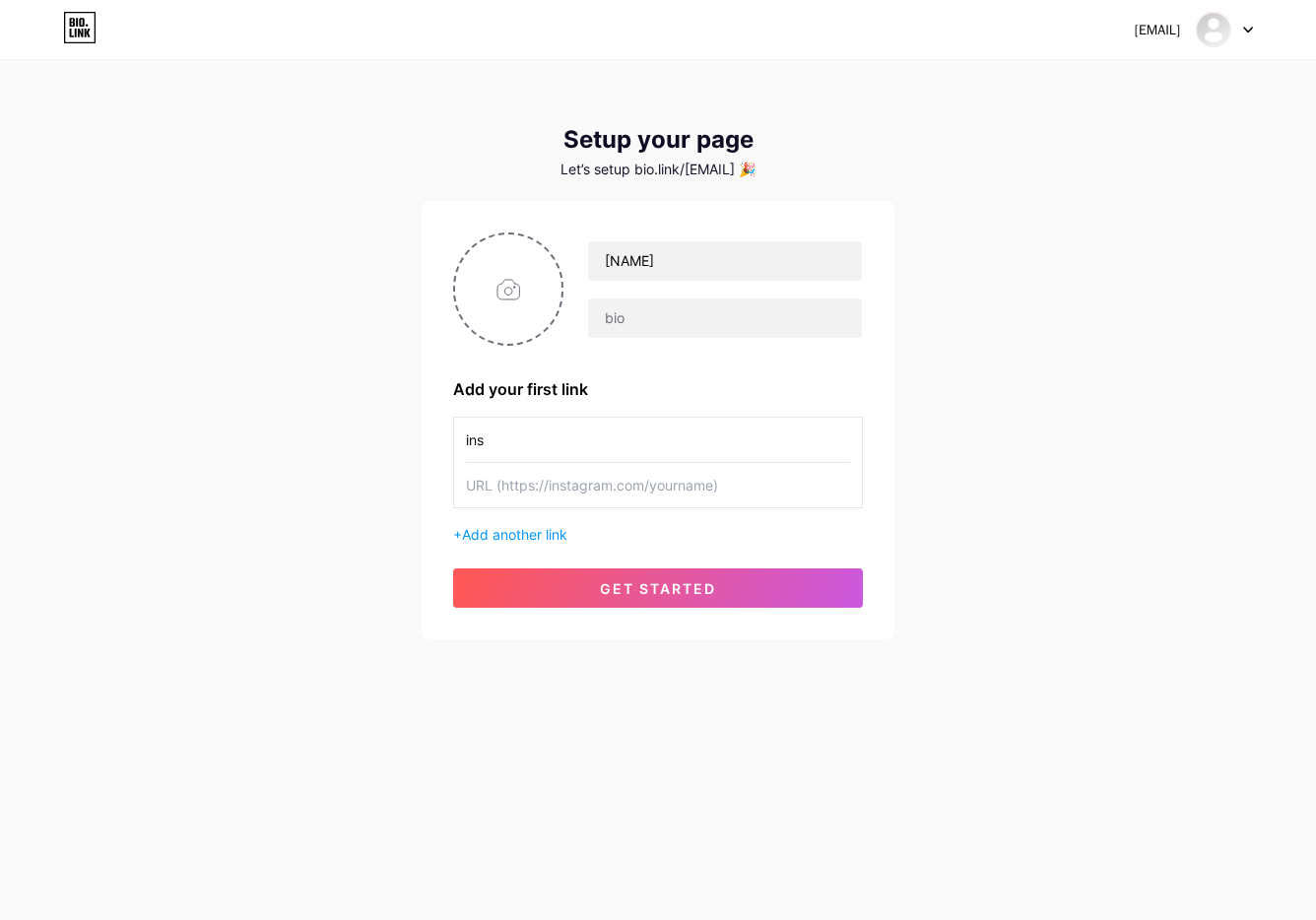 click at bounding box center (658, 439) 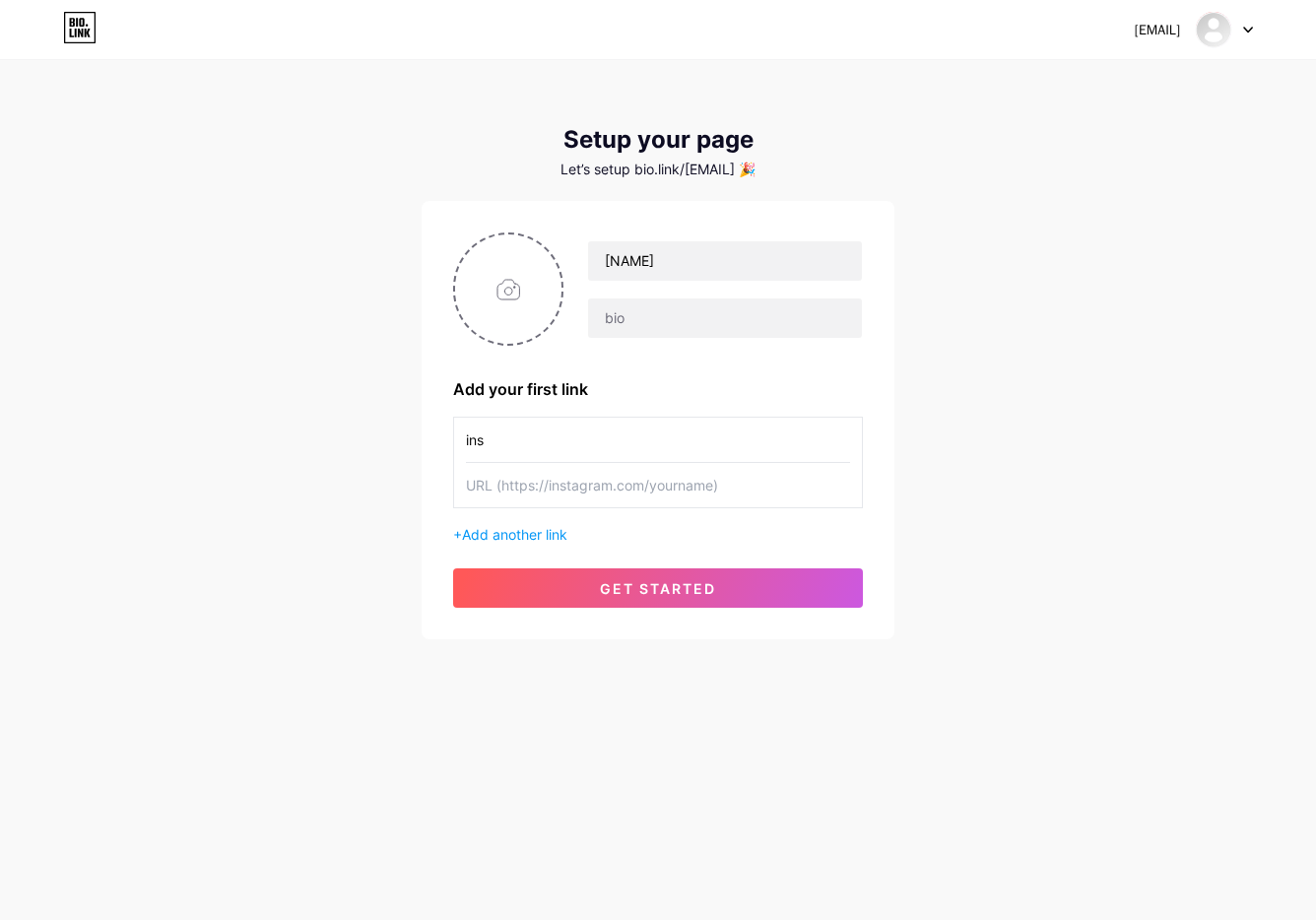 paste on "https://www.instagram.com/ro86mikee?igsh=bDBsdTBwNTdpaXBl&utm_source=qr" 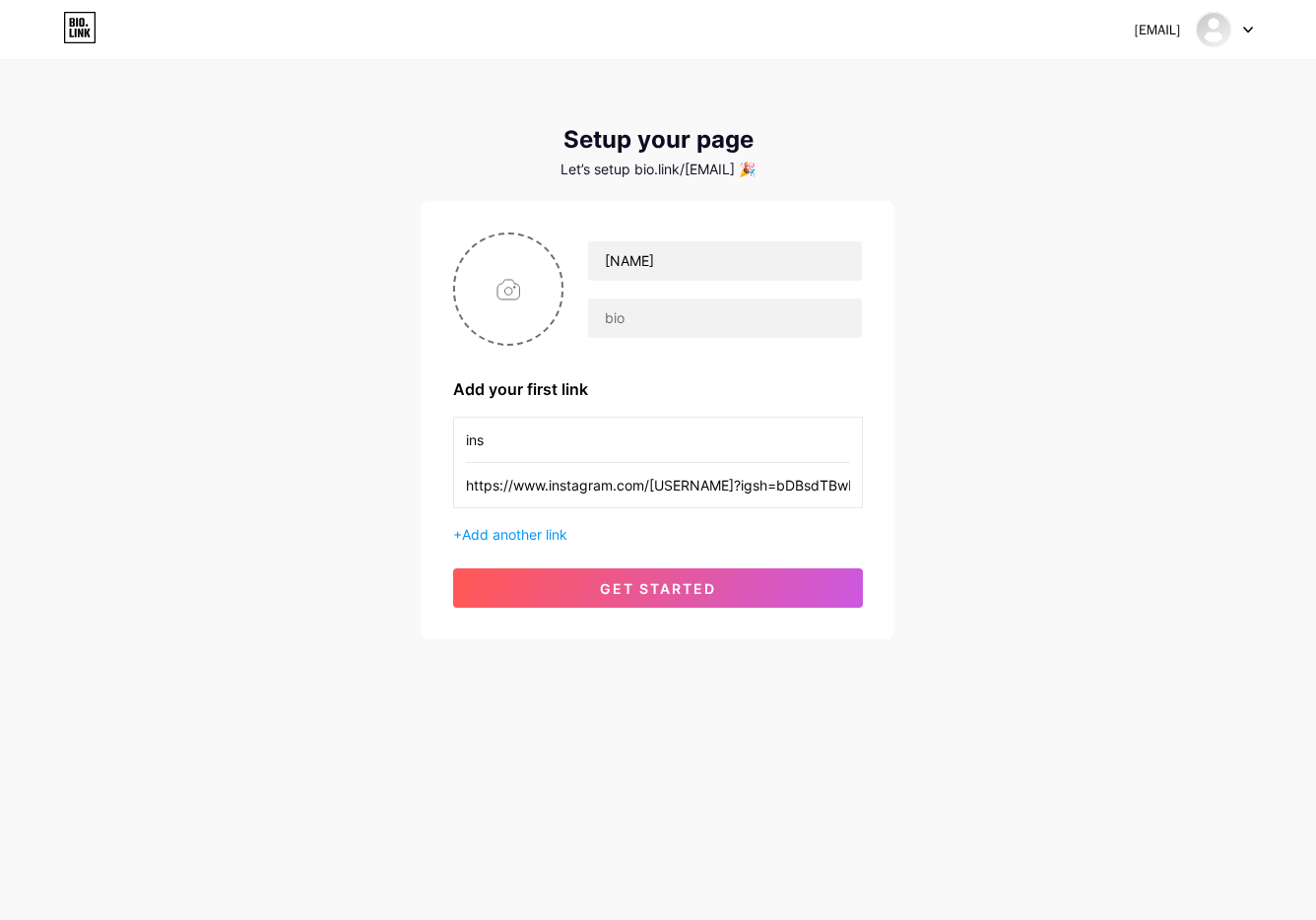 scroll, scrollTop: 0, scrollLeft: 156, axis: horizontal 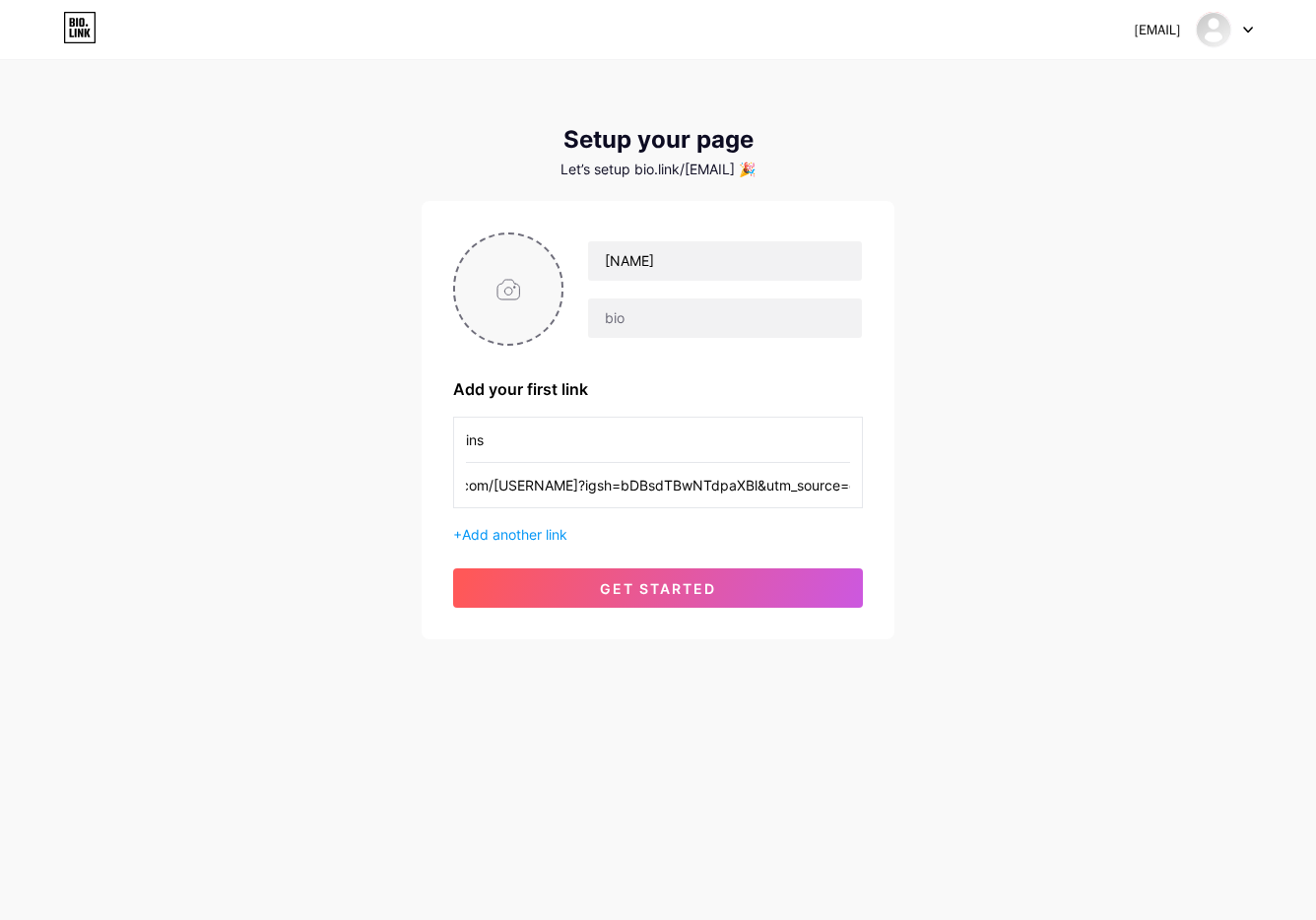 type on "https://www.instagram.com/ro86mikee?igsh=bDBsdTBwNTdpaXBl&utm_source=qr" 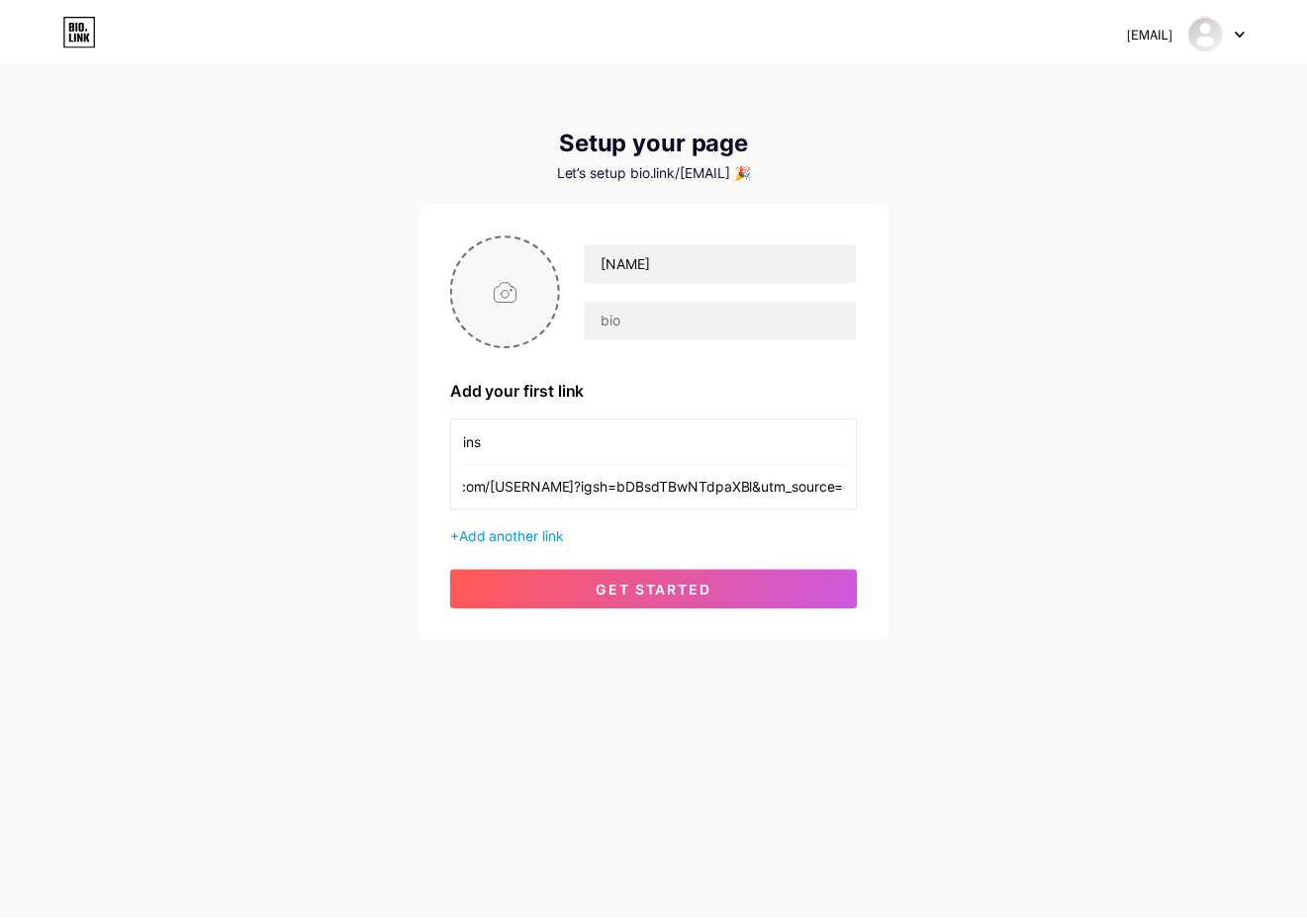 scroll, scrollTop: 0, scrollLeft: 0, axis: both 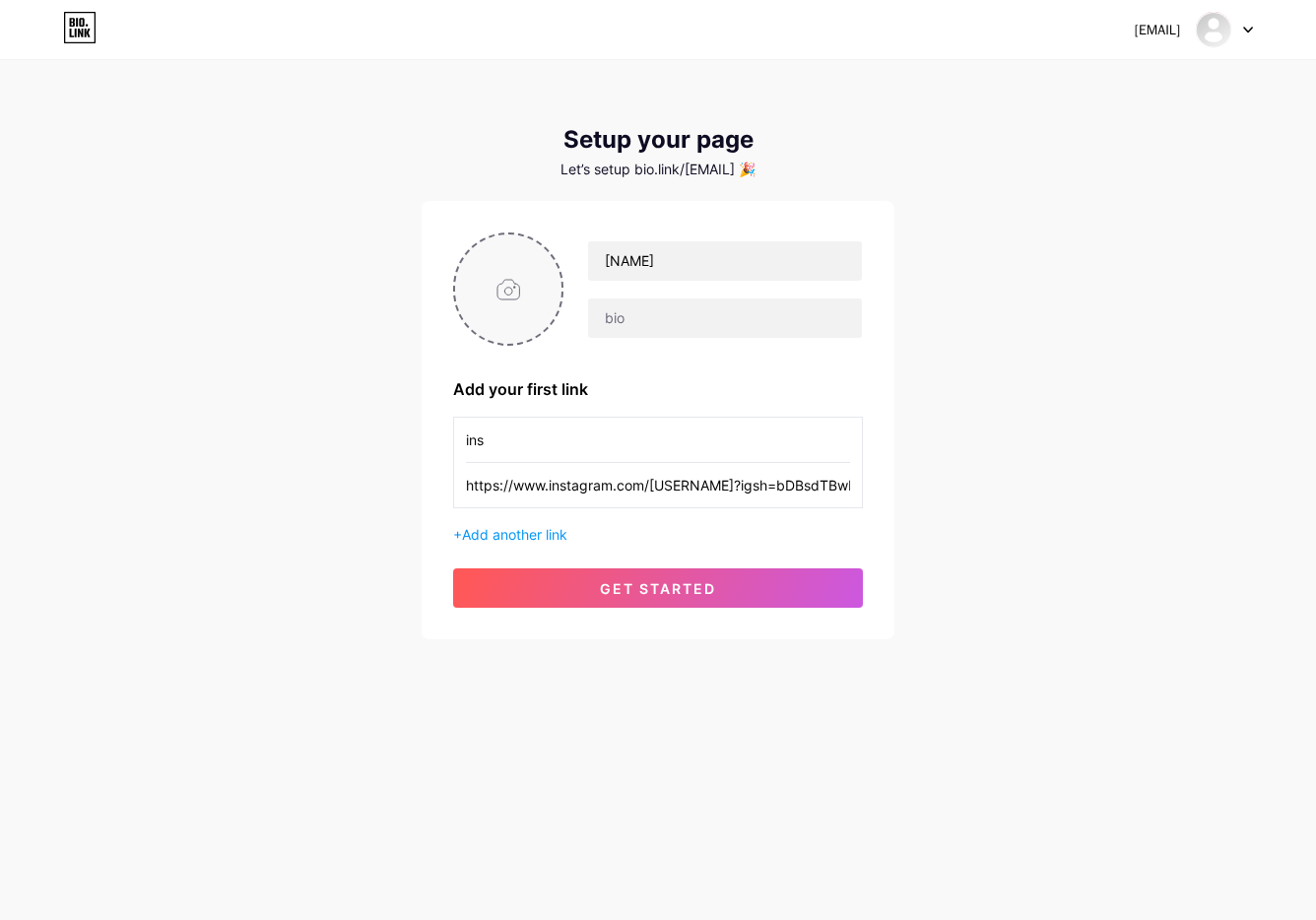 click at bounding box center (508, 289) 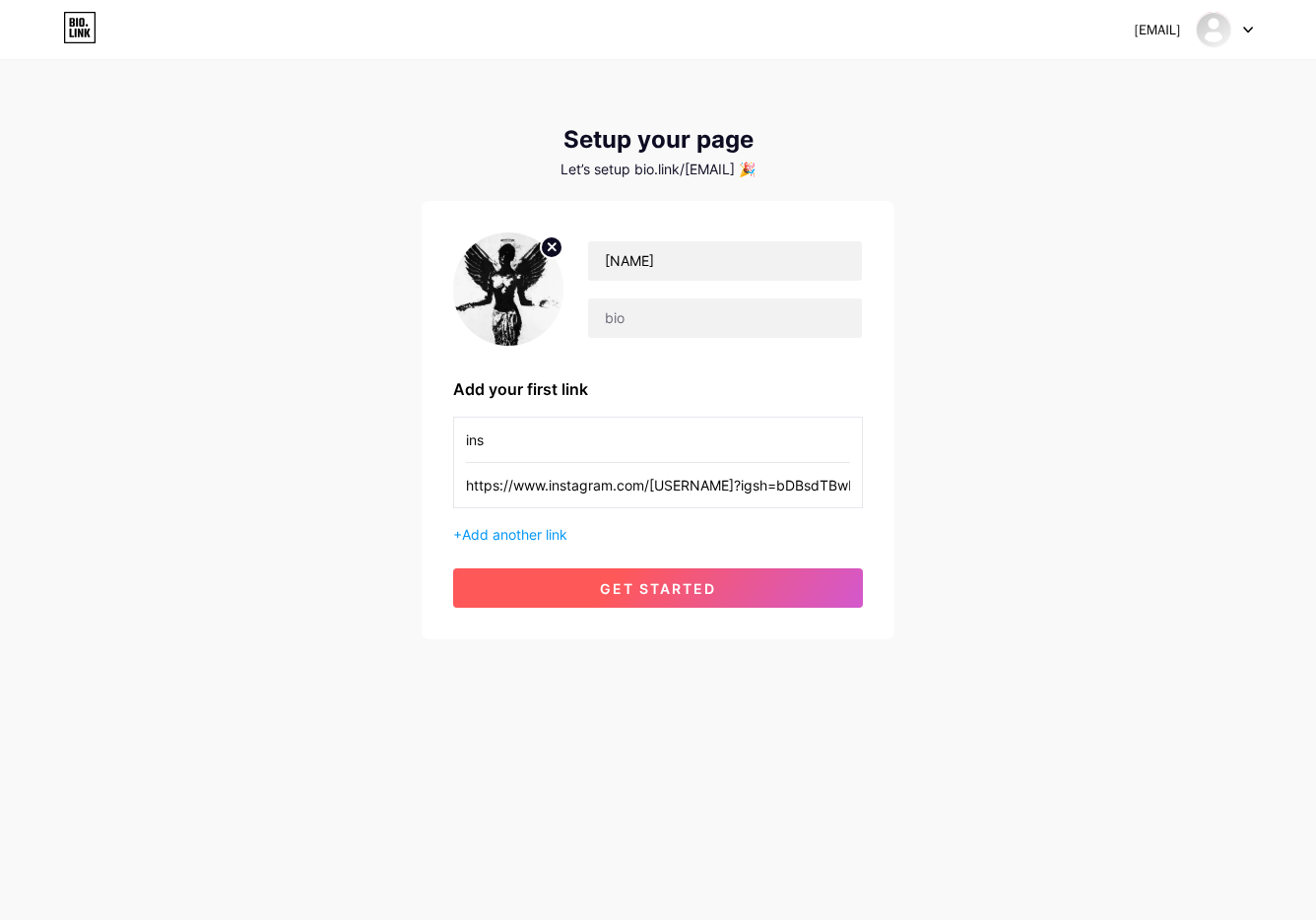 click on "get started" at bounding box center (658, 588) 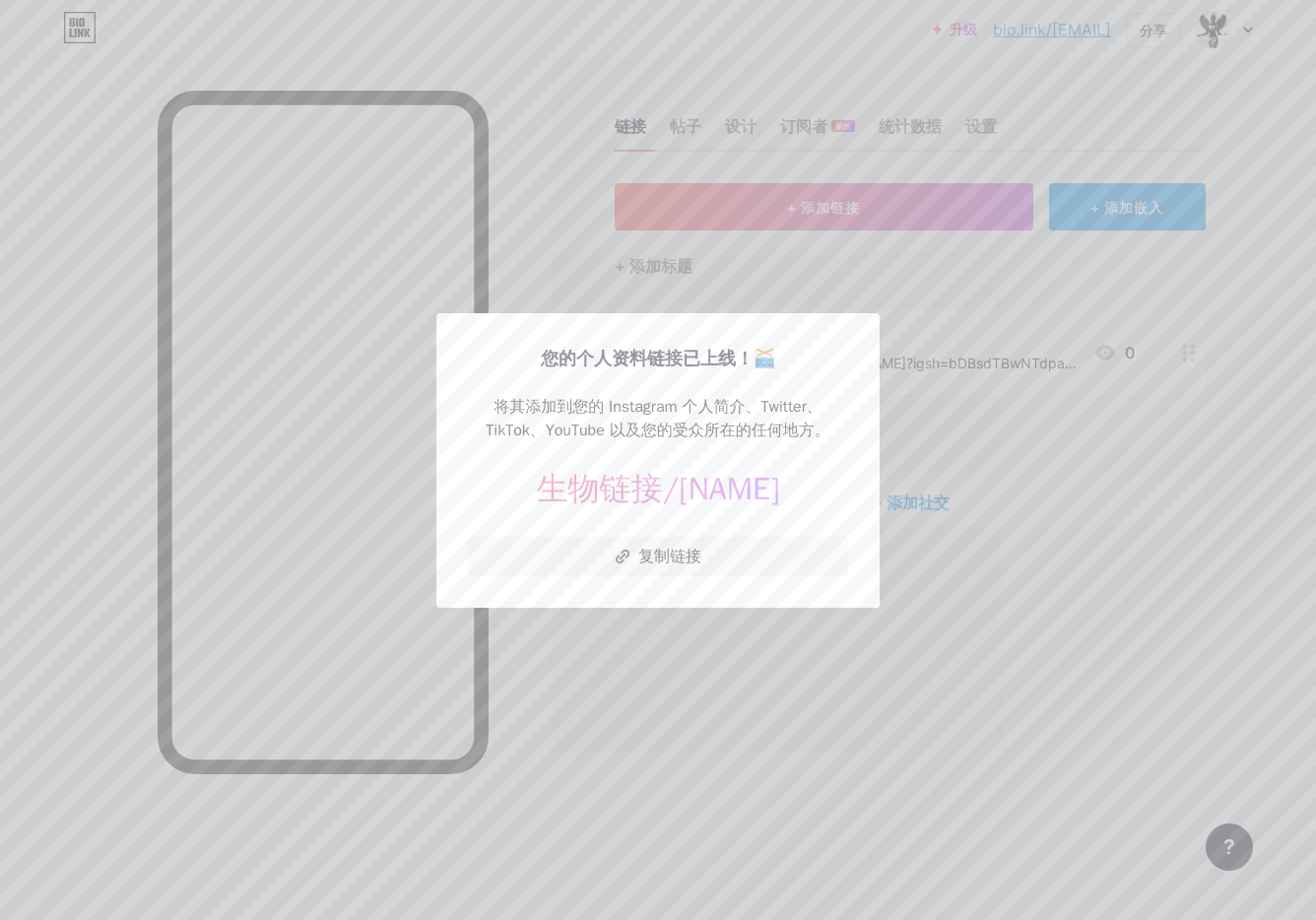click at bounding box center [658, 460] 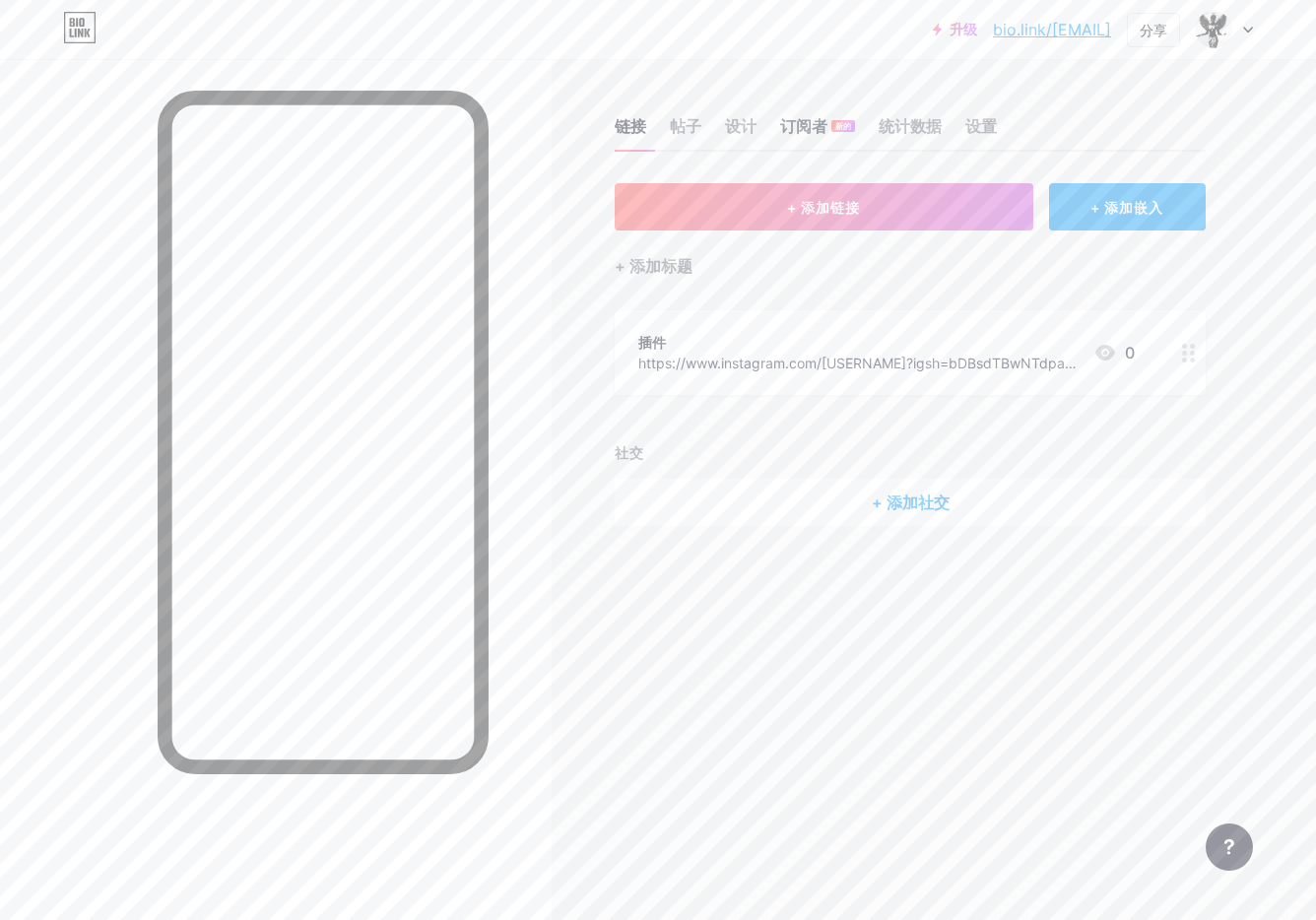 click on "订阅者" at bounding box center [686, 126] 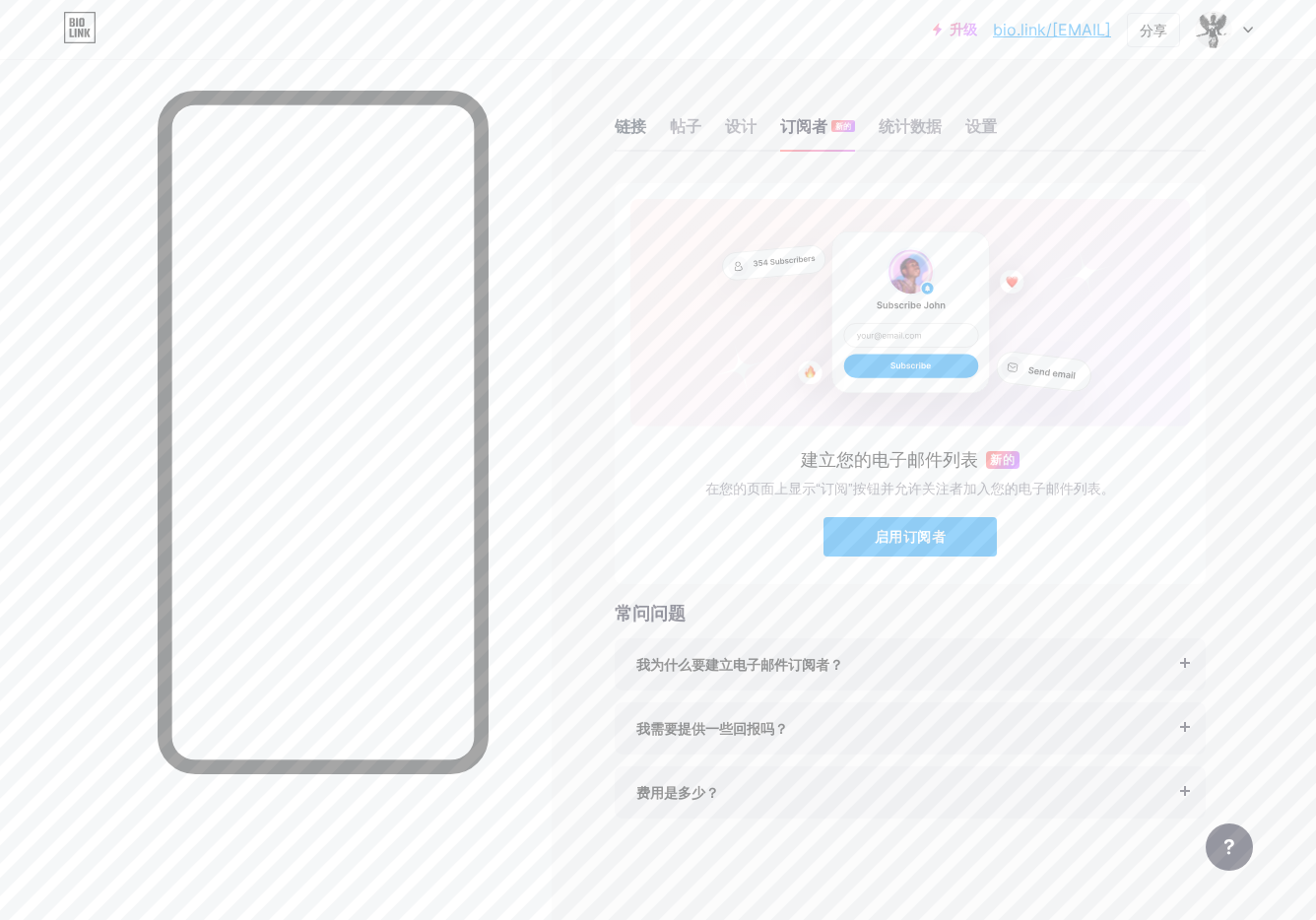 click on "链接" at bounding box center [630, 126] 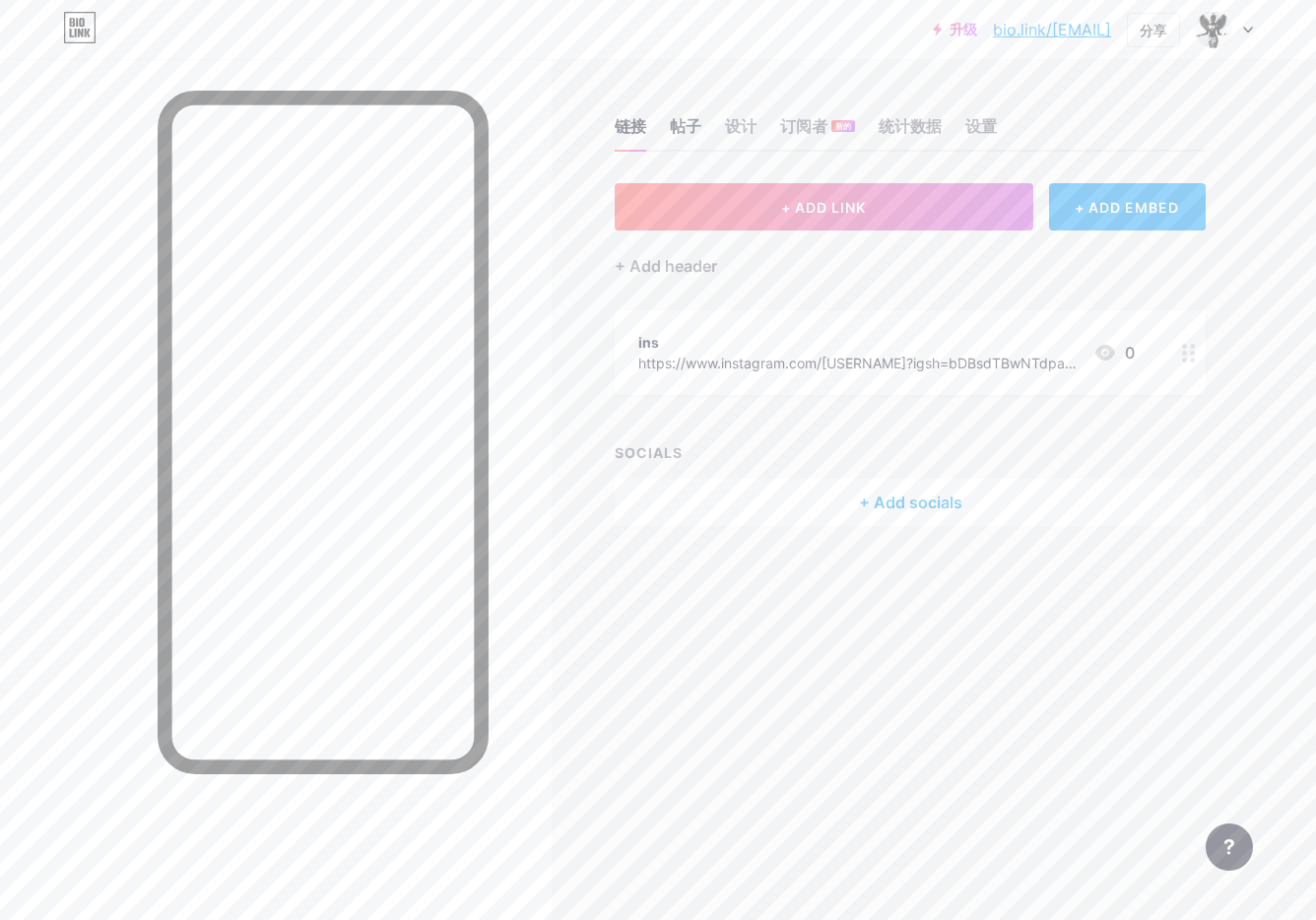 click on "帖子" at bounding box center [686, 126] 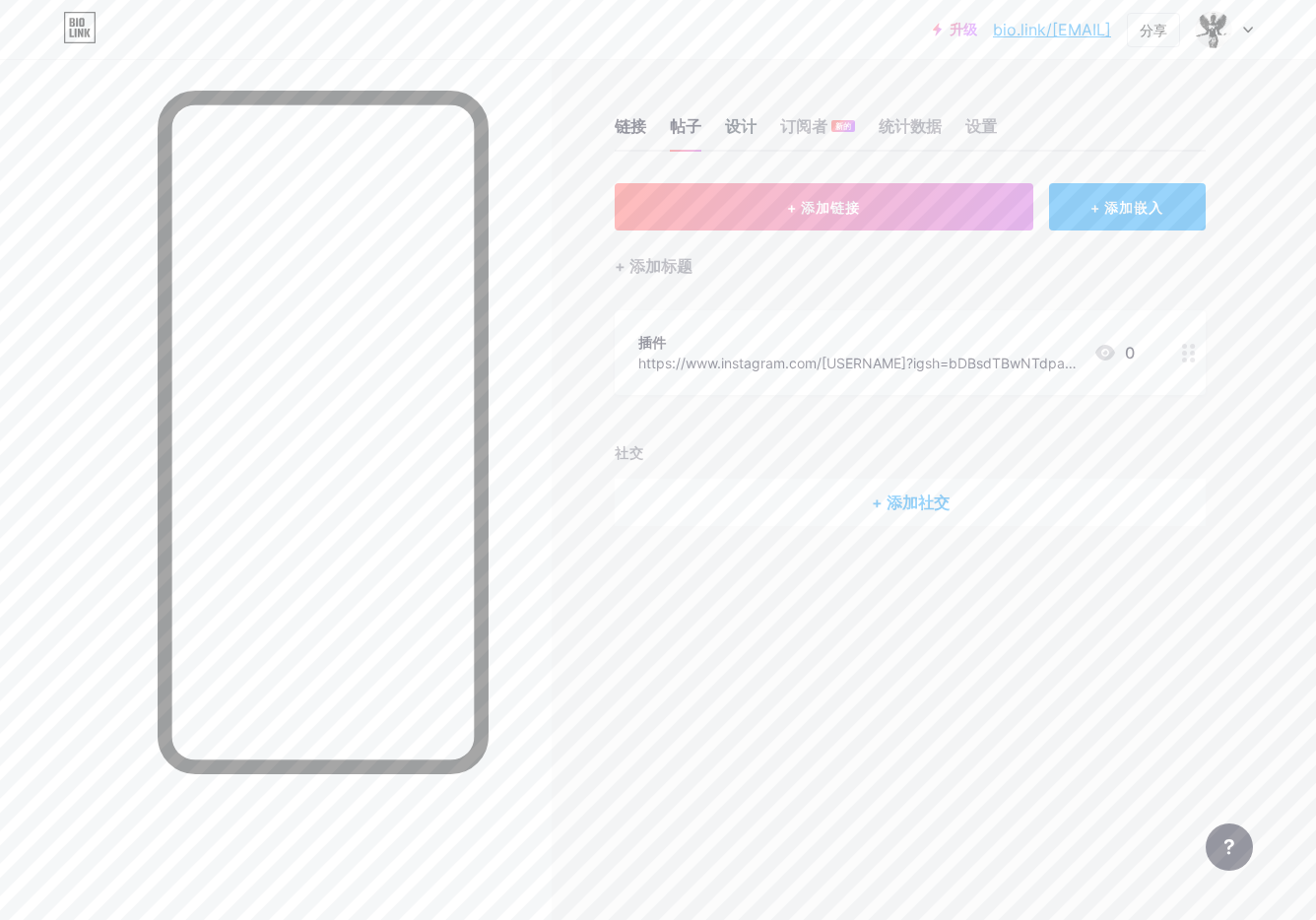 click on "设计" at bounding box center (741, 126) 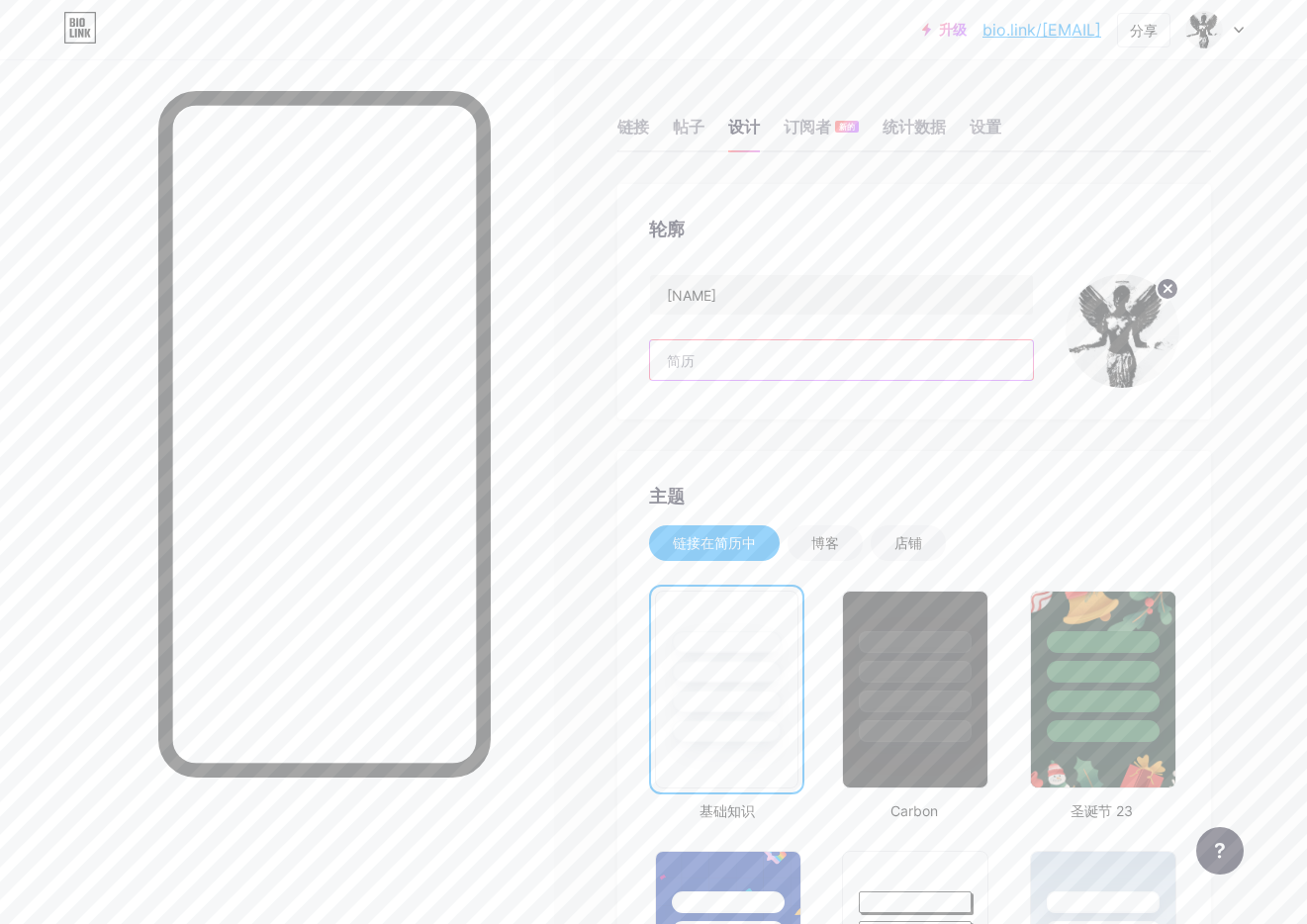click at bounding box center [841, 360] 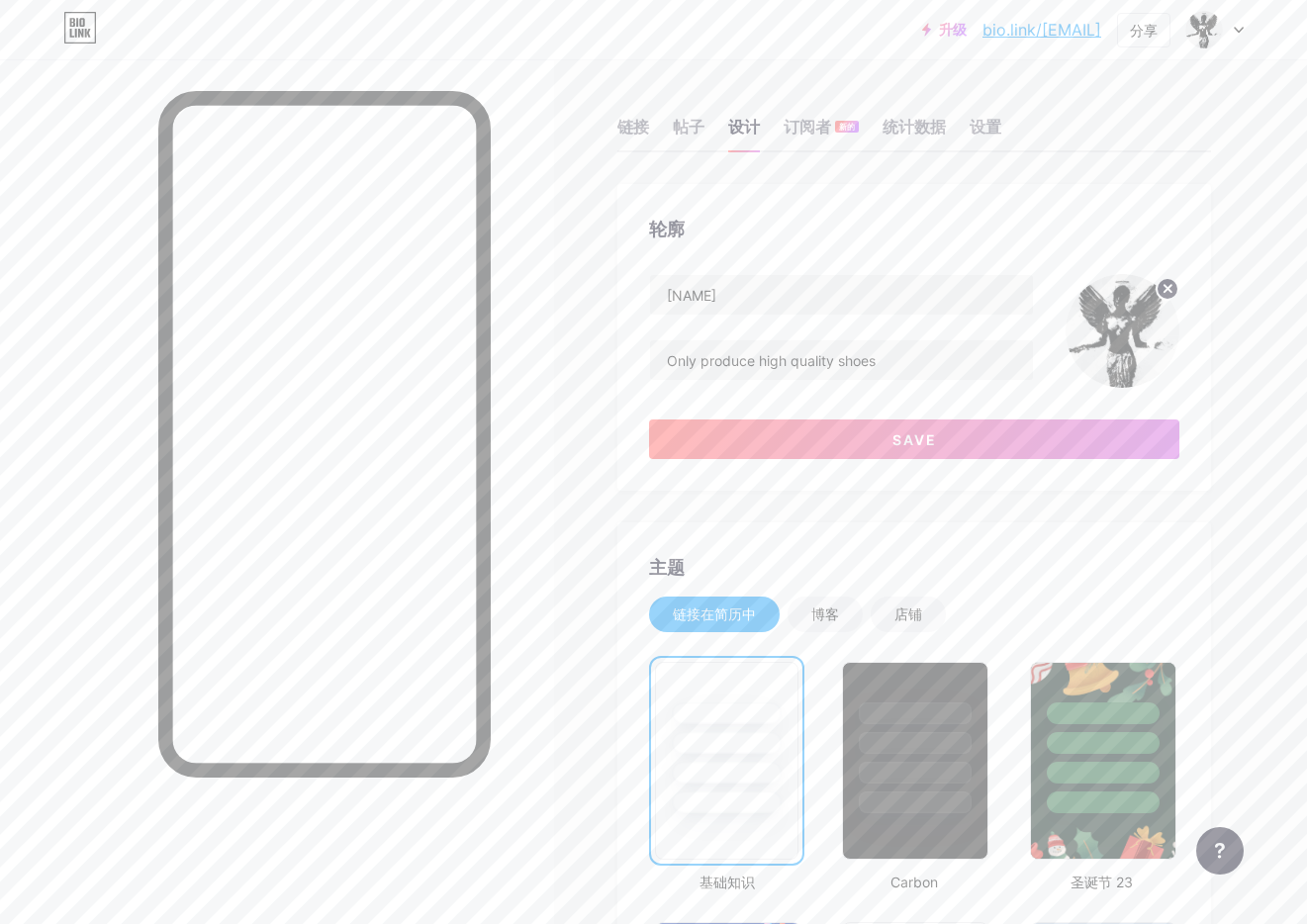 click on "86Mike     Only produce high quality shoes                   Save" at bounding box center [914, 366] 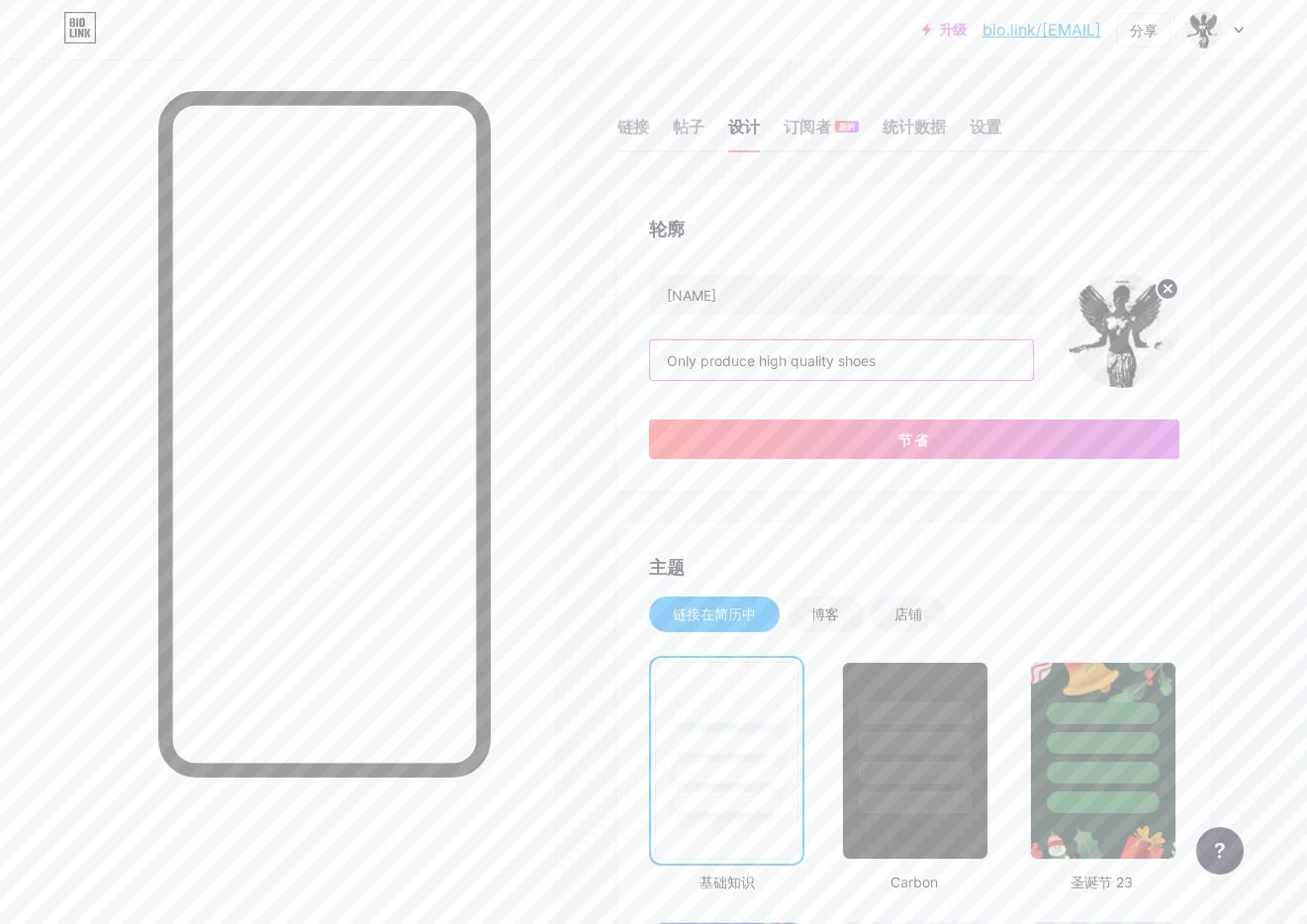 drag, startPoint x: 731, startPoint y: 355, endPoint x: 784, endPoint y: 360, distance: 53.235327 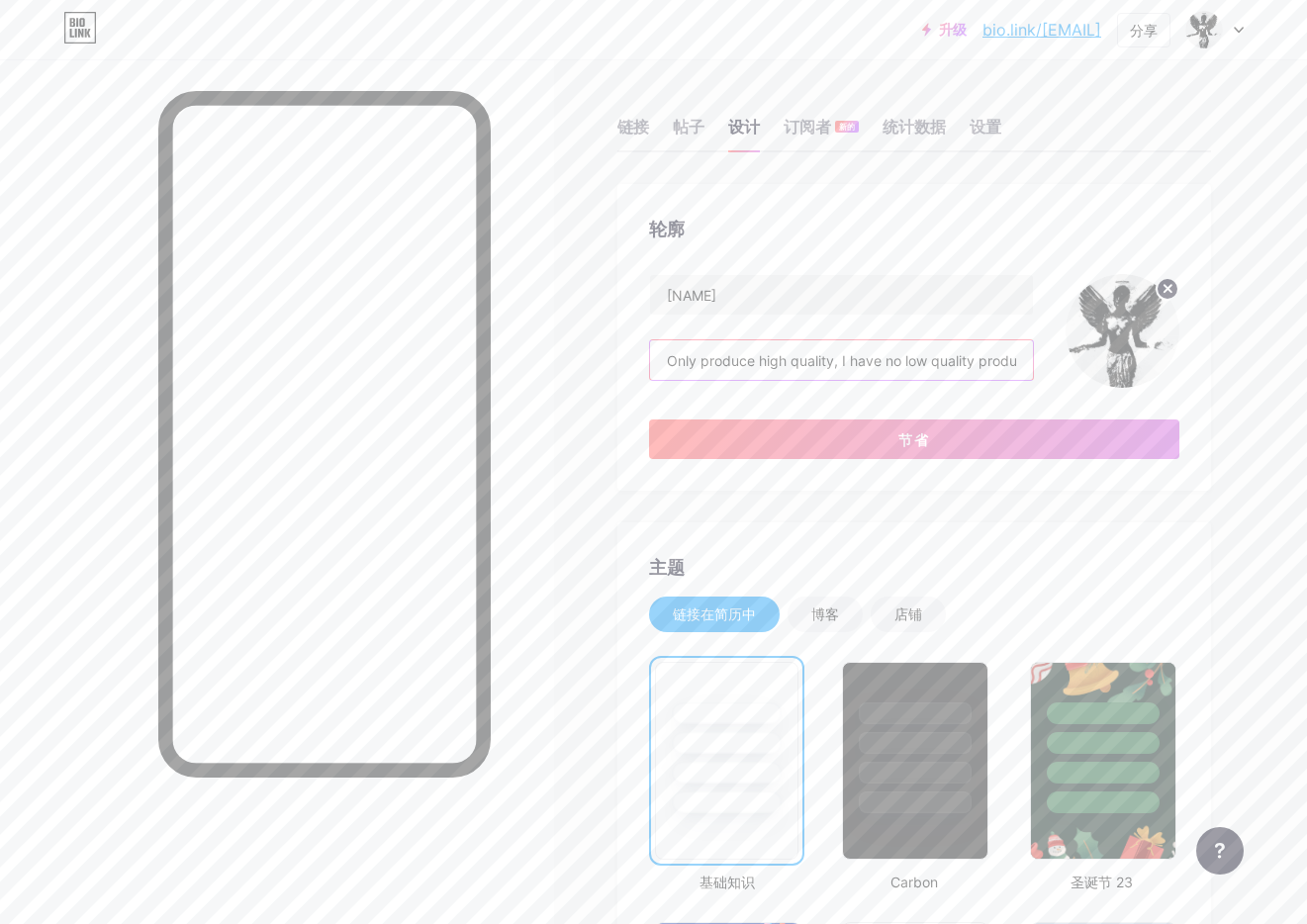 scroll, scrollTop: 0, scrollLeft: 24, axis: horizontal 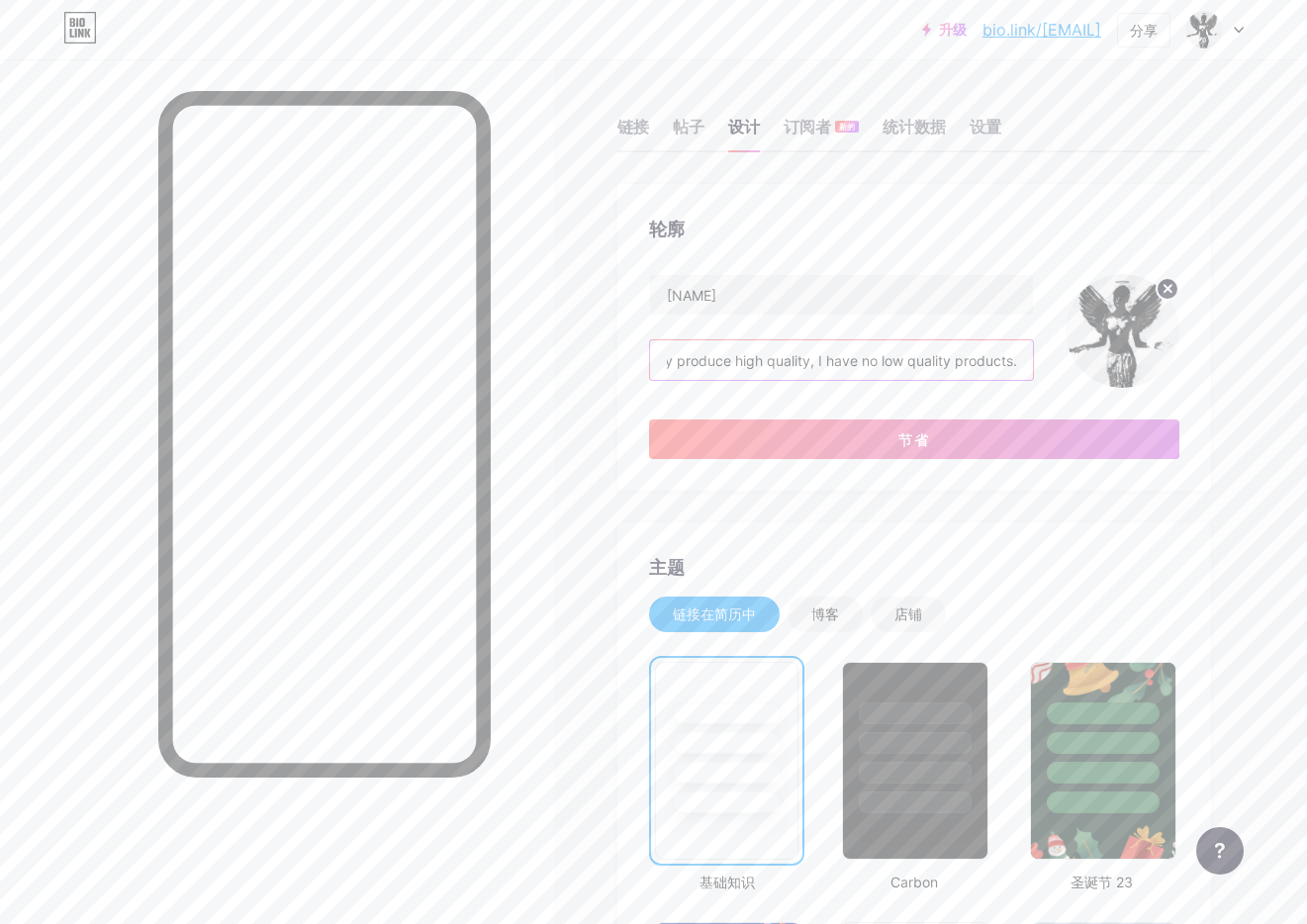 type on "Only produce high quality, I have no low quality products." 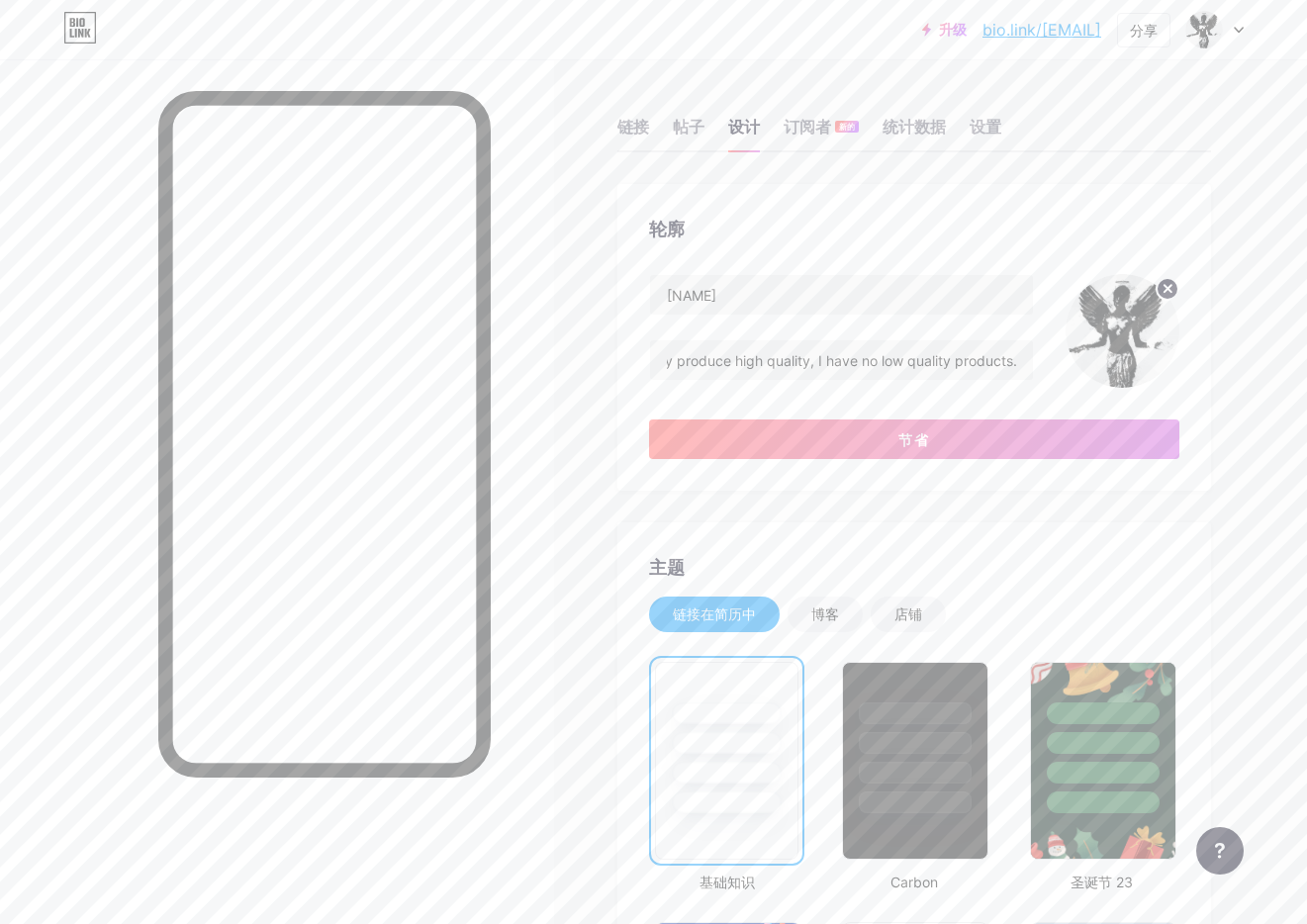 scroll, scrollTop: 0, scrollLeft: 0, axis: both 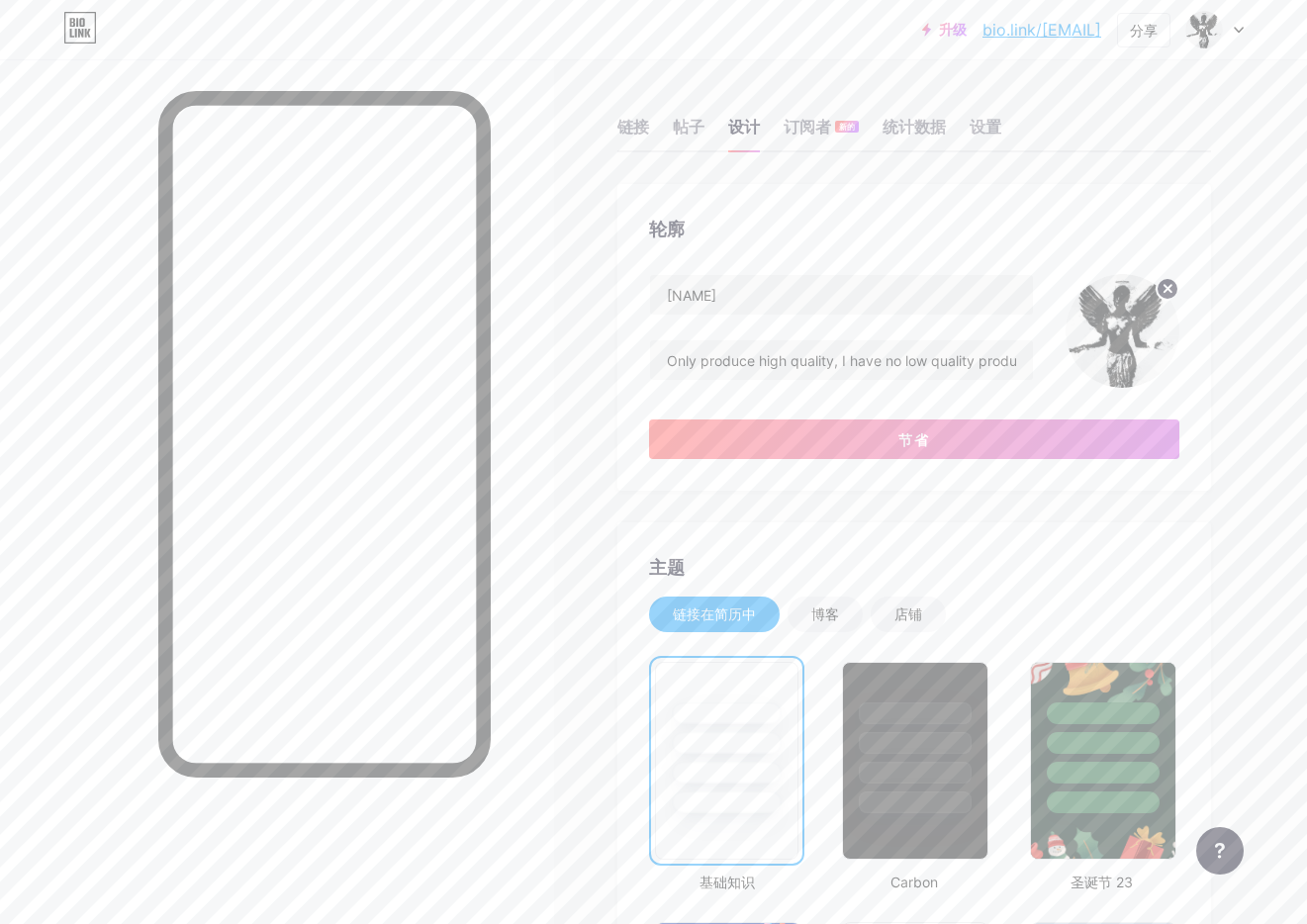 click on "轮廓   86Mike     Only produce high quality, I have no low quality products.                   节省" at bounding box center [914, 337] 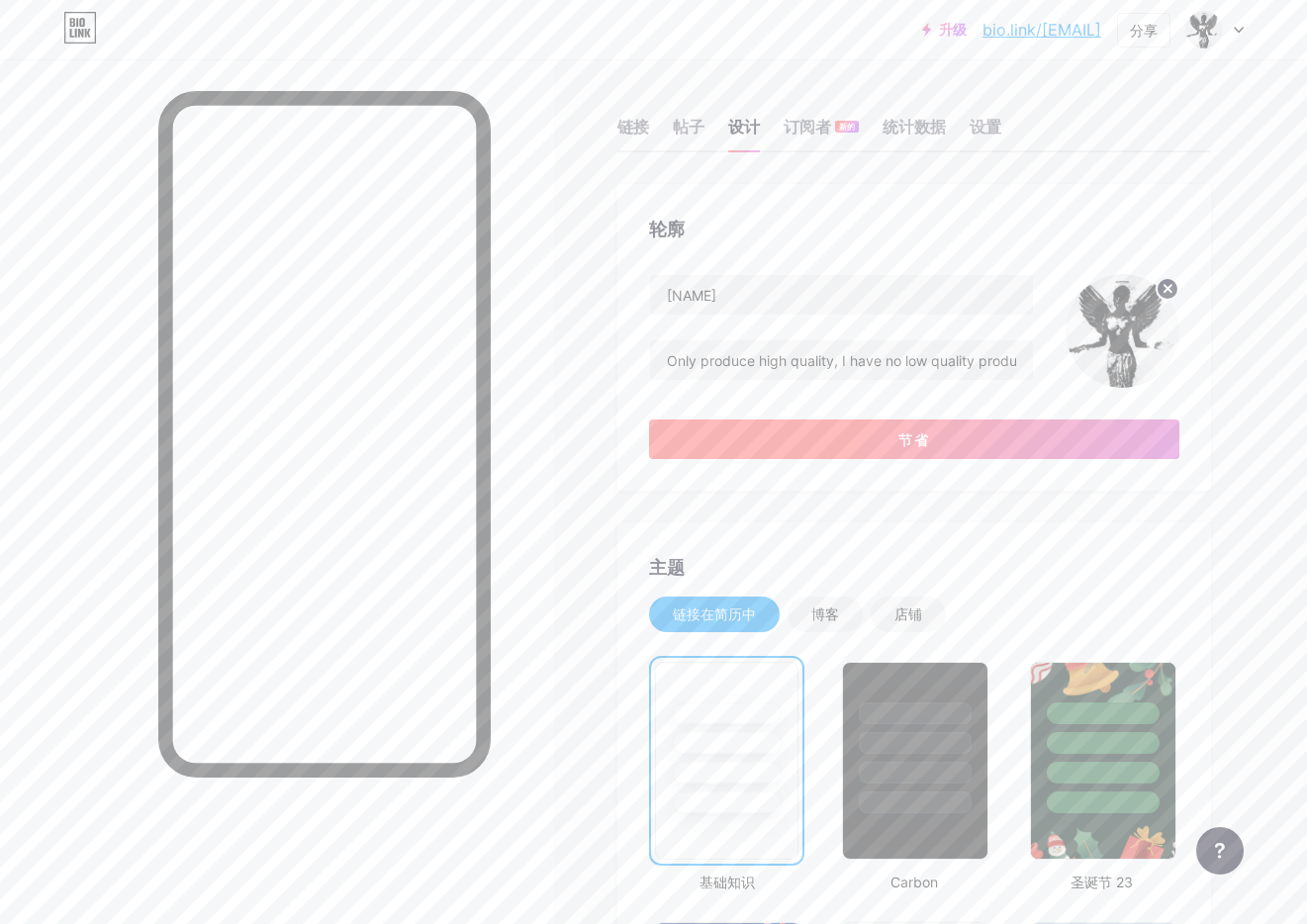click on "节省" at bounding box center [914, 439] 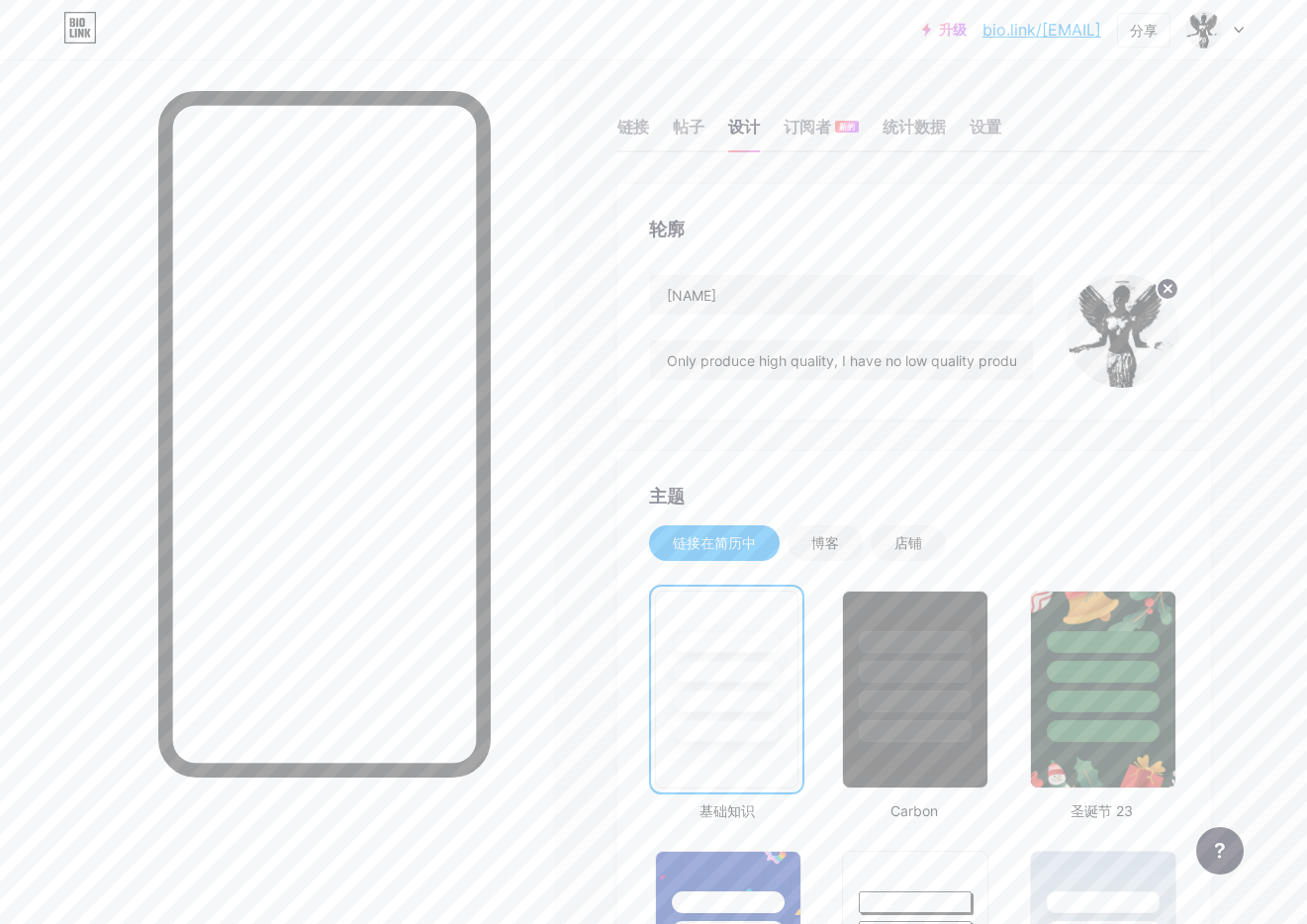 scroll, scrollTop: 321, scrollLeft: 0, axis: vertical 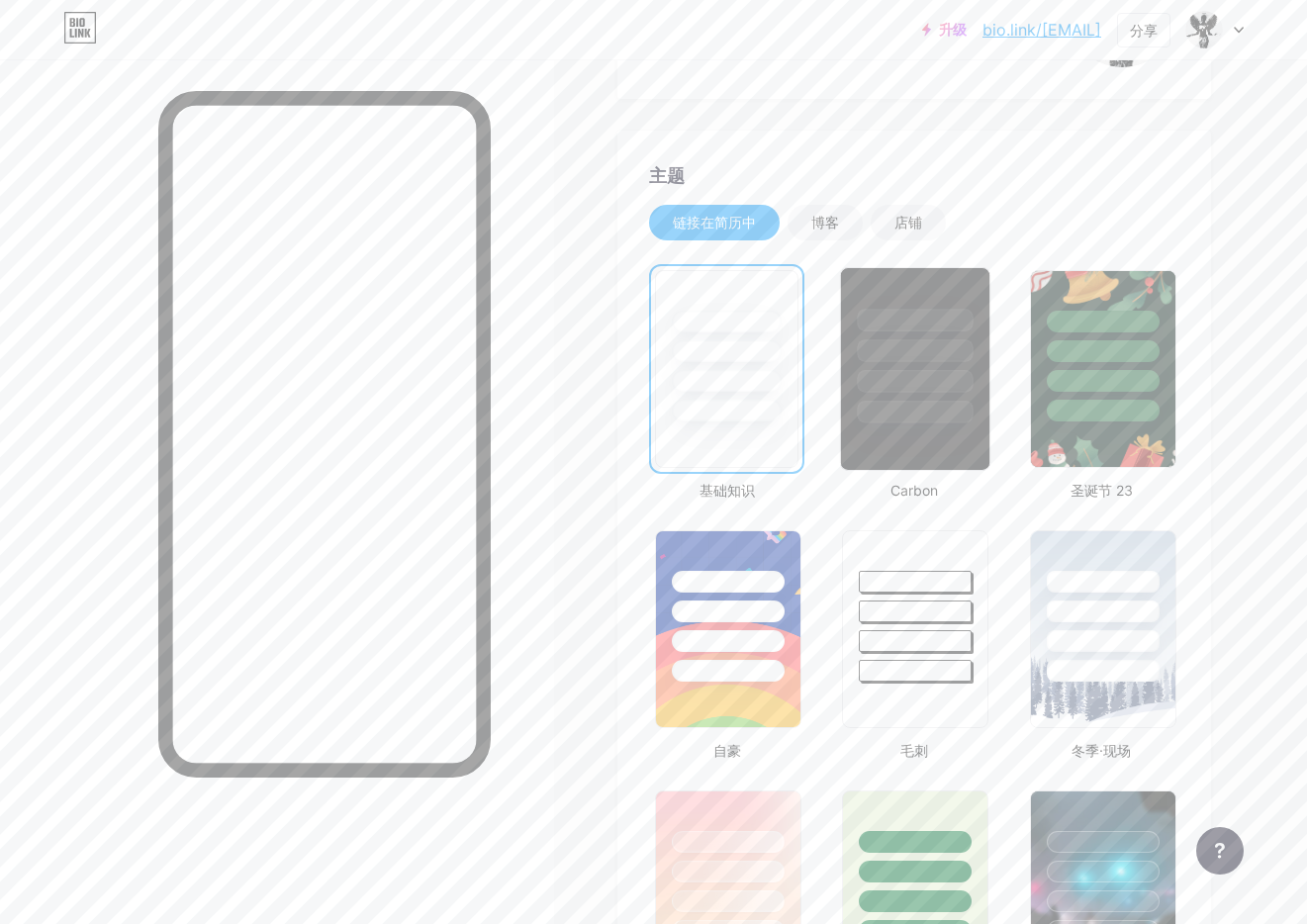 click at bounding box center (915, 412) 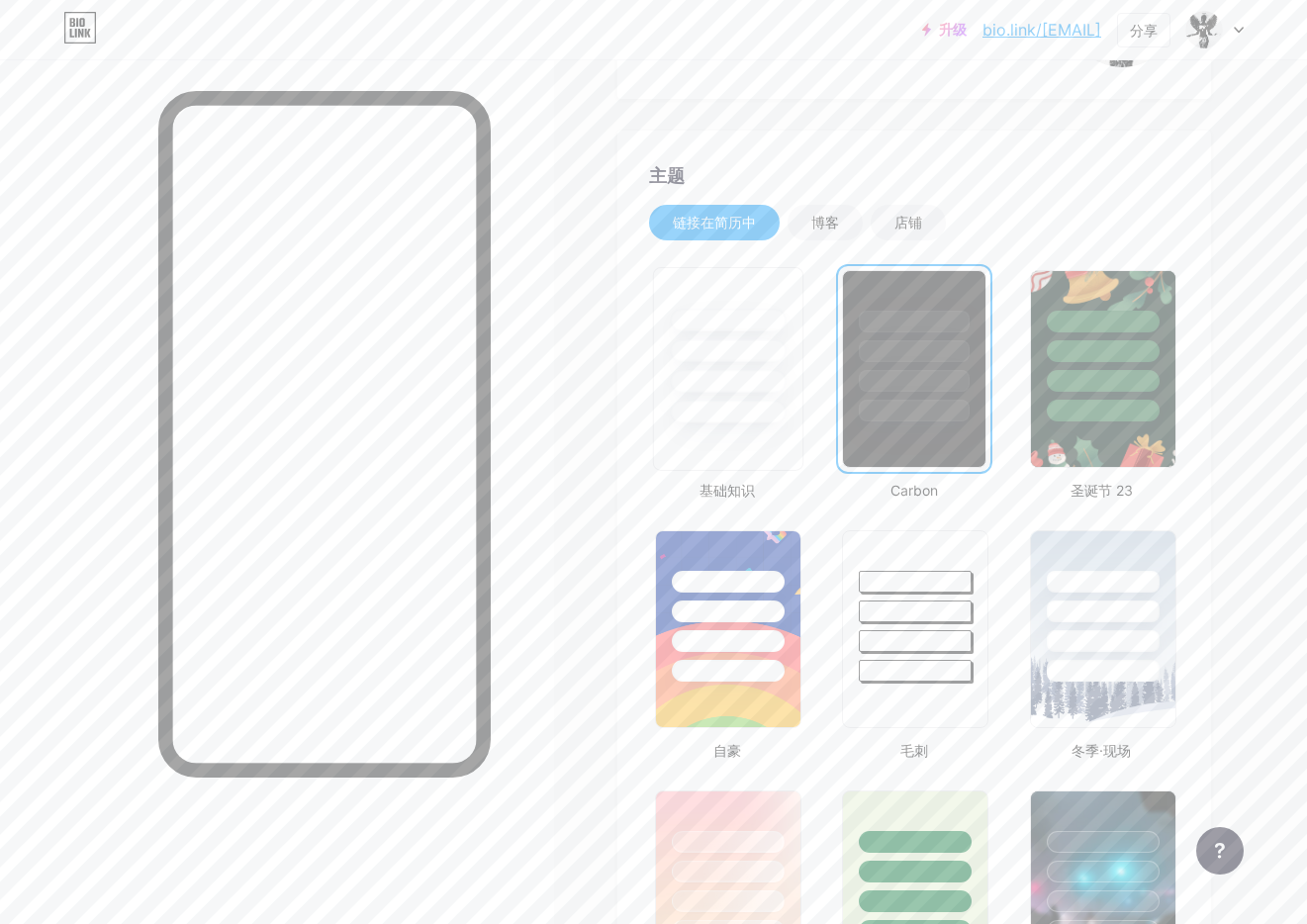 click at bounding box center (727, 381) 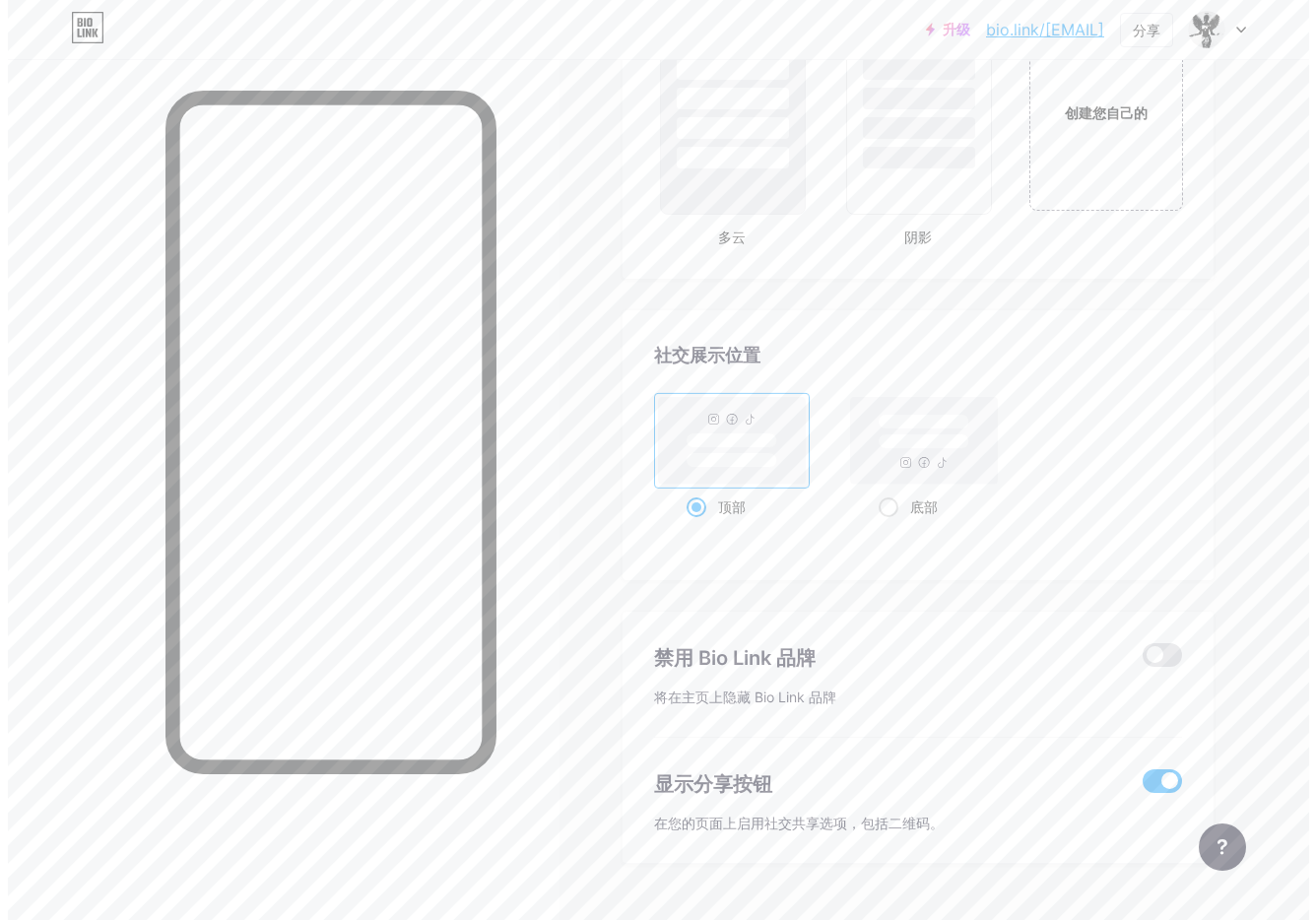 scroll, scrollTop: 2426, scrollLeft: 0, axis: vertical 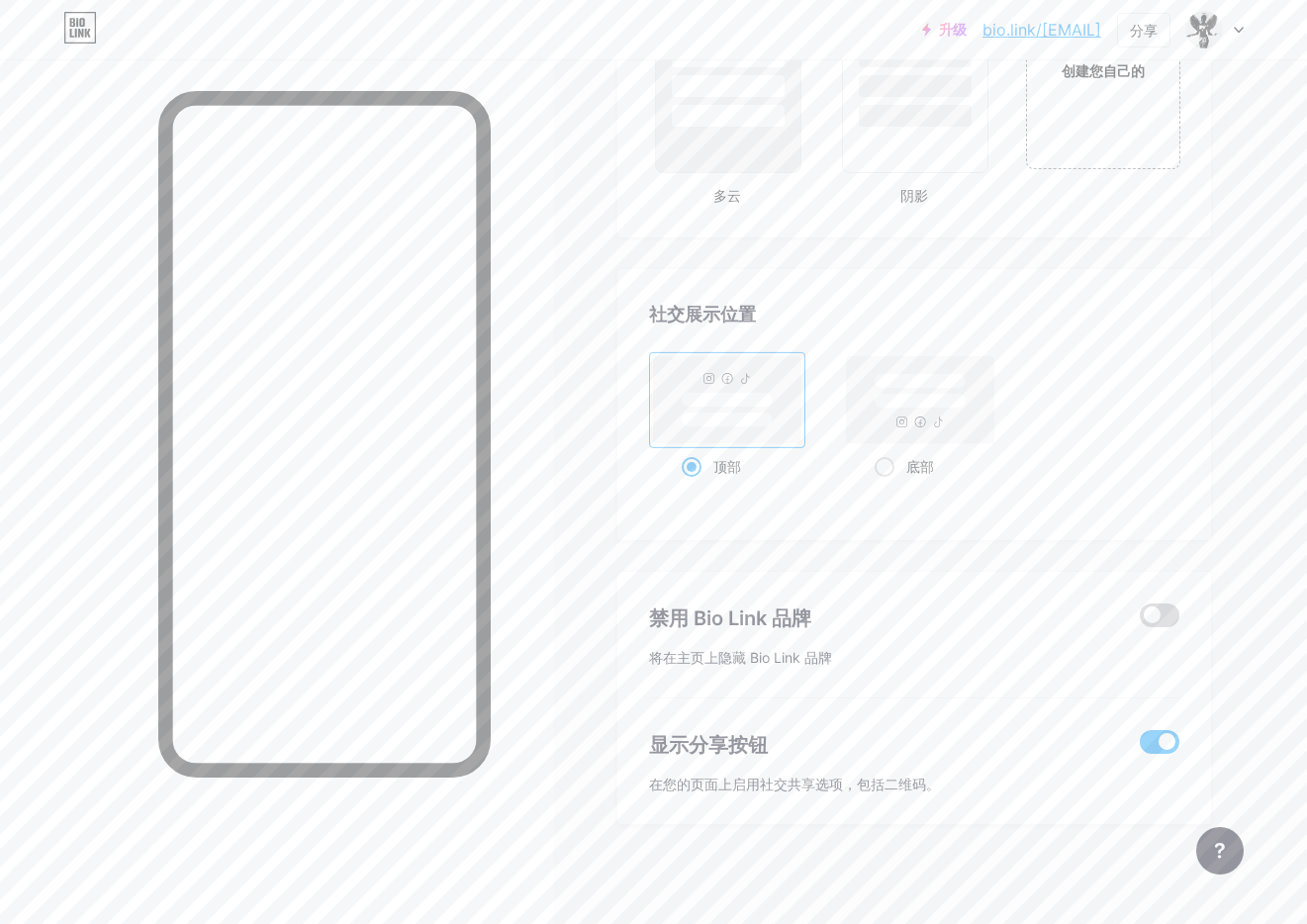click at bounding box center (1160, 615) 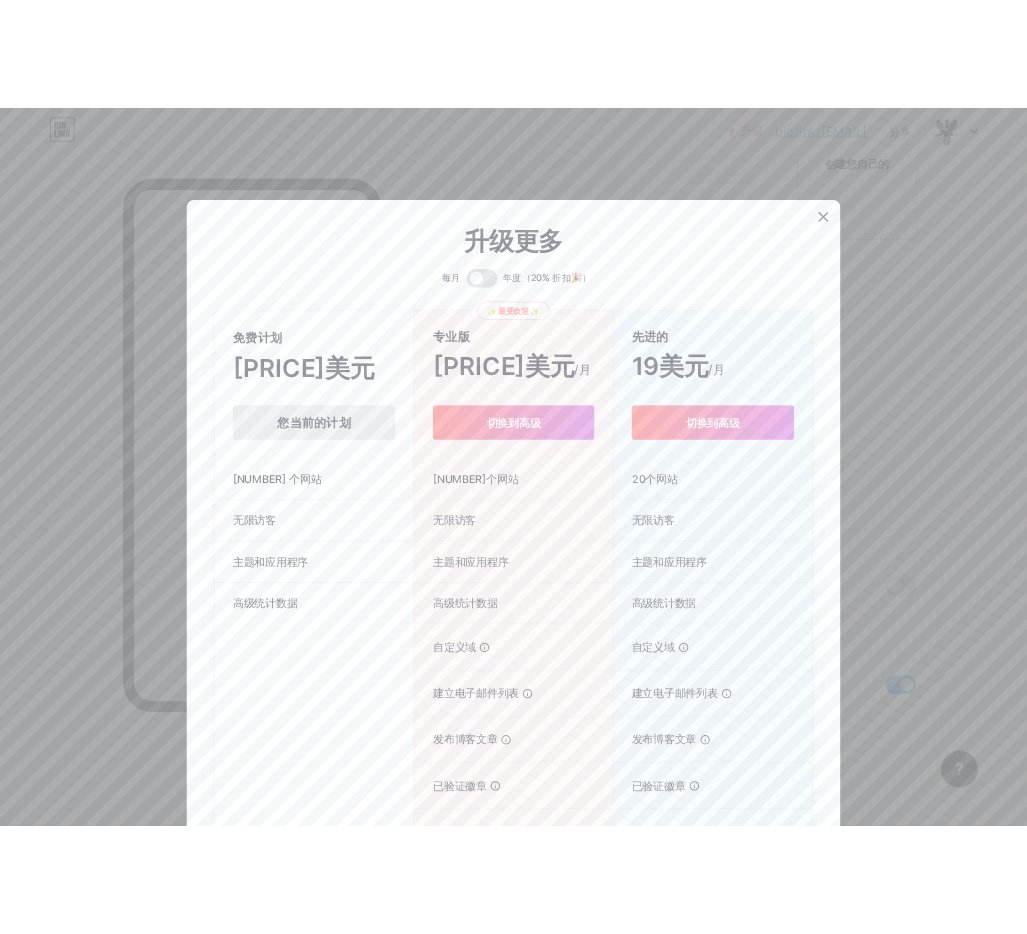 scroll, scrollTop: 120, scrollLeft: 0, axis: vertical 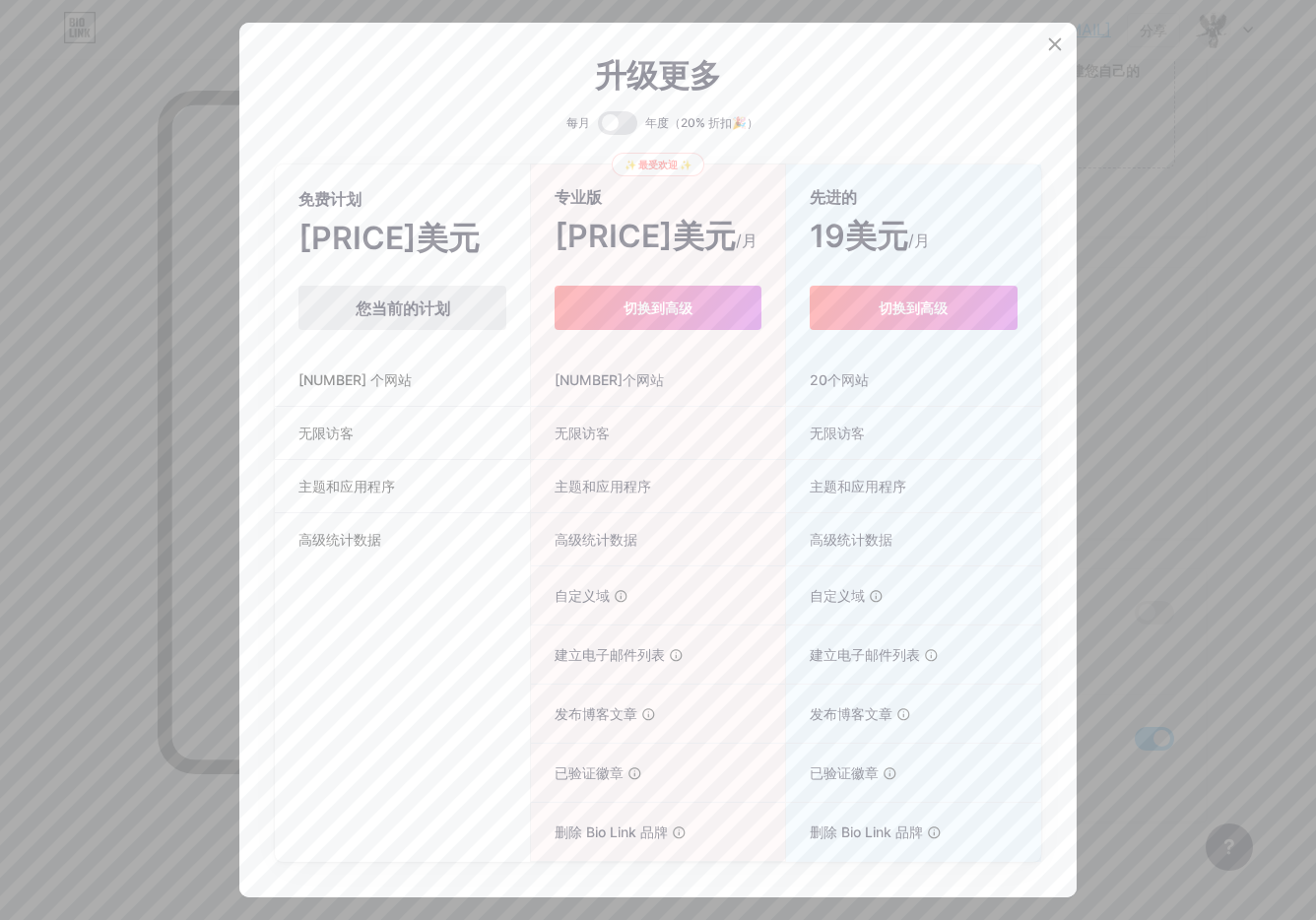 click on "您当前的计划" at bounding box center [403, 308] 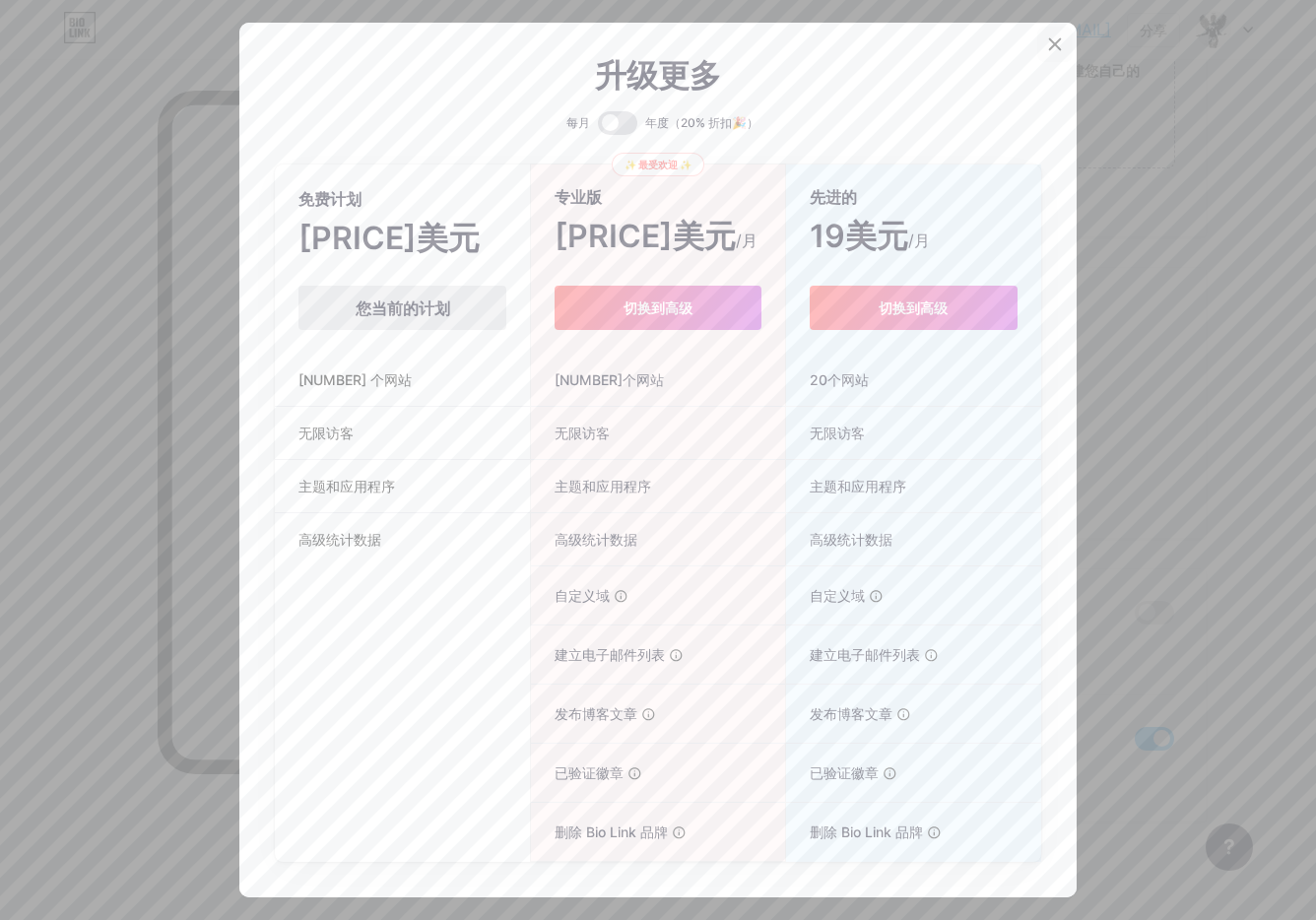 click at bounding box center (1055, 44) 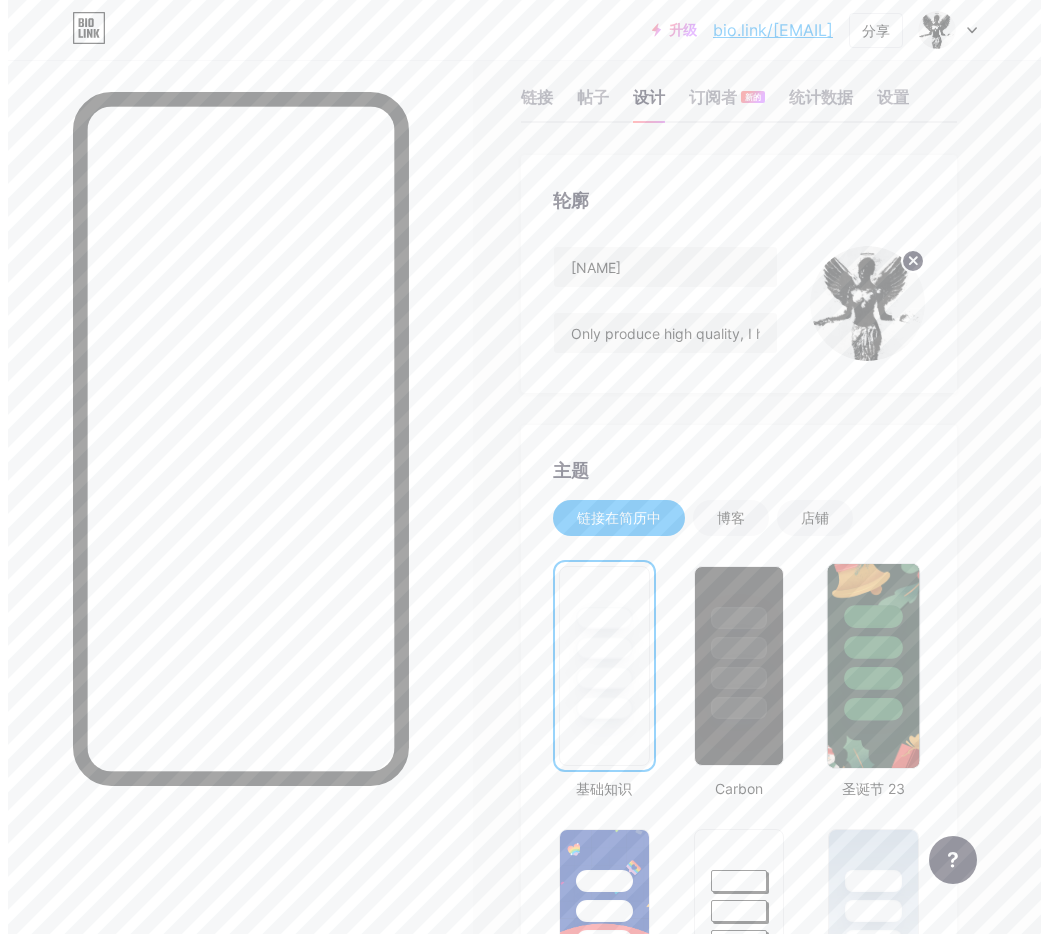 scroll, scrollTop: 0, scrollLeft: 0, axis: both 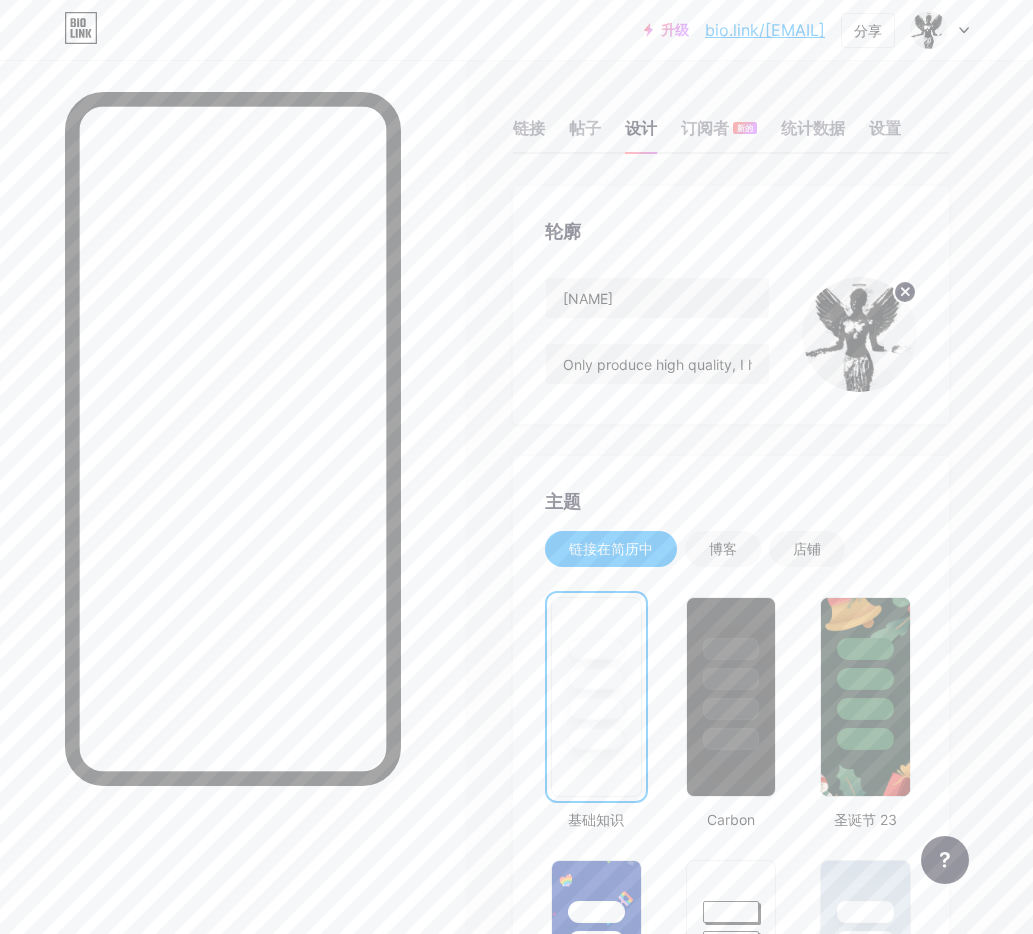 click on "bio.link/[USERNAME]" at bounding box center [765, 30] 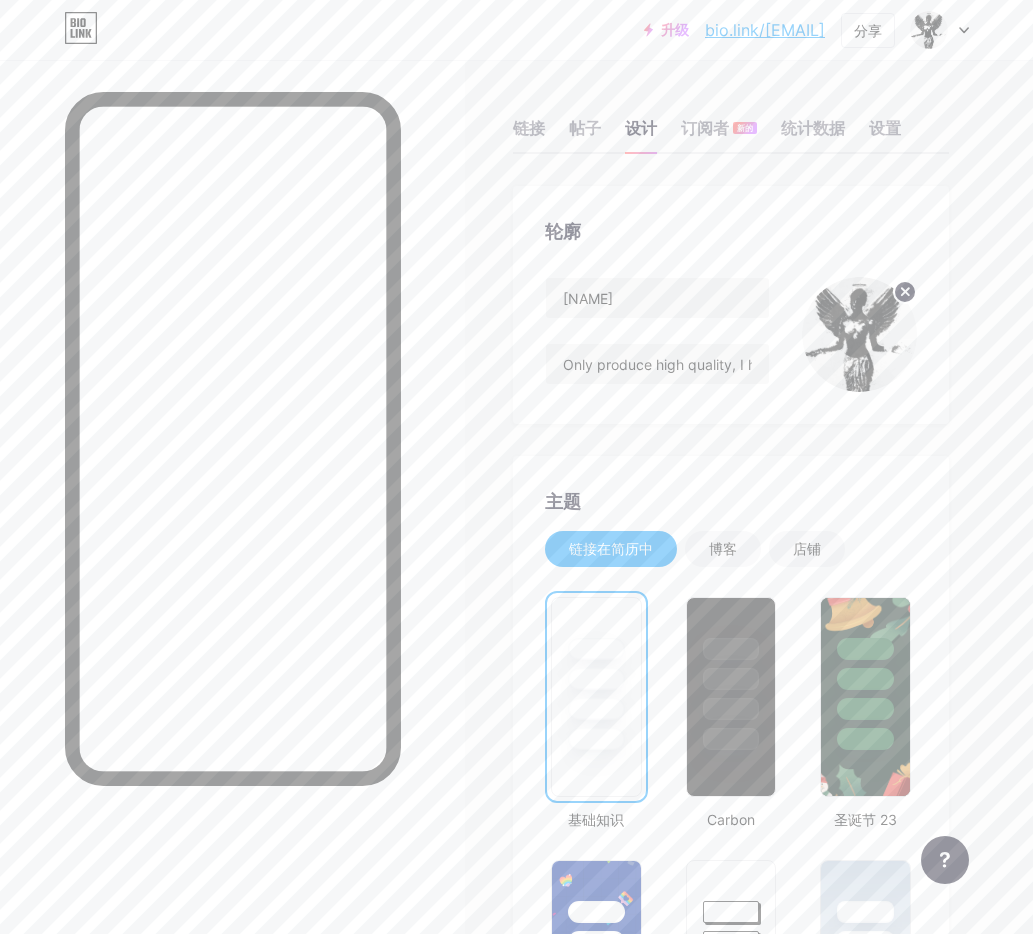 click on "升级" at bounding box center [675, 29] 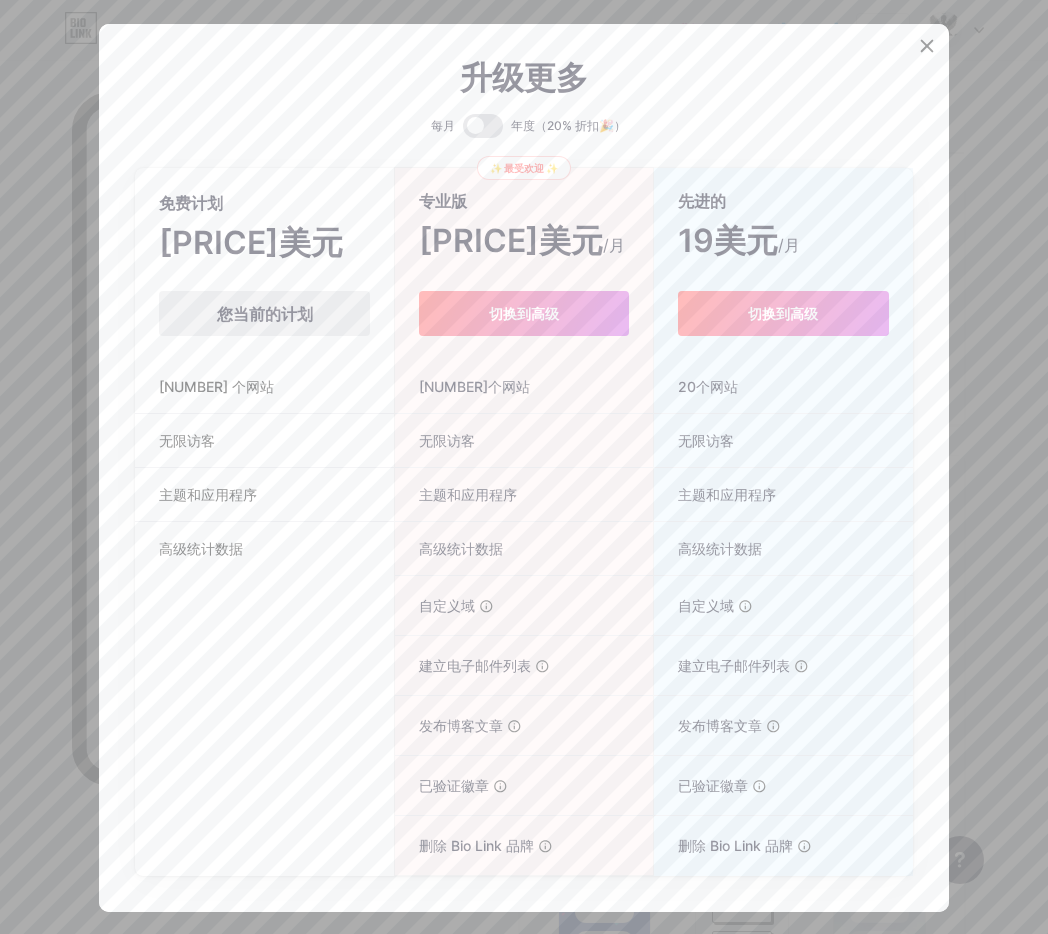 scroll, scrollTop: 200, scrollLeft: 0, axis: vertical 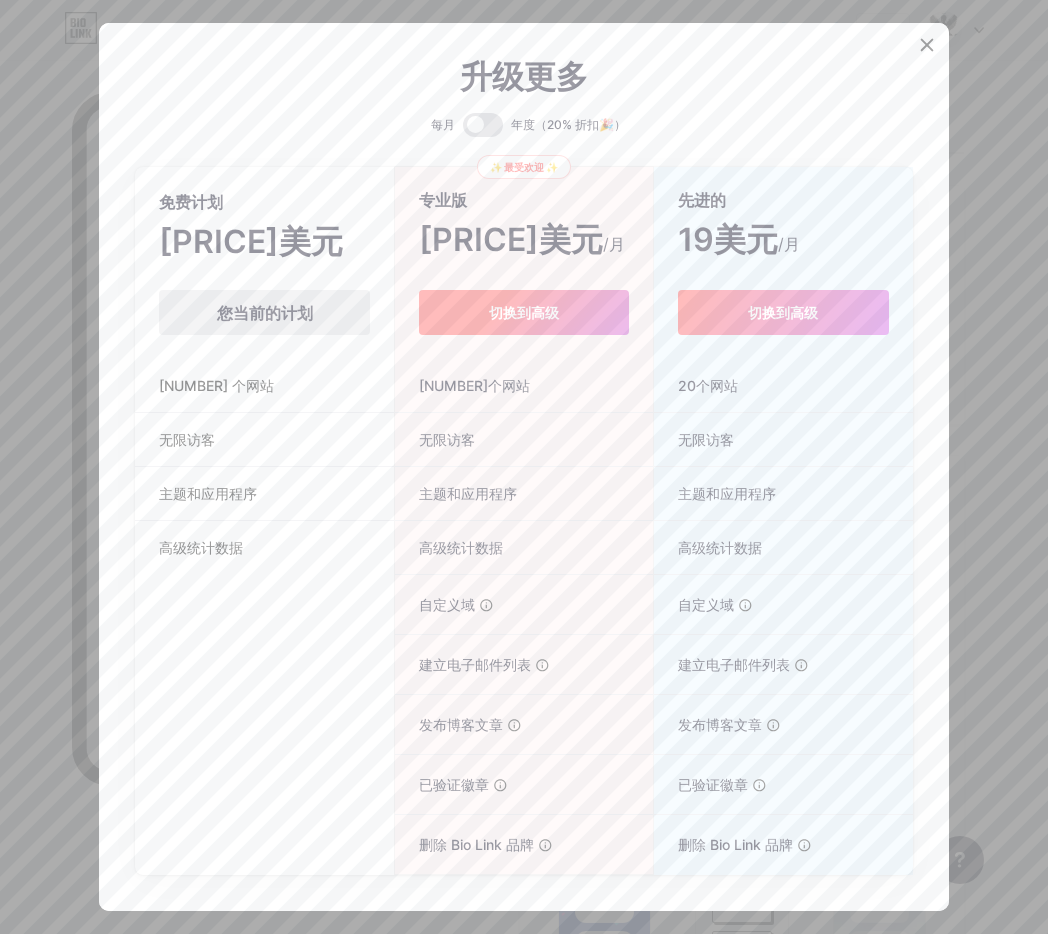 click on "切换到高级" at bounding box center [524, 312] 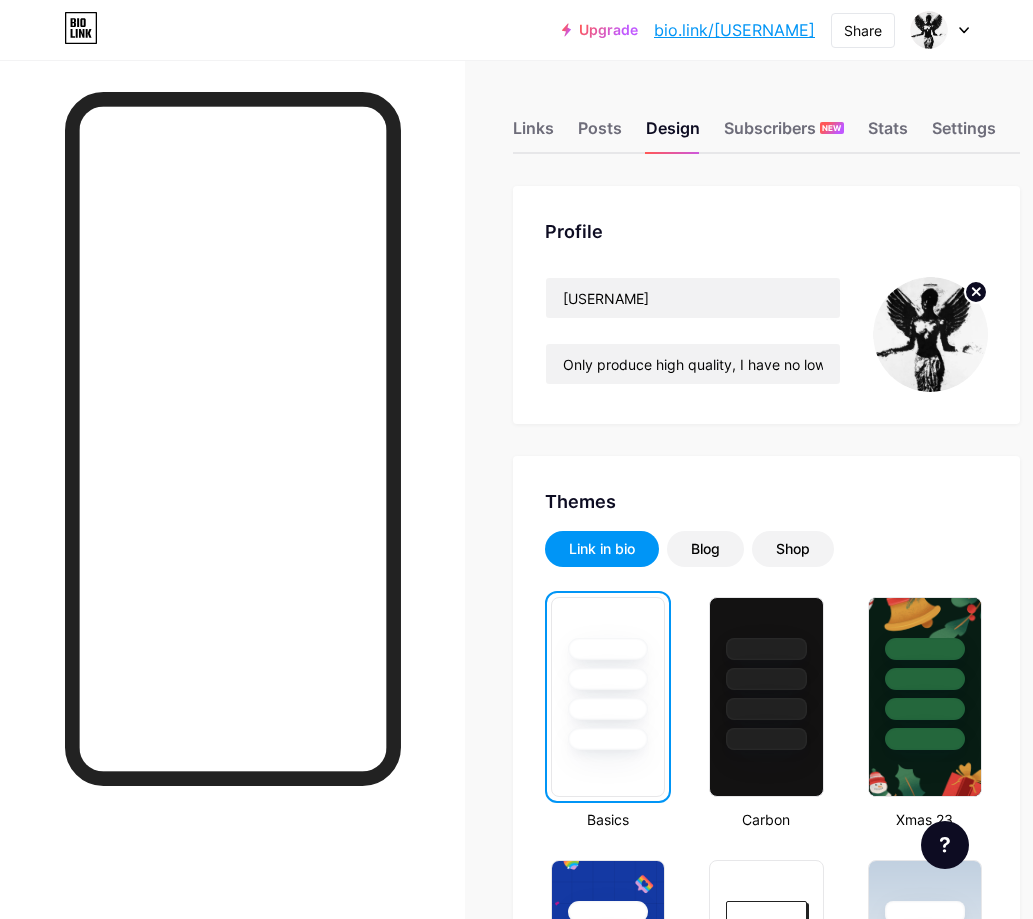 click on "Upgrade" at bounding box center [600, 30] 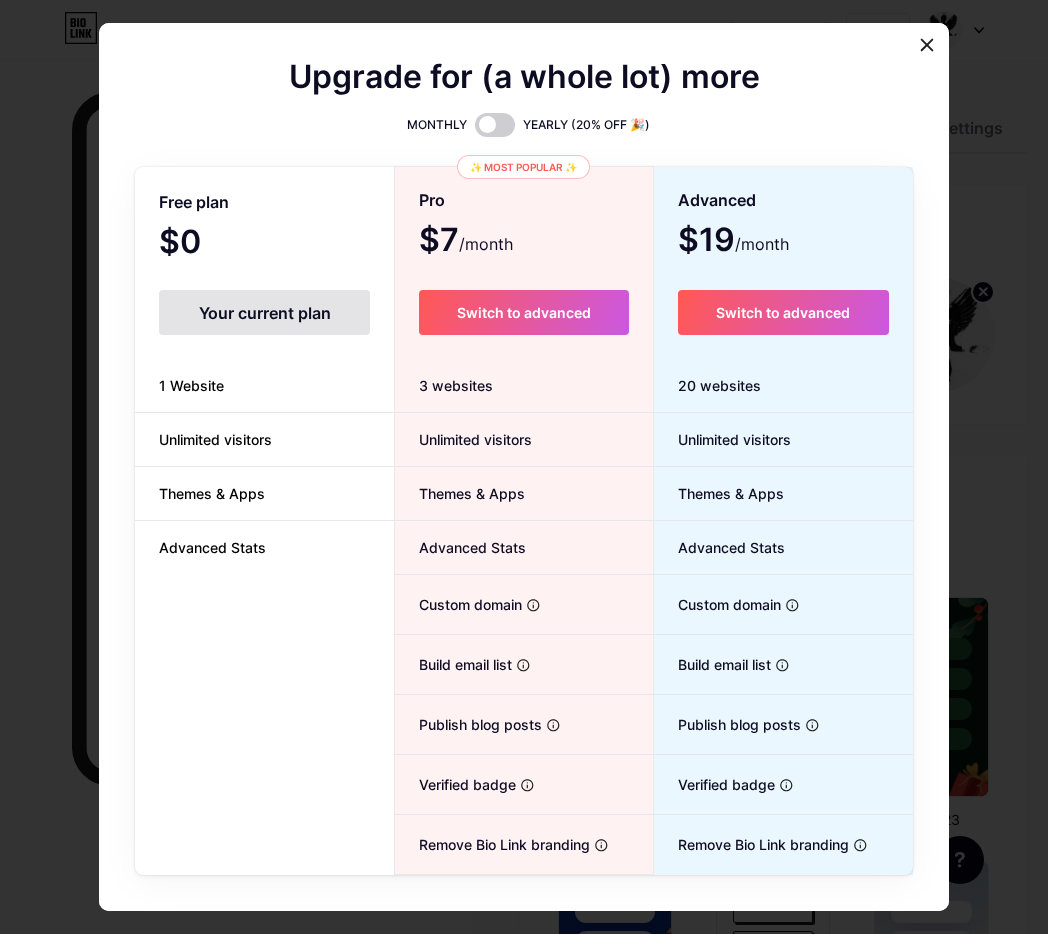 click on "Upgrade for (a whole lot) more" at bounding box center [524, 89] 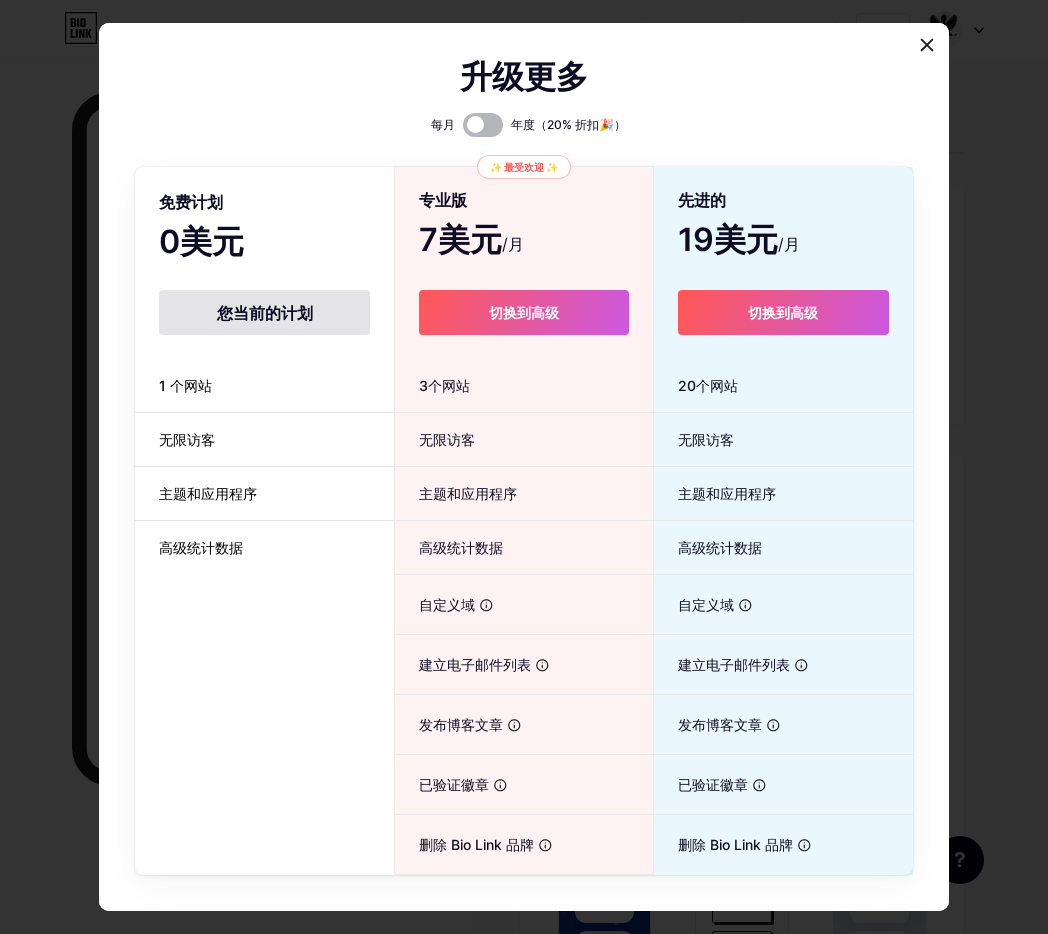 click at bounding box center (483, 125) 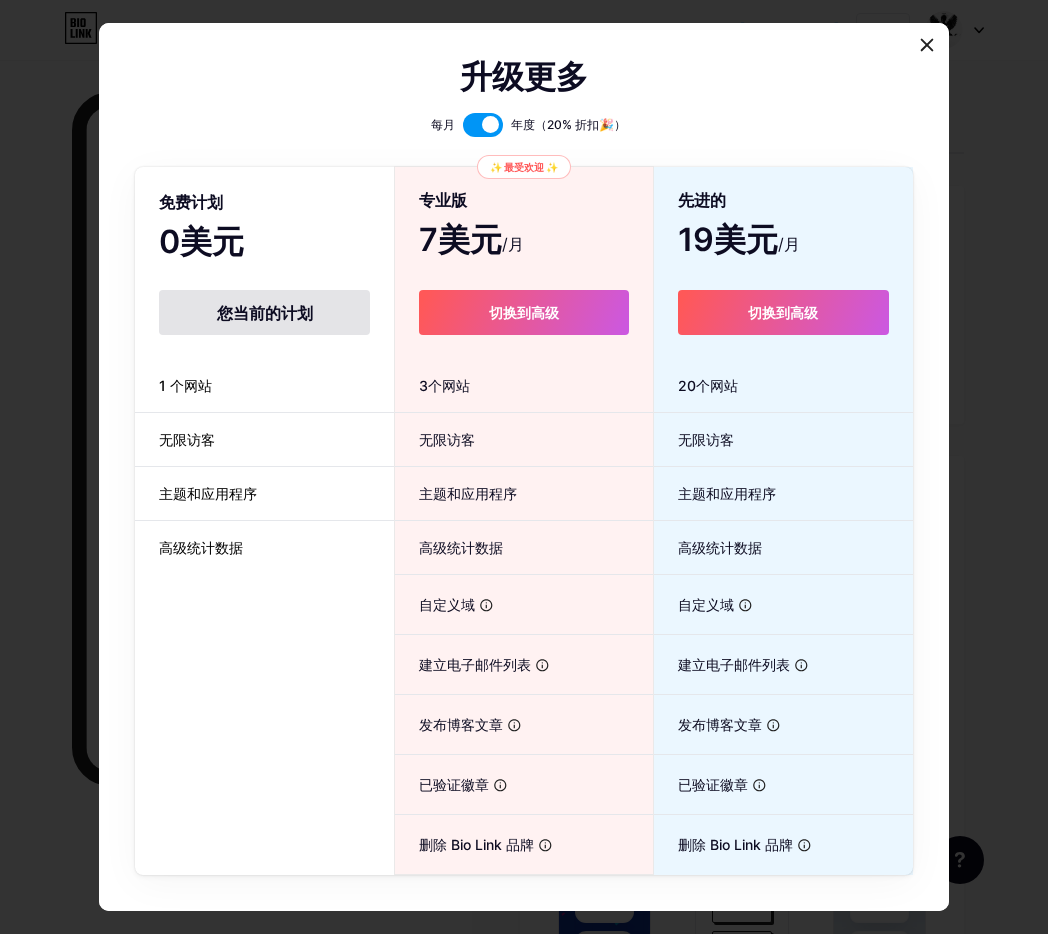 click at bounding box center (483, 125) 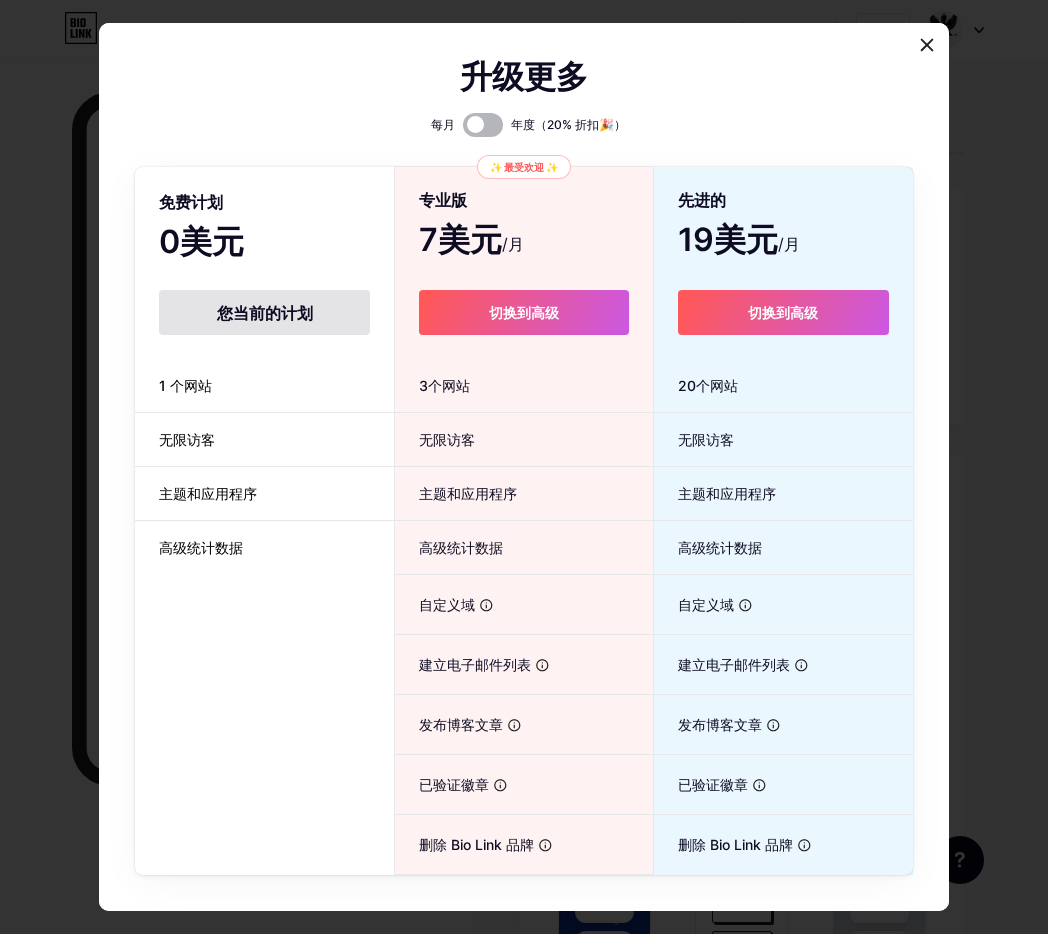 click at bounding box center [483, 125] 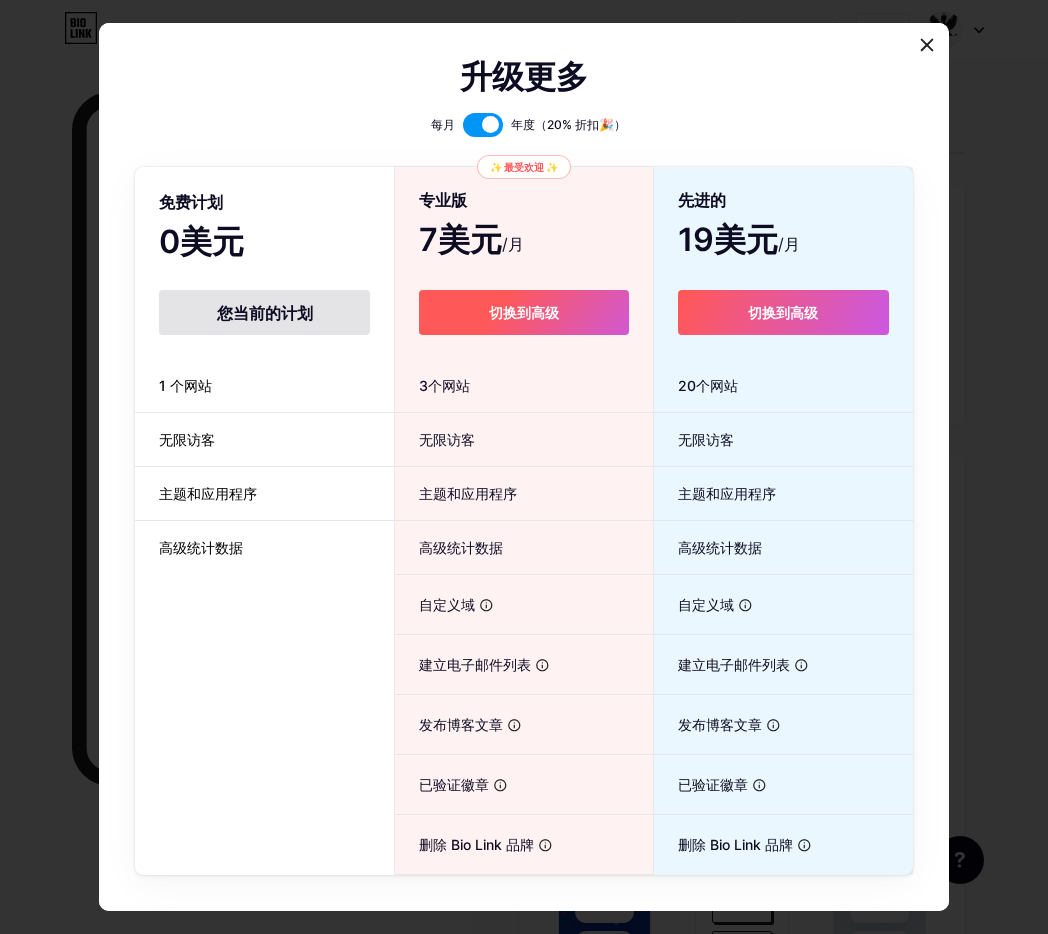 click on "切换到高级" at bounding box center [523, 312] 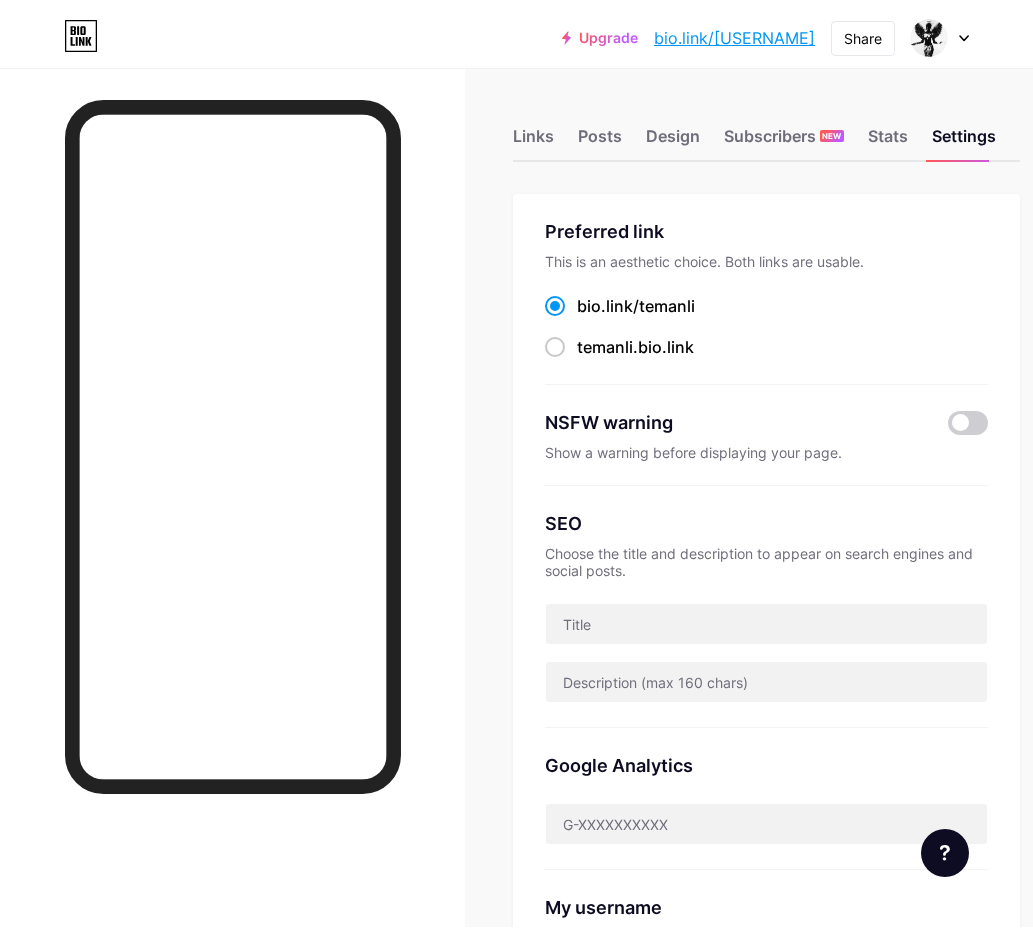 scroll, scrollTop: 0, scrollLeft: 0, axis: both 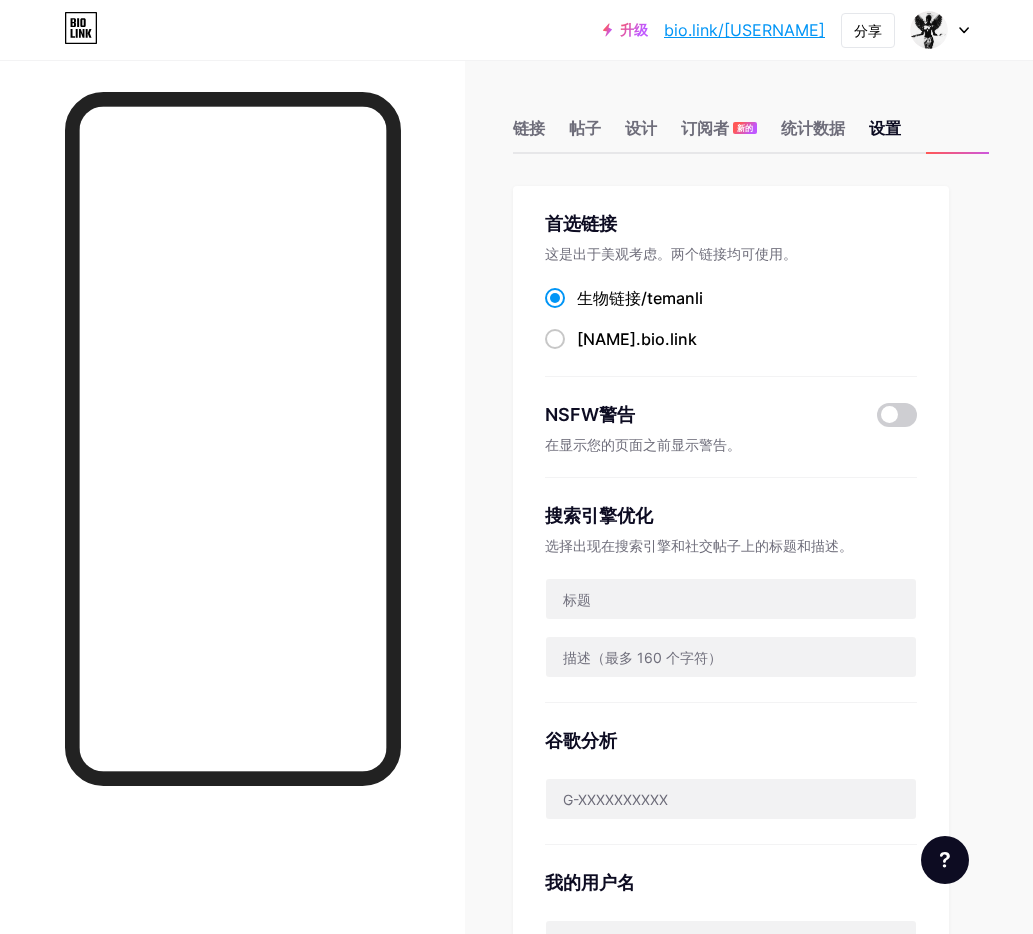 click on "搜索引擎优化 选择出现在搜索引擎和社交帖子上的标题和描述。" at bounding box center [731, 590] 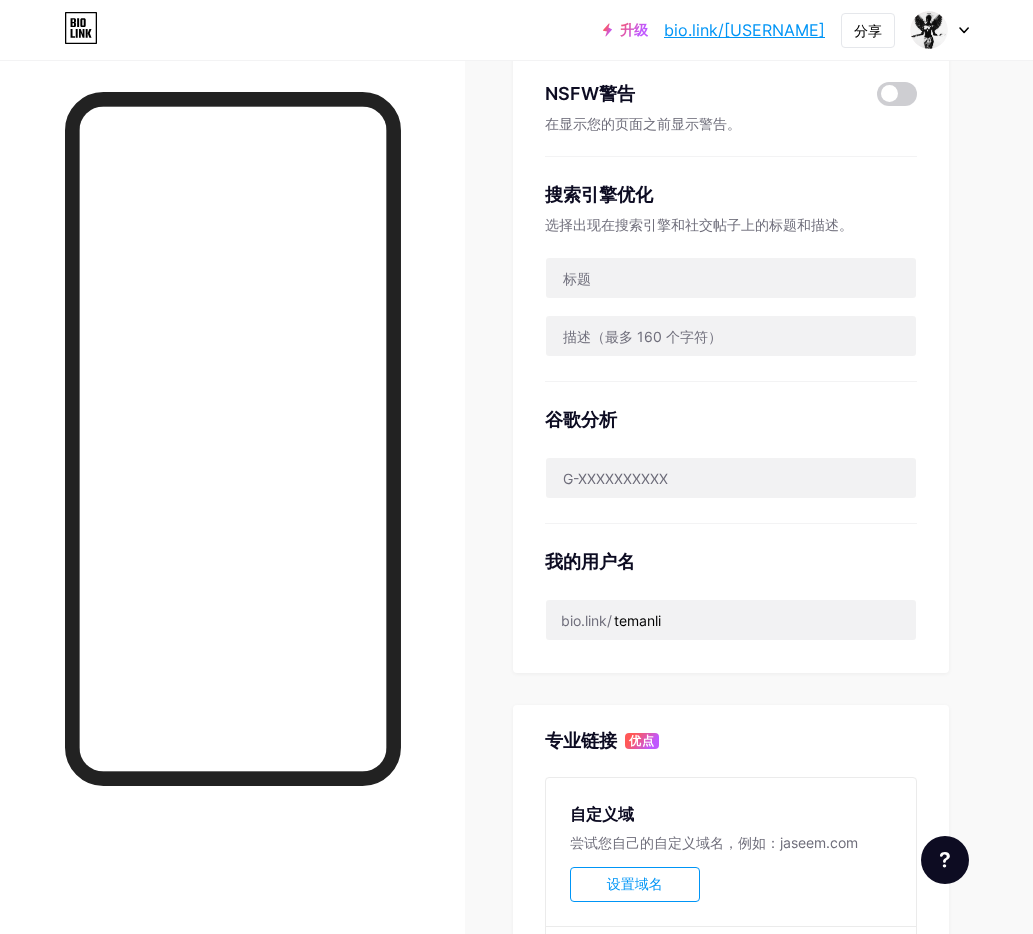 scroll, scrollTop: 355, scrollLeft: 0, axis: vertical 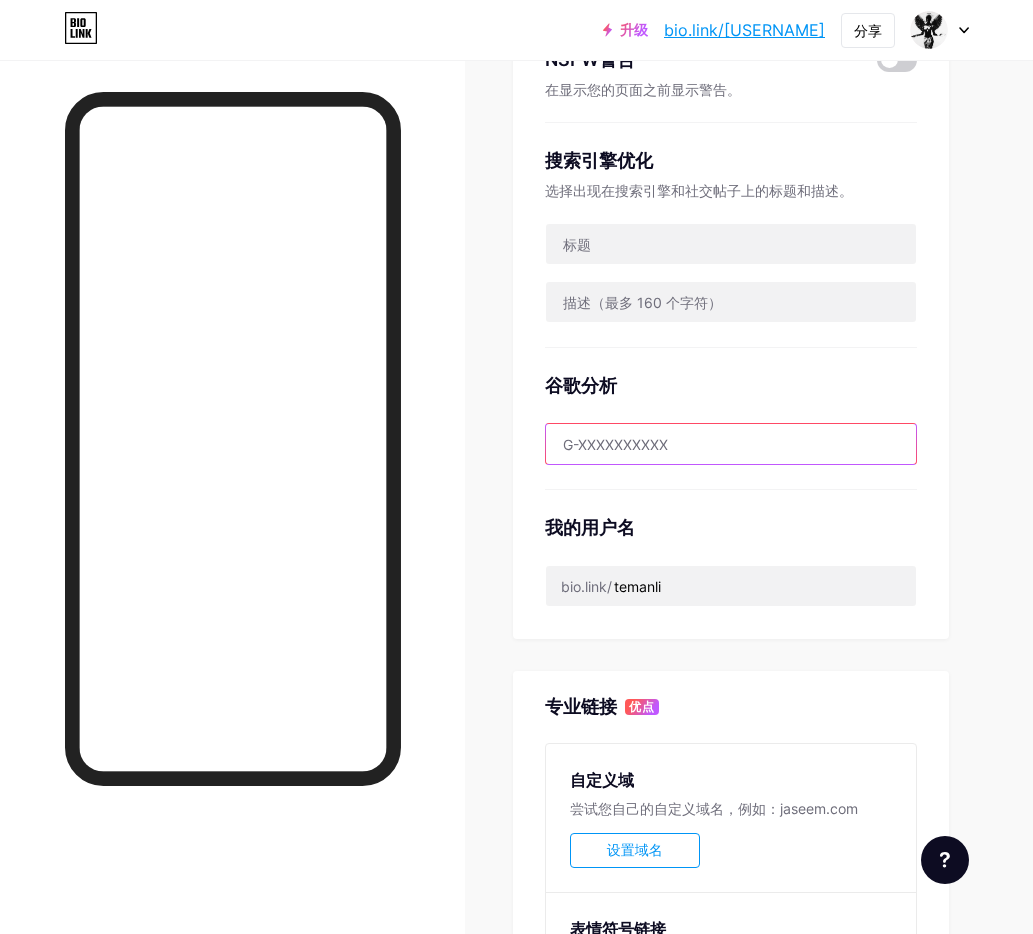 click at bounding box center (731, 444) 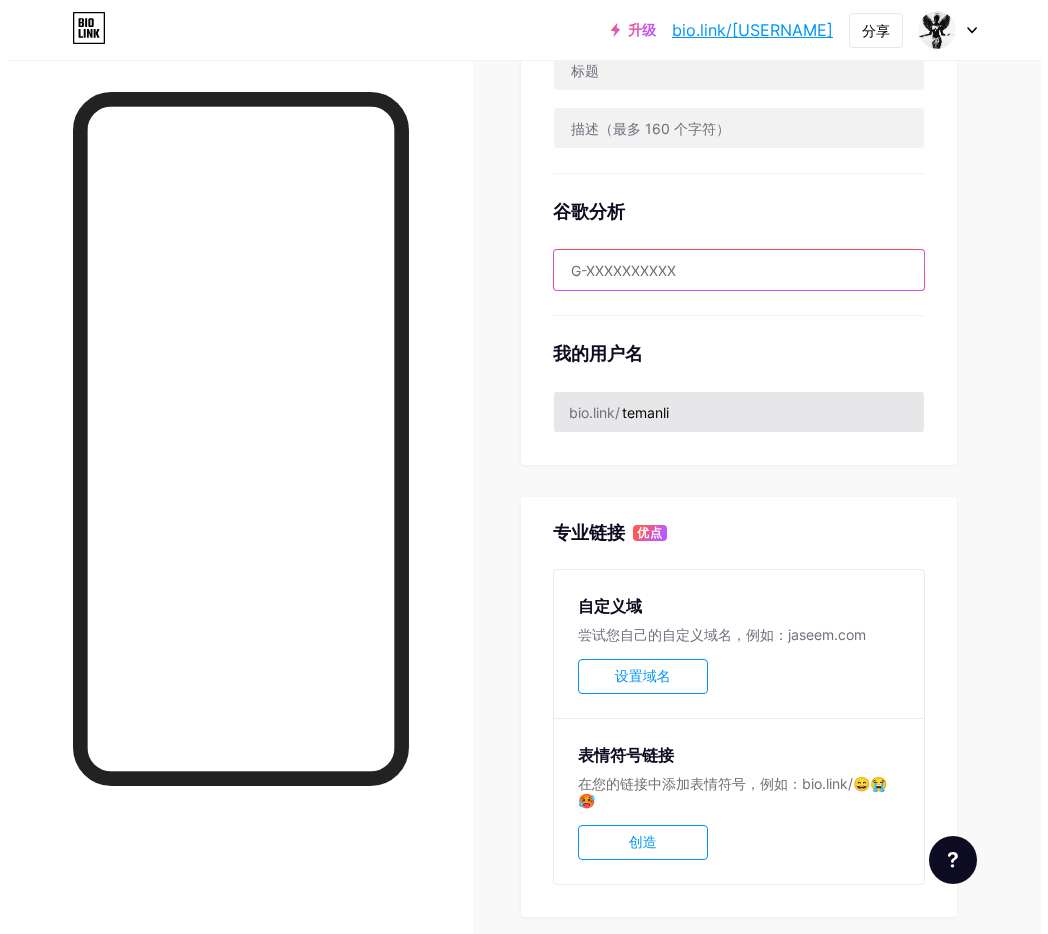 scroll, scrollTop: 626, scrollLeft: 0, axis: vertical 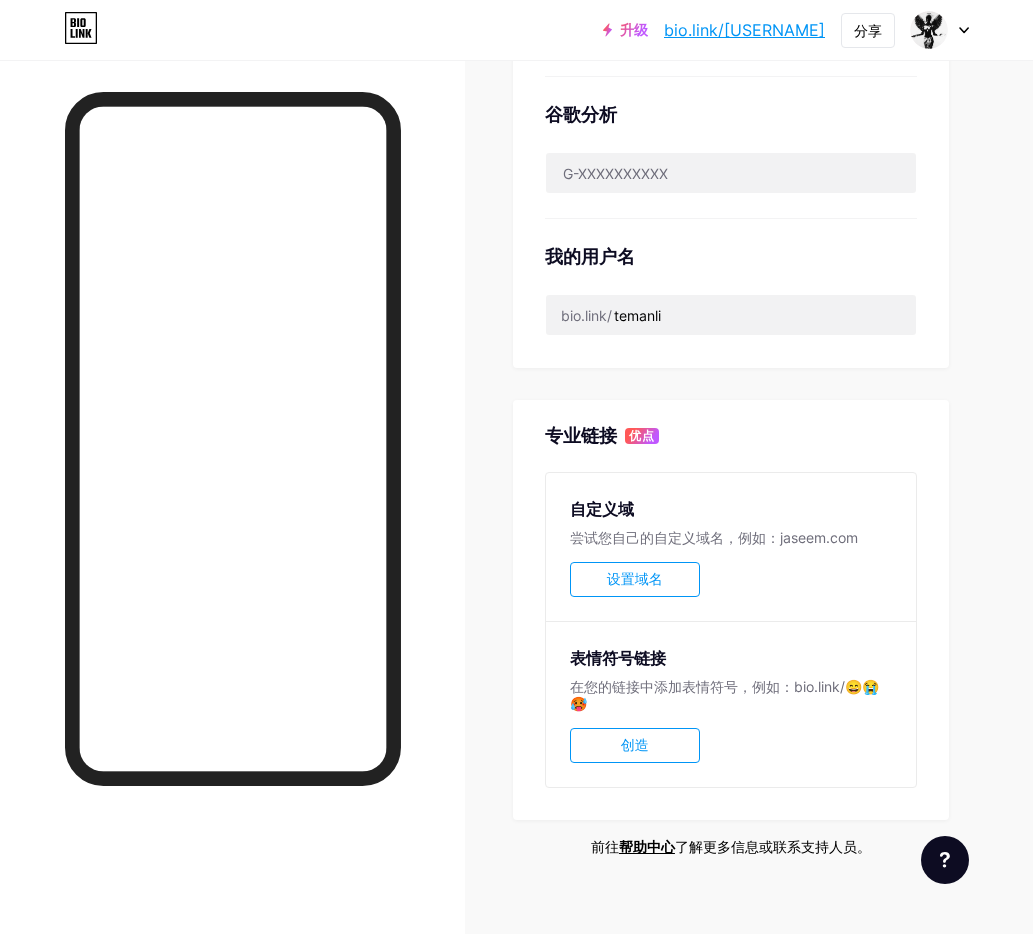 click on "设置域名" at bounding box center (635, 579) 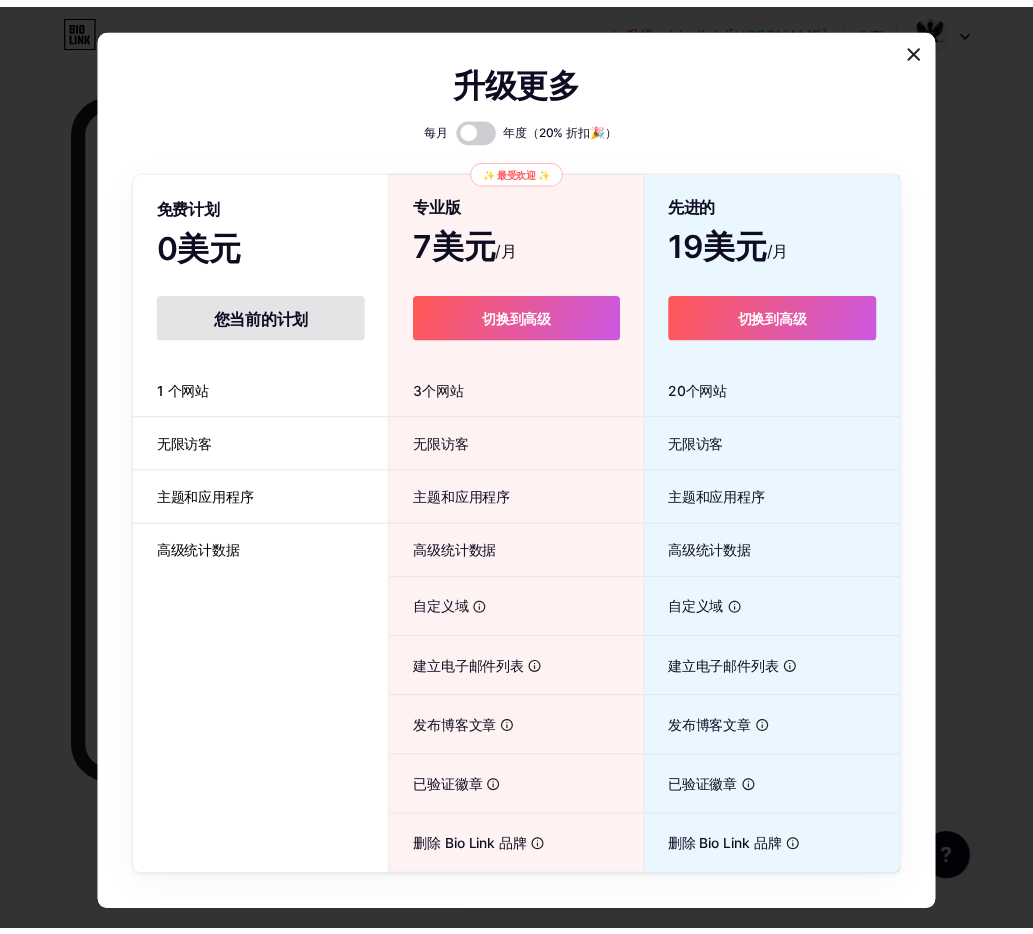 scroll, scrollTop: 200, scrollLeft: 0, axis: vertical 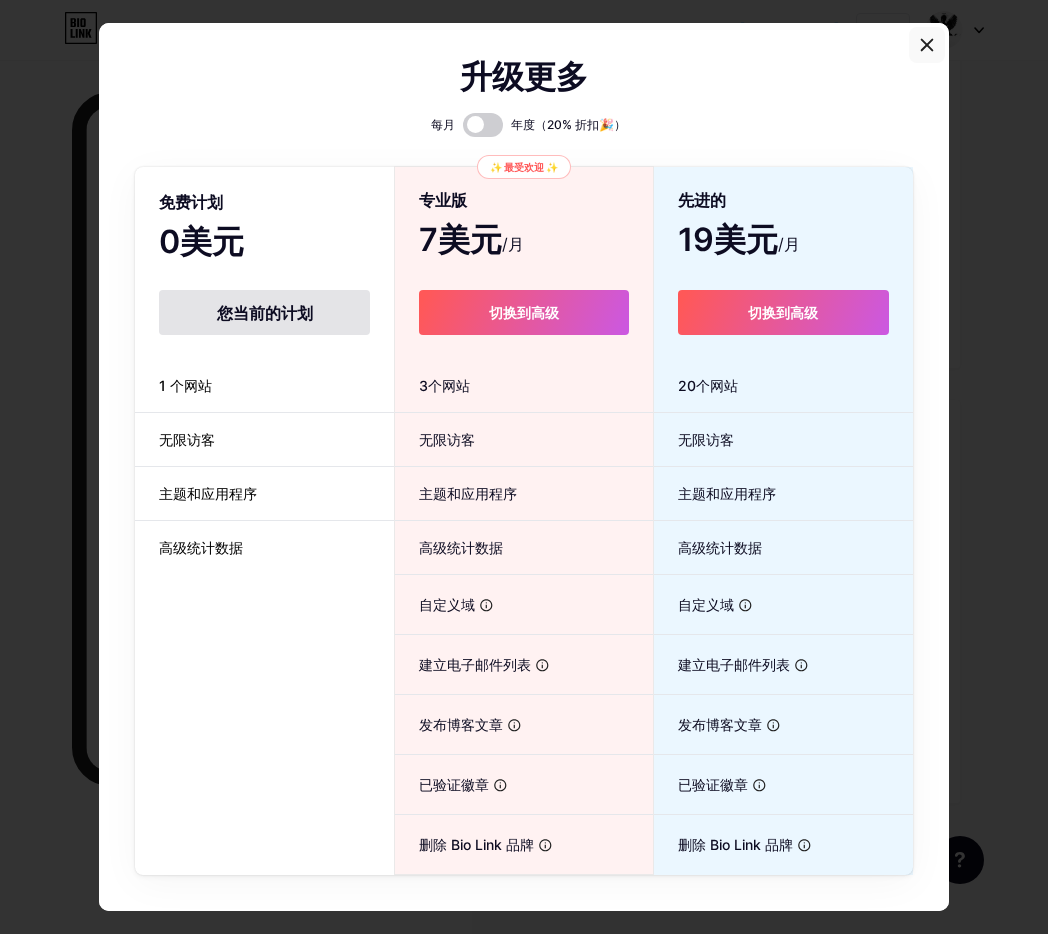 click at bounding box center (927, 45) 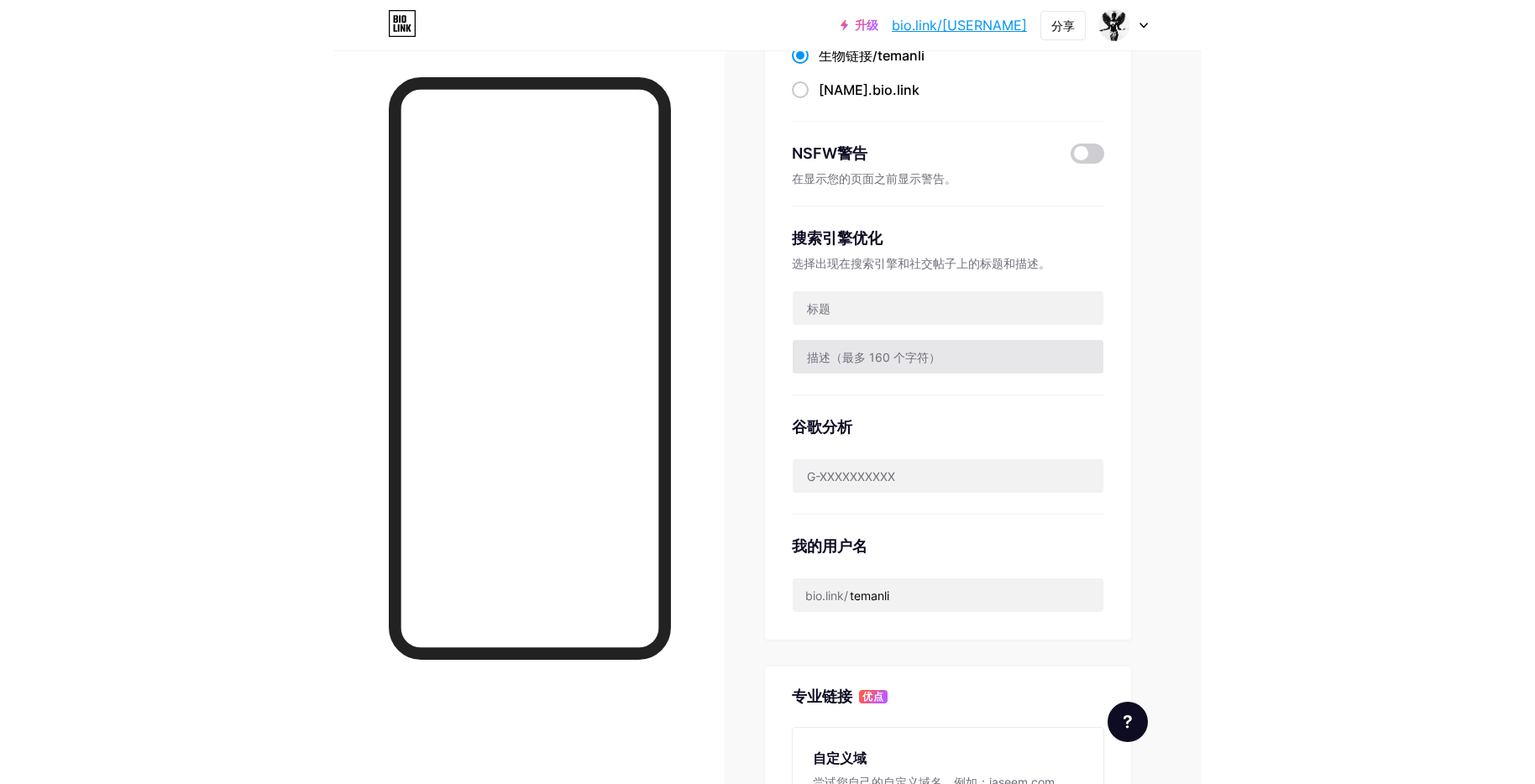 scroll, scrollTop: 0, scrollLeft: 0, axis: both 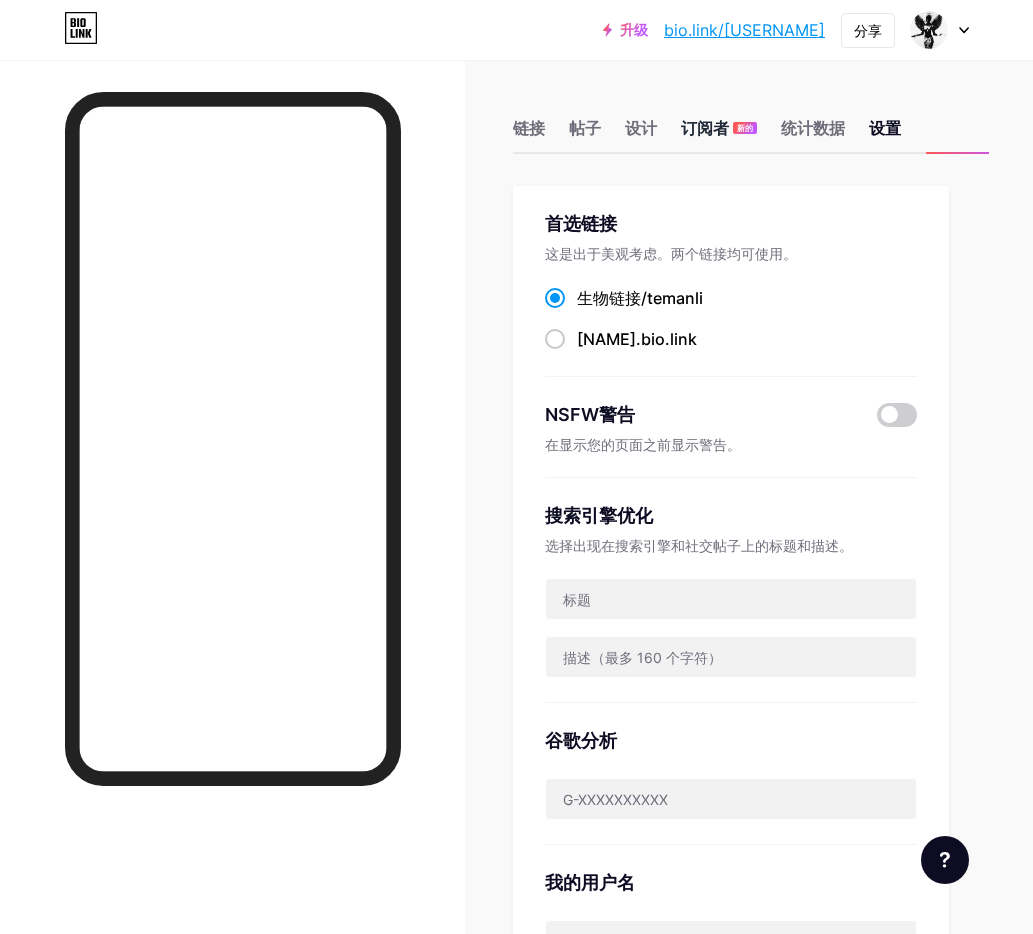 click on "订阅者" at bounding box center (585, 128) 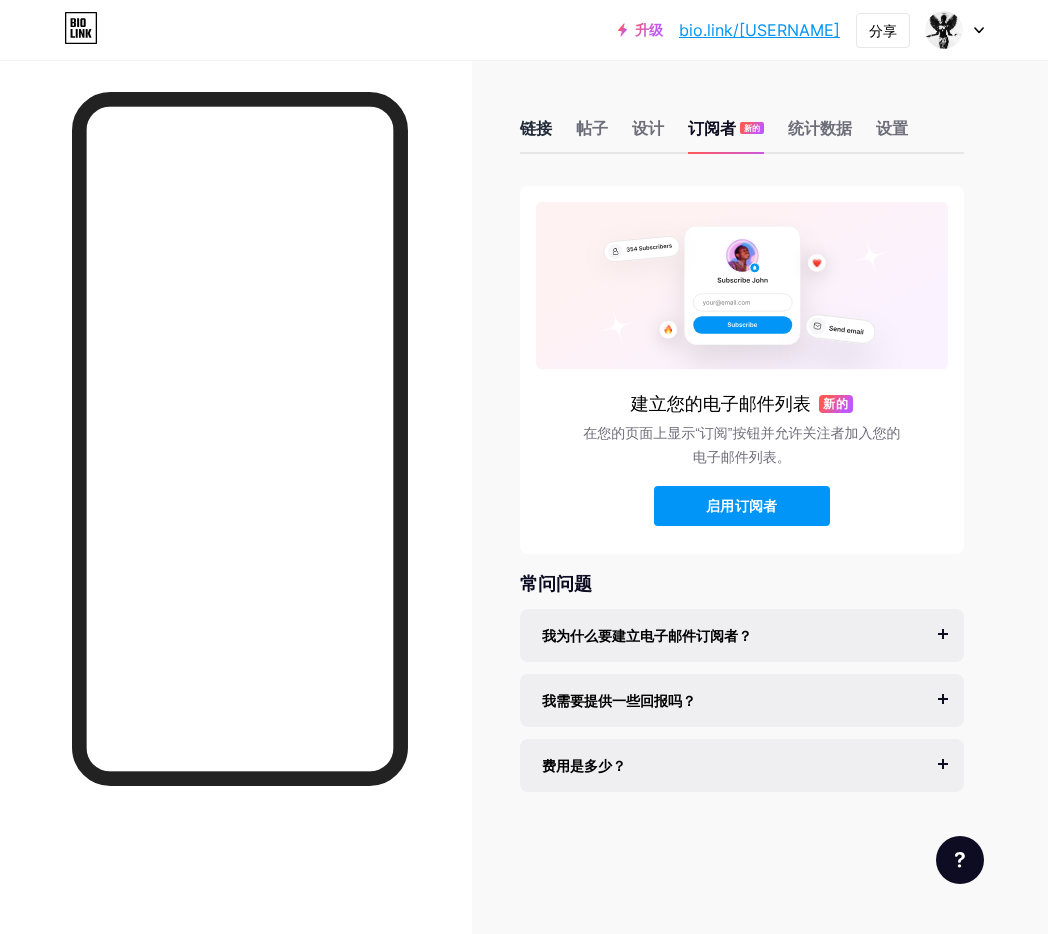 click on "链接" at bounding box center [536, 134] 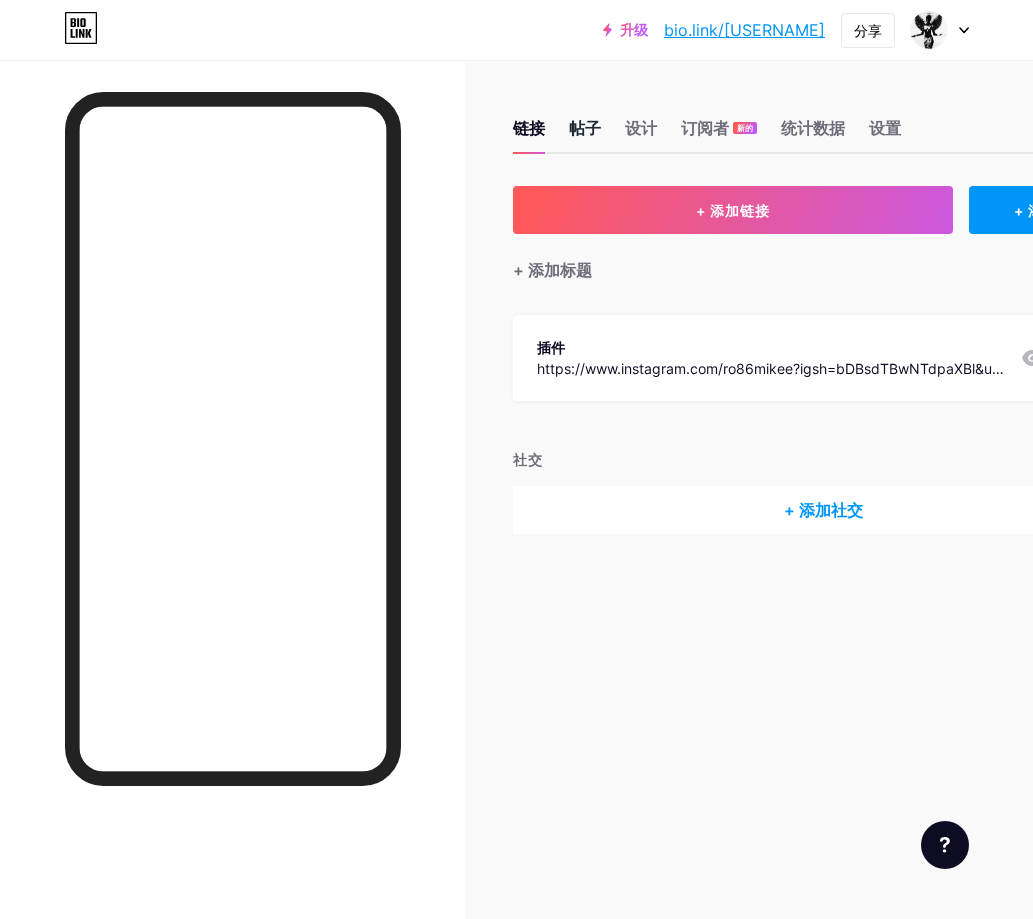 click on "帖子" at bounding box center (585, 128) 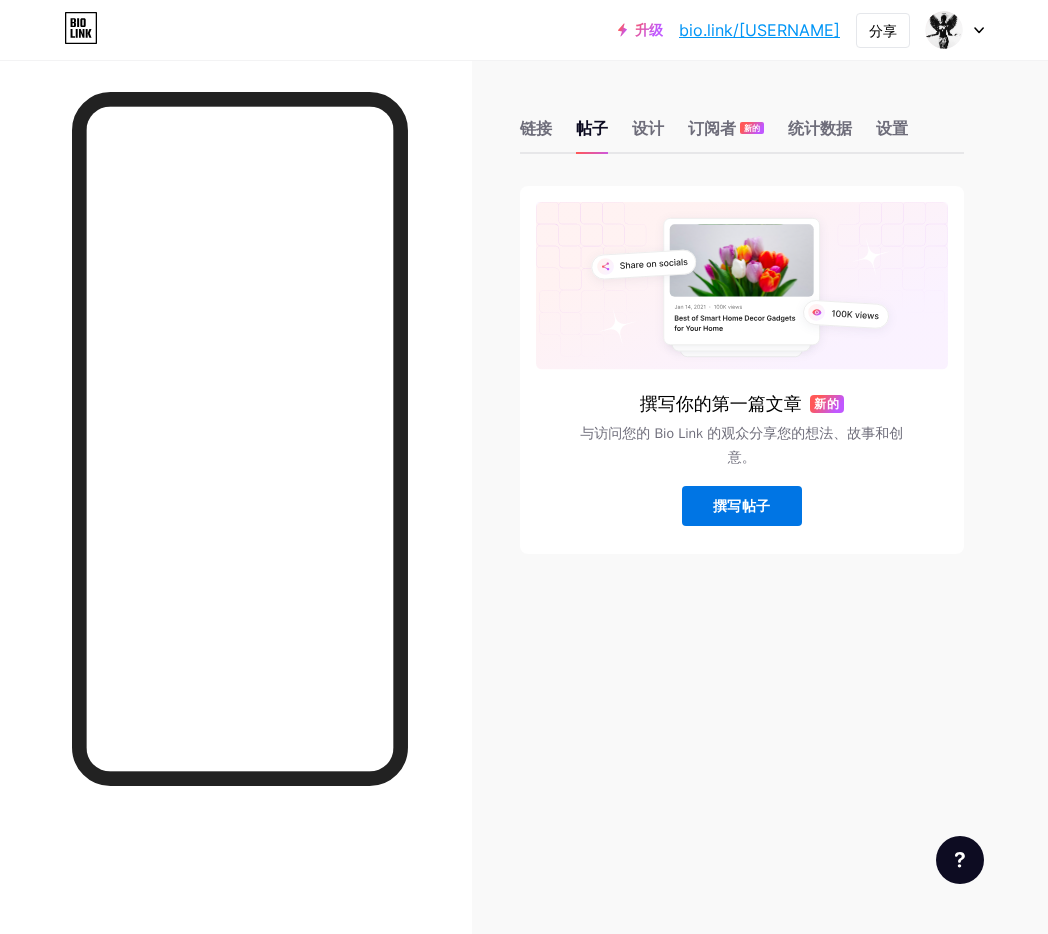click on "撰写帖子" at bounding box center (741, 505) 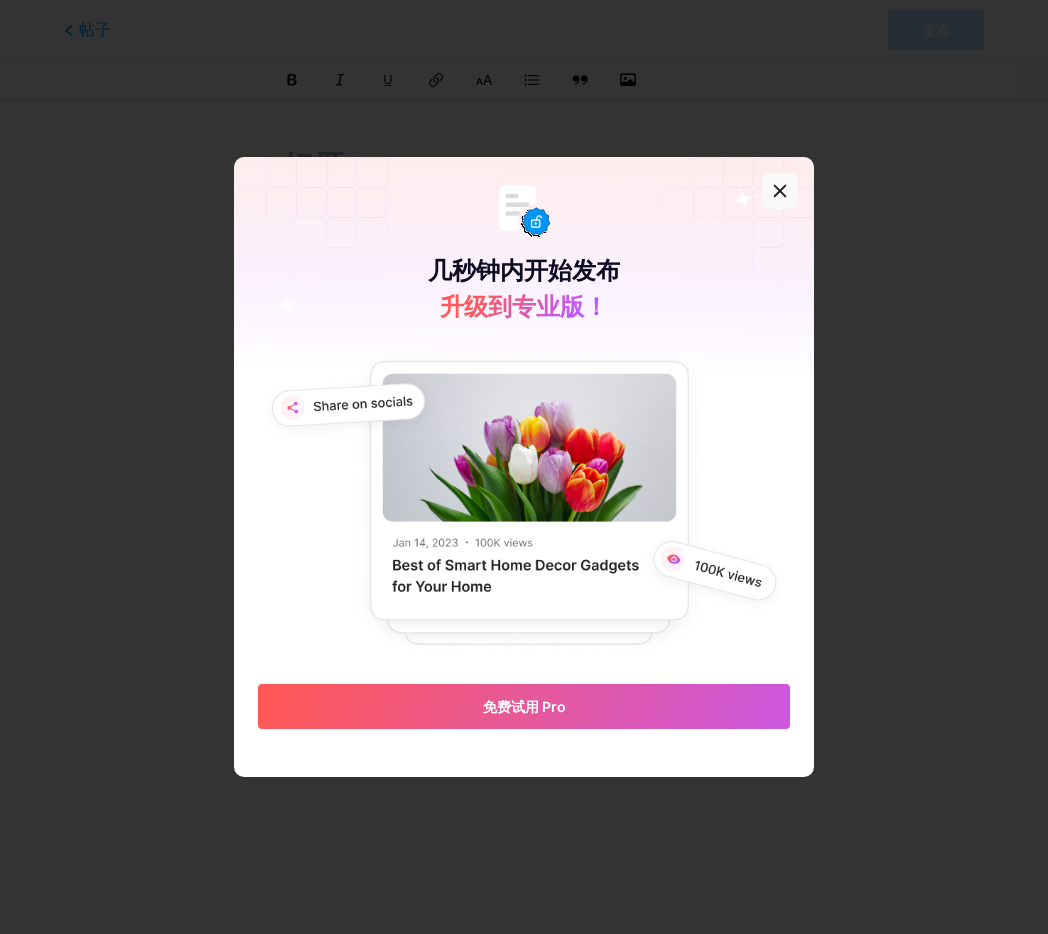 click at bounding box center [780, 191] 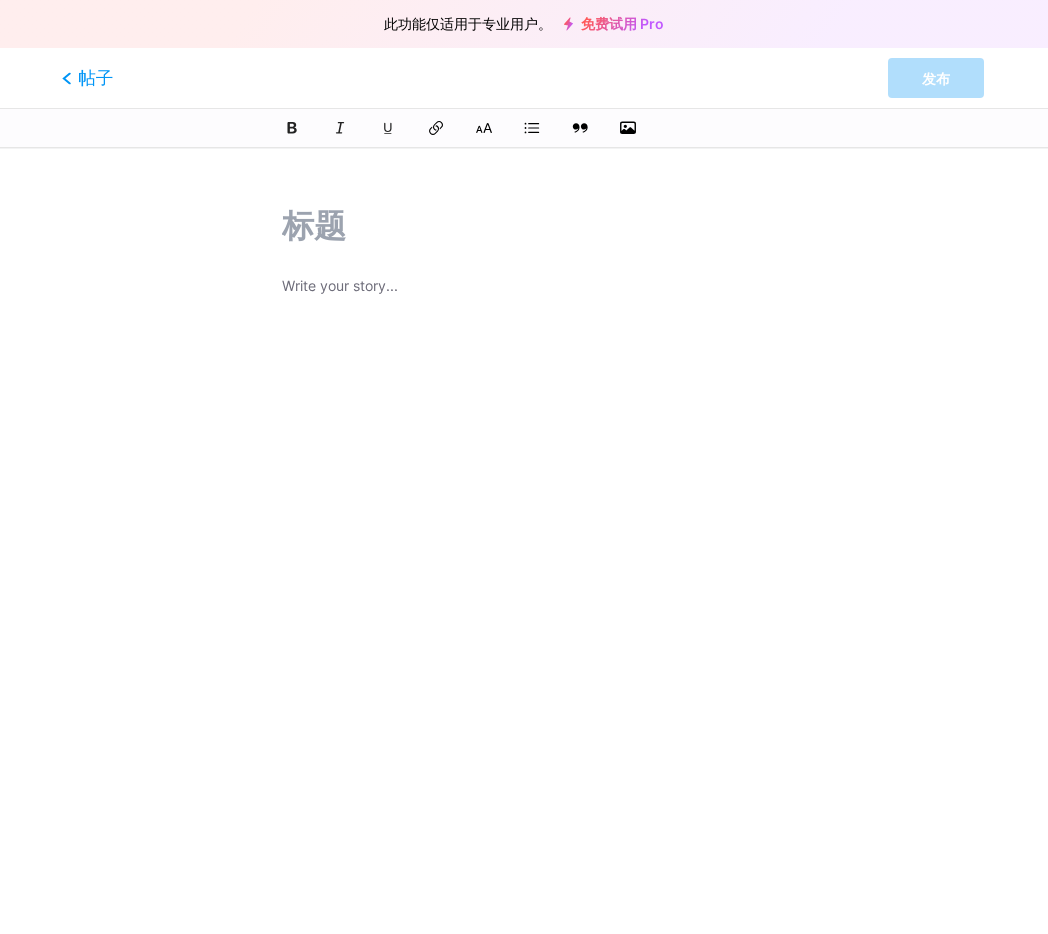 click on "帖子" at bounding box center [95, 78] 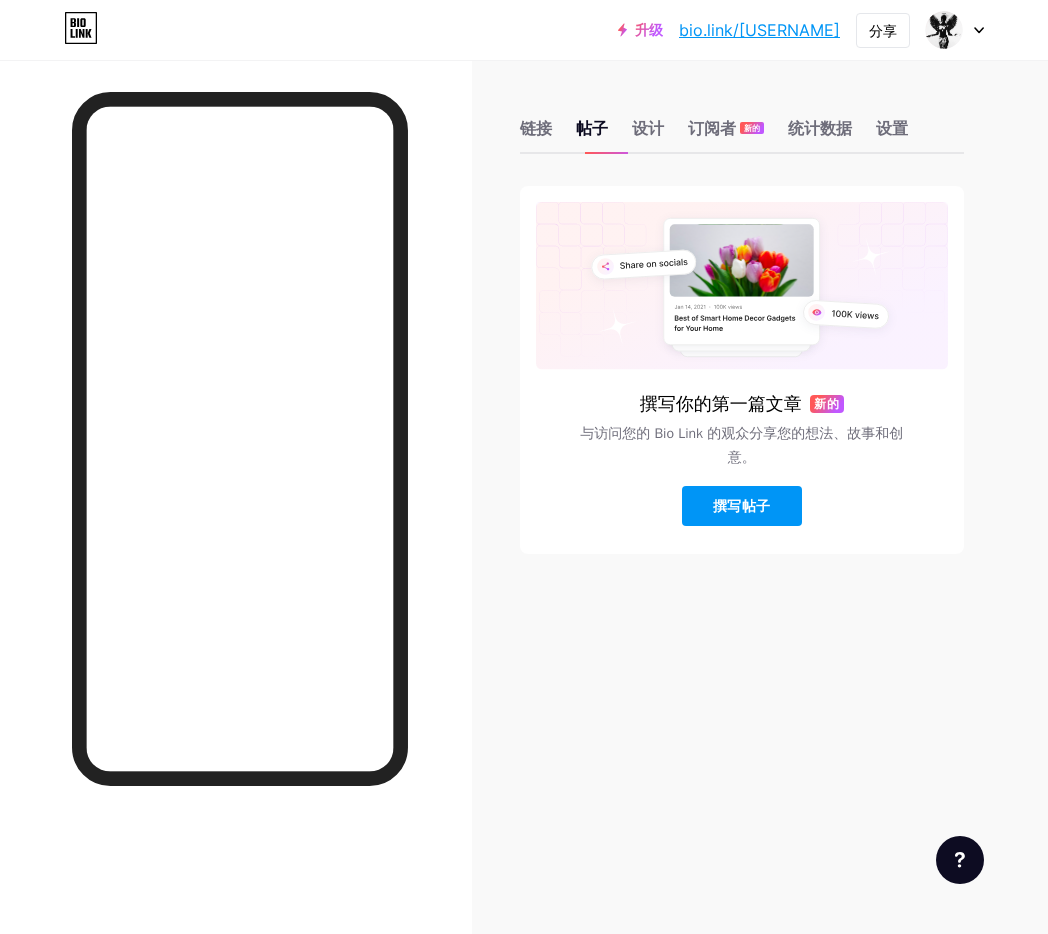 click on "链接
帖子
设计
订阅者
新的
统计数据
设置" at bounding box center [742, 119] 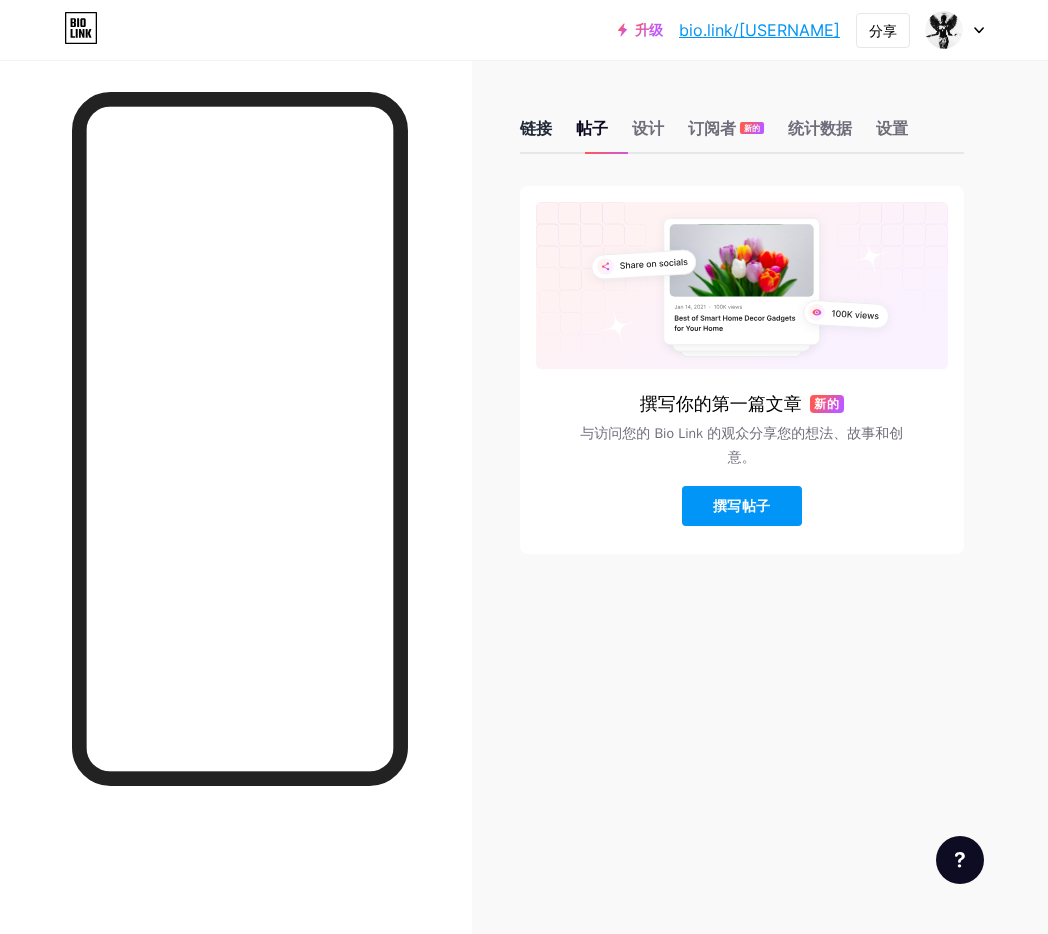 click on "链接" at bounding box center (536, 128) 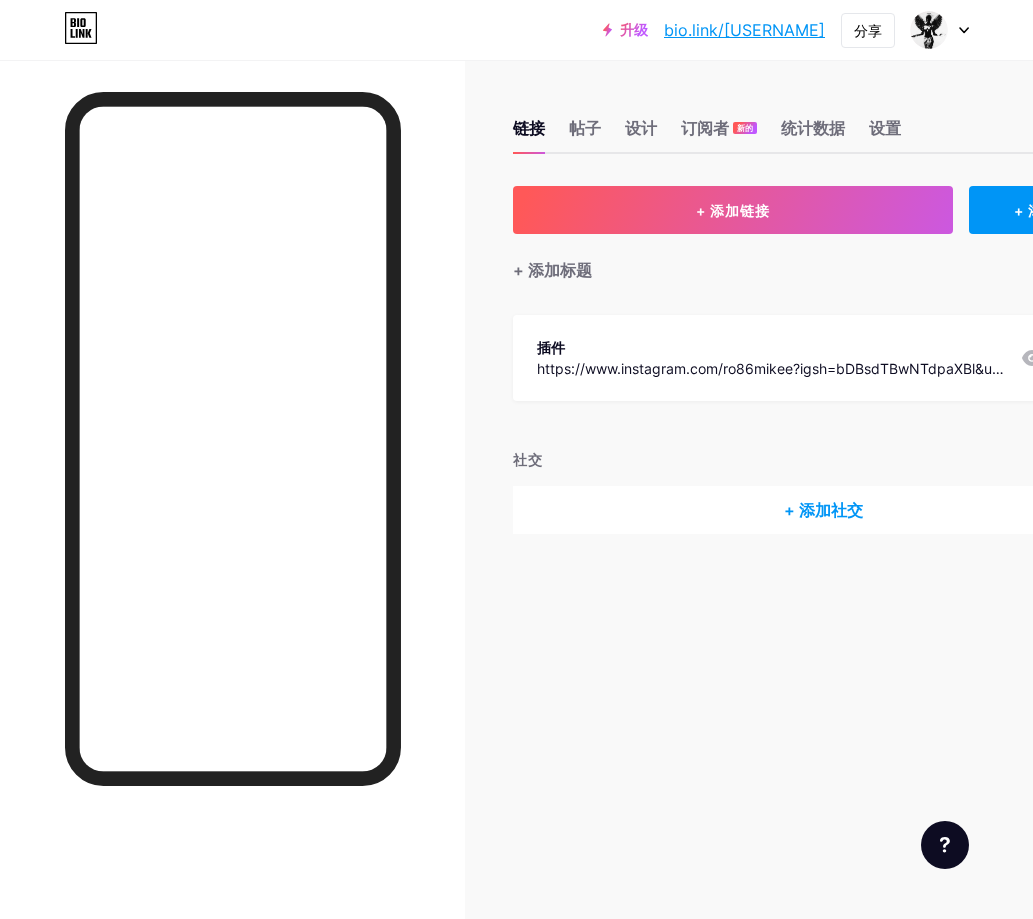 click on "链接
帖子
设计
订阅者
新的
统计数据
设置" at bounding box center [823, 119] 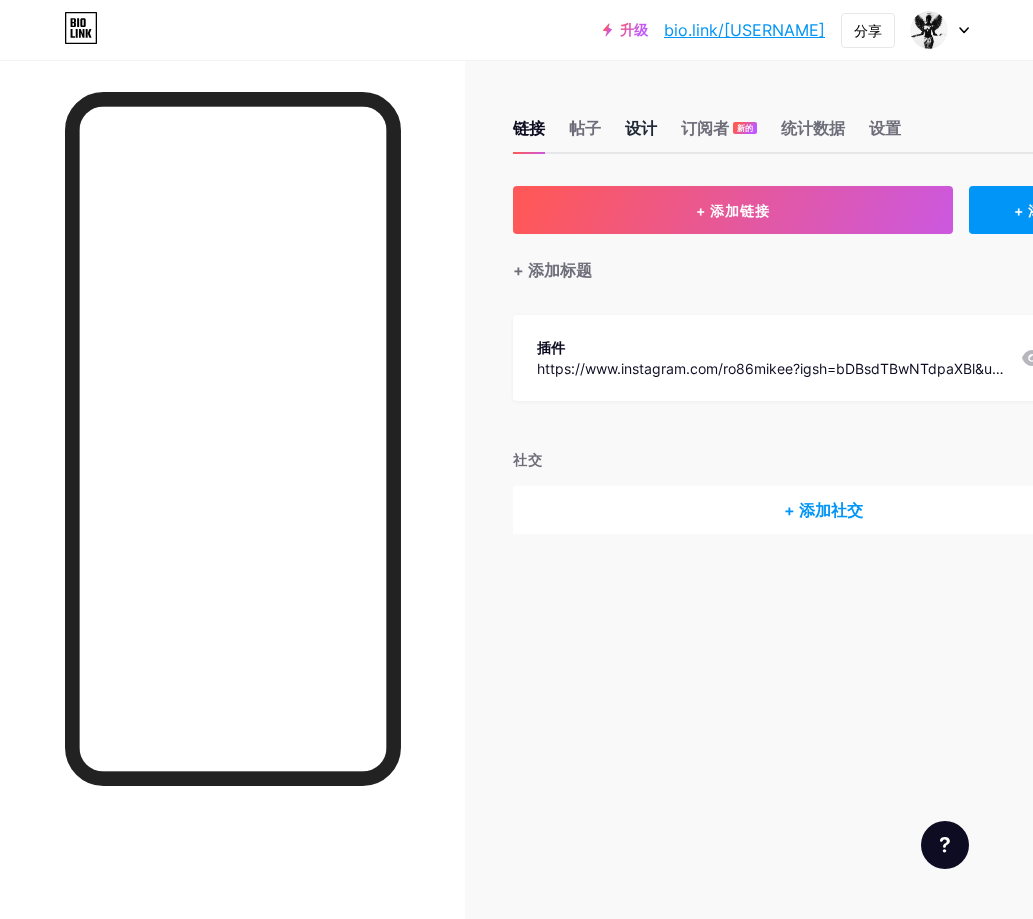 click on "设计" at bounding box center [585, 128] 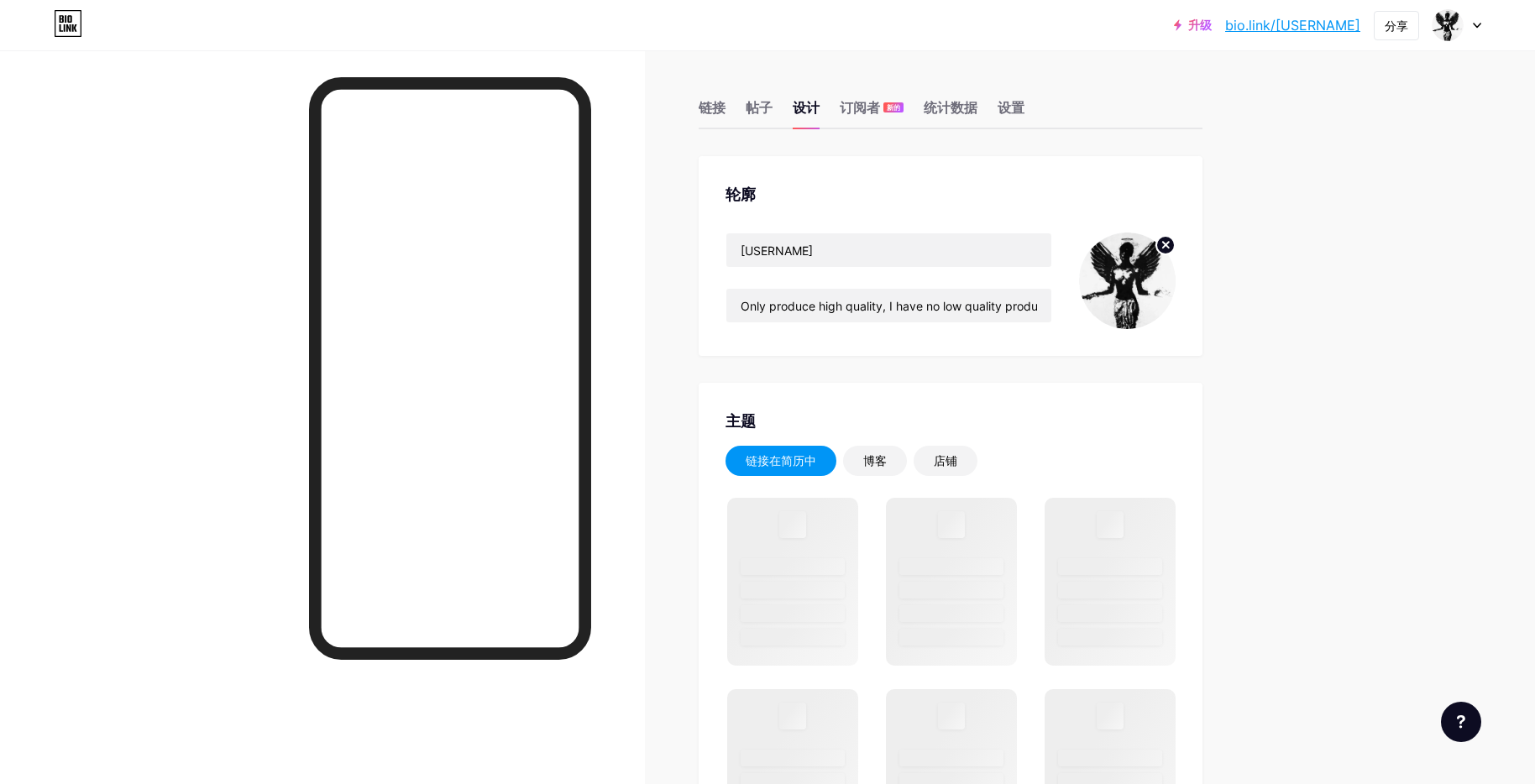 click on "升级   bio.link/temanl...   bio.link/temanli   分享               切换账户     86迈克   bio.link/temanli       + 添加新页面       帐户设置   登出   链接已复制
链接
帖子
设计
订阅者
新的
统计数据
设置     轮廓   86Mike     Only produce high quality, I have no low quality products.                   主题   链接在简历中   博客   店铺                                       更改已保存       社交展示位置                 顶部                     底部
禁用 Bio Link 品牌
将在主页上隐藏 Bio Link 品牌     显示分享按钮
在您的页面上启用社交共享选项，包括二维码。   更改已保存           功能请求             帮助中心         联系支持人员" at bounding box center [768, 1021] 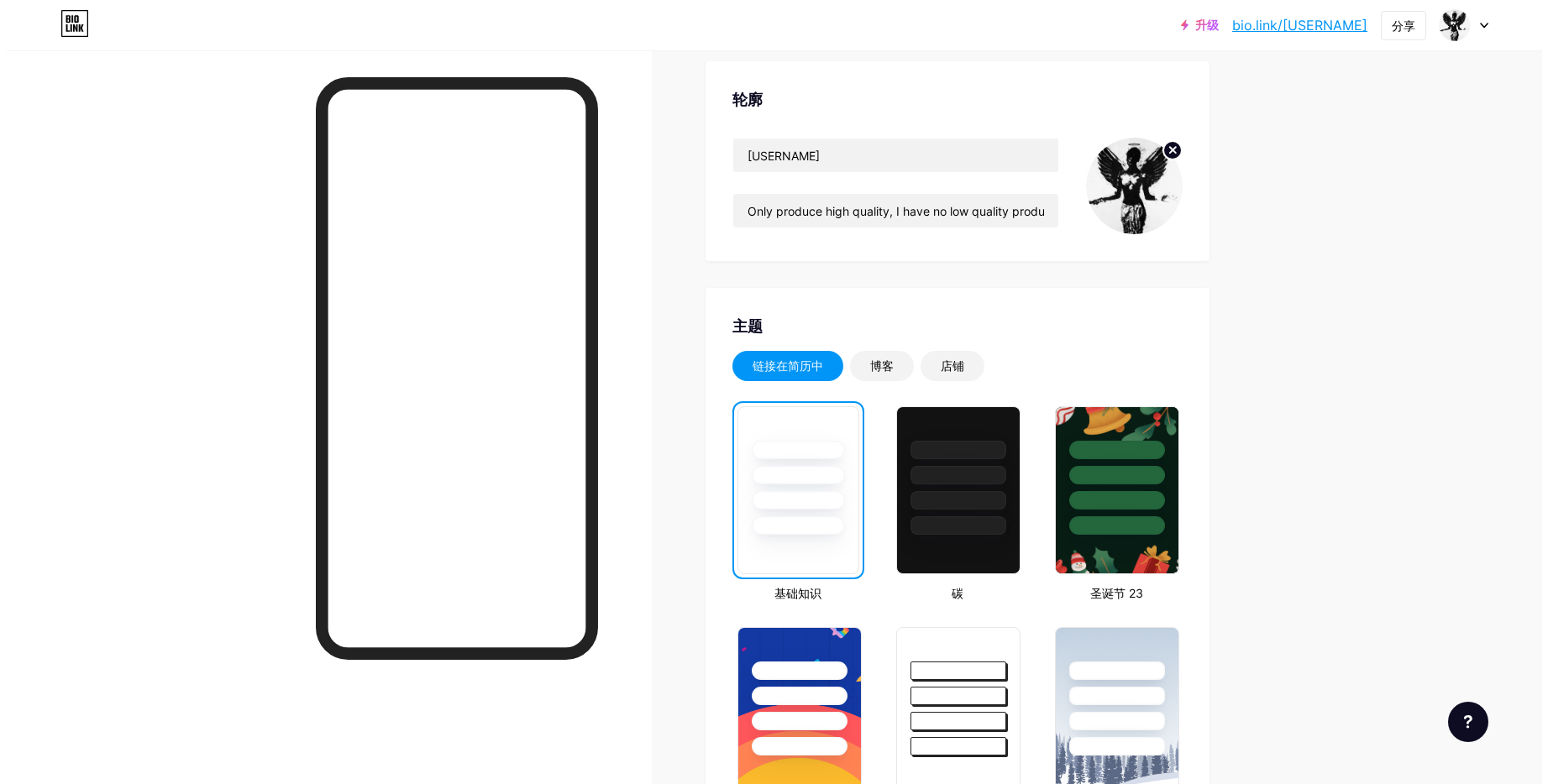 scroll, scrollTop: 0, scrollLeft: 0, axis: both 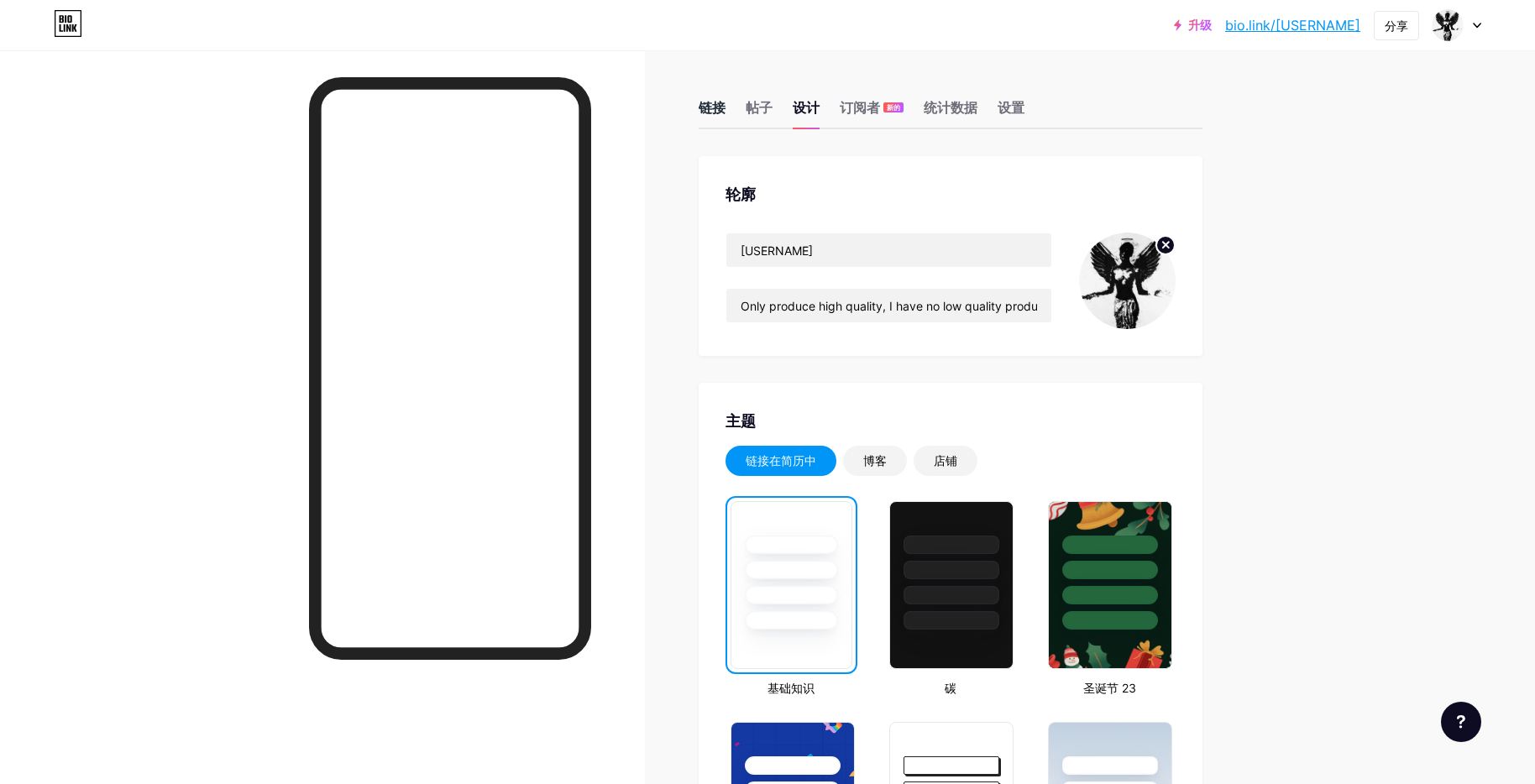 click on "链接" at bounding box center [712, 107] 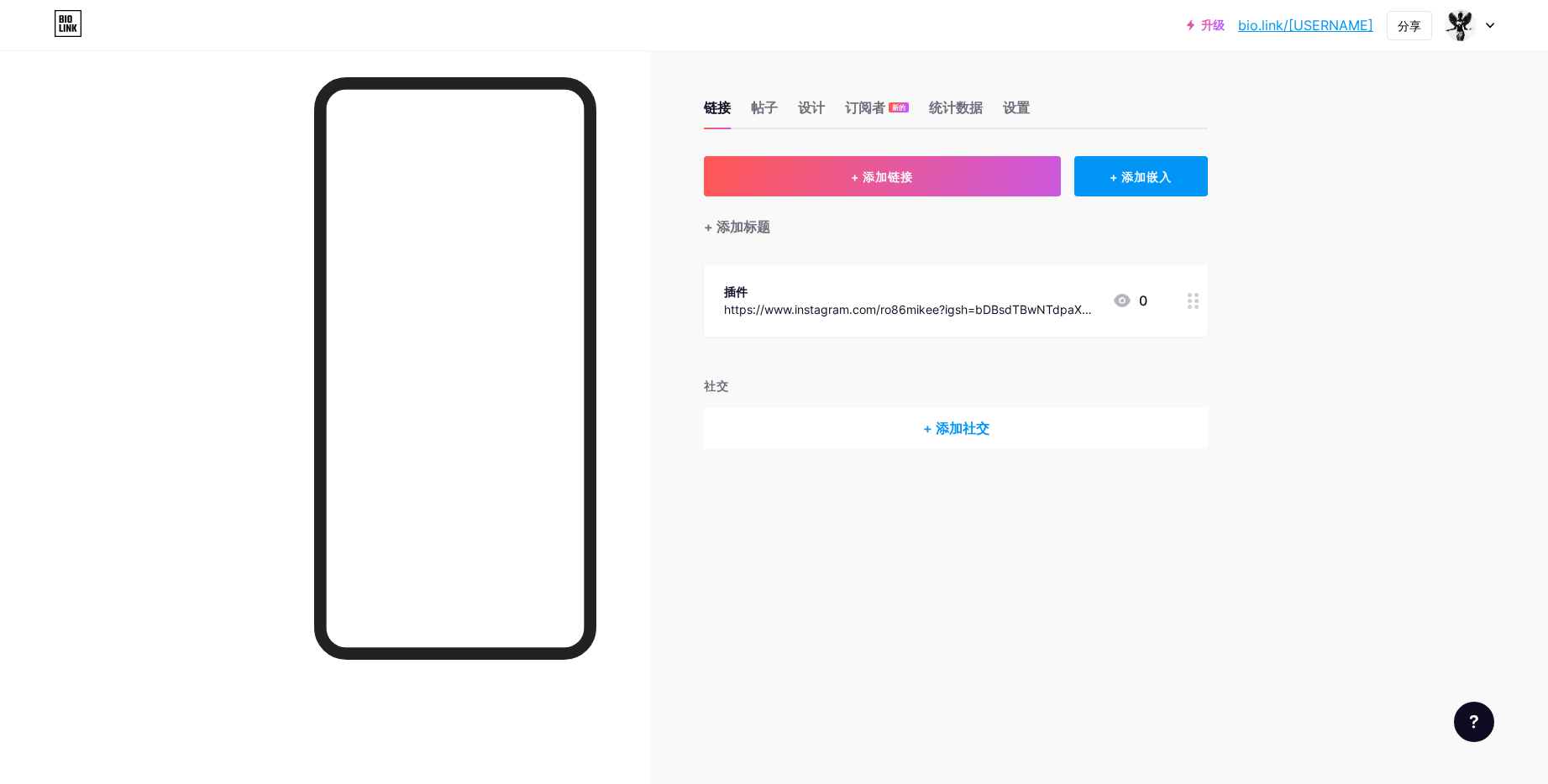 click on "升级" at bounding box center (1213, 24) 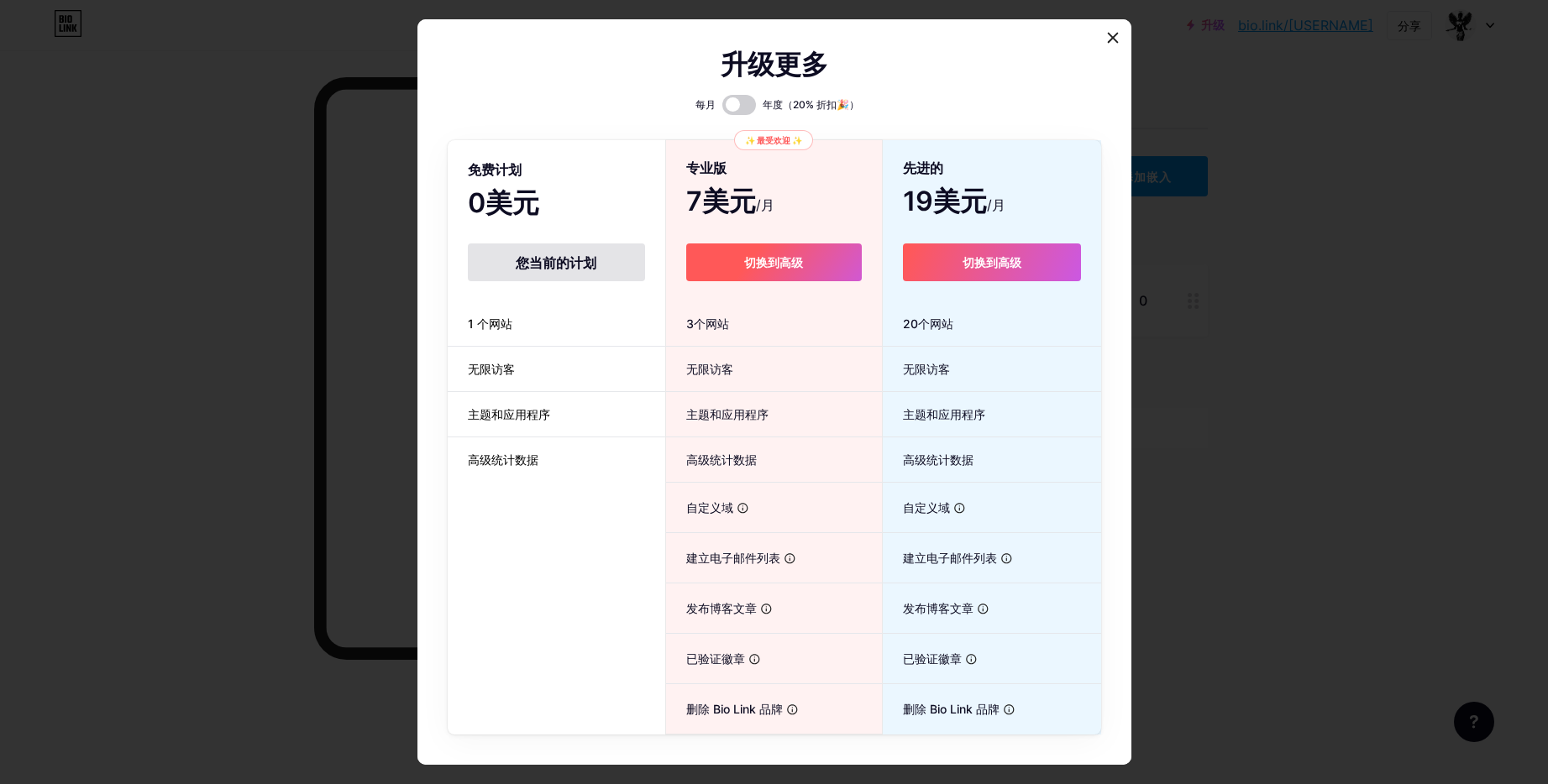 click on "切换到高级" at bounding box center (774, 262) 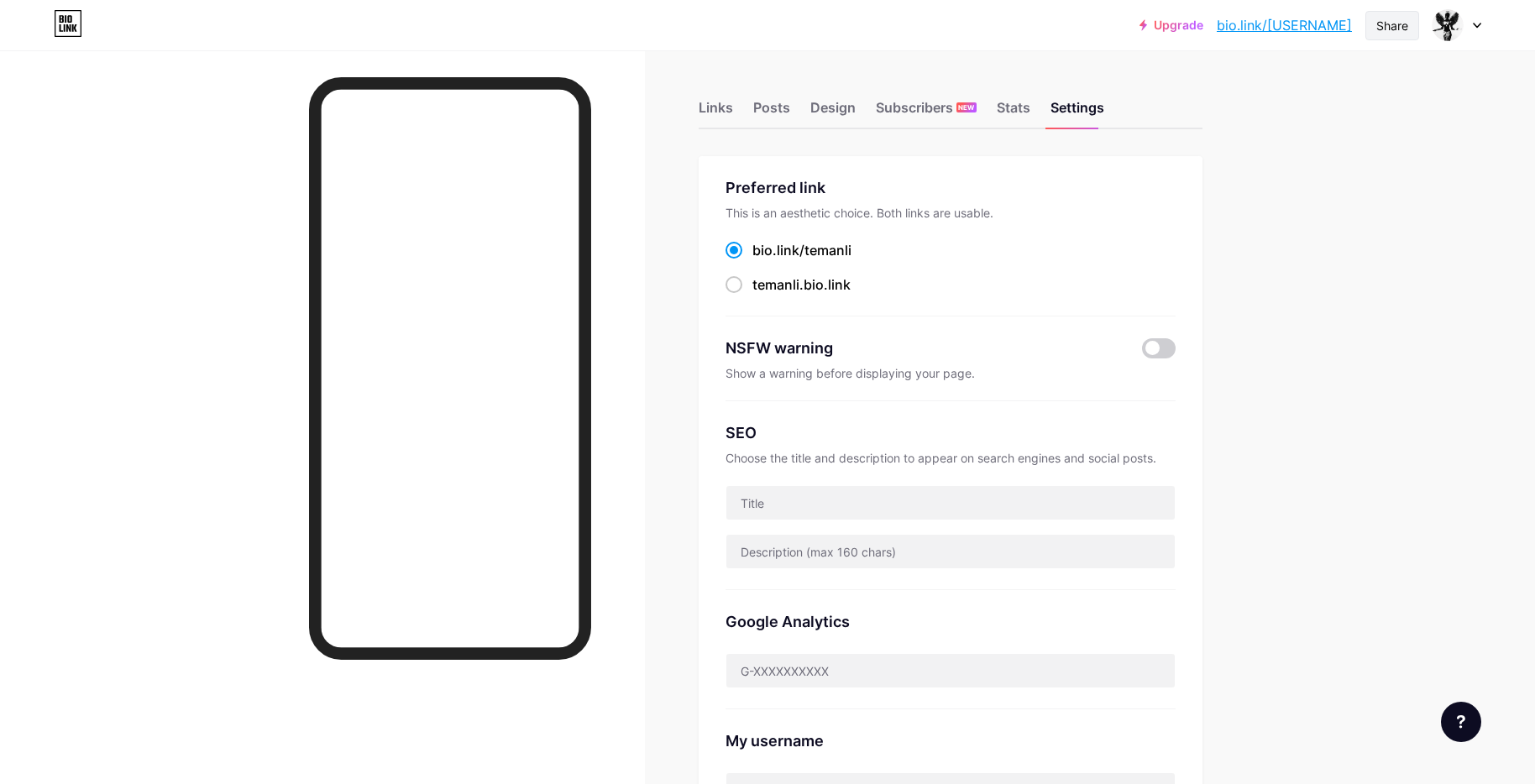 scroll, scrollTop: 0, scrollLeft: 0, axis: both 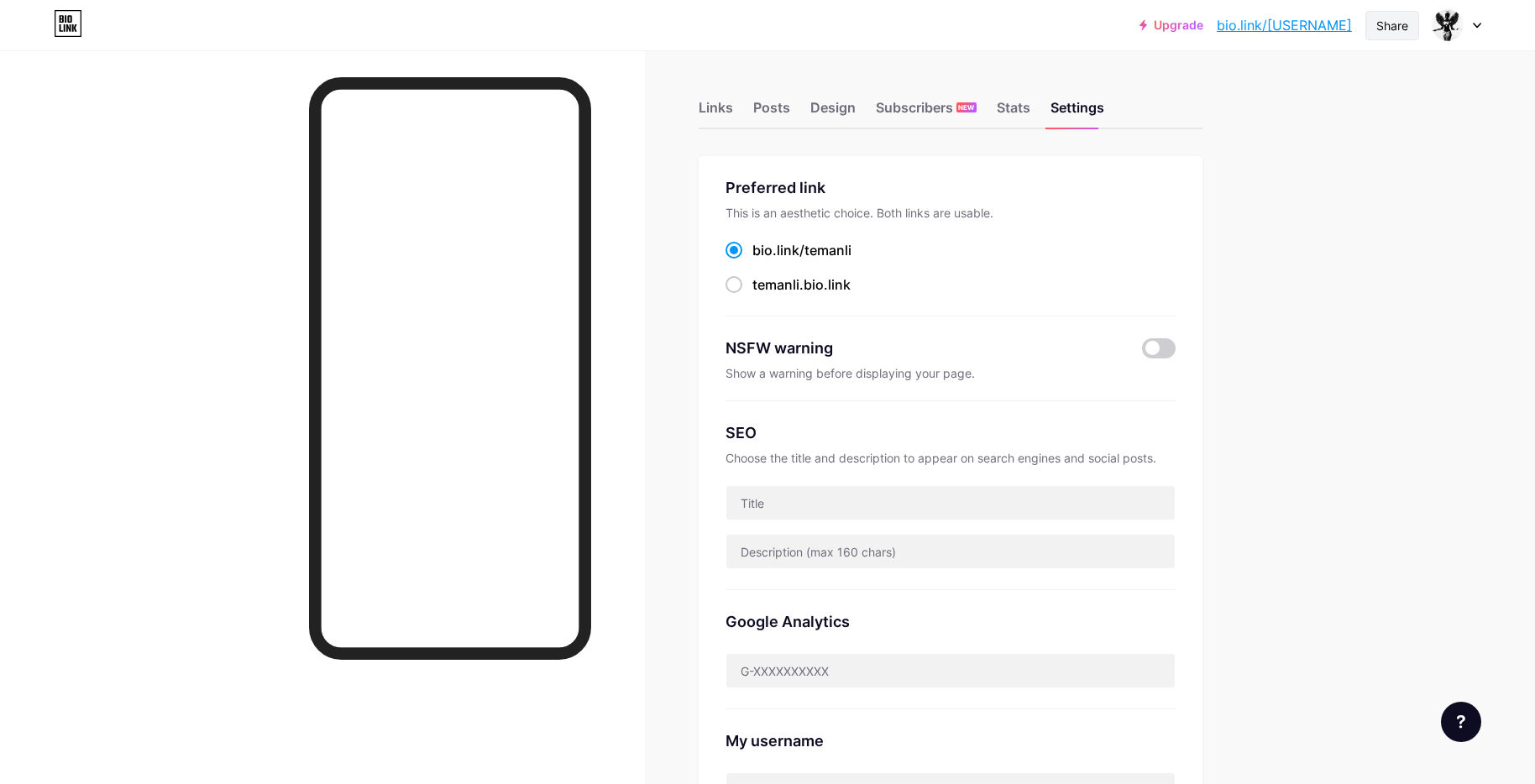 click on "Share" at bounding box center [1392, 25] 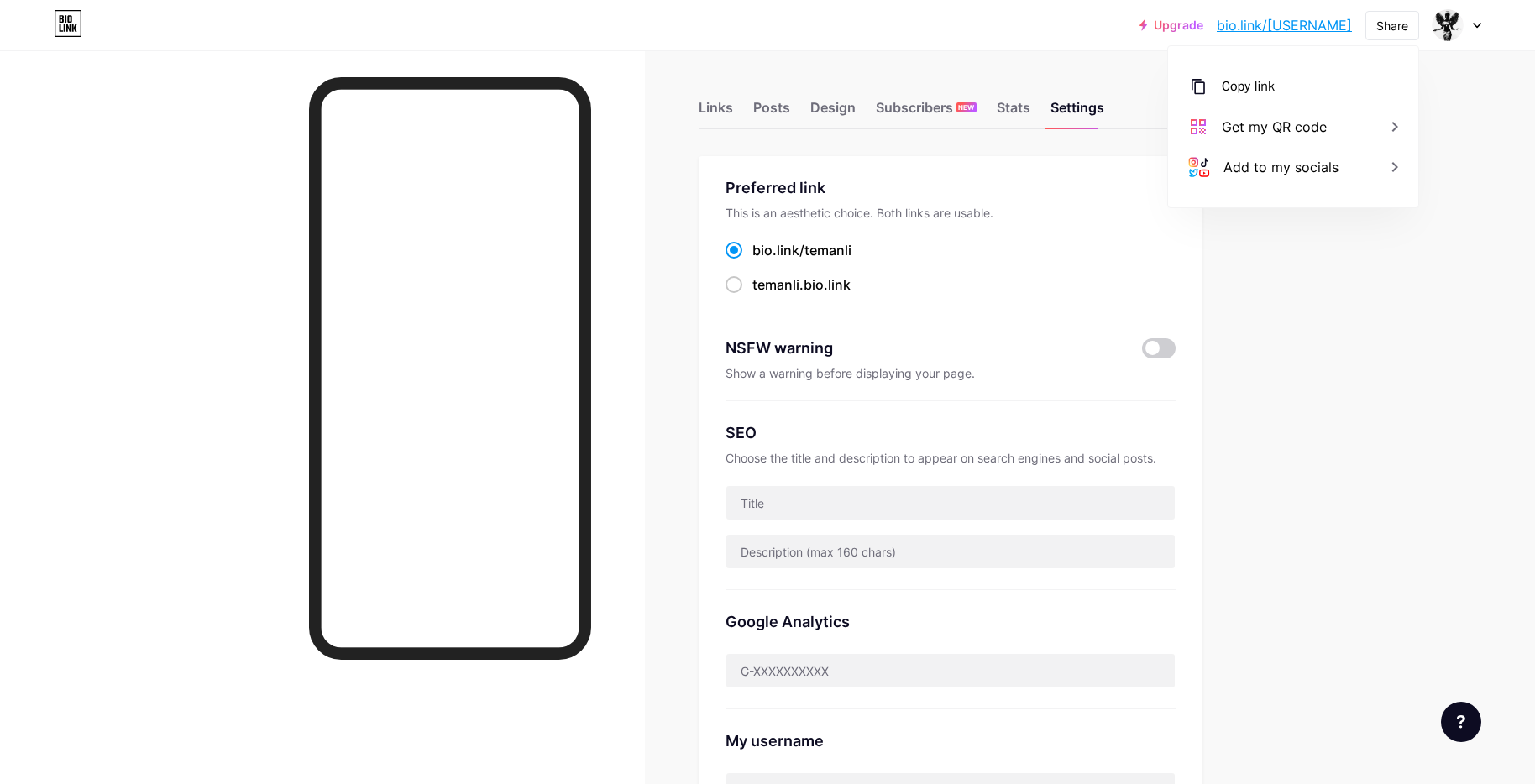 drag, startPoint x: 1506, startPoint y: 322, endPoint x: 1371, endPoint y: 337, distance: 135.83078 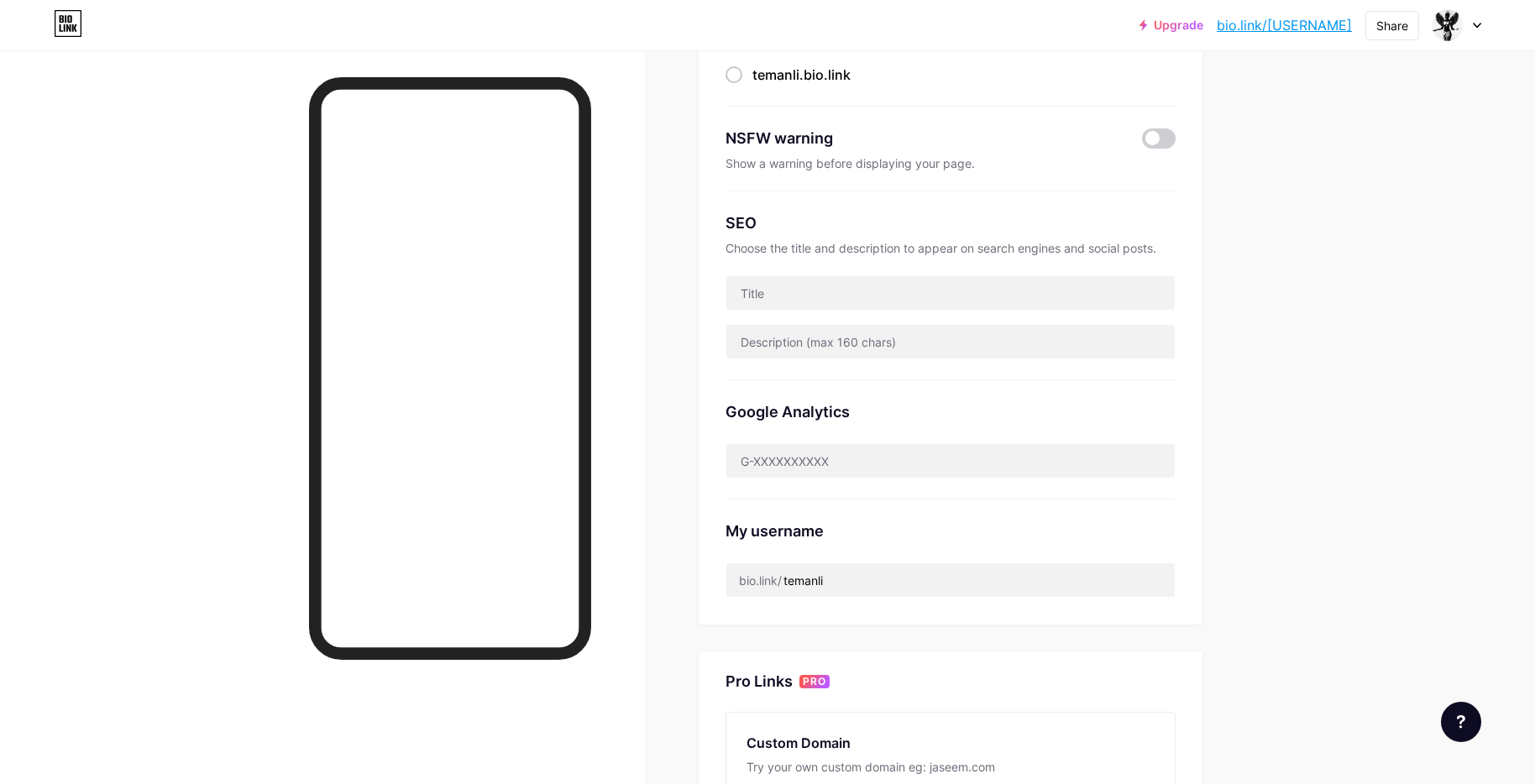 scroll, scrollTop: 529, scrollLeft: 0, axis: vertical 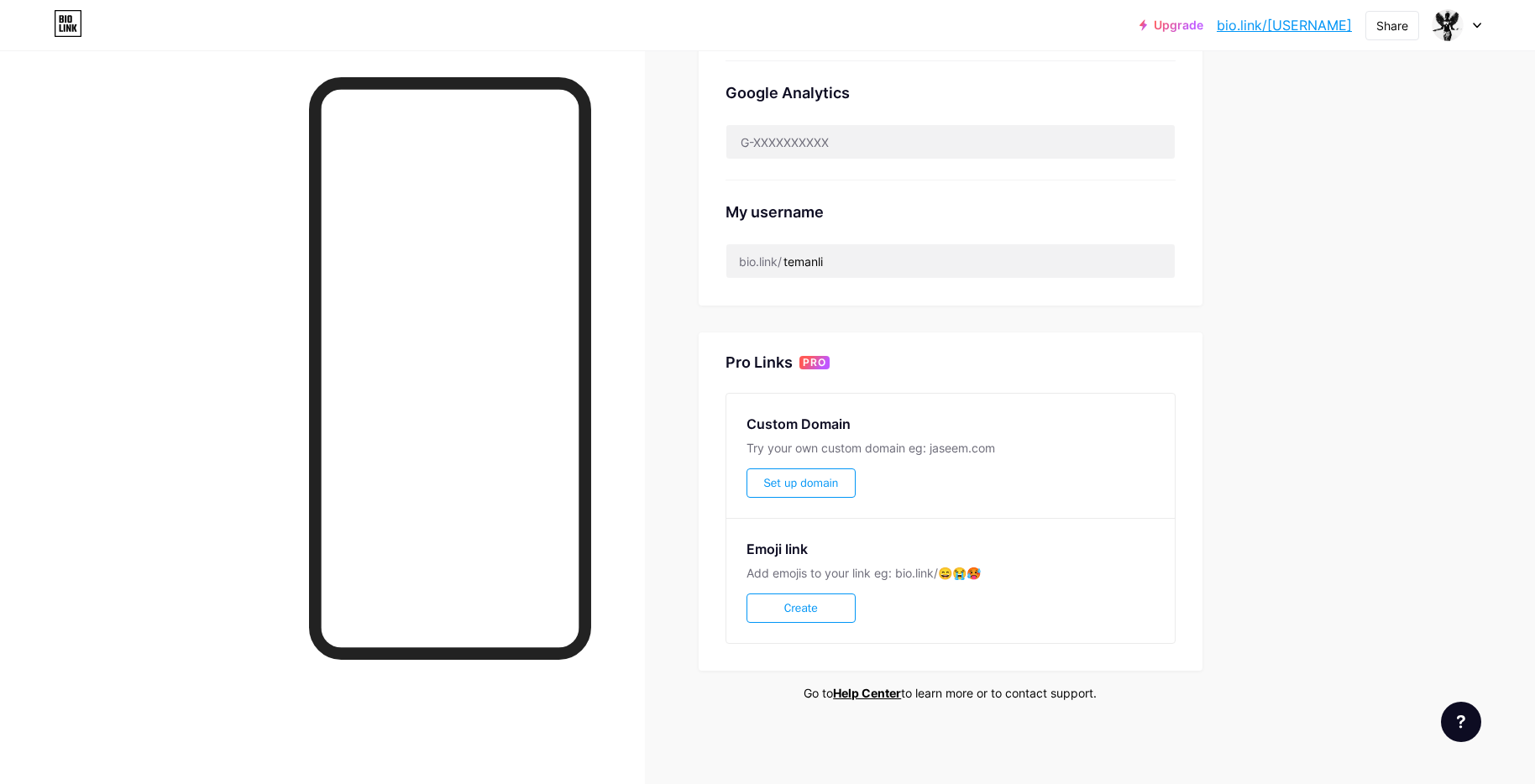click on "Upgrade   bio.link/[USERNAME]...   bio.link/[USERNAME]   Share               Switch accounts     [USERNAME]   bio.link/[USERNAME]       + Add a new page        Account settings   Logout   Link Copied
Links
Posts
Design
Subscribers
NEW
Stats
Settings     Preferred link   This is an aesthetic choice. Both links are usable.
bio.link/ [USERNAME]       [USERNAME] .bio.link
NSFW warning       Show a warning before displaying your page.     SEO   Choose the title and description to appear on search engines and social posts.           Google Analytics       My username   bio.link/   [USERNAME]           Pro Links   PRO   Custom Domain   Try your own custom domain eg: jaseem.com   Set
up domain             Emoji link   Add emojis to your link eg: bio.link/😄😭🥵   Create
Go to  Help Center  to learn more or to contact support.   Changes saved           Feature requests" at bounding box center (768, 128) 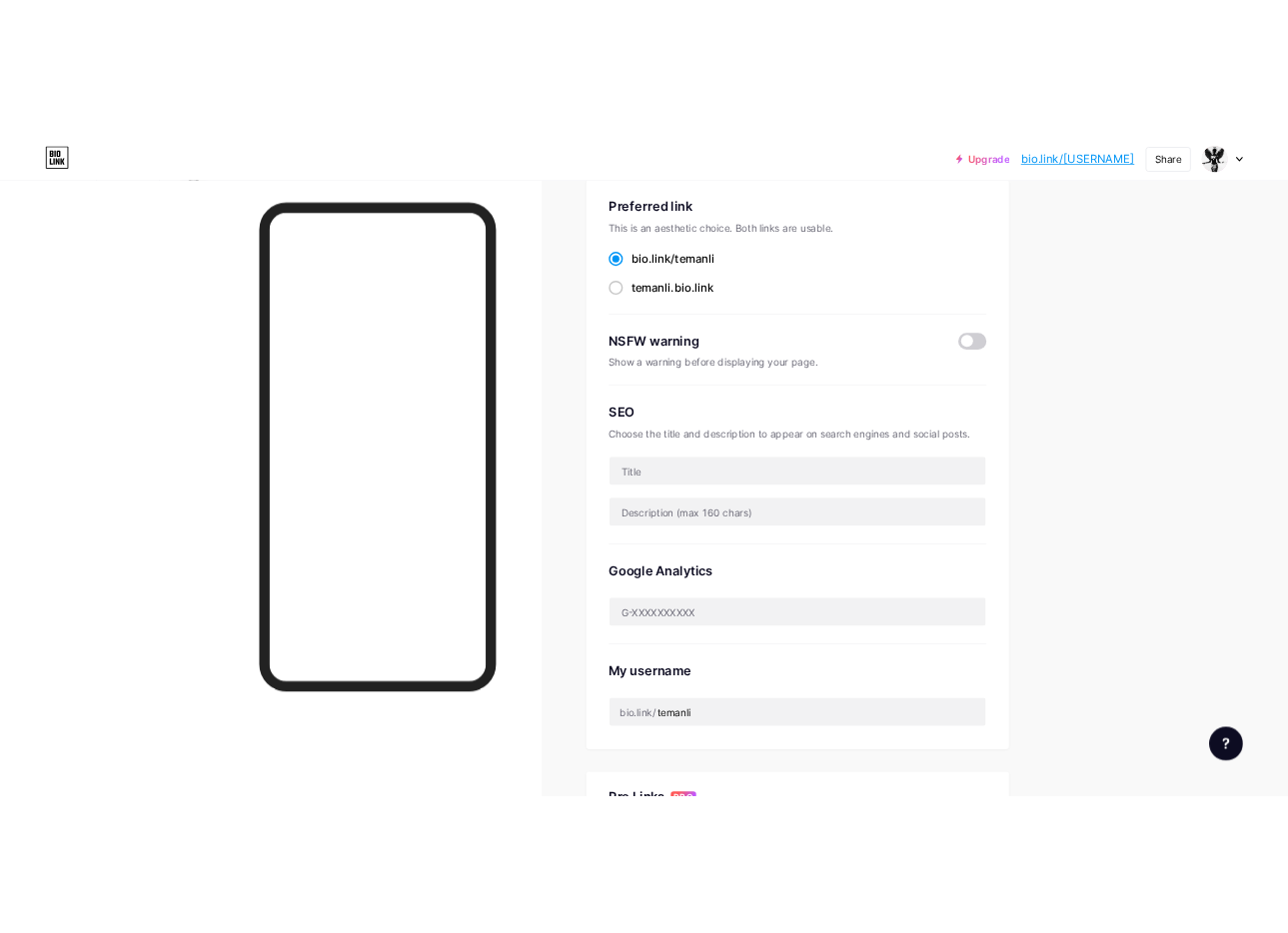 scroll, scrollTop: 0, scrollLeft: 0, axis: both 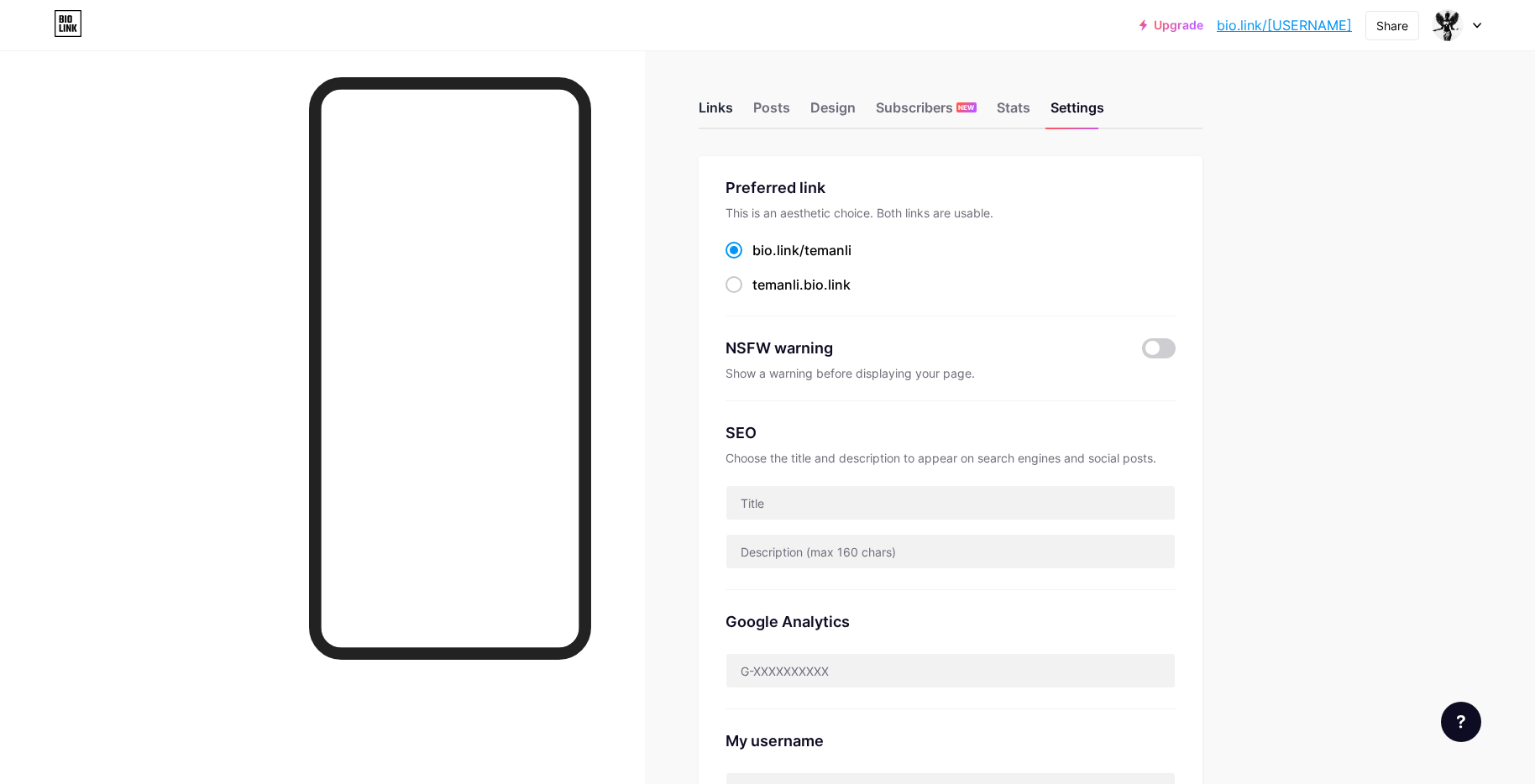click on "Links" at bounding box center (715, 112) 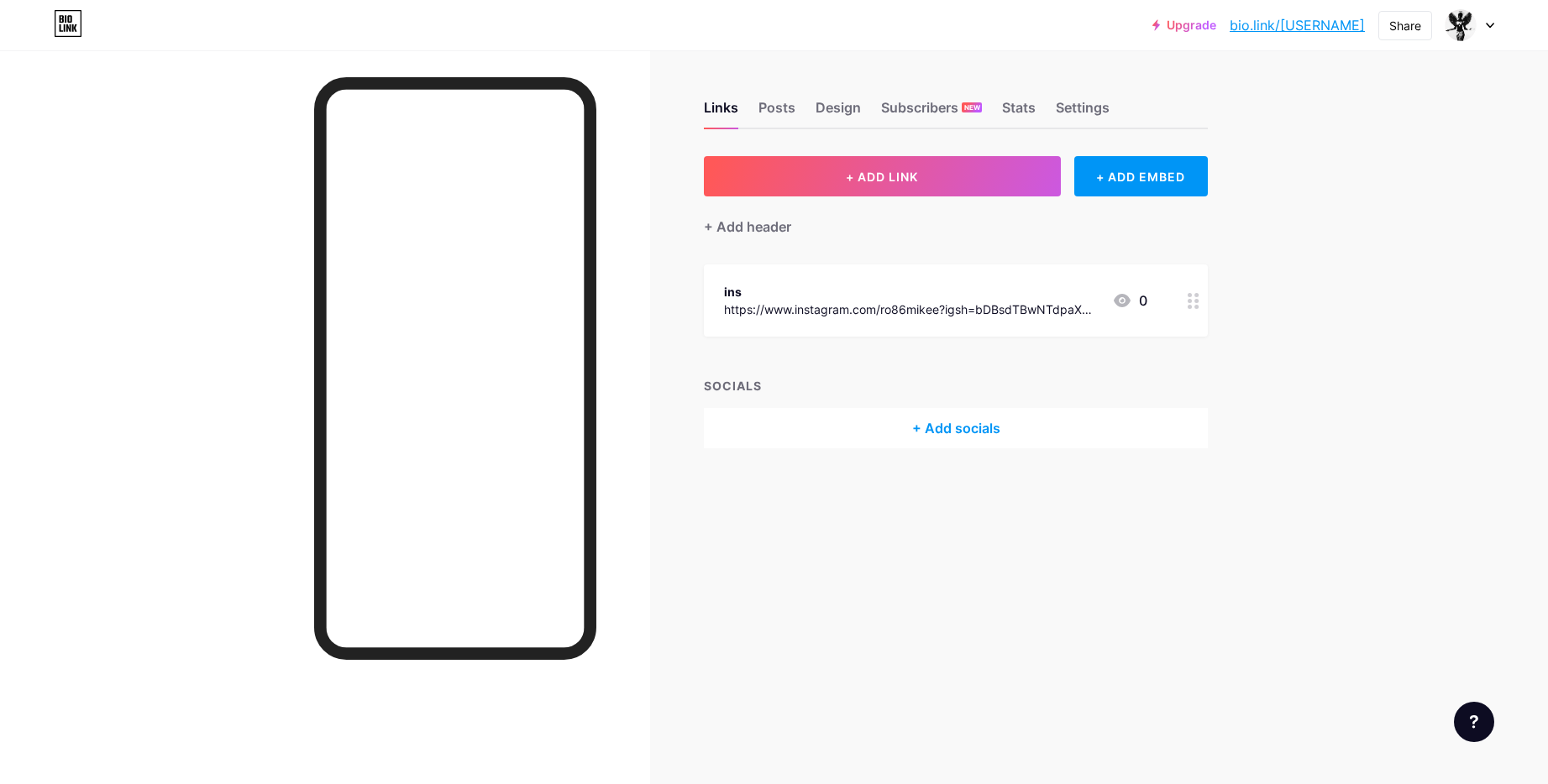 drag, startPoint x: 1215, startPoint y: 369, endPoint x: 1262, endPoint y: 124, distance: 249.46743 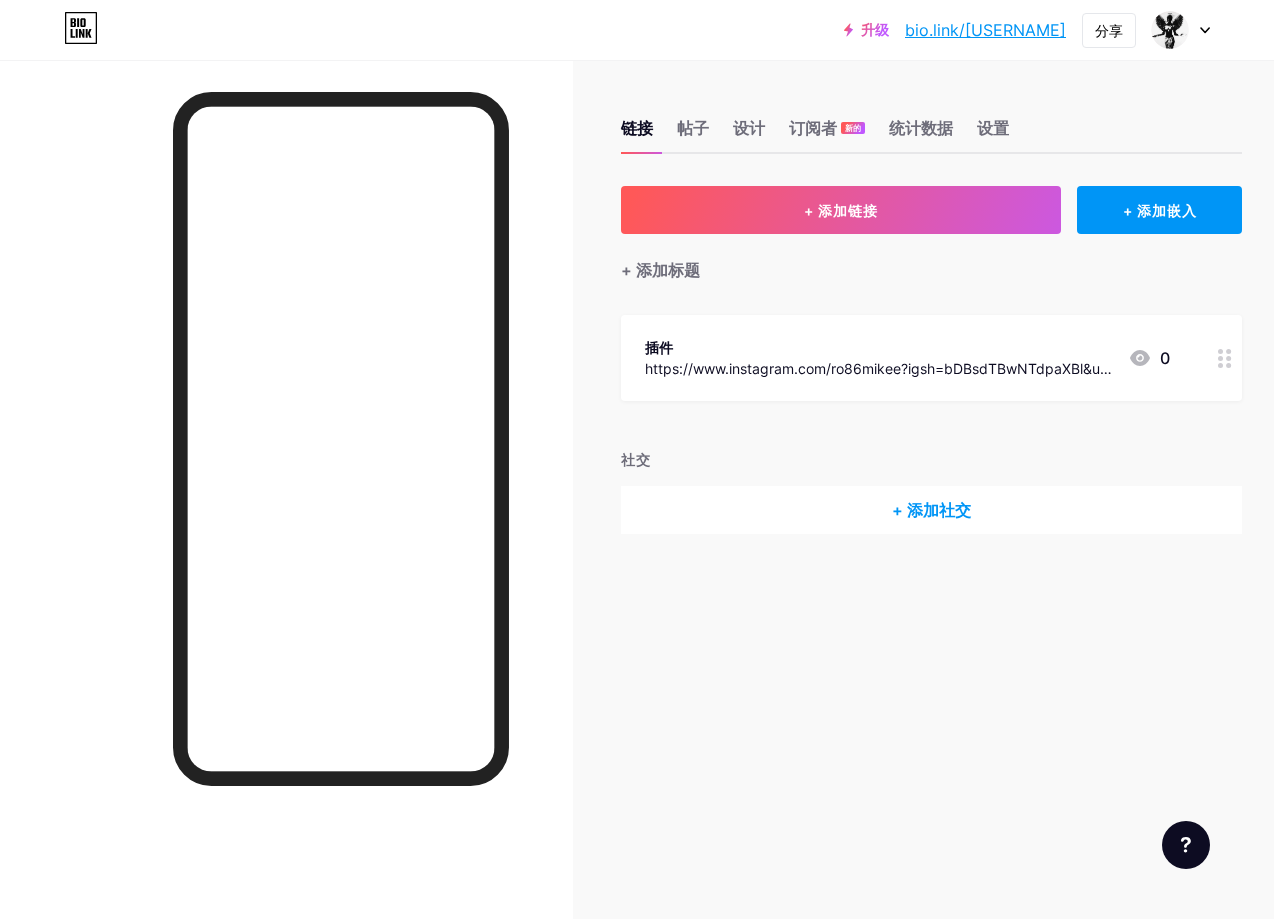 click on "链接
帖子
设计
订阅者
新的
统计数据
设置       + 添加链接     + 添加嵌入
+ 添加标题
插件
https://www.instagram.com/[USERNAME]?igsh=bDBsdTBwNTdpaXBl&utm_source=qr
0
社交     + 添加社交                       功能请求             帮助中心         联系支持人员" at bounding box center (663, 459) 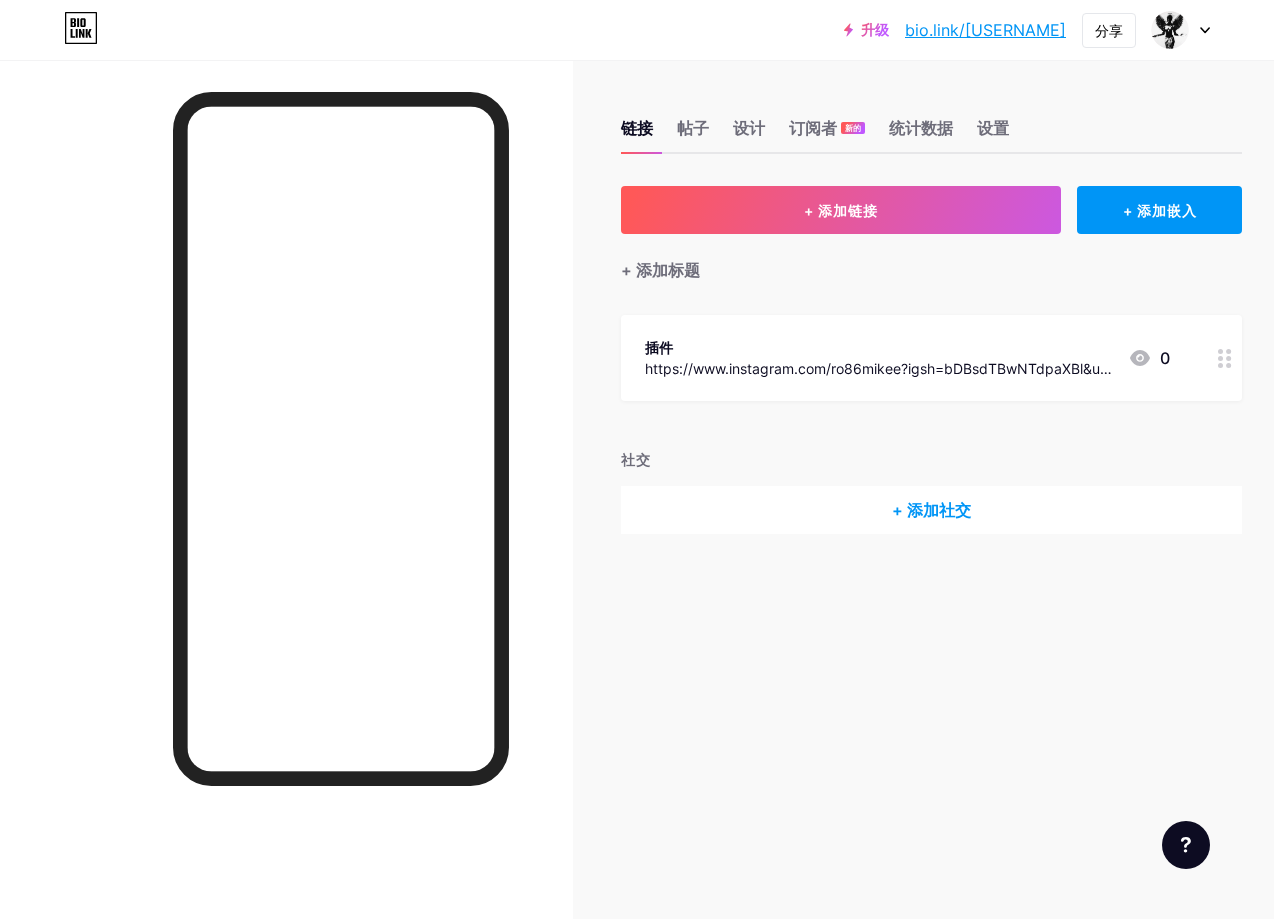 drag, startPoint x: 935, startPoint y: 615, endPoint x: 933, endPoint y: 591, distance: 24.083189 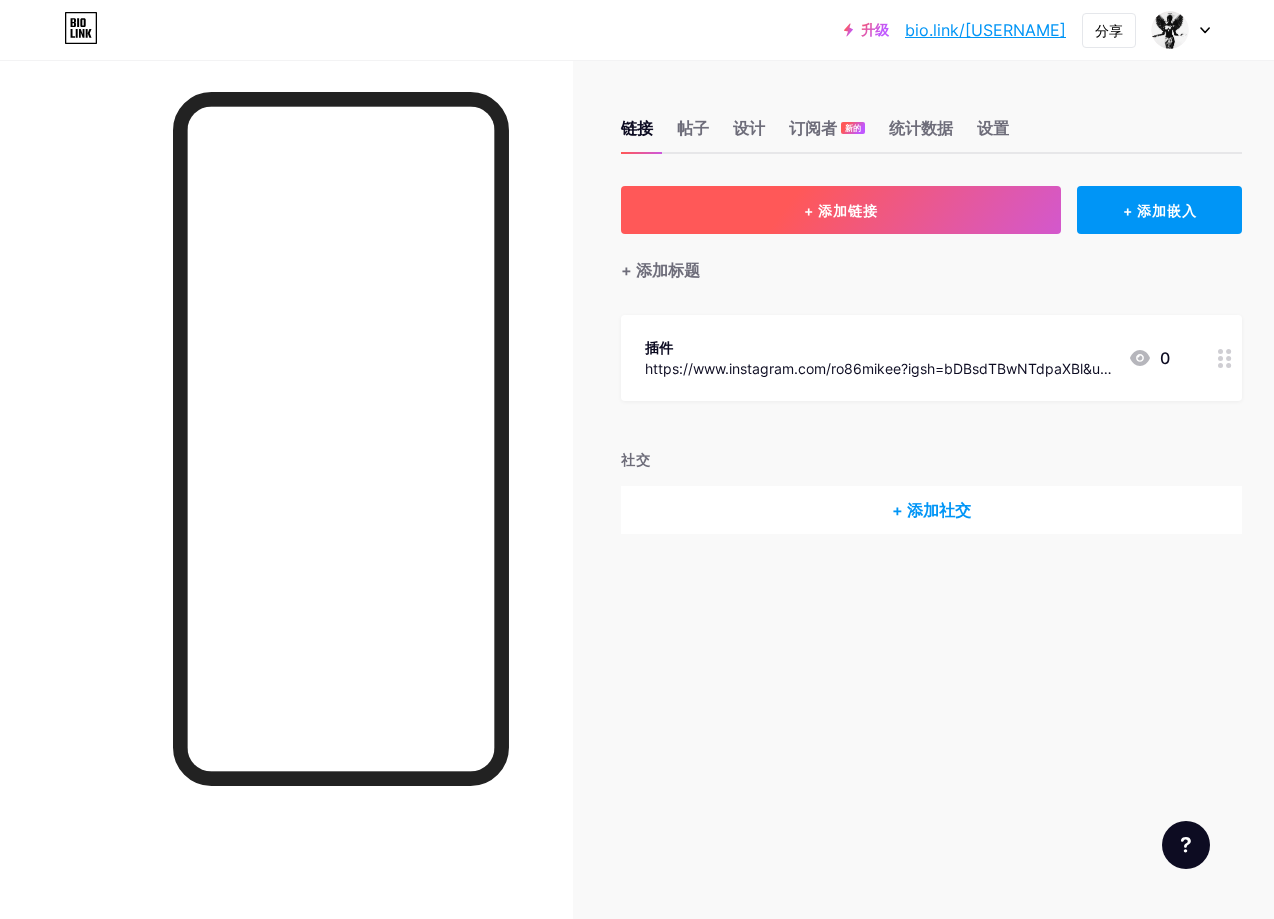 click on "+ 添加链接" at bounding box center (841, 210) 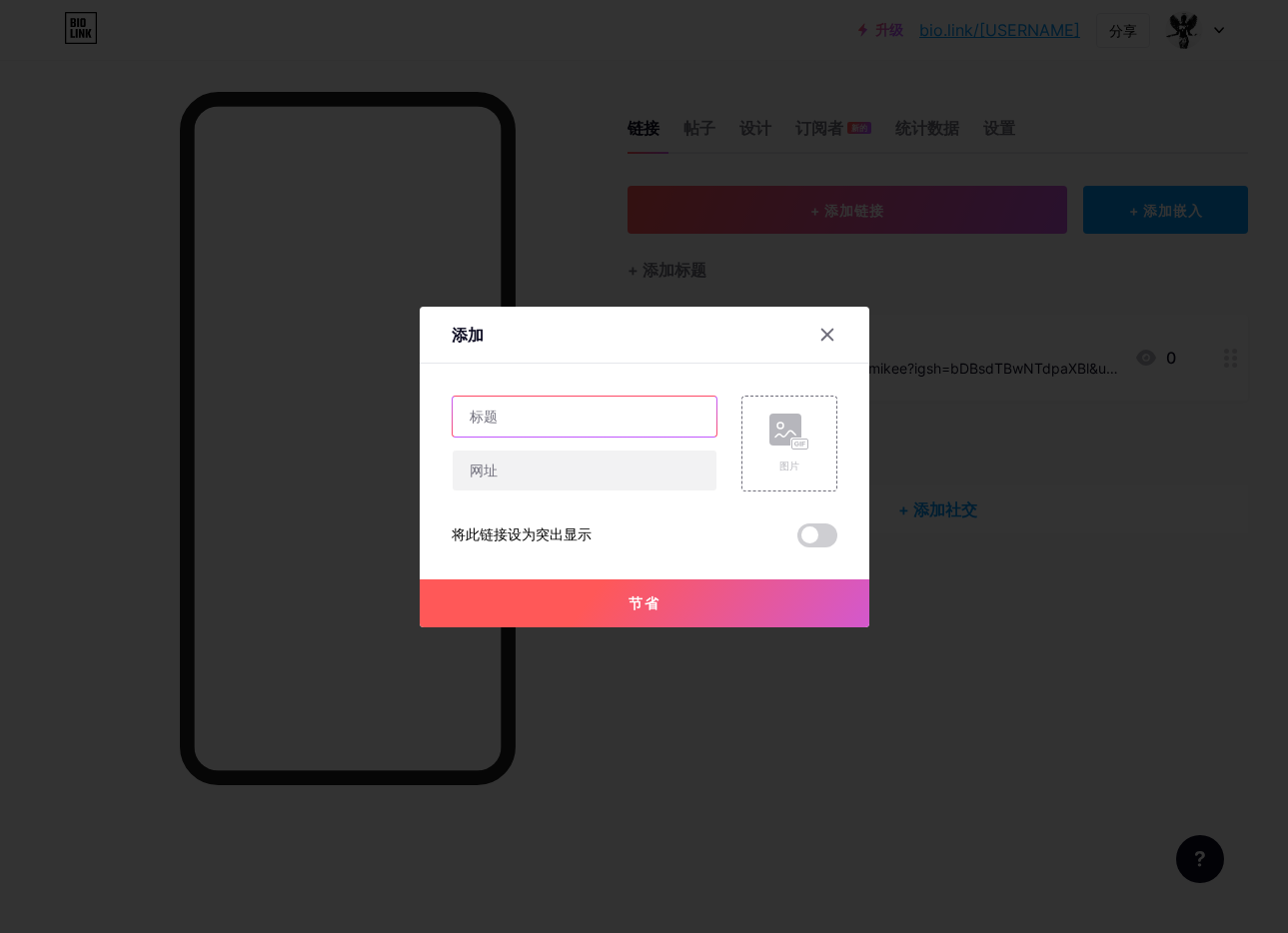 click at bounding box center [585, 417] 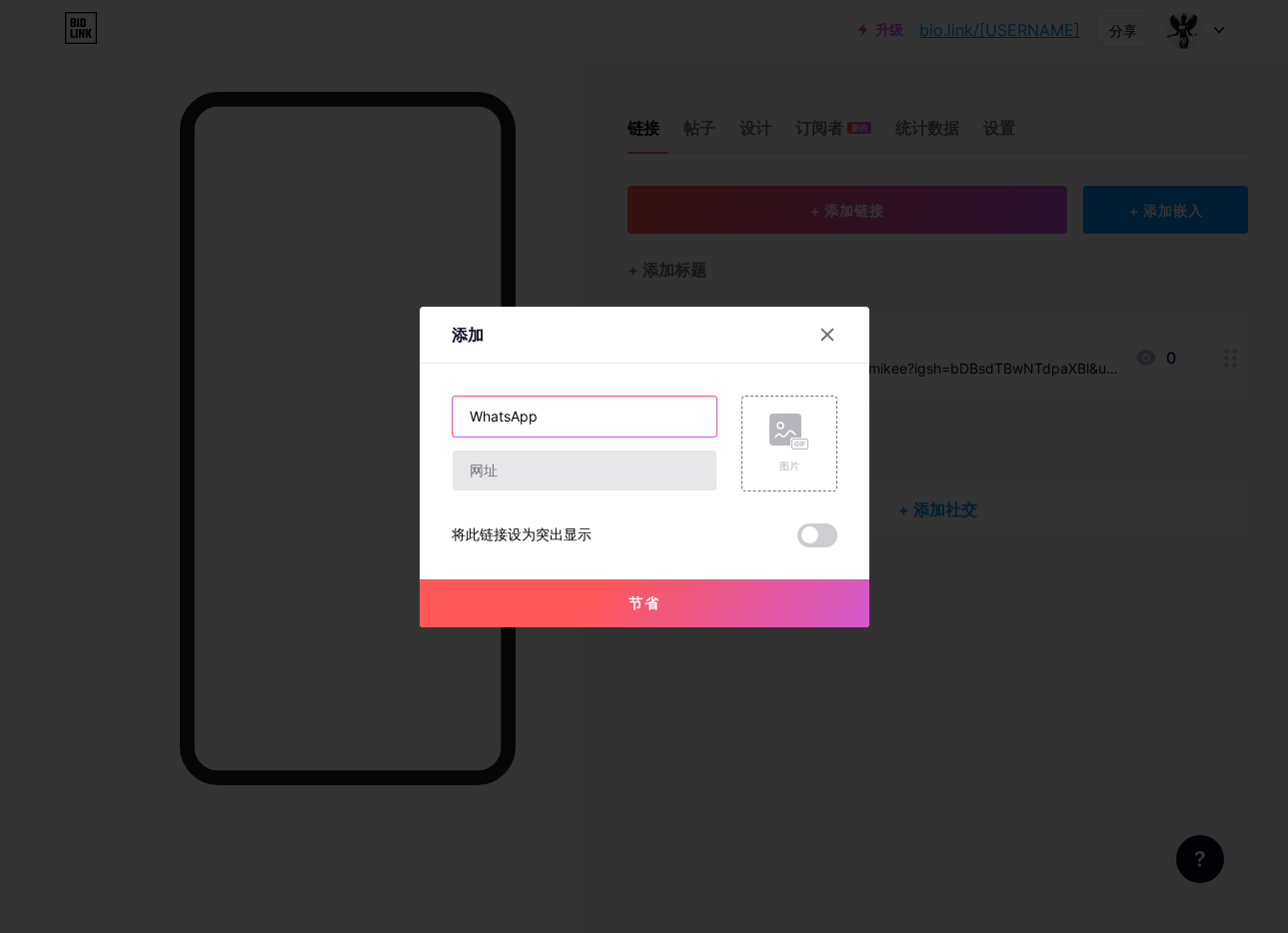 type on "WhatsApp" 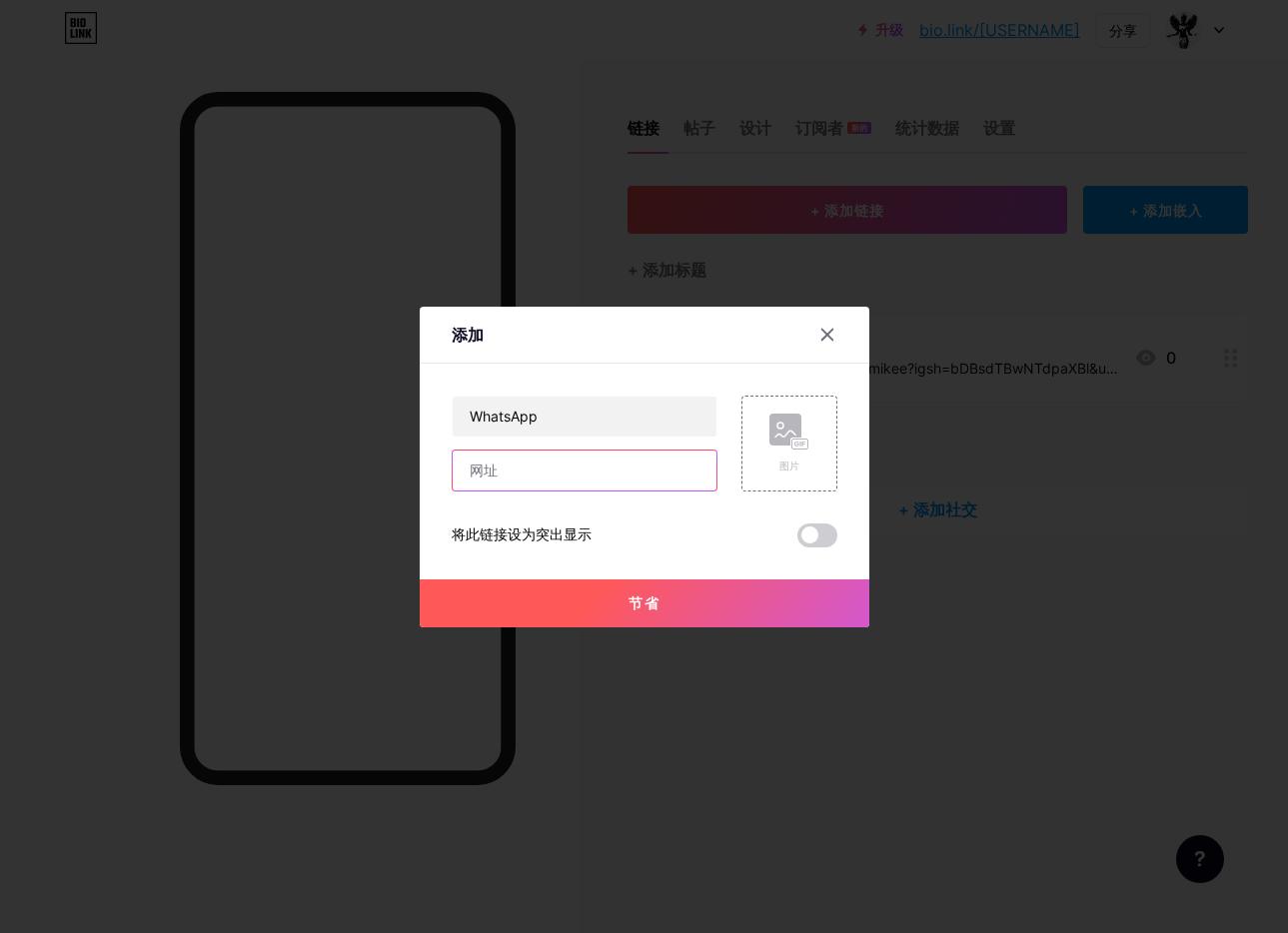 click at bounding box center (585, 470) 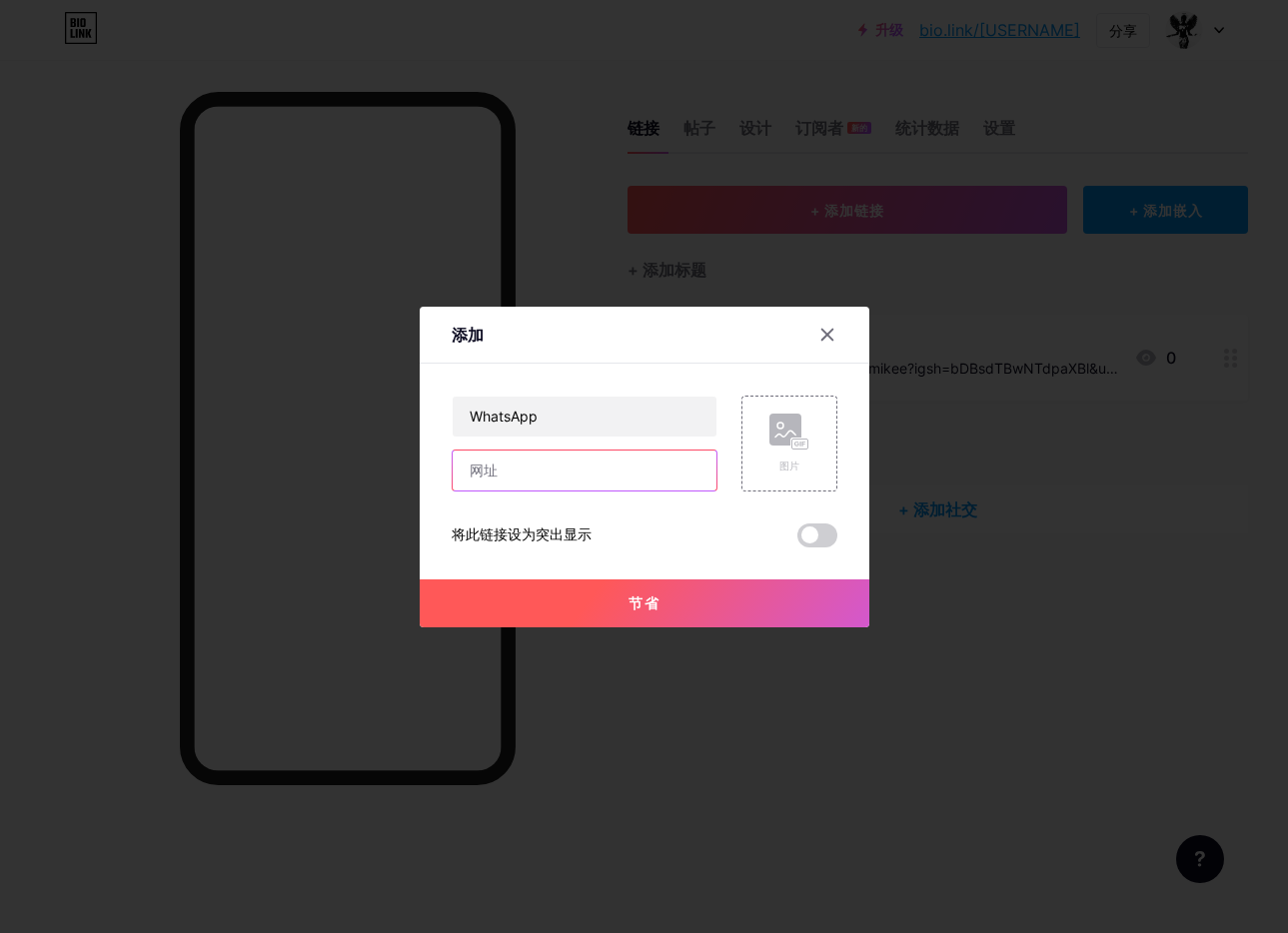 paste on "https://api.whatsapp.com/message/[ID]?autoload=1&app_absent=0" 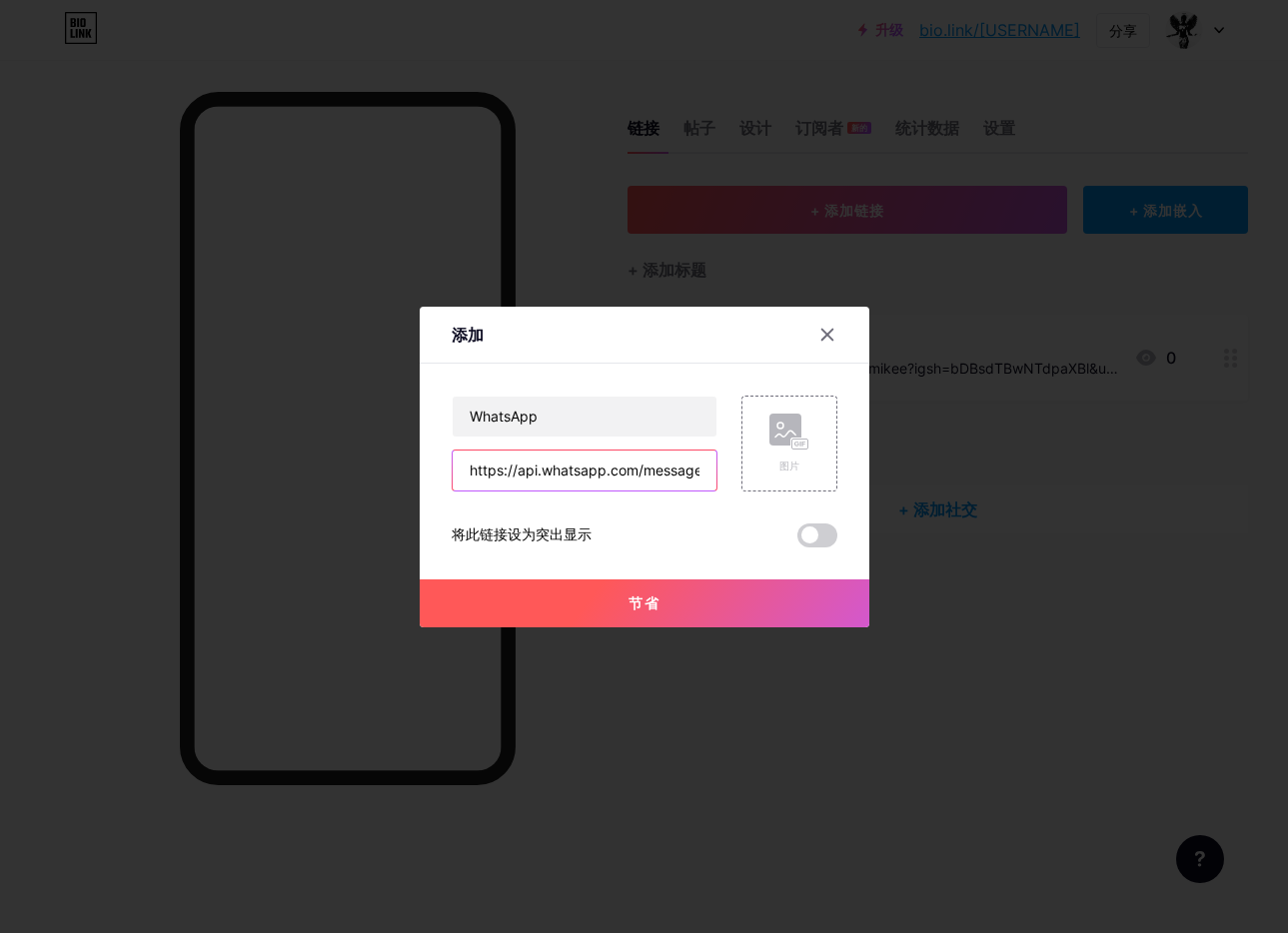 scroll, scrollTop: 0, scrollLeft: 318, axis: horizontal 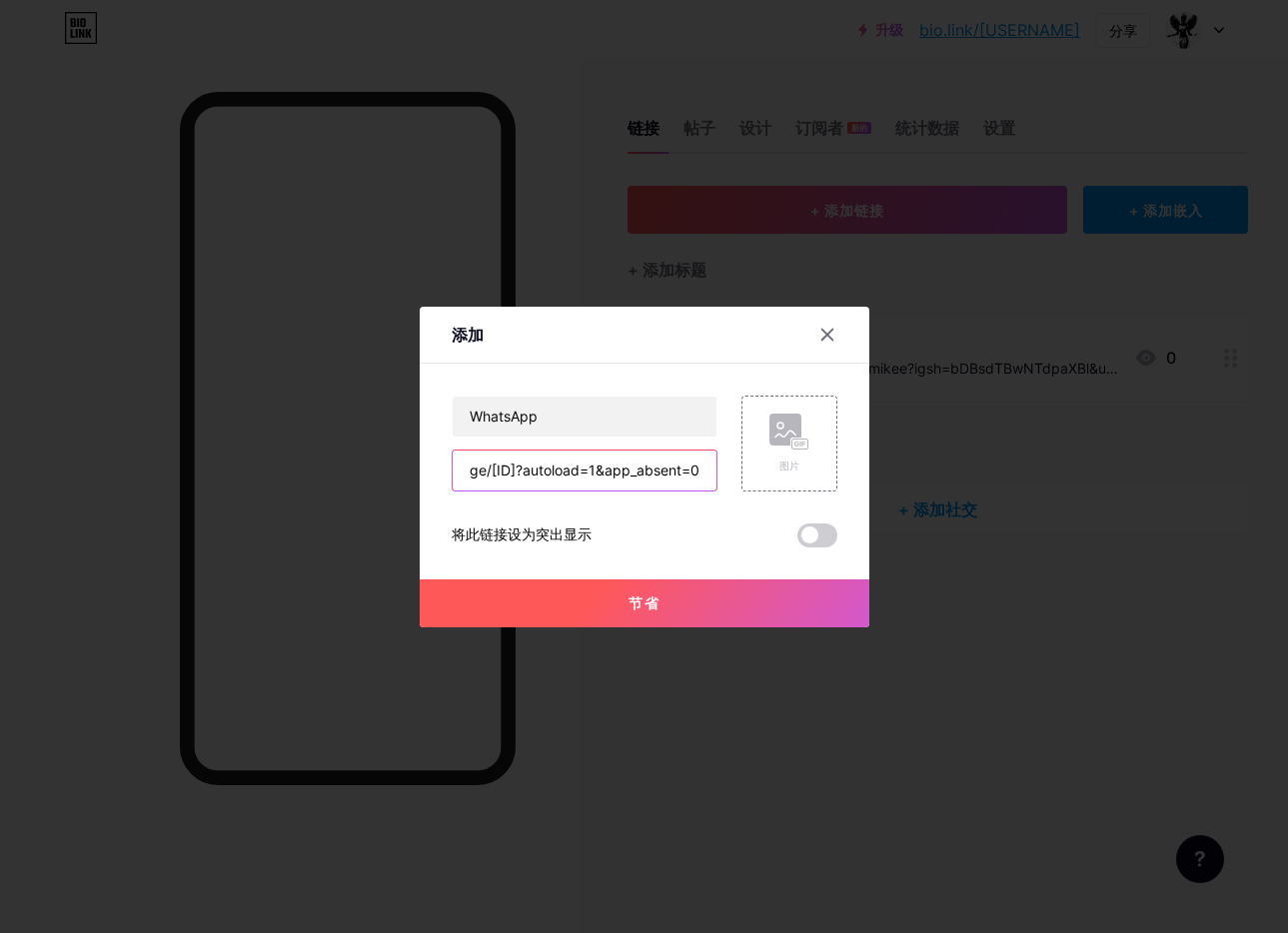 type on "https://api.whatsapp.com/message/[ID]?autoload=1&app_absent=0" 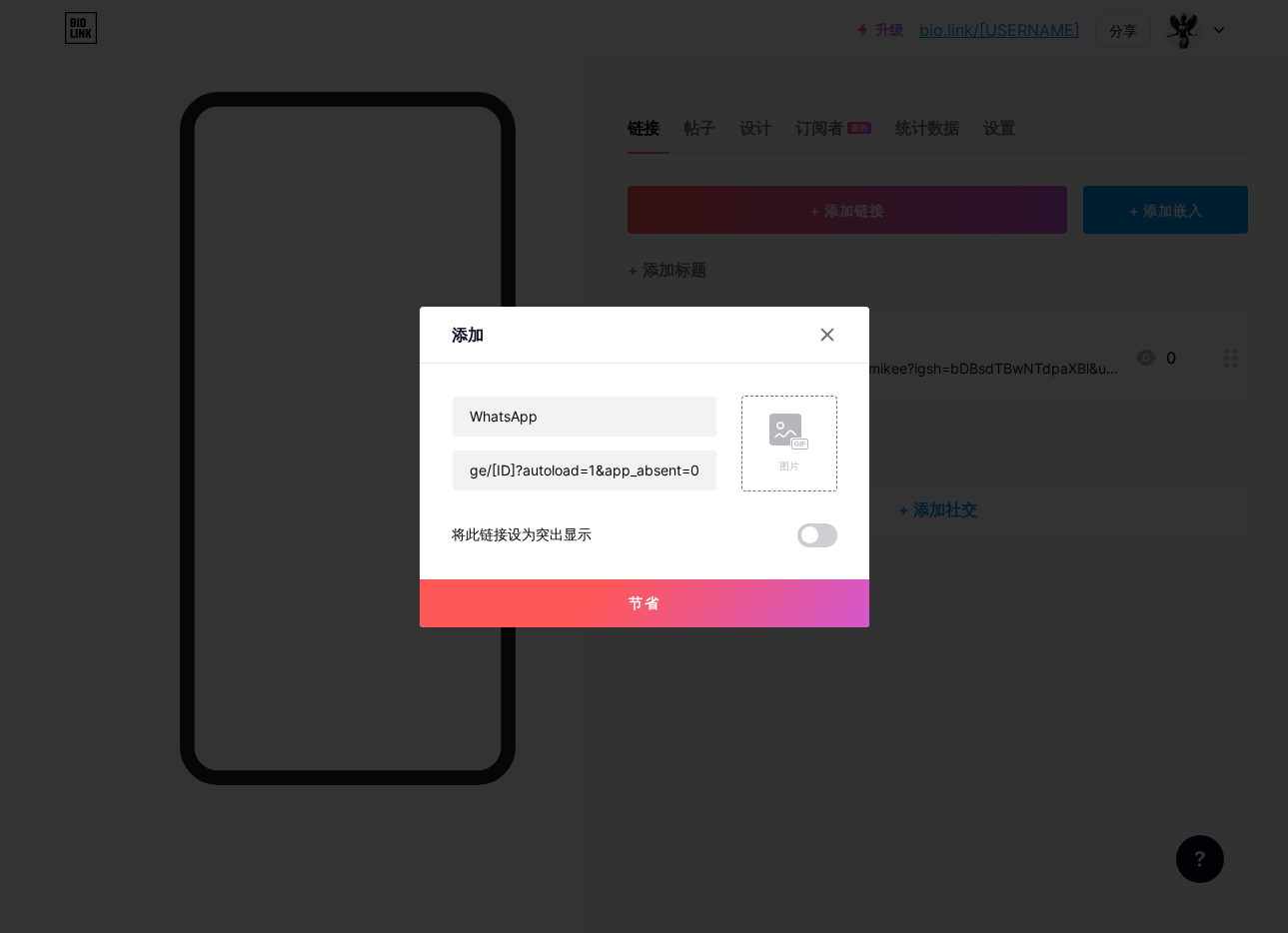scroll, scrollTop: 0, scrollLeft: 0, axis: both 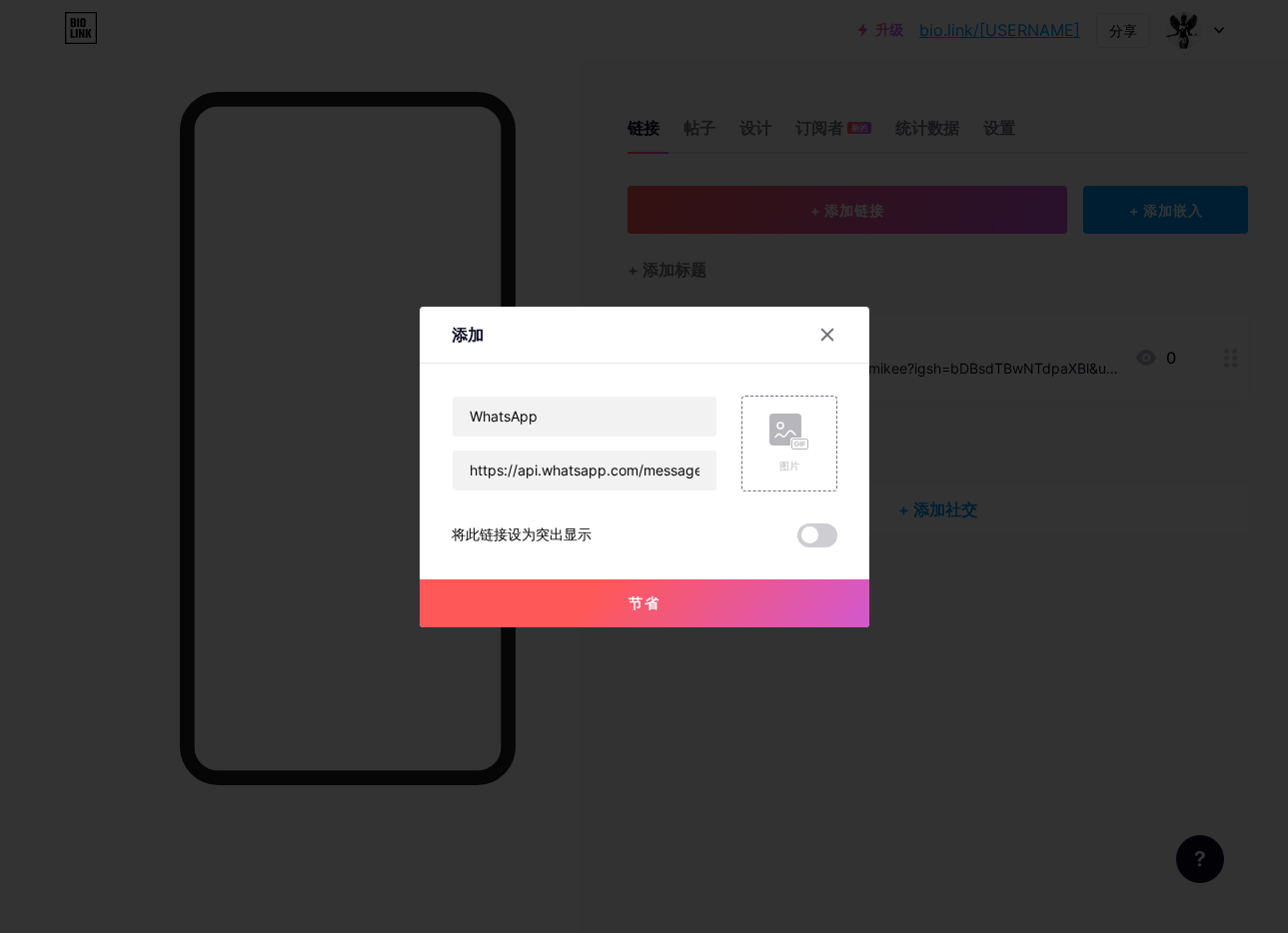click on "节省" at bounding box center (644, 603) 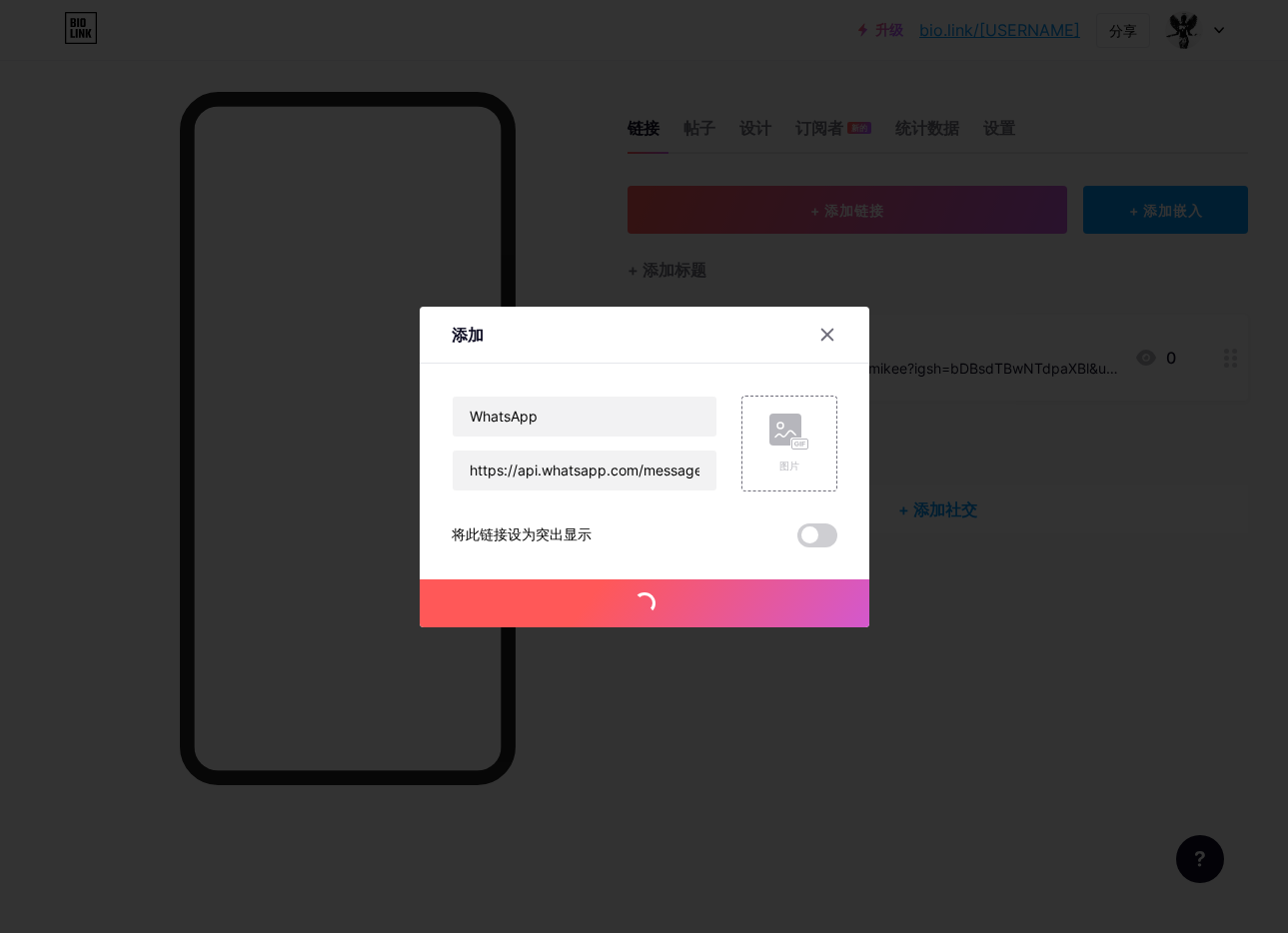 drag, startPoint x: 916, startPoint y: 730, endPoint x: 1030, endPoint y: 722, distance: 114.28036 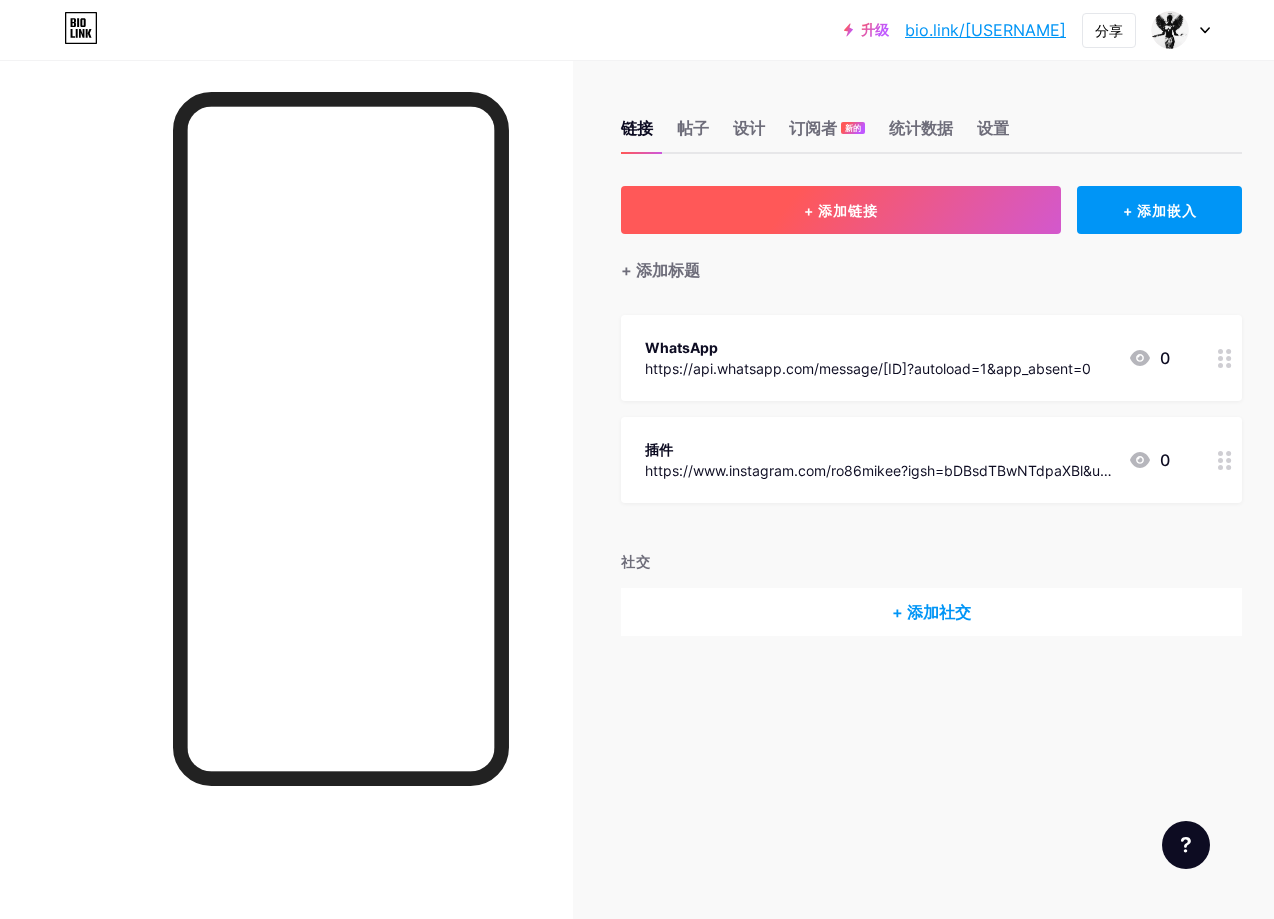 click on "+ 添加链接" at bounding box center [841, 210] 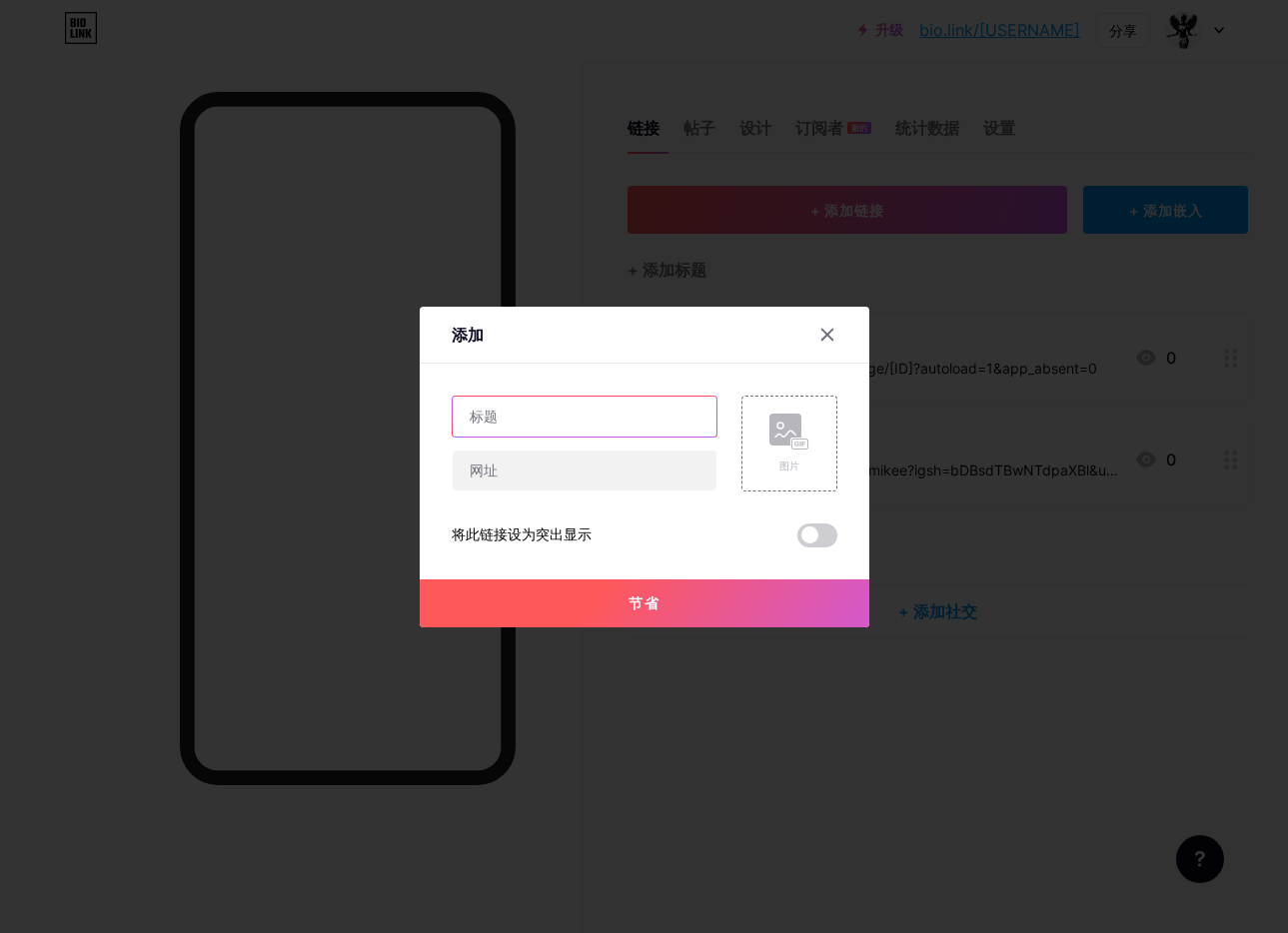 drag, startPoint x: 530, startPoint y: 416, endPoint x: 553, endPoint y: 430, distance: 26.925824 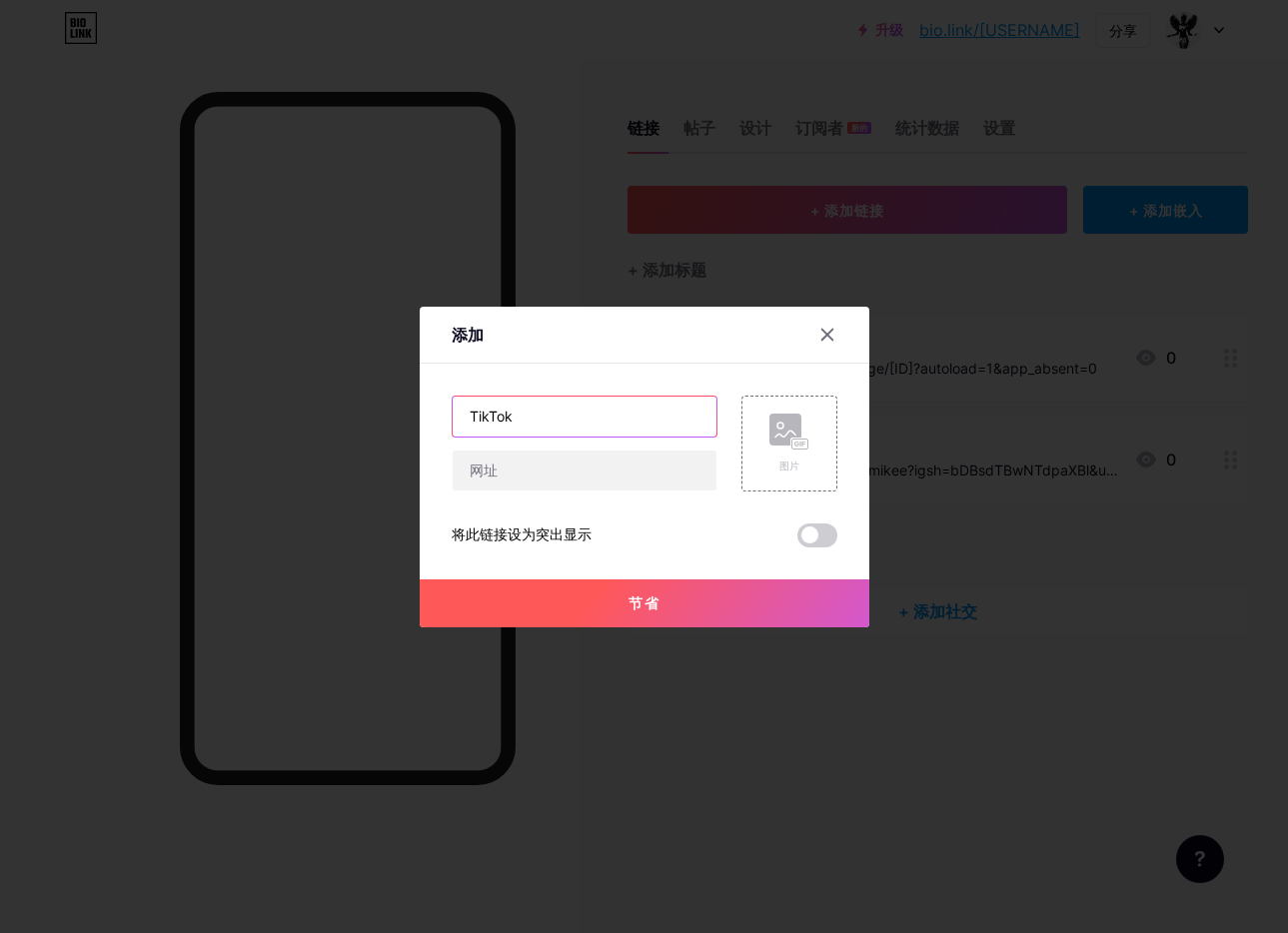 type on "TikTok" 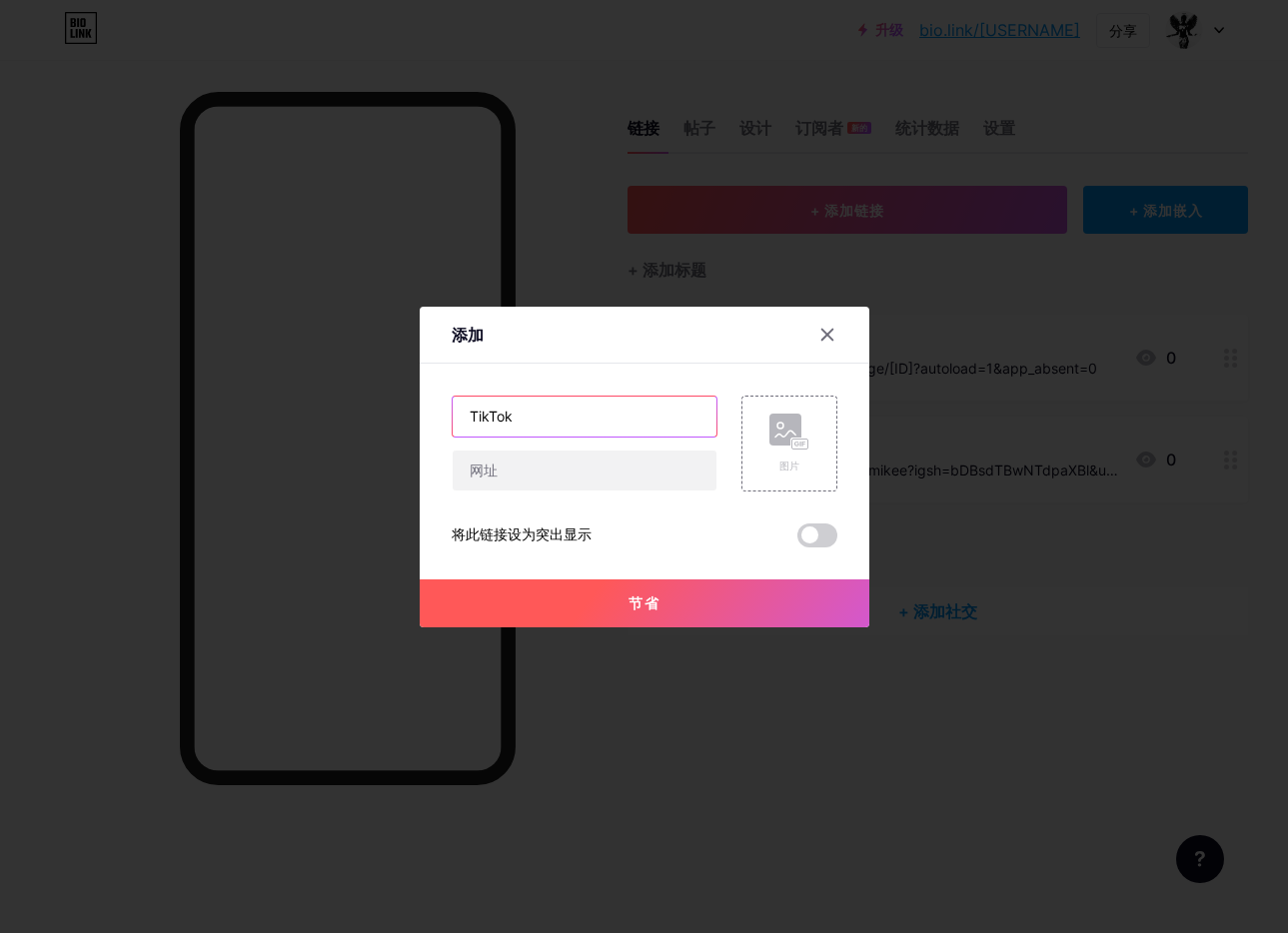 paste on "https://www.tiktok.com/@[USERNAME]?_t=zt-8v0vbkderdq&_r=1" 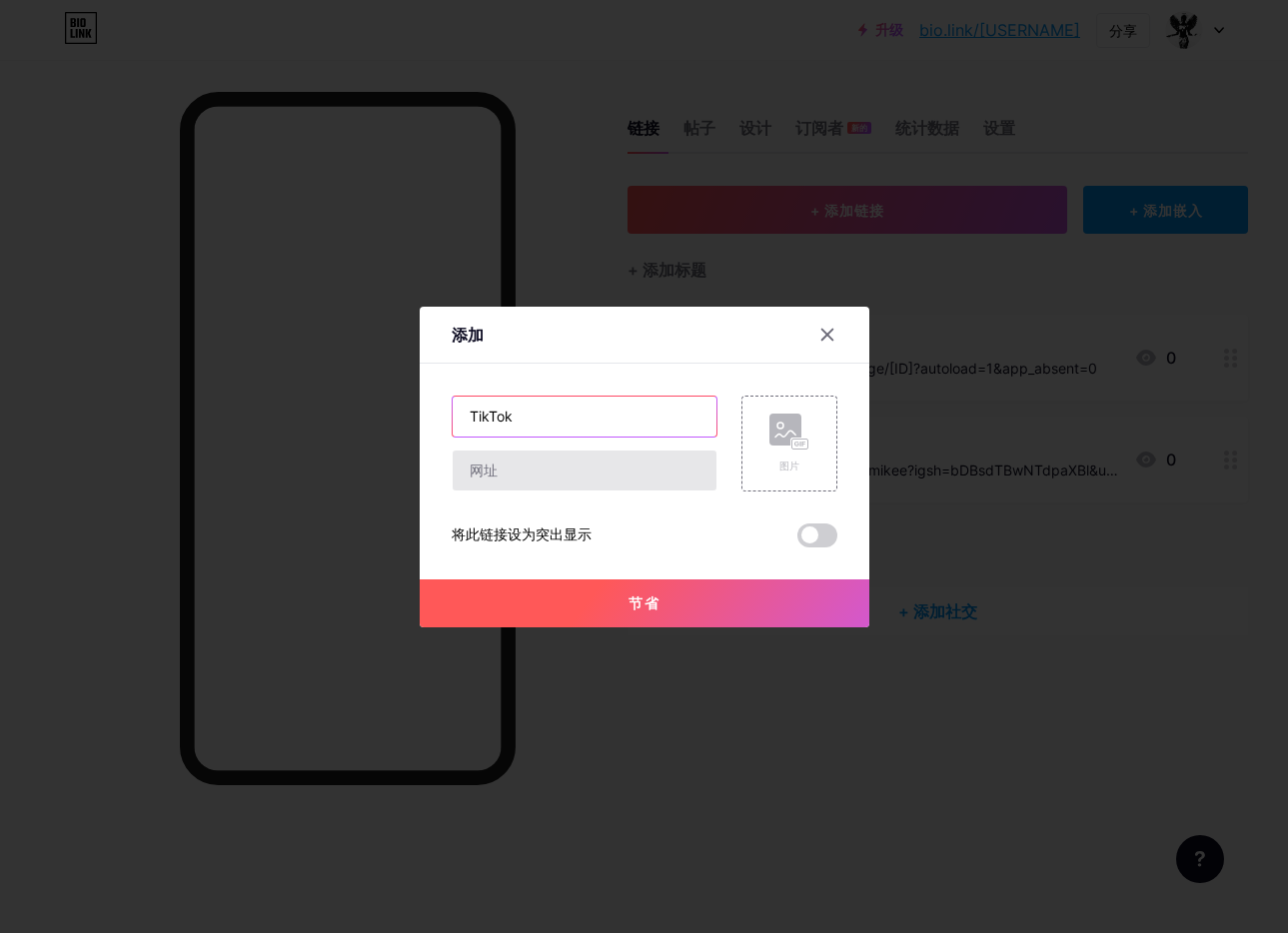 scroll, scrollTop: 0, scrollLeft: 0, axis: both 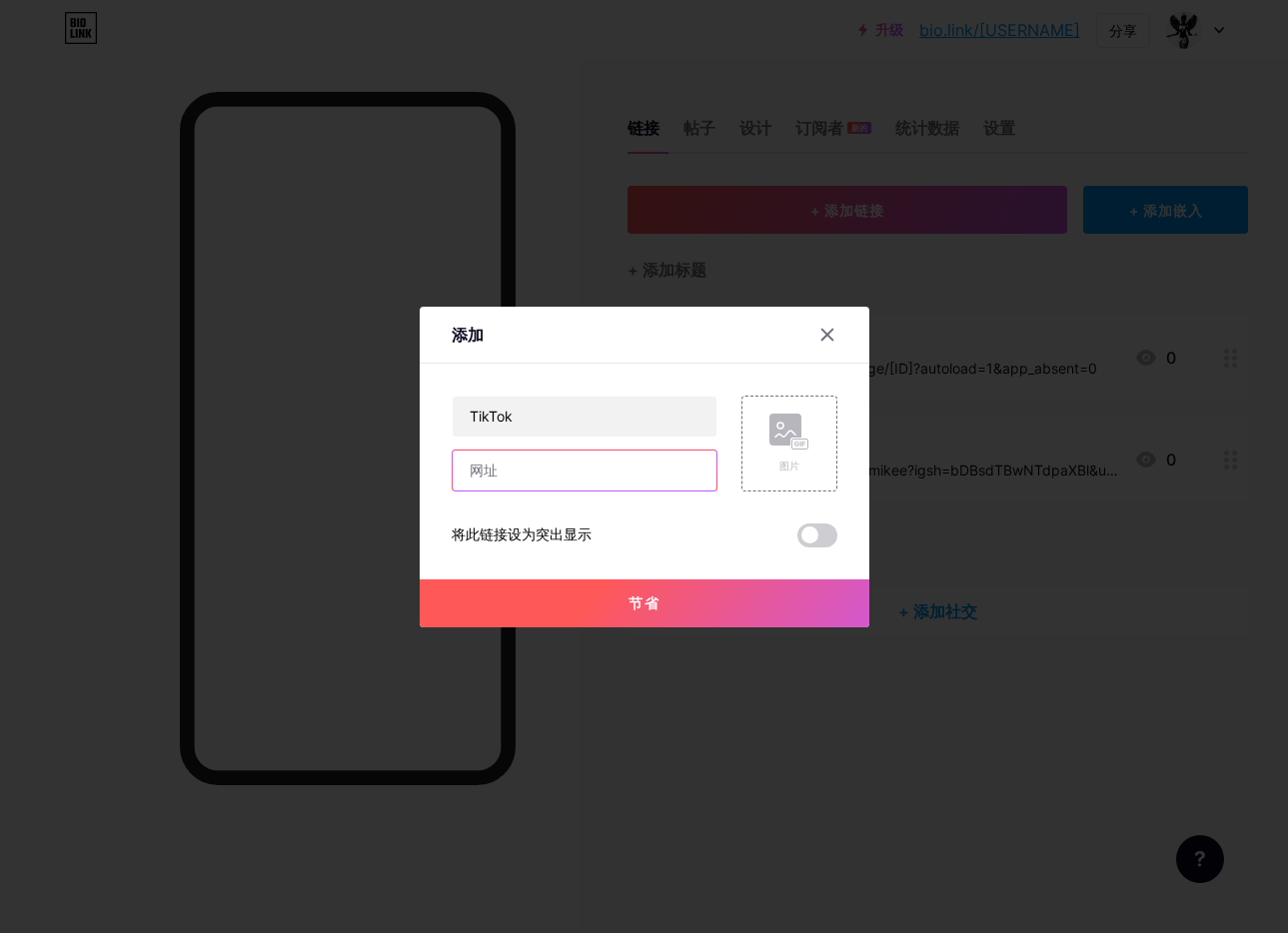 click at bounding box center [585, 470] 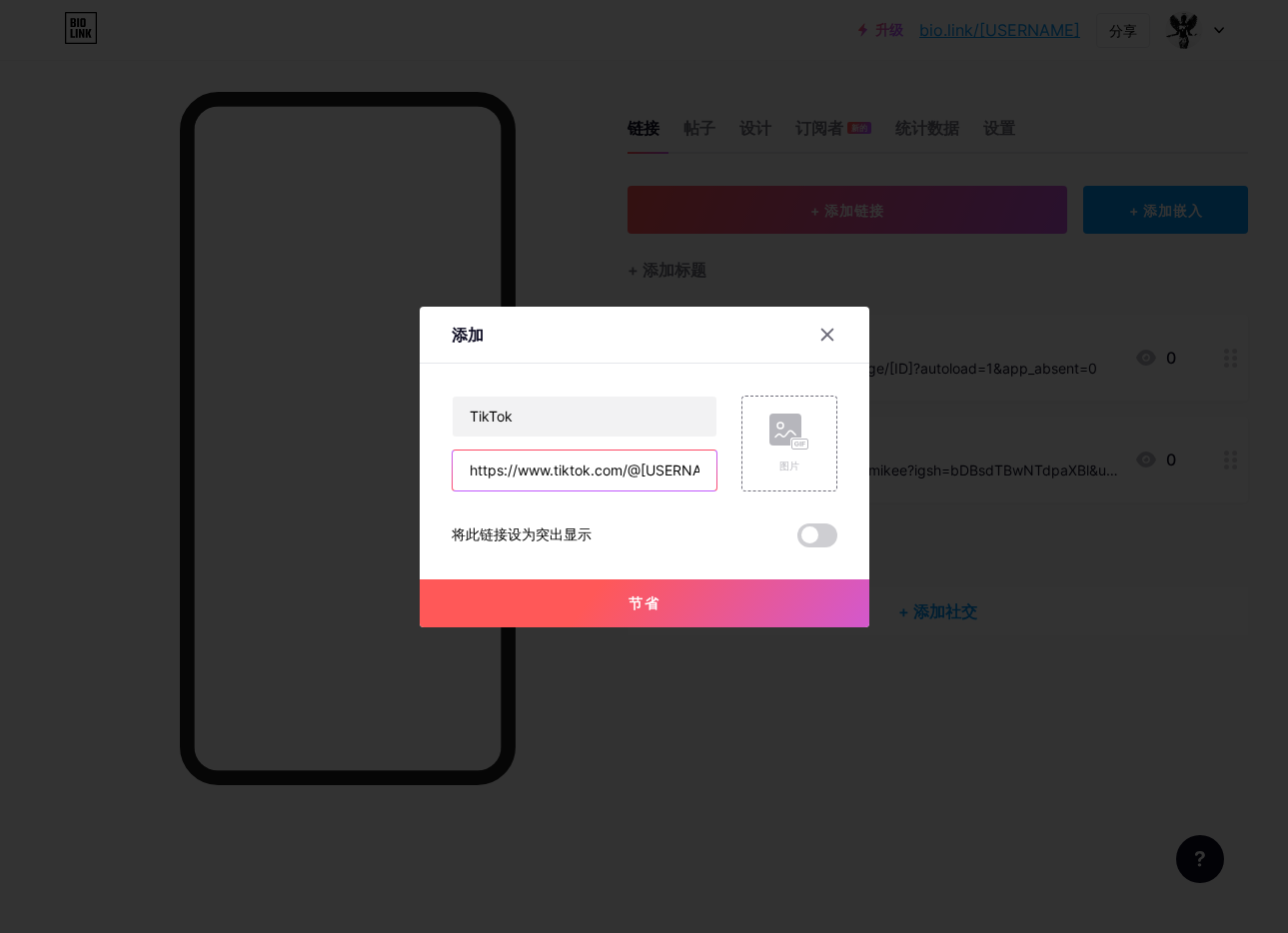 scroll, scrollTop: 0, scrollLeft: 170, axis: horizontal 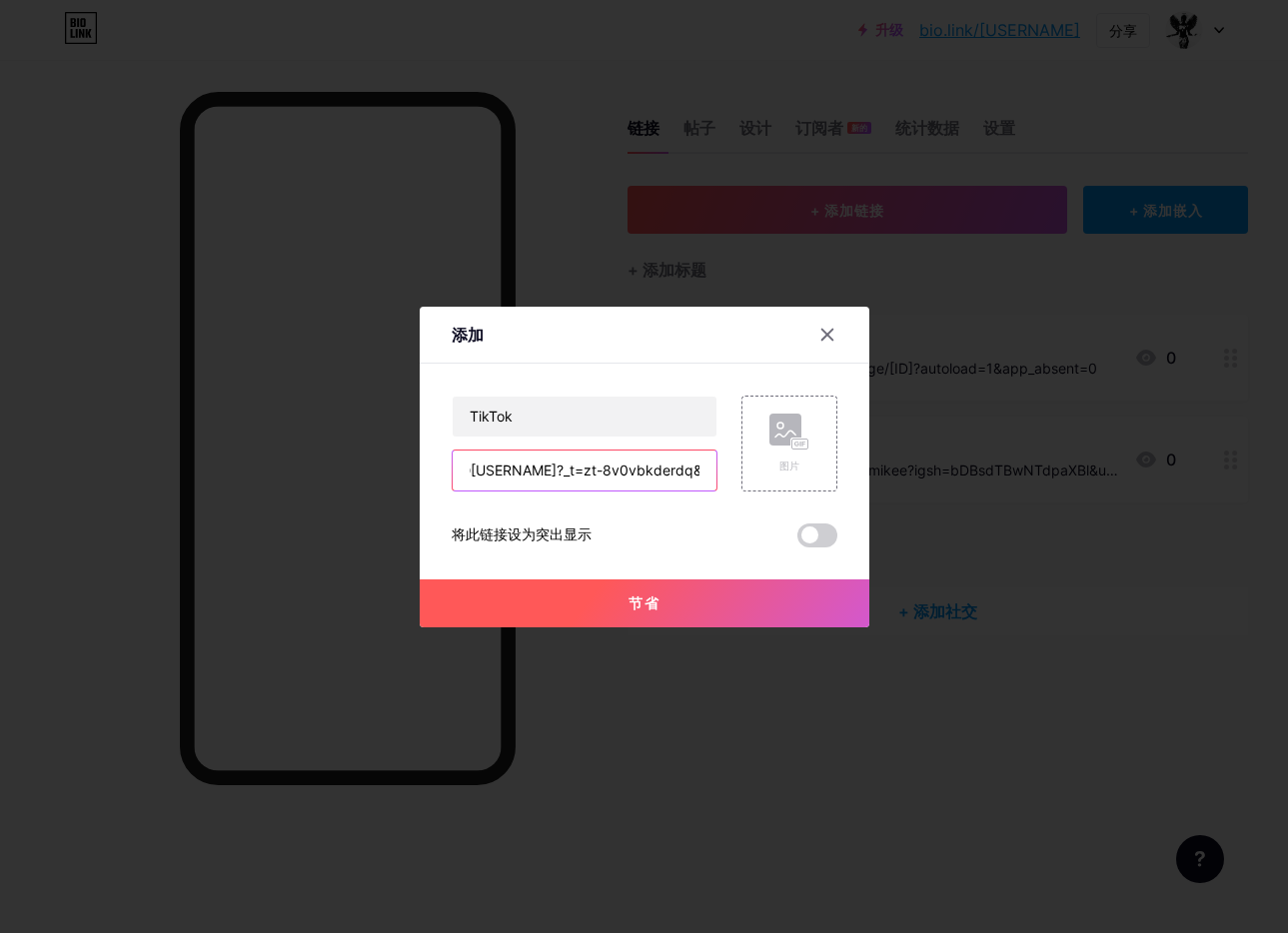 type on "https://www.tiktok.com/@[USERNAME]?_t=zt-8v0vbkderdq&_r=1" 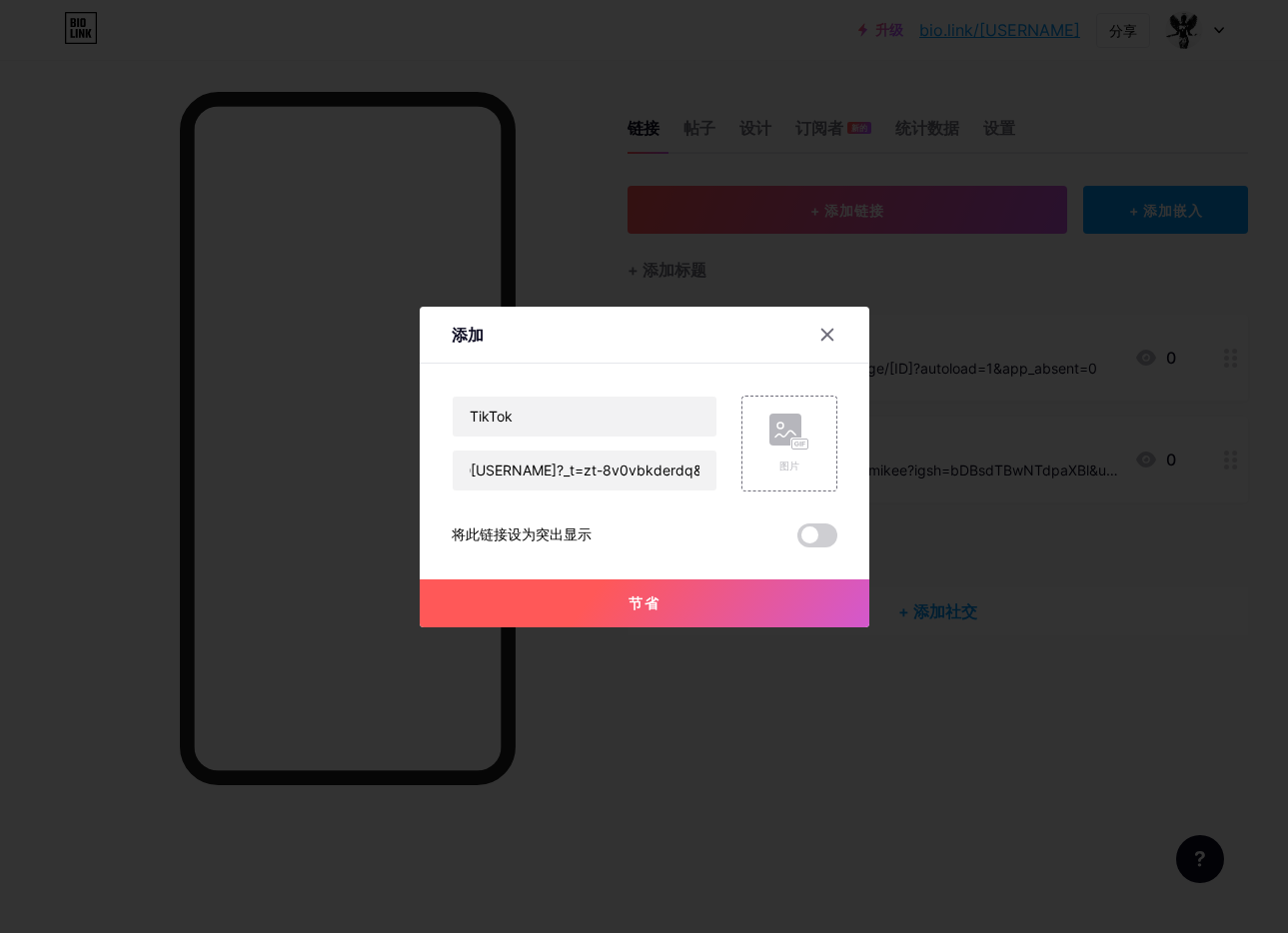 scroll, scrollTop: 0, scrollLeft: 0, axis: both 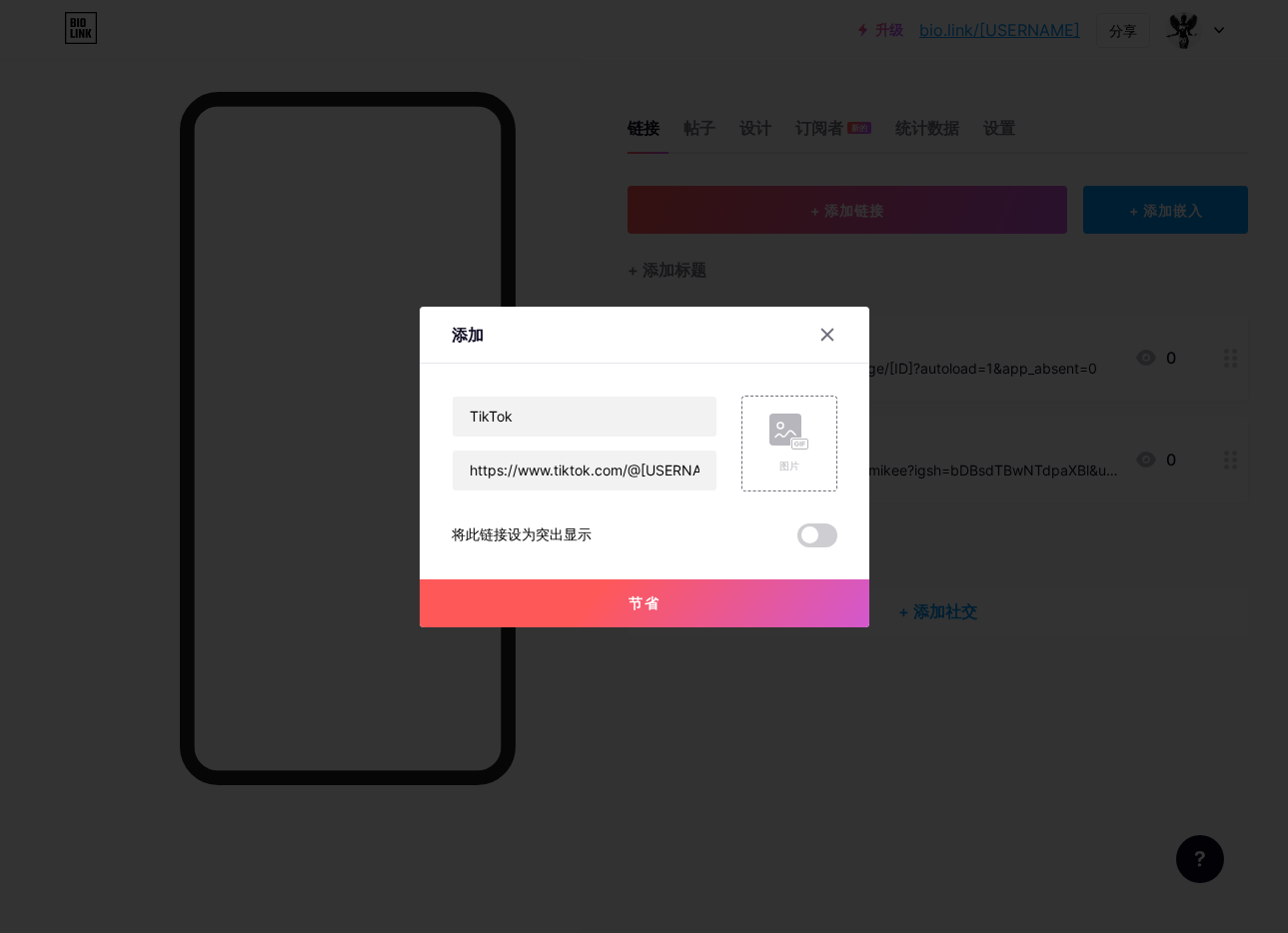 click on "节省" at bounding box center (644, 603) 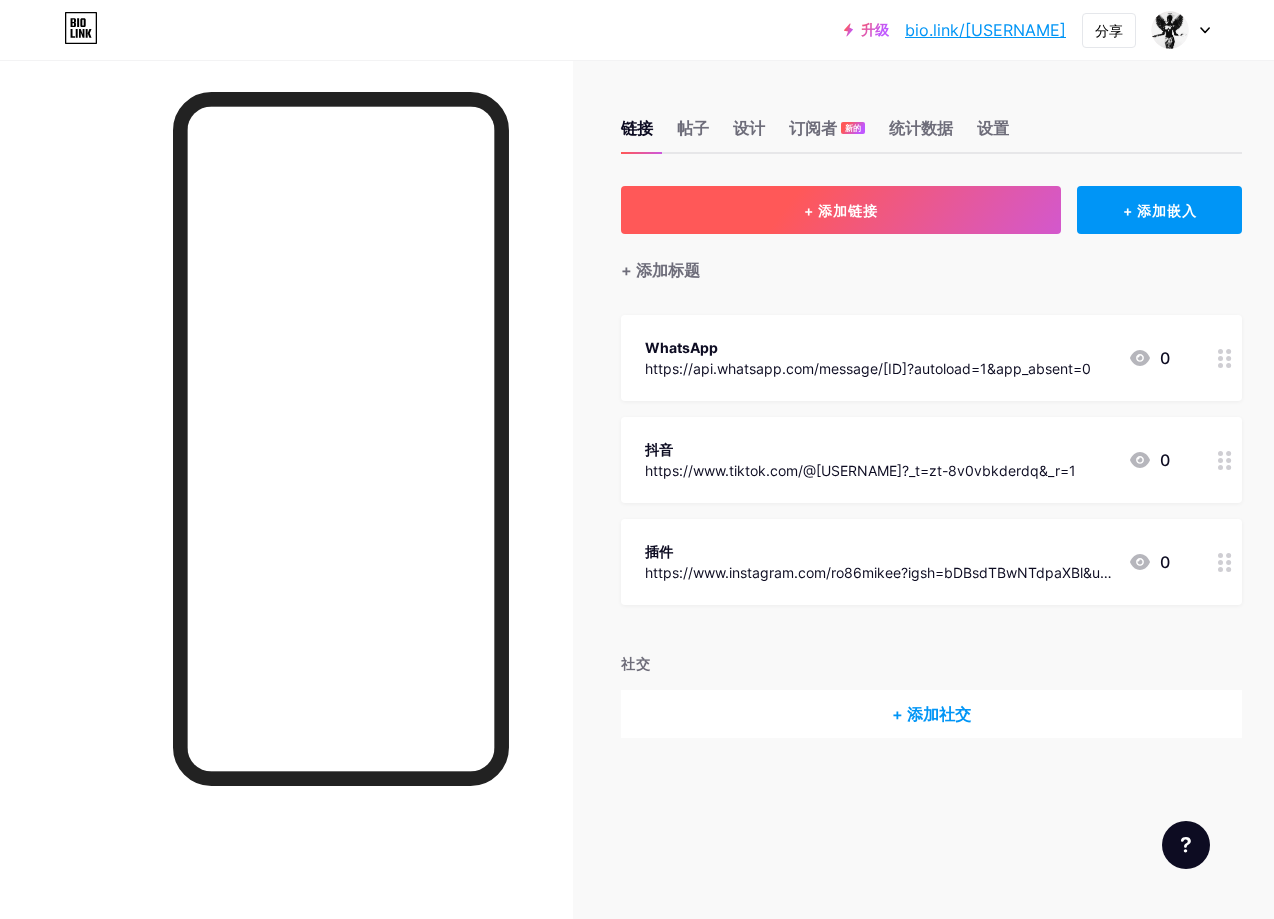 click on "+ 添加链接" at bounding box center (841, 210) 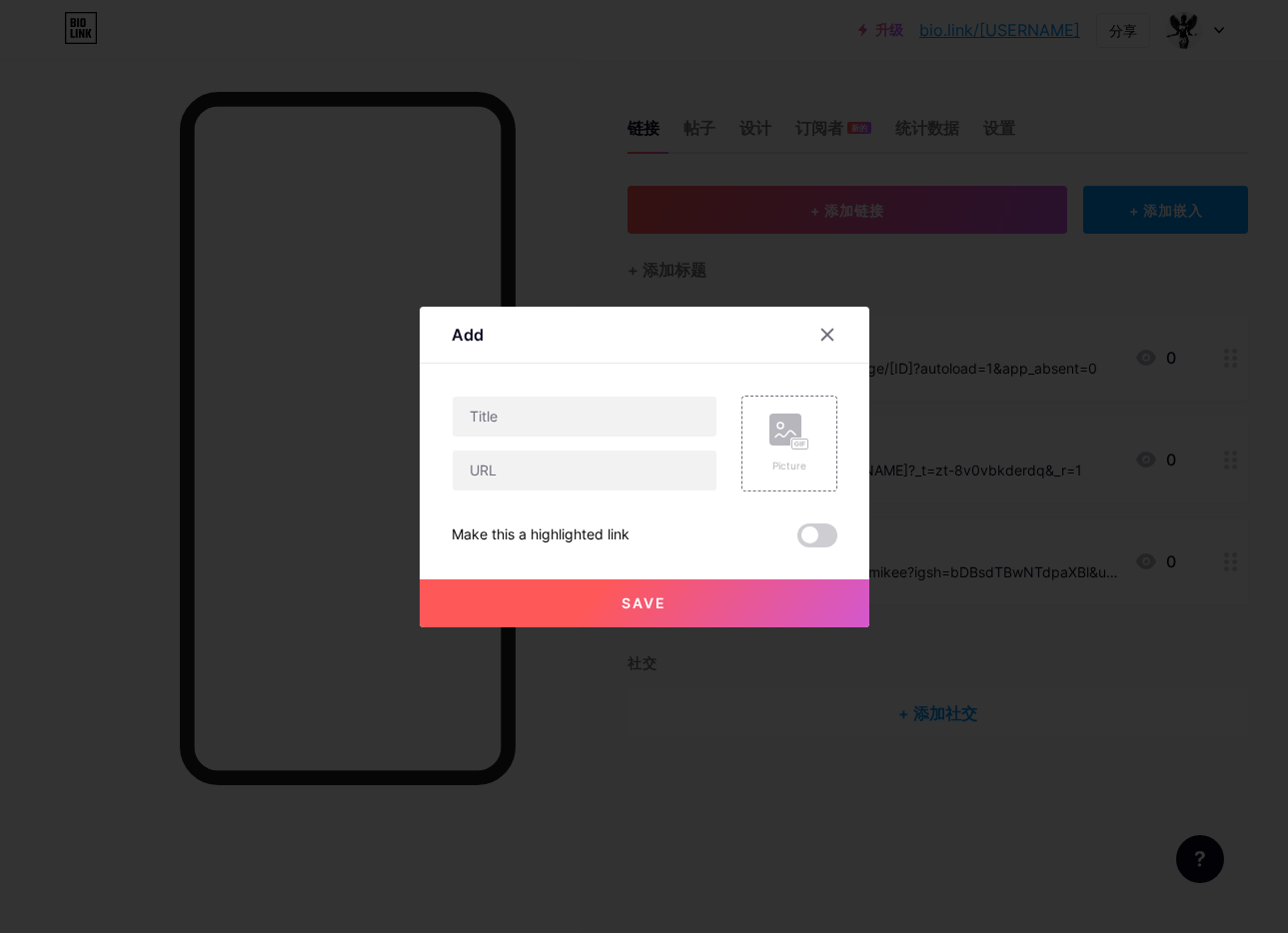 type 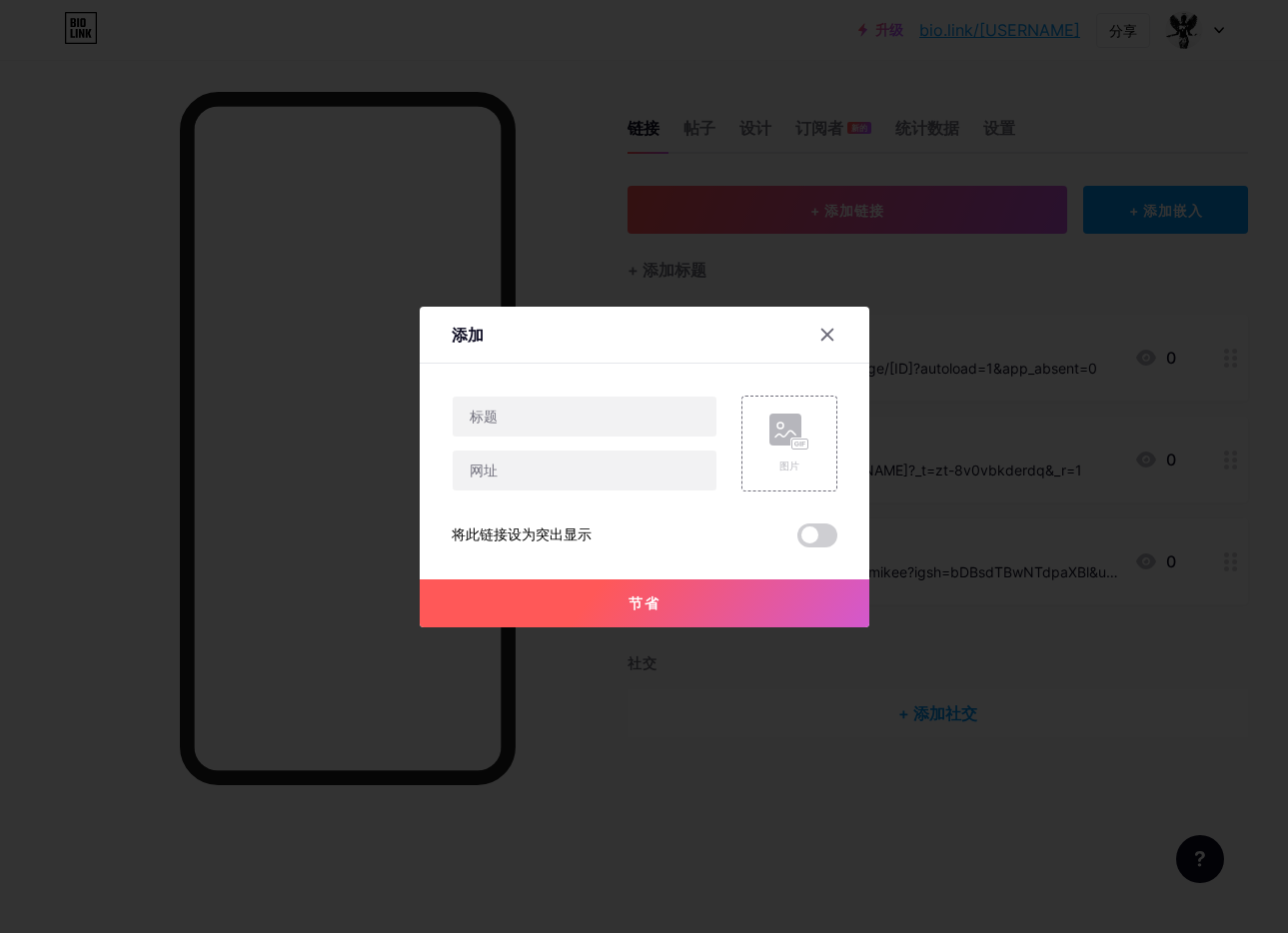 click at bounding box center [585, 444] 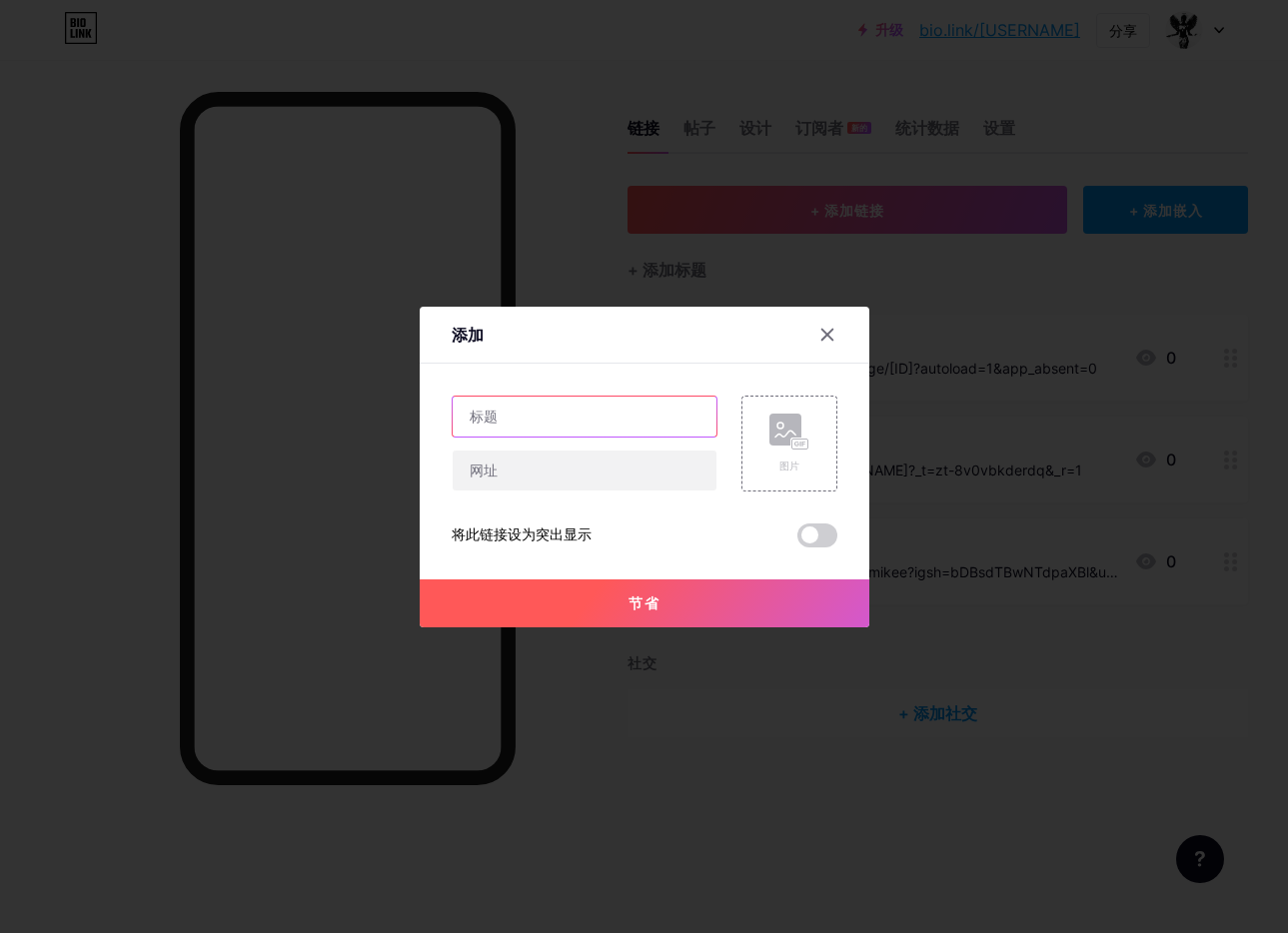 click at bounding box center (585, 417) 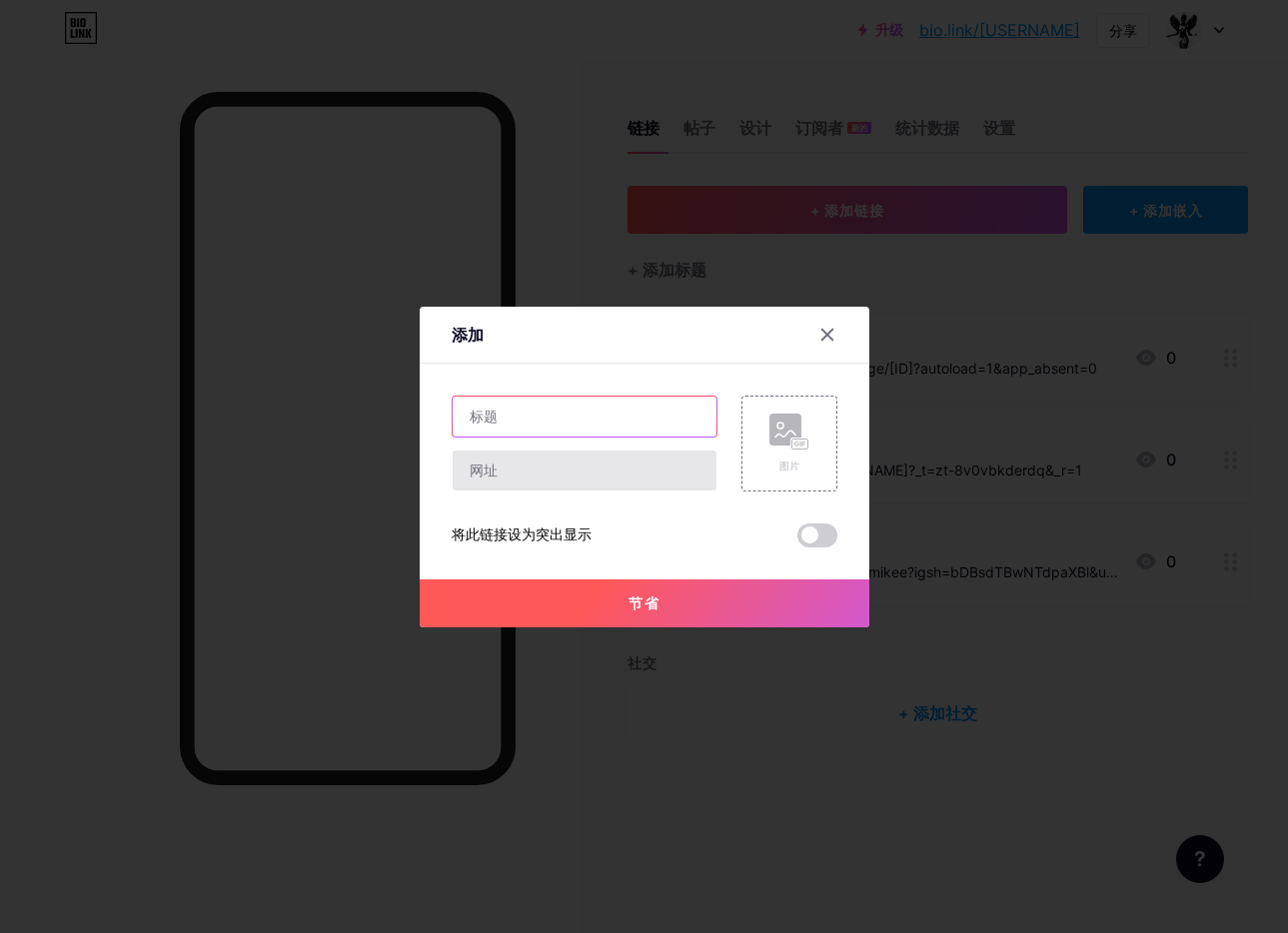 paste on "YouTube" 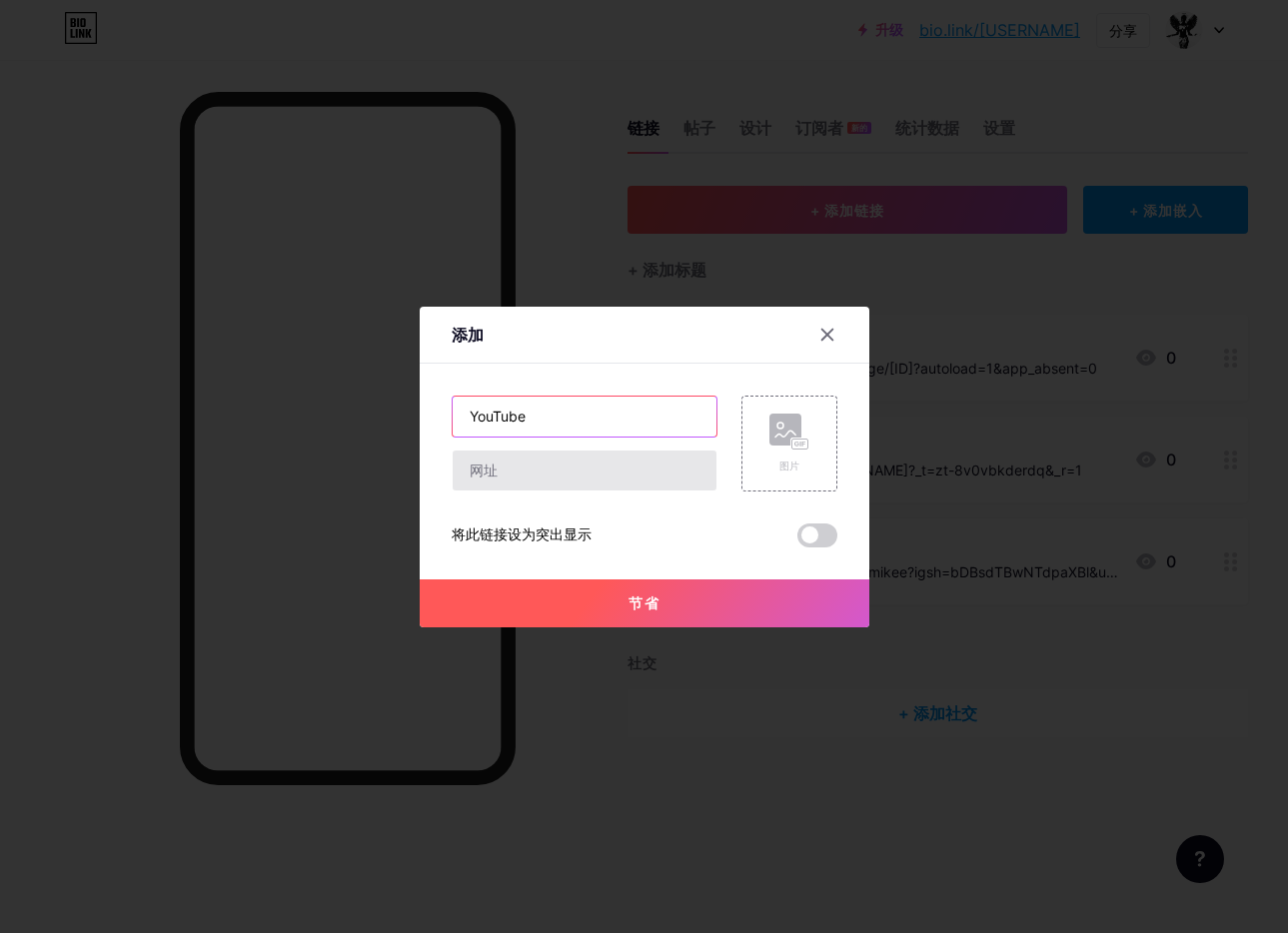 type on "YouTube" 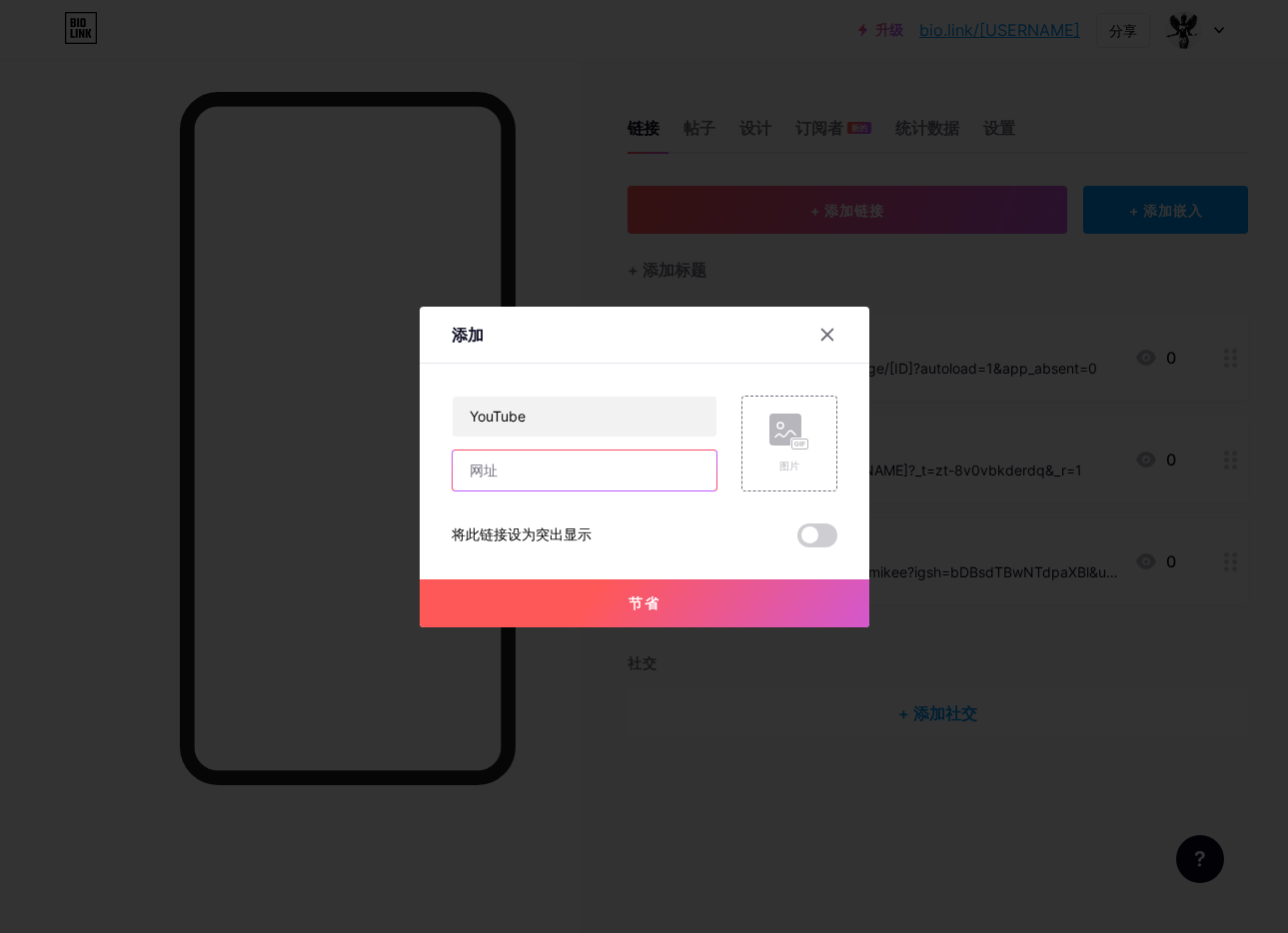 click at bounding box center [585, 470] 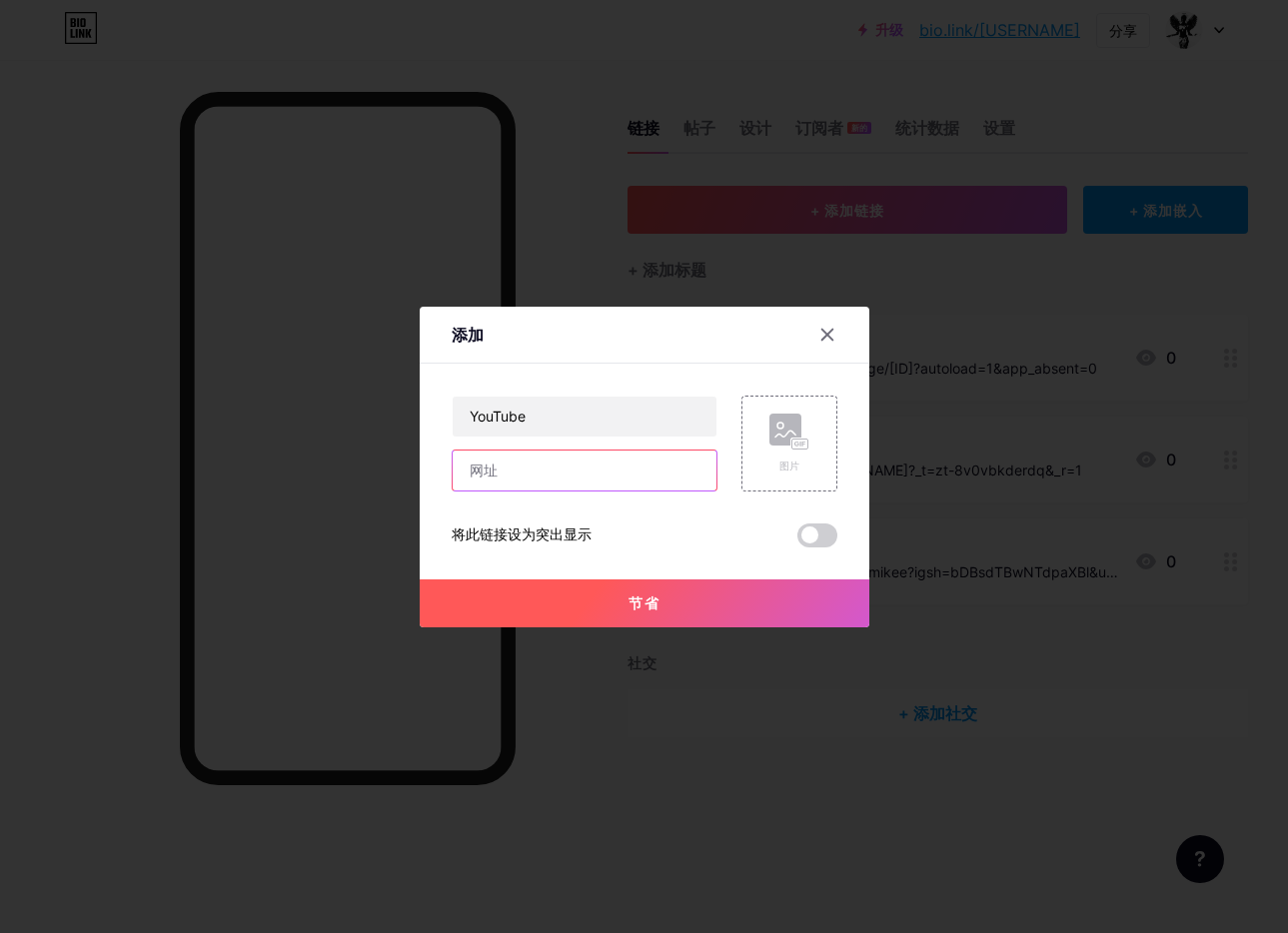paste on "https://www.youtube.com/@[USERNAME]" 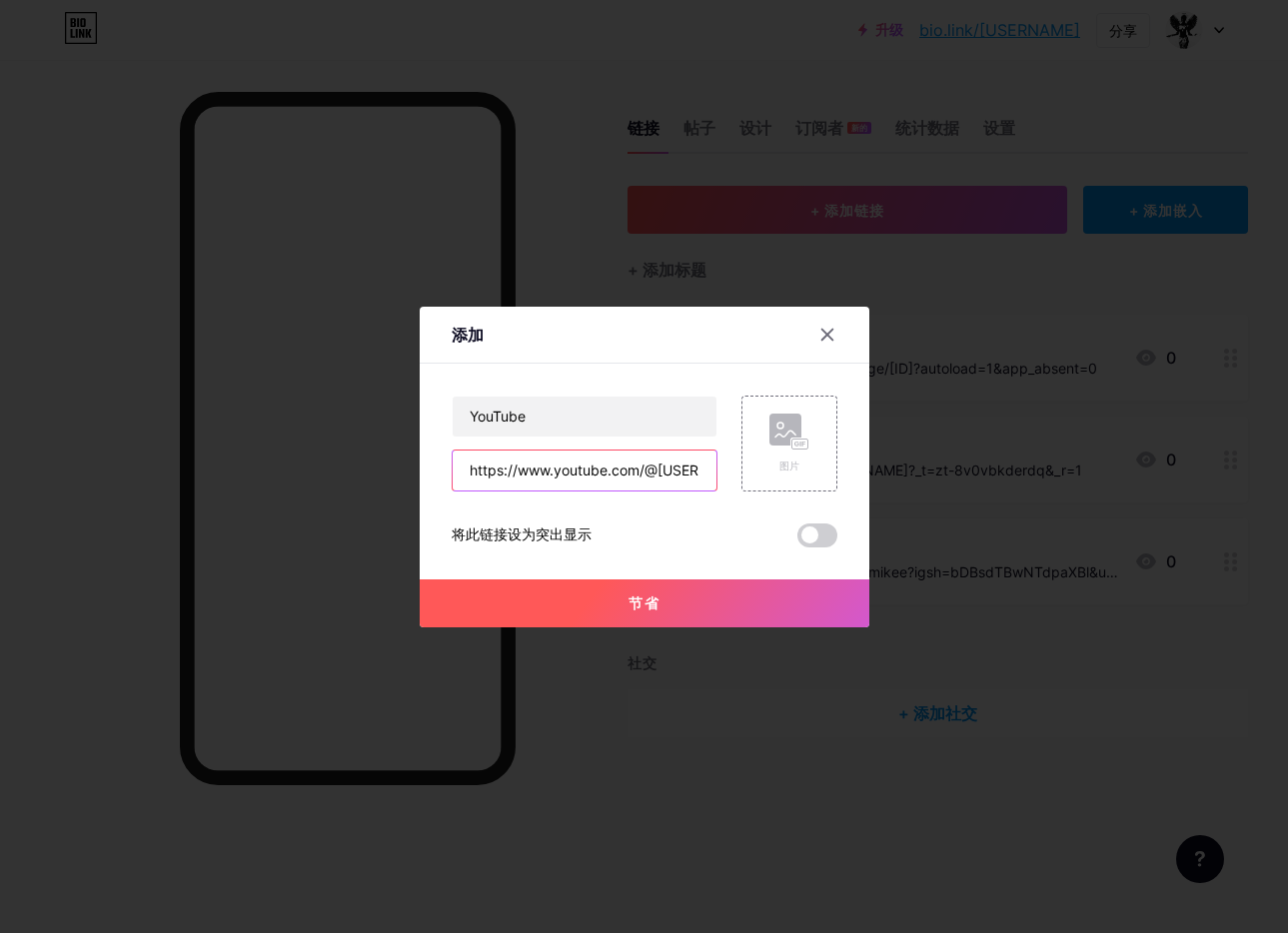 scroll, scrollTop: 0, scrollLeft: 33, axis: horizontal 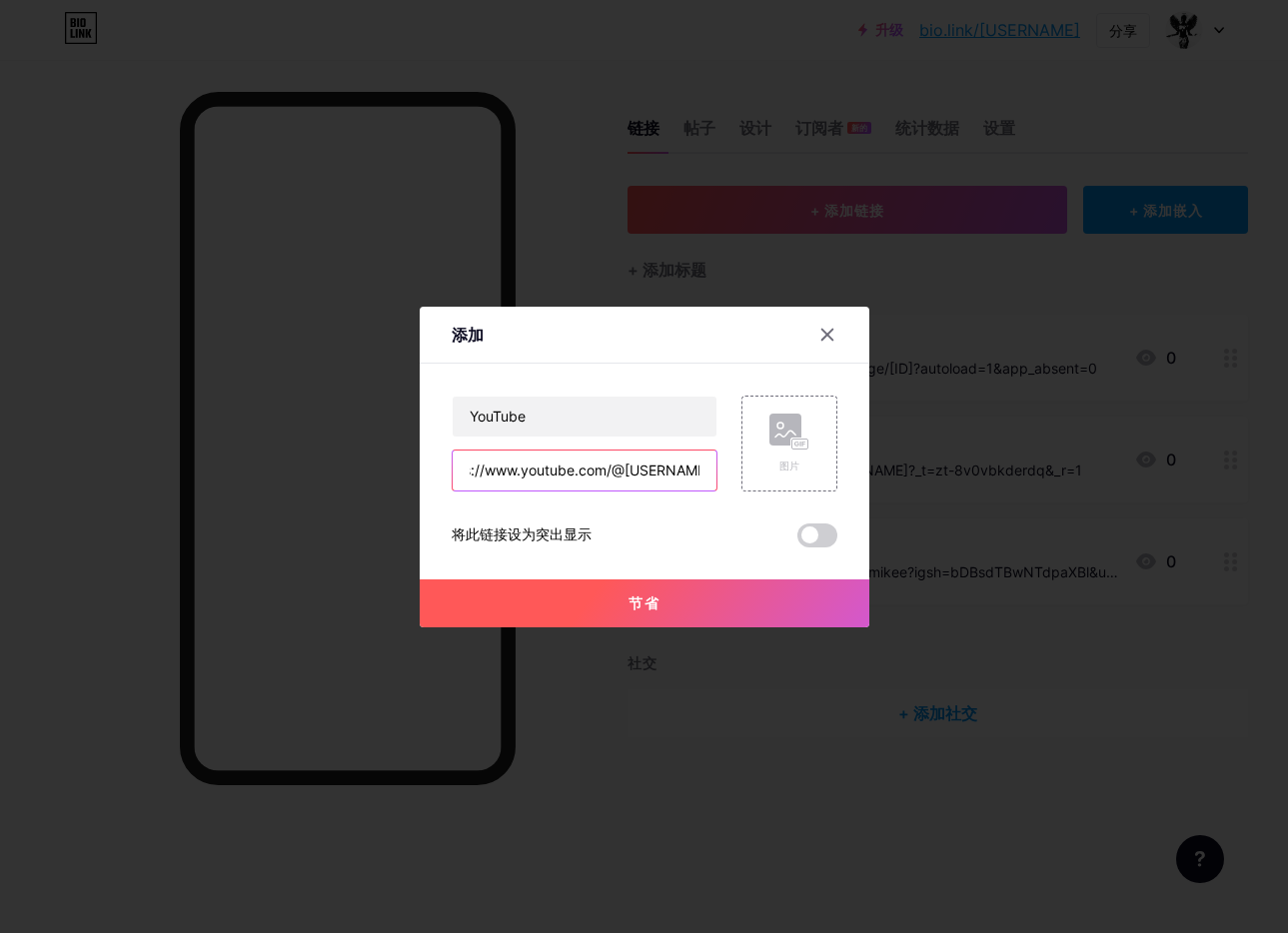 type on "https://www.youtube.com/@[USERNAME]" 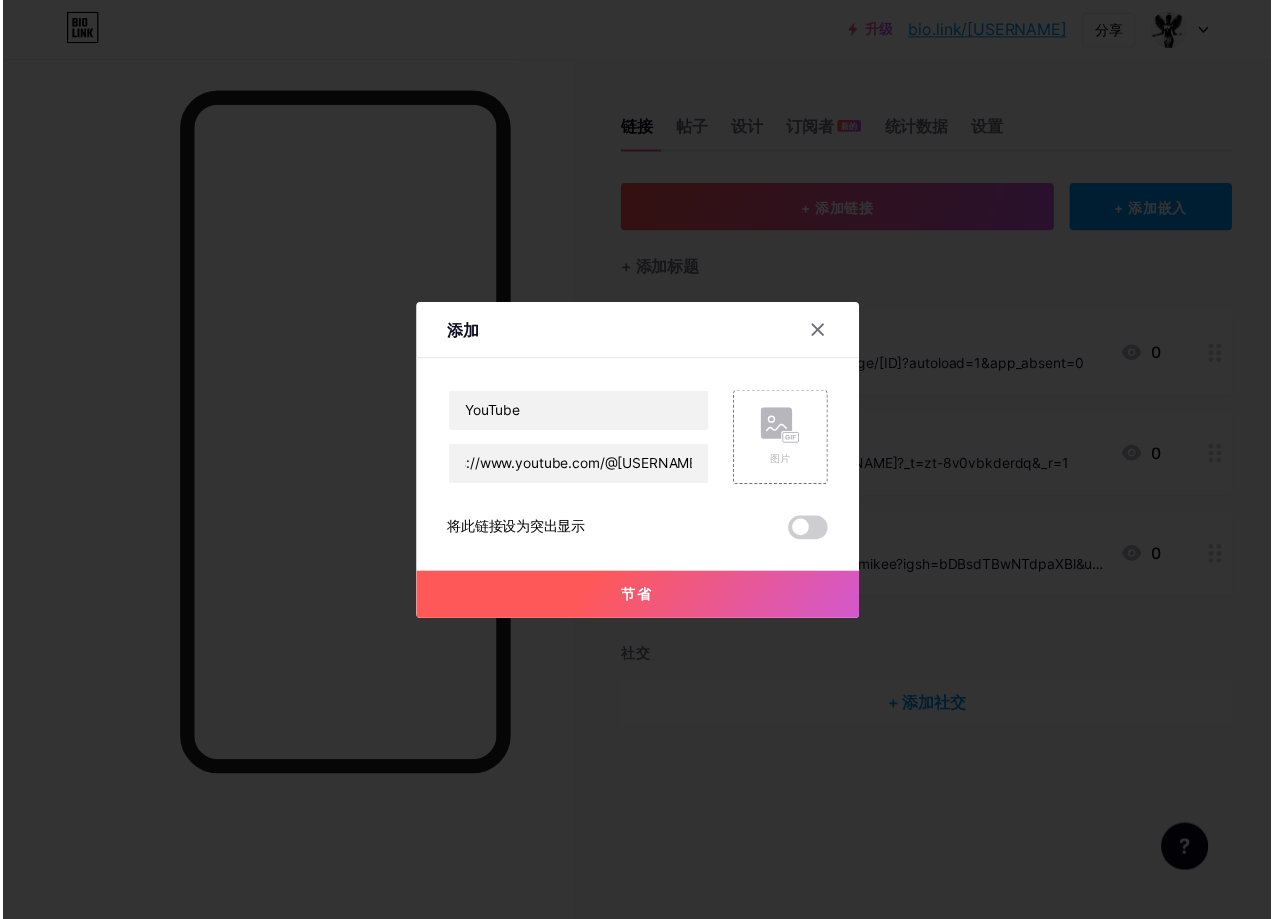 scroll, scrollTop: 0, scrollLeft: 0, axis: both 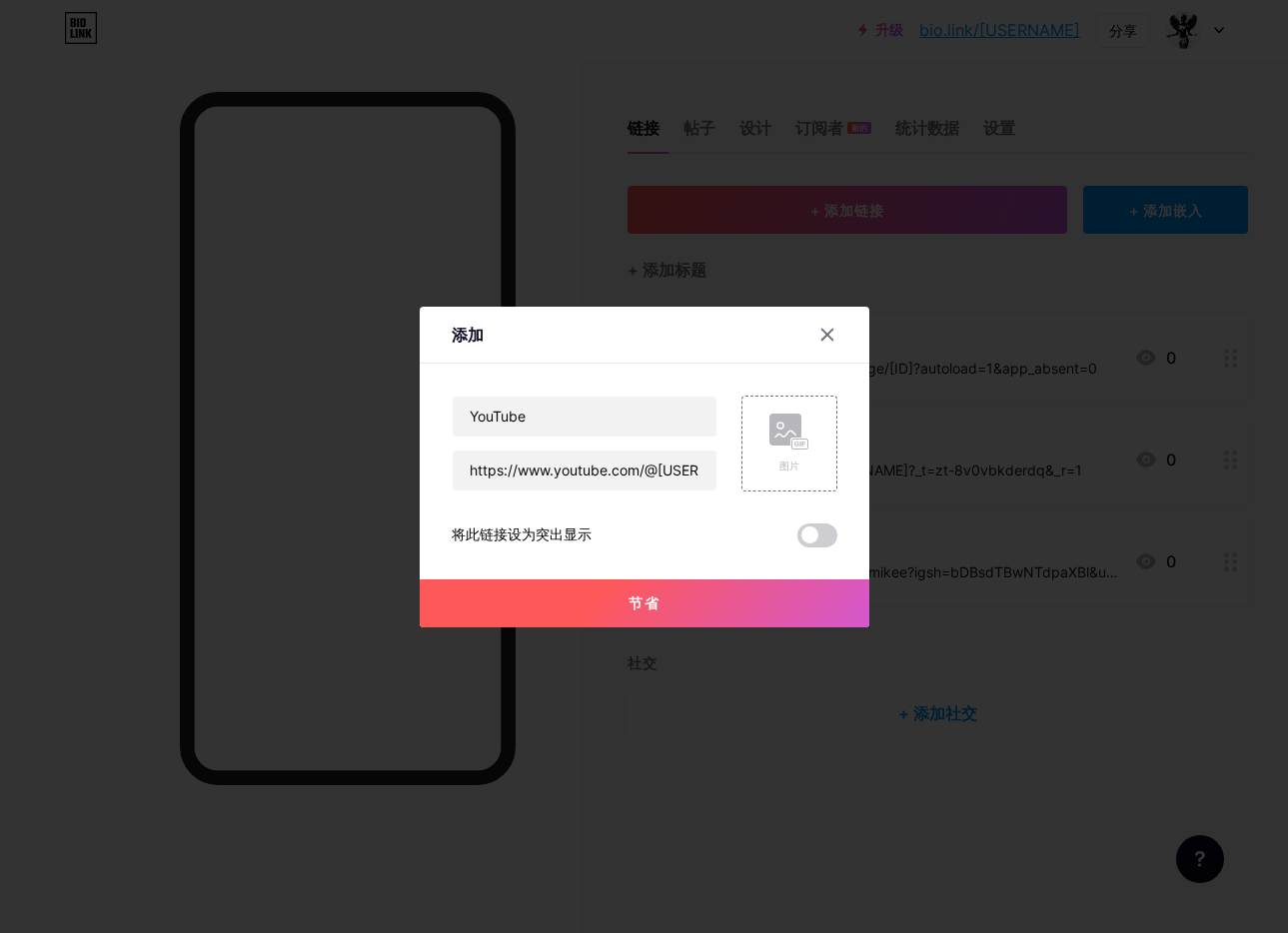 click on "节省" at bounding box center (644, 603) 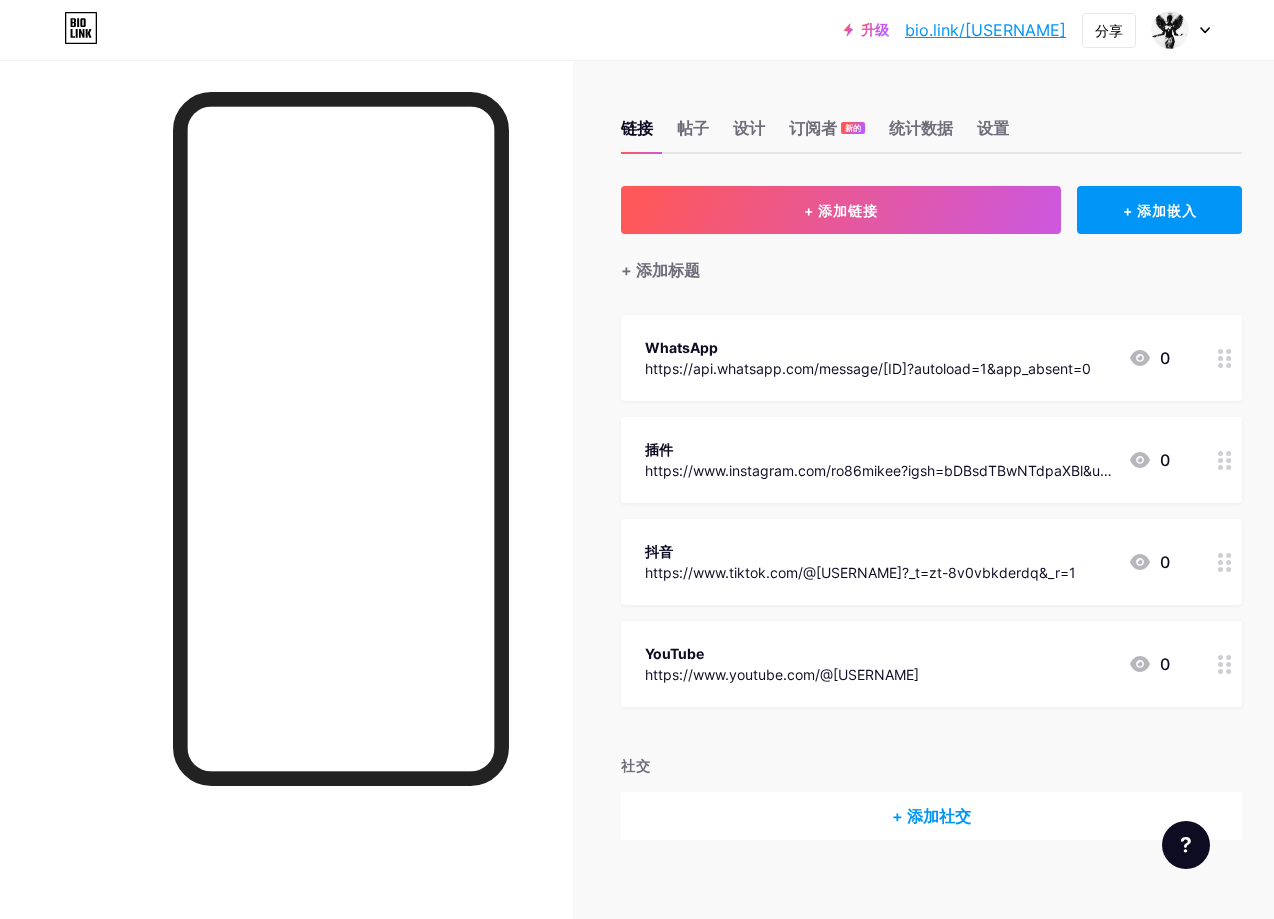 click on "插件" at bounding box center [681, 347] 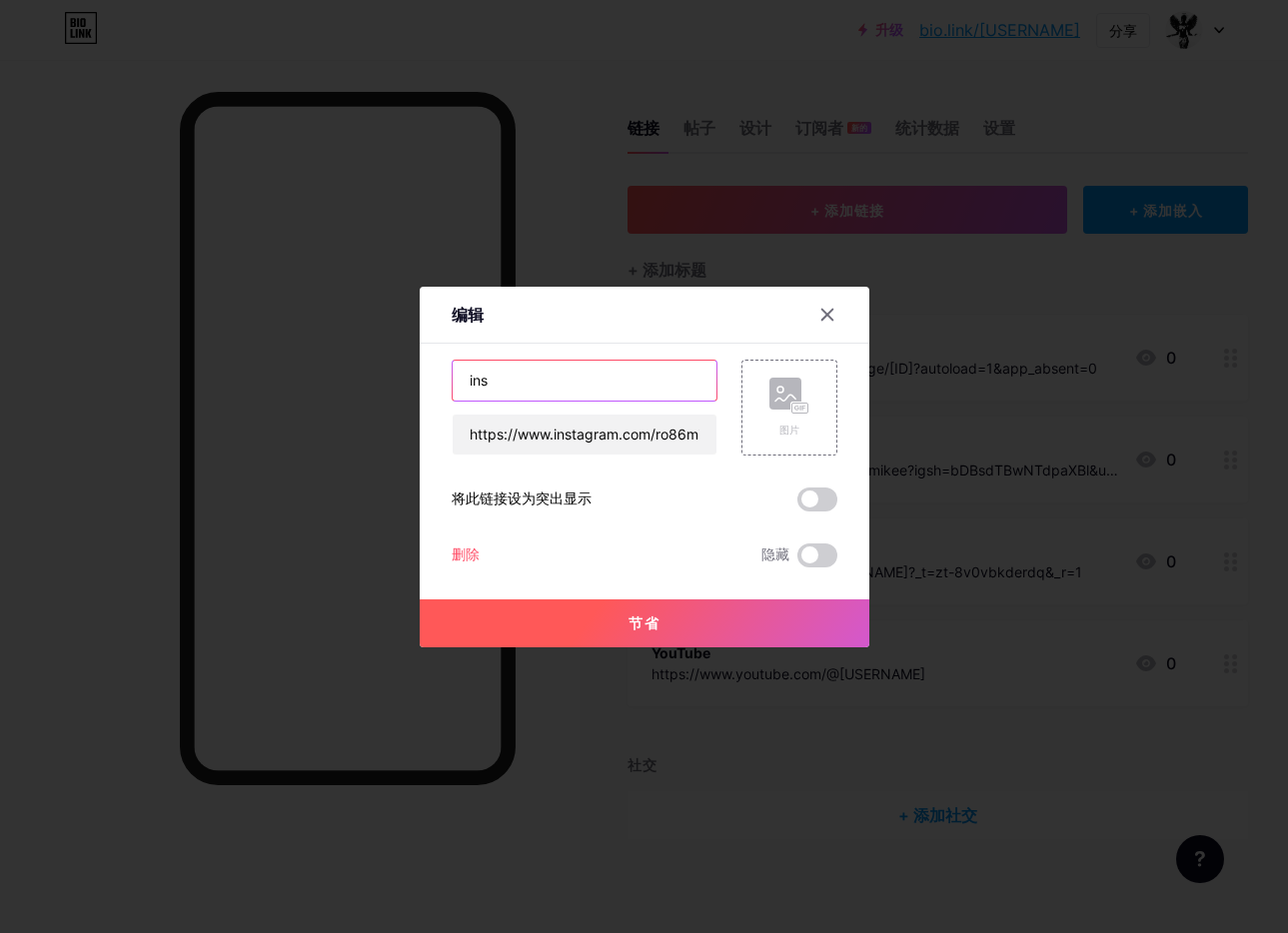 click on "ins" at bounding box center [585, 381] 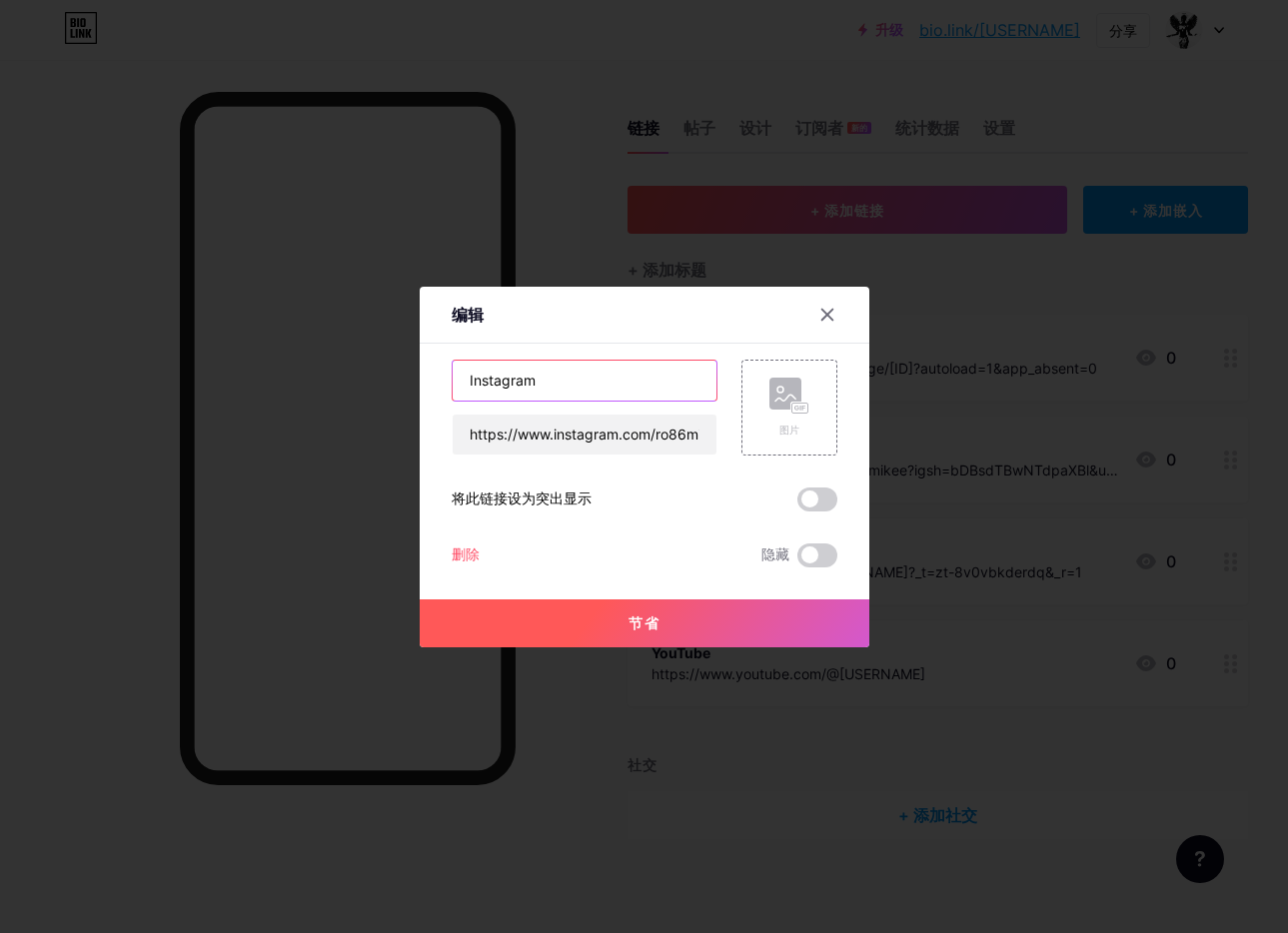 type on "Instagram" 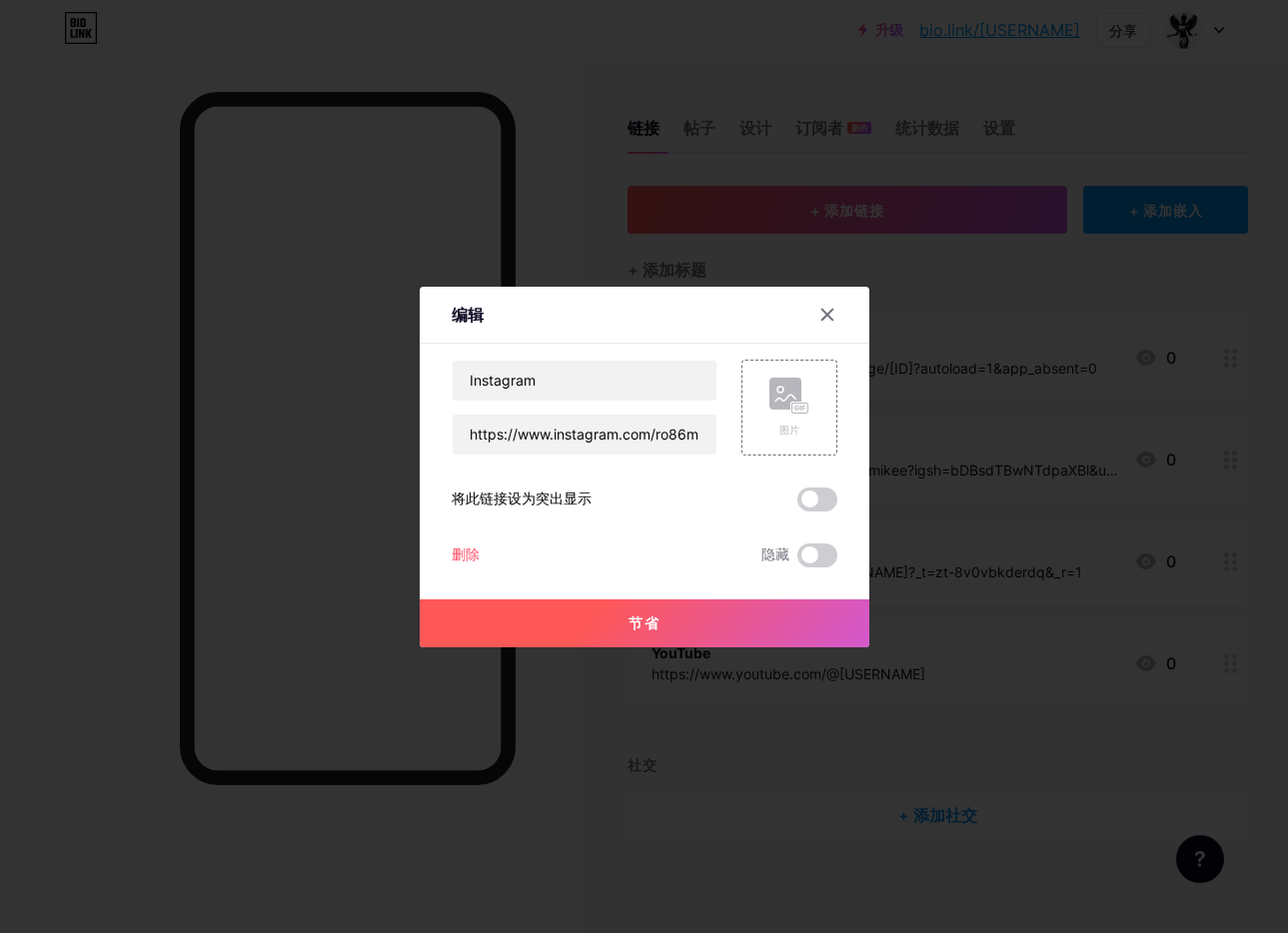 click on "节省" at bounding box center [644, 623] 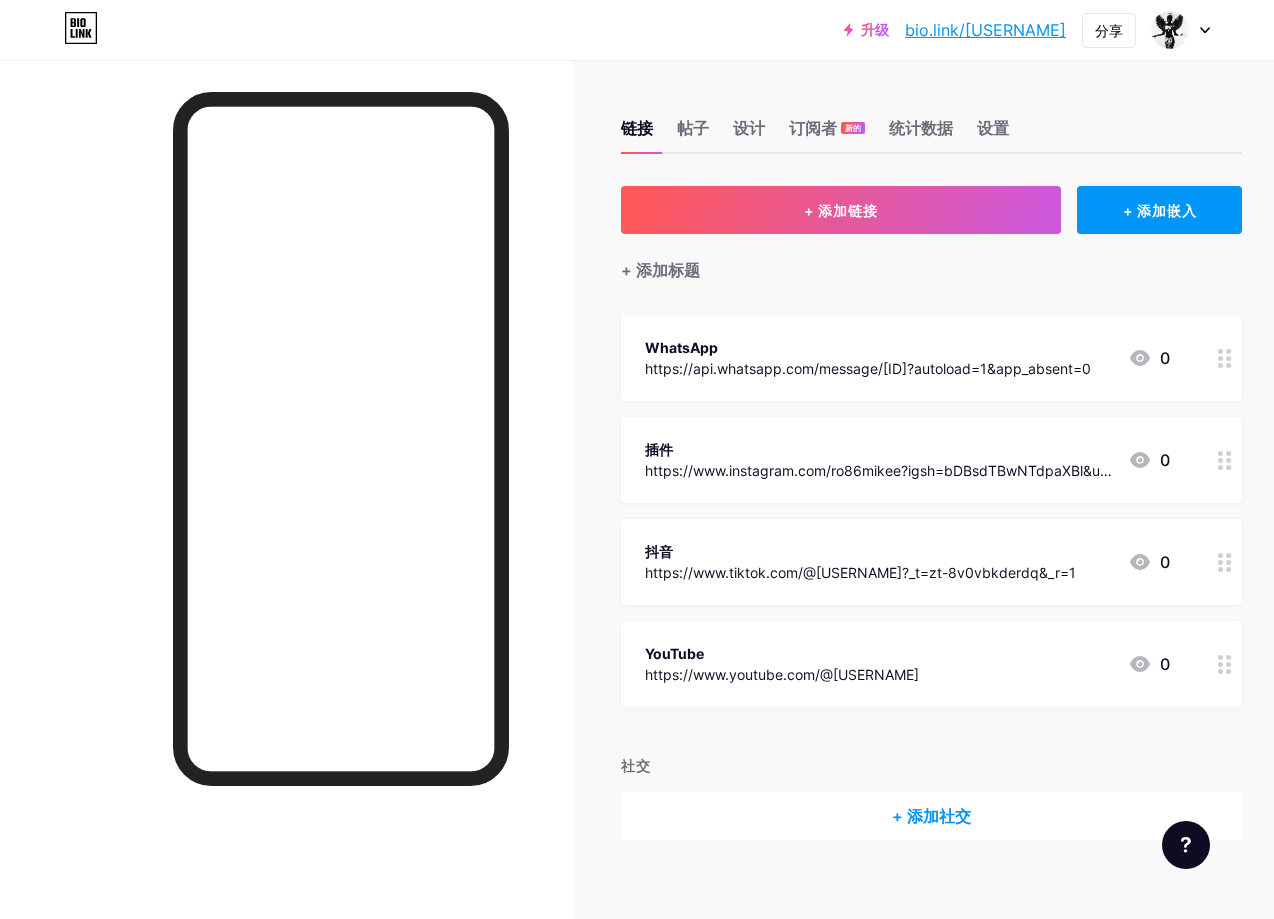 click at bounding box center [1228, 358] 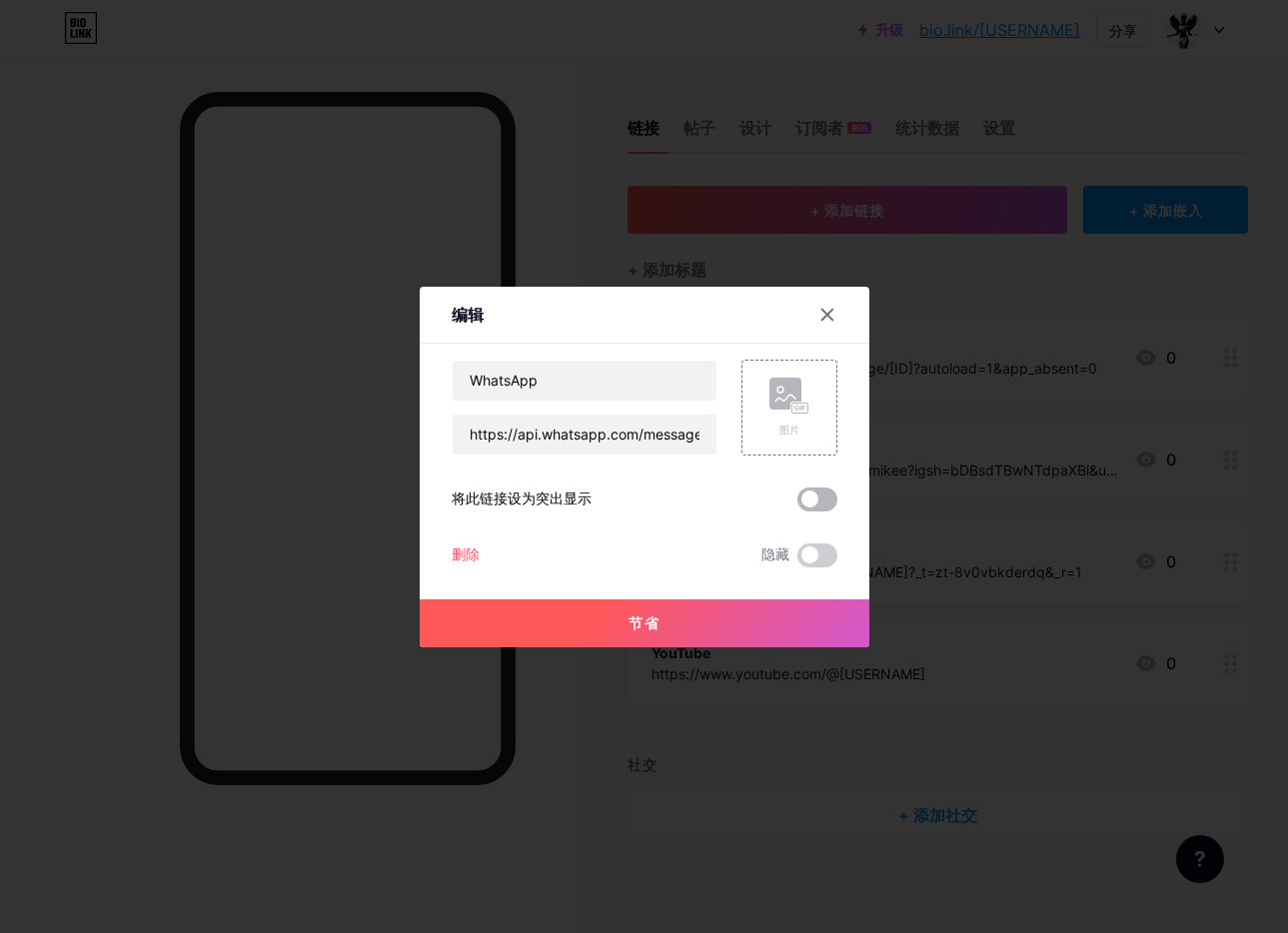 click at bounding box center (817, 499) 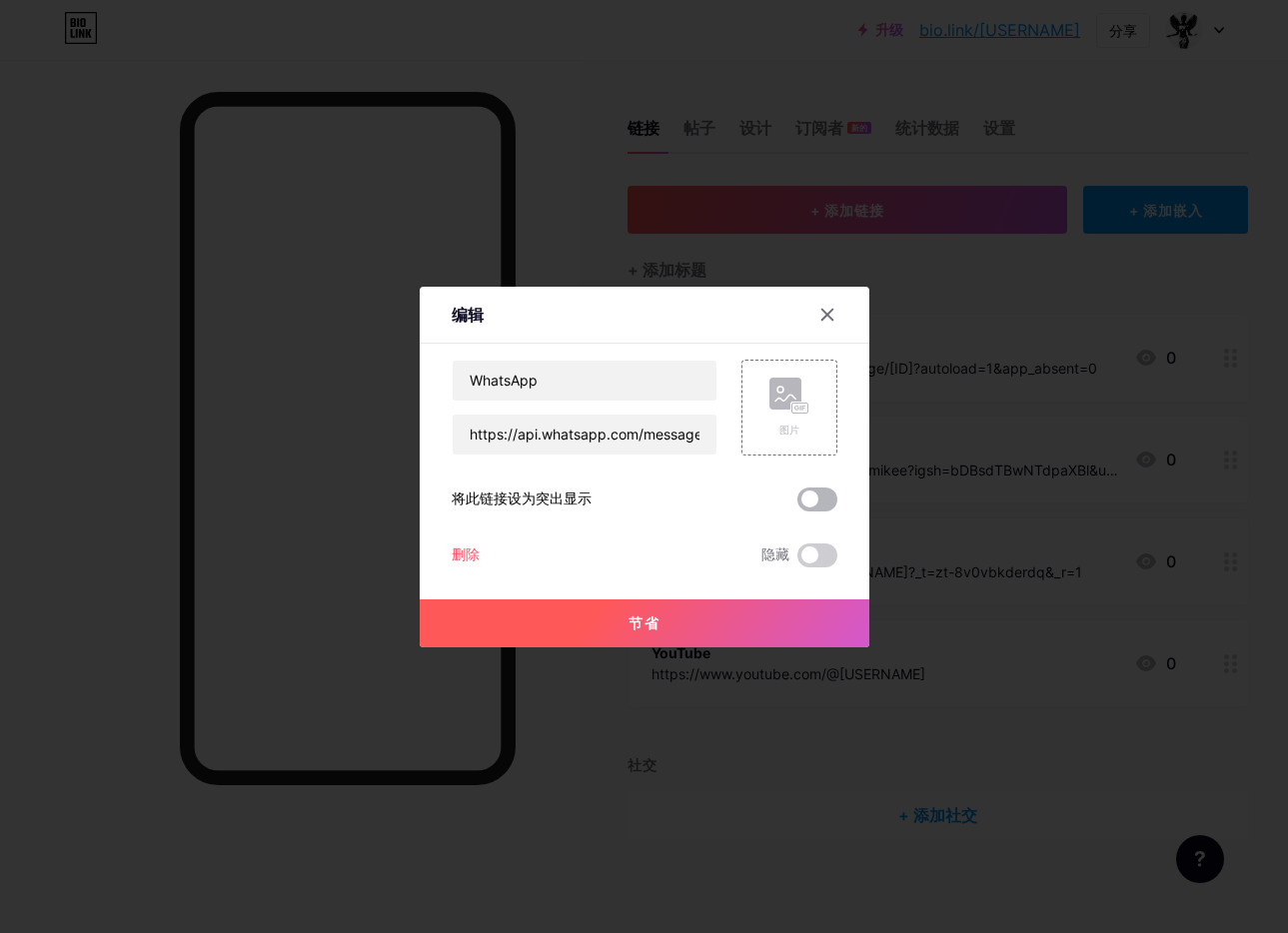 click at bounding box center [797, 504] 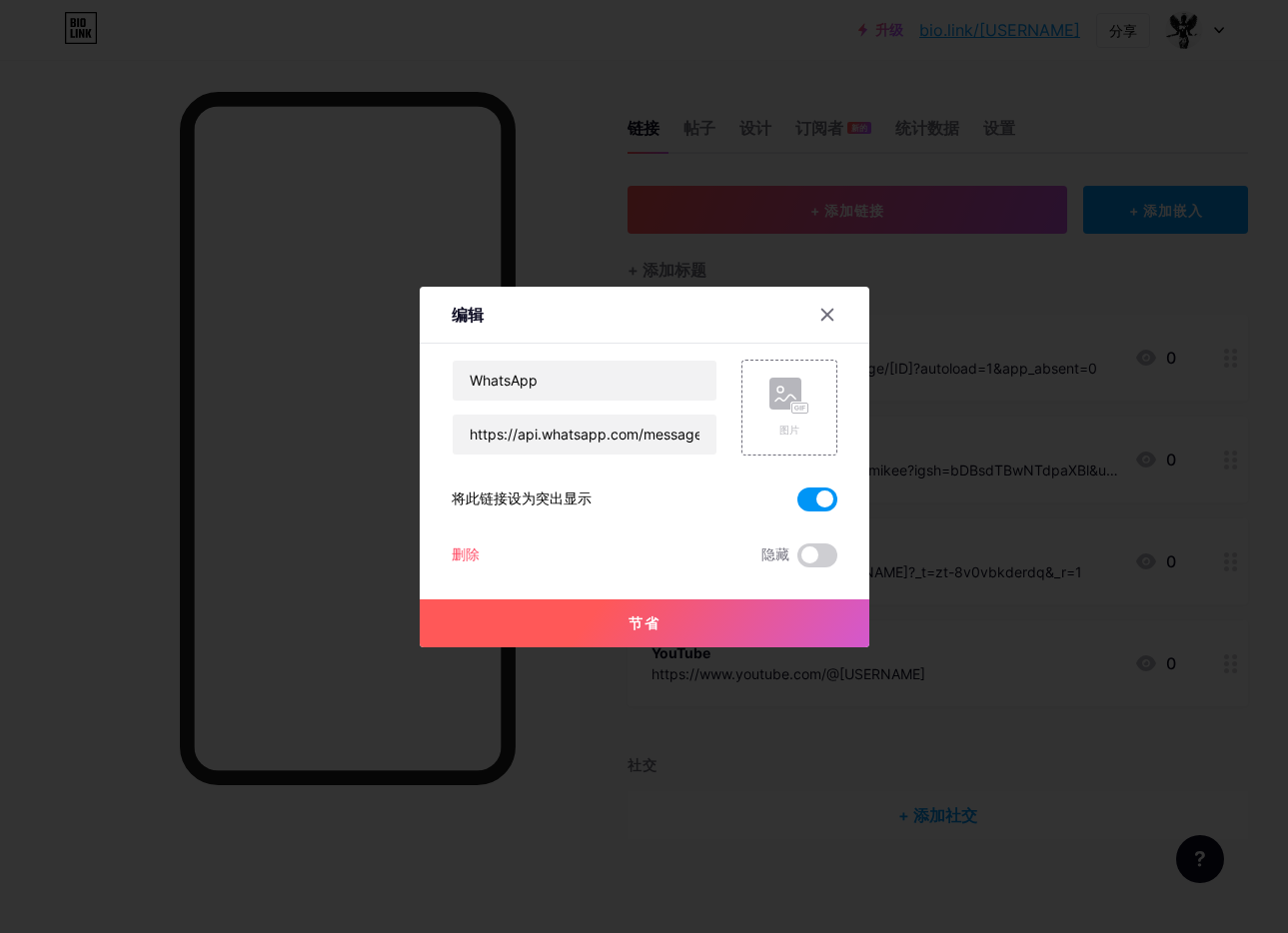 click on "节省" at bounding box center [644, 623] 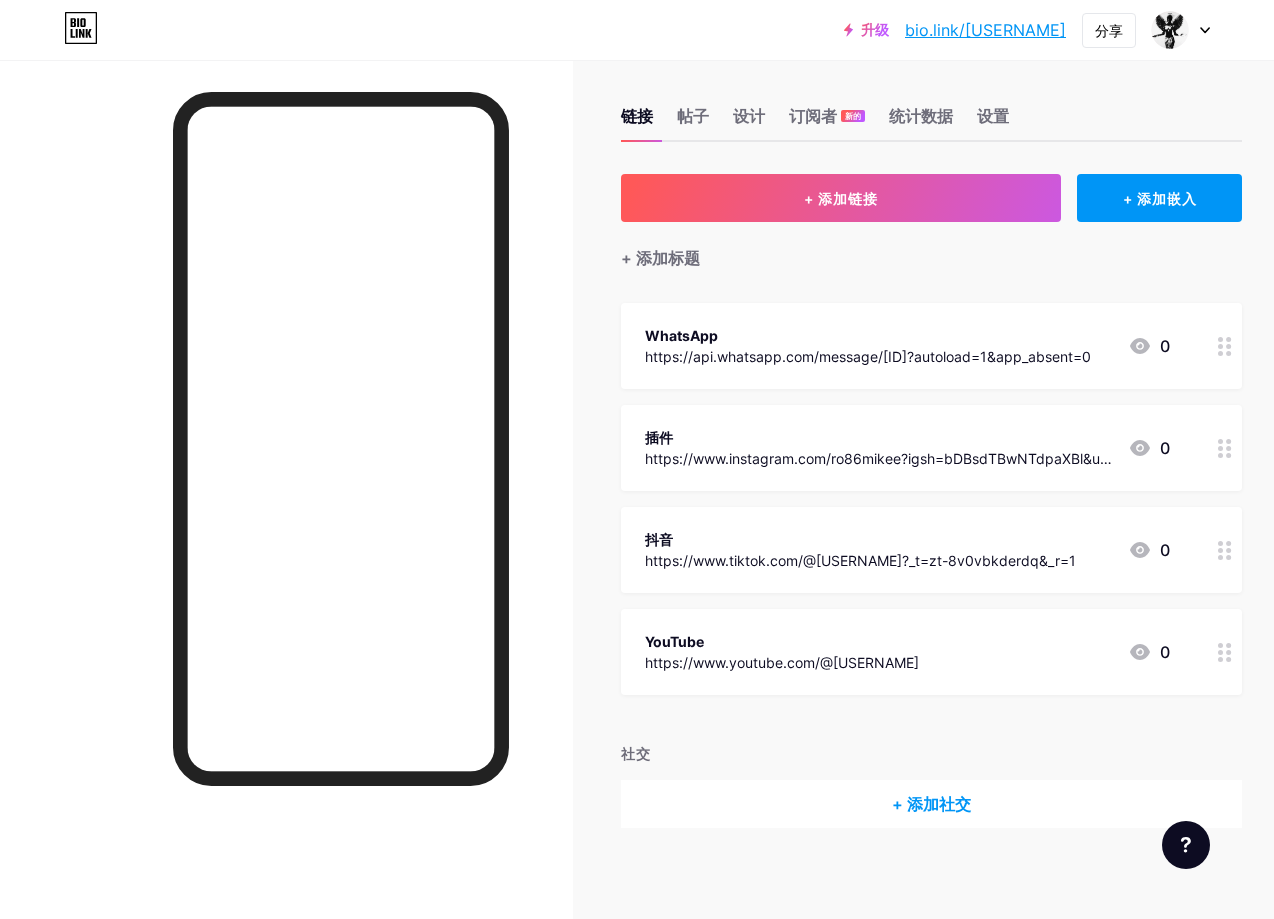 scroll, scrollTop: 20, scrollLeft: 0, axis: vertical 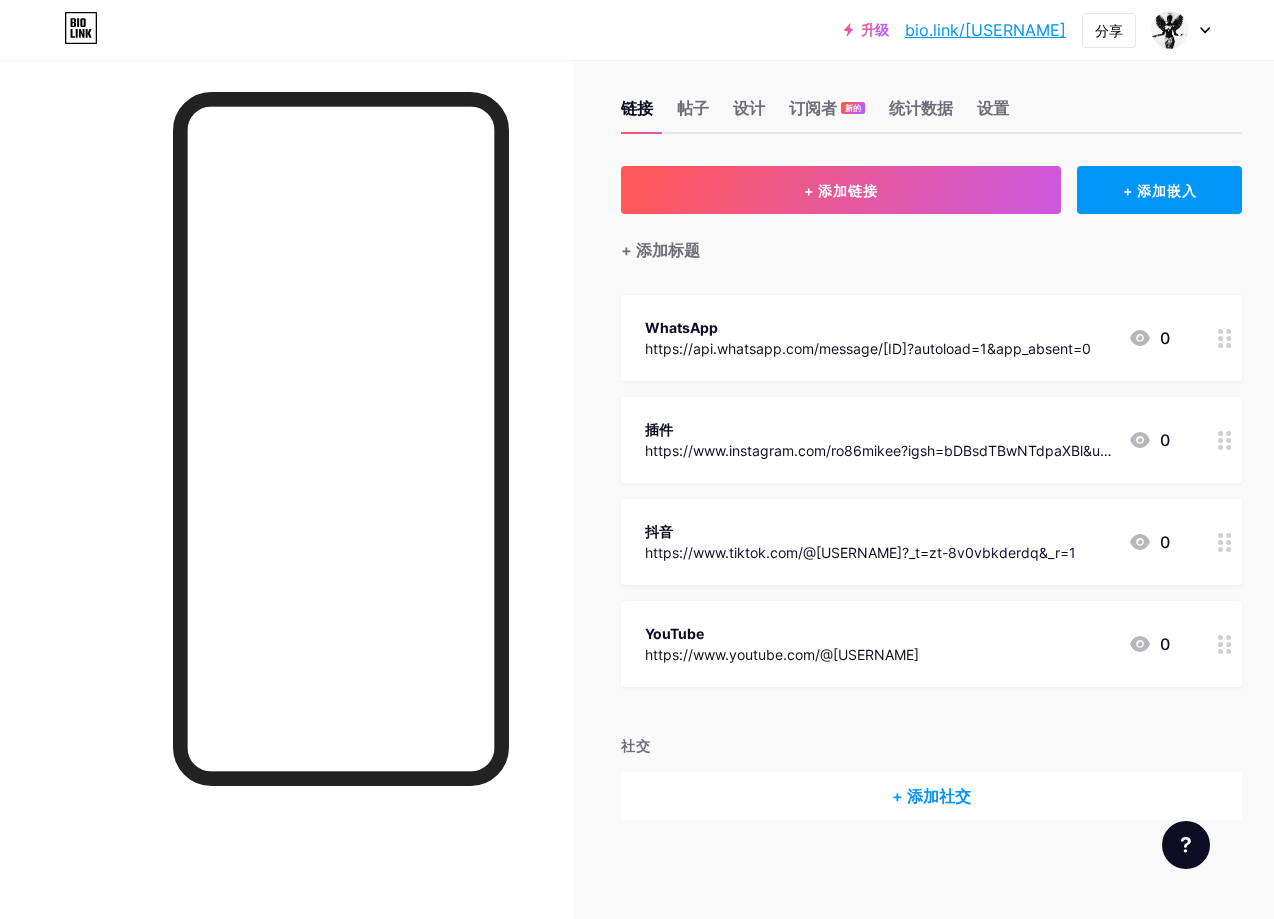 click at bounding box center [1140, 338] 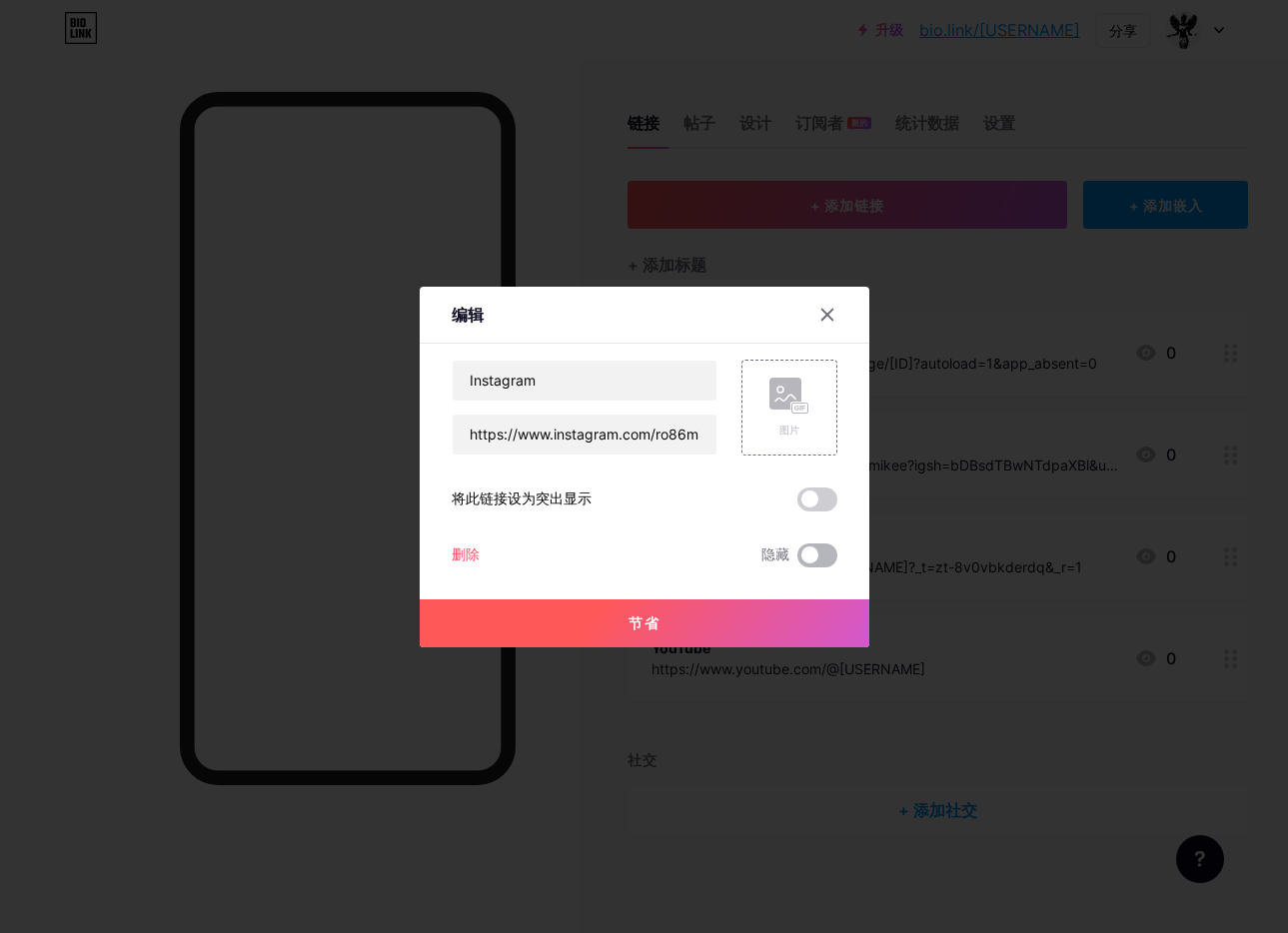 drag, startPoint x: 812, startPoint y: 552, endPoint x: 810, endPoint y: 562, distance: 10.198039 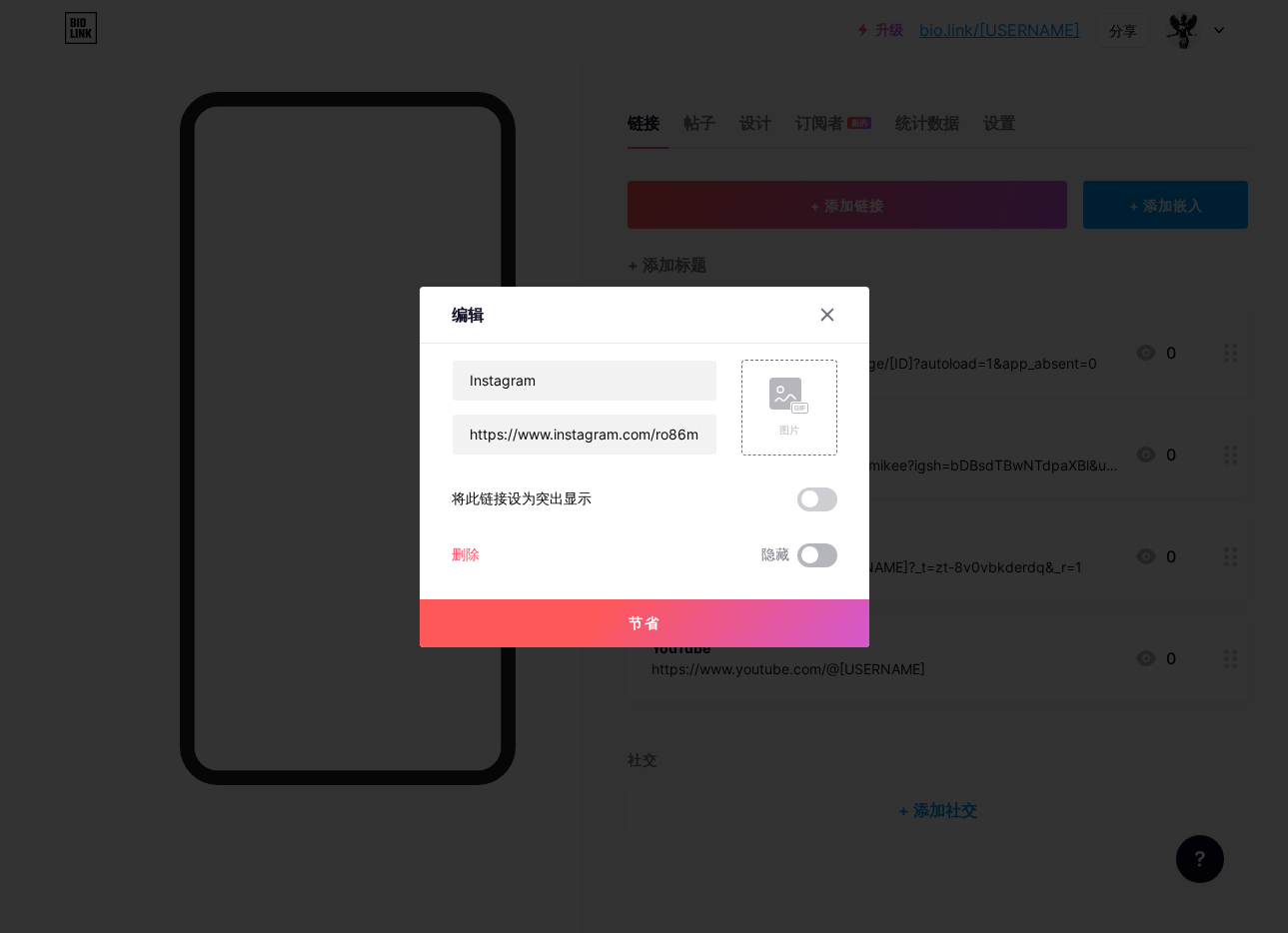 click at bounding box center (817, 555) 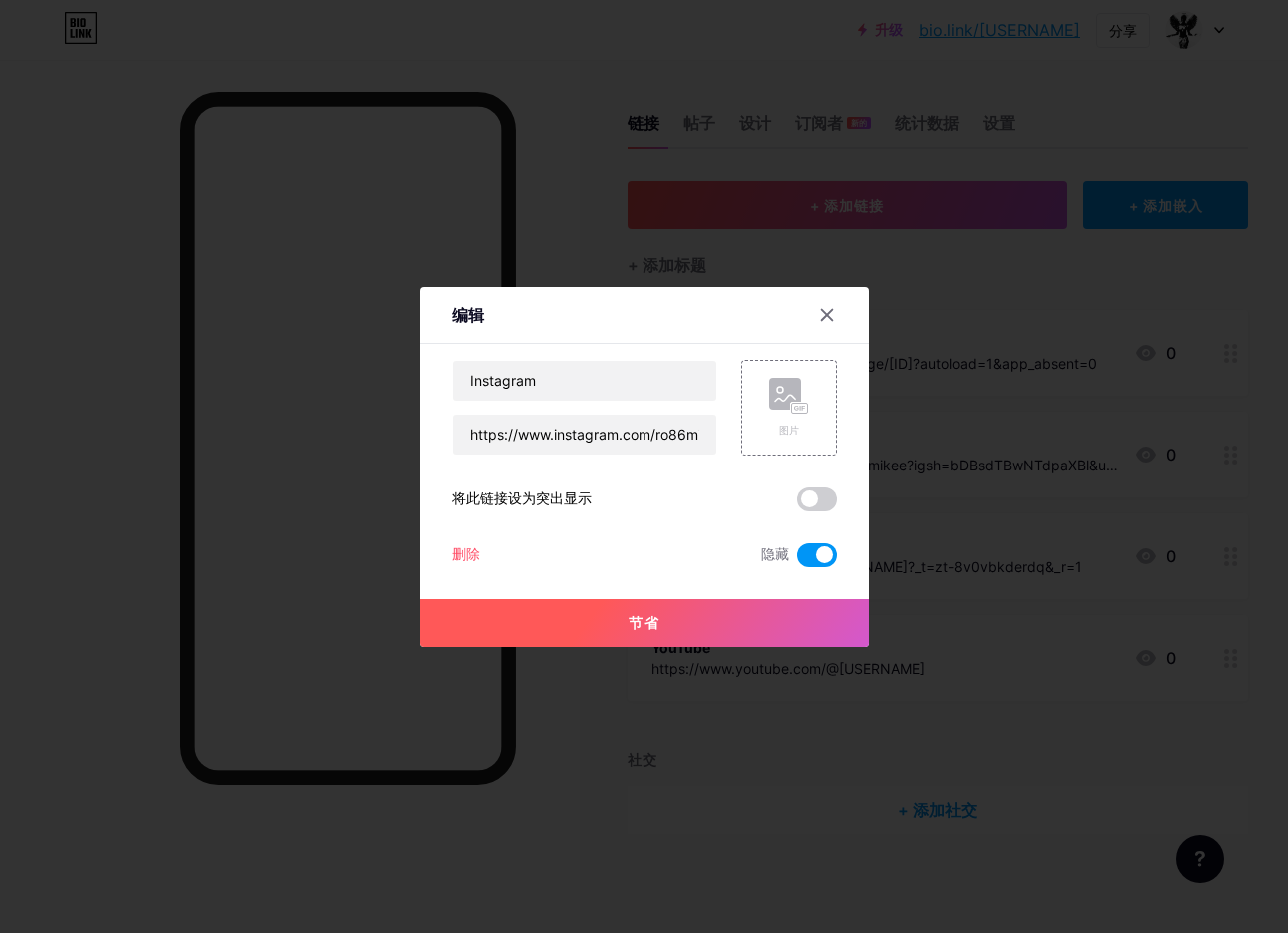 click on "节省" at bounding box center (644, 623) 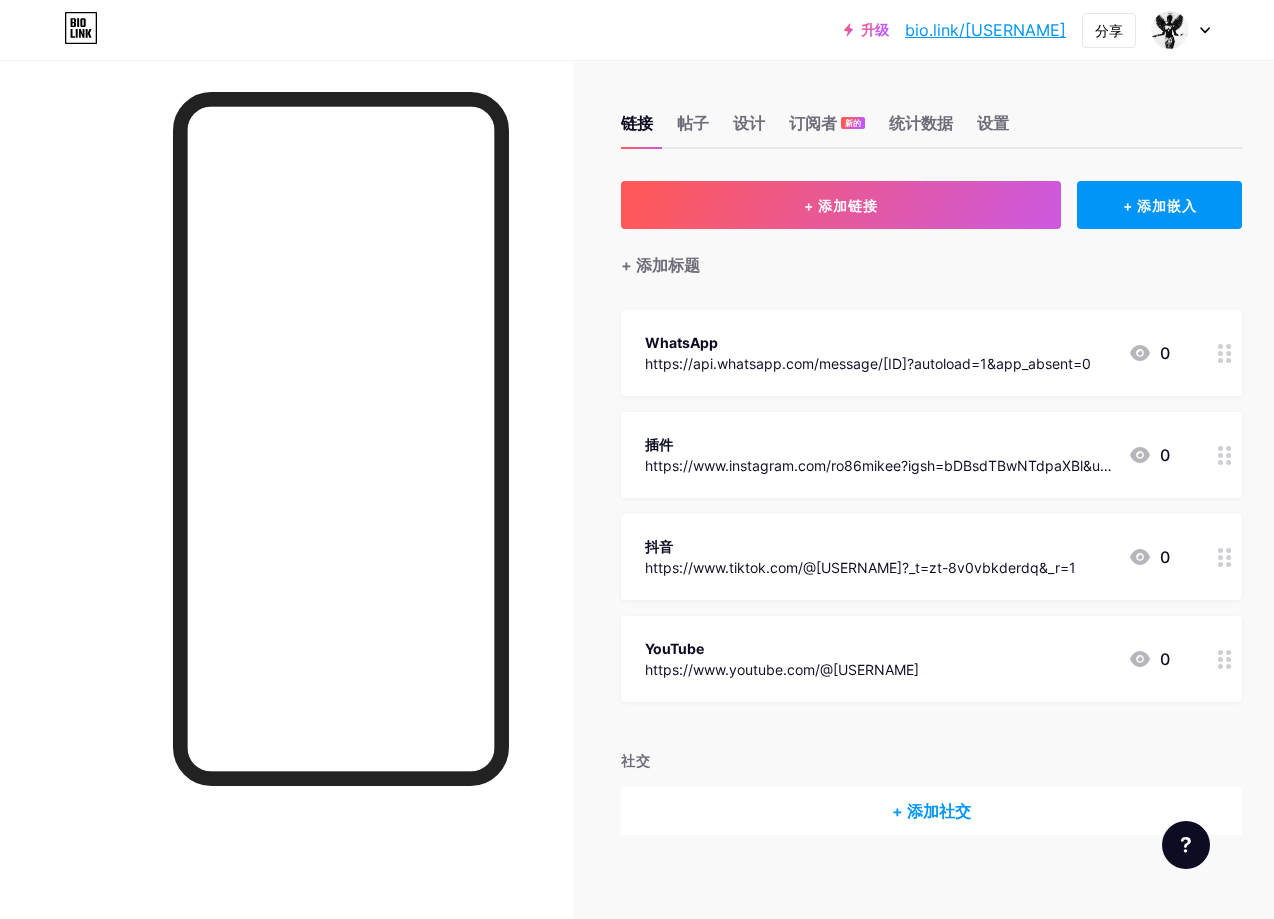 click at bounding box center (1140, 353) 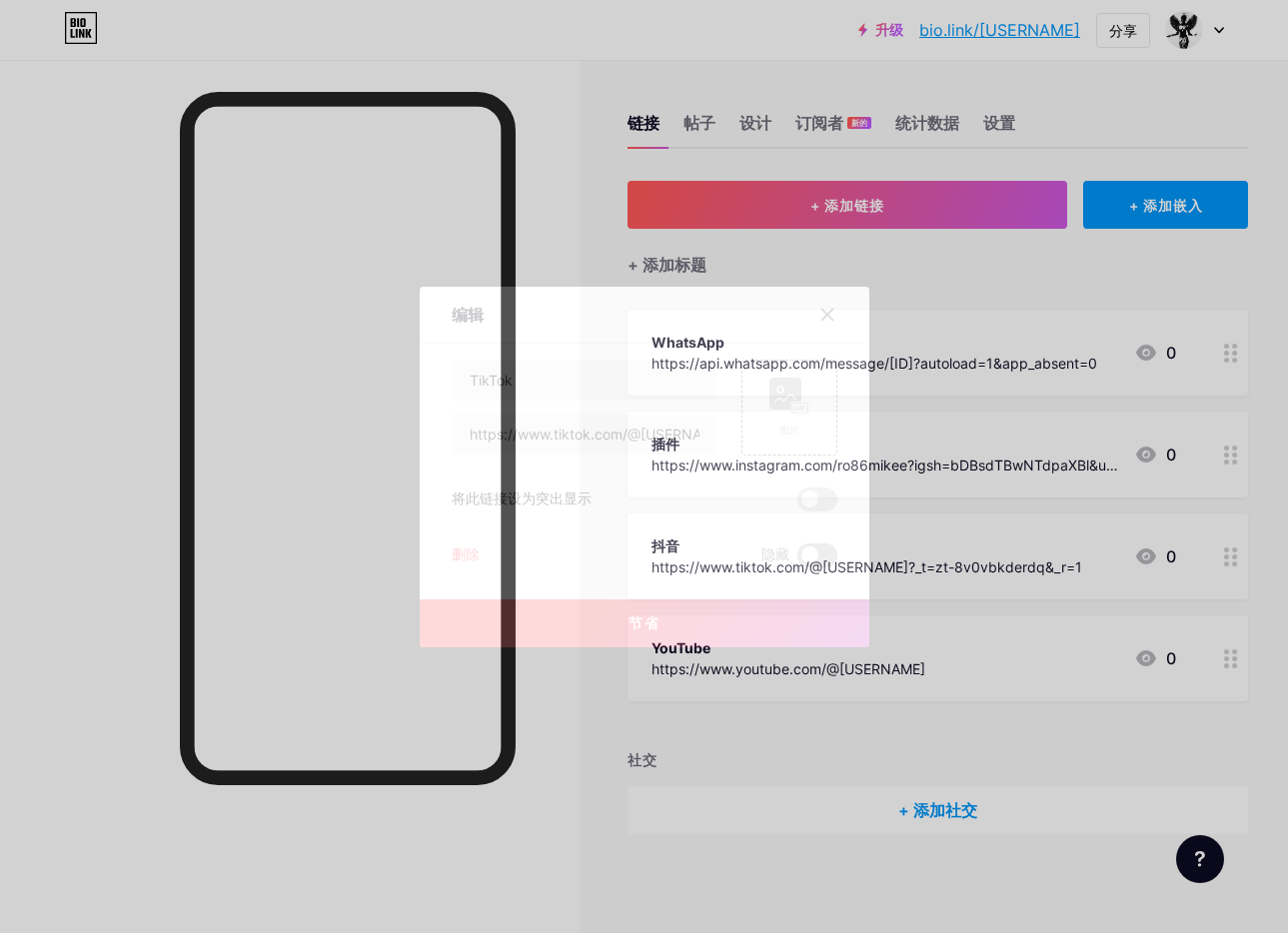 click at bounding box center [817, 555] 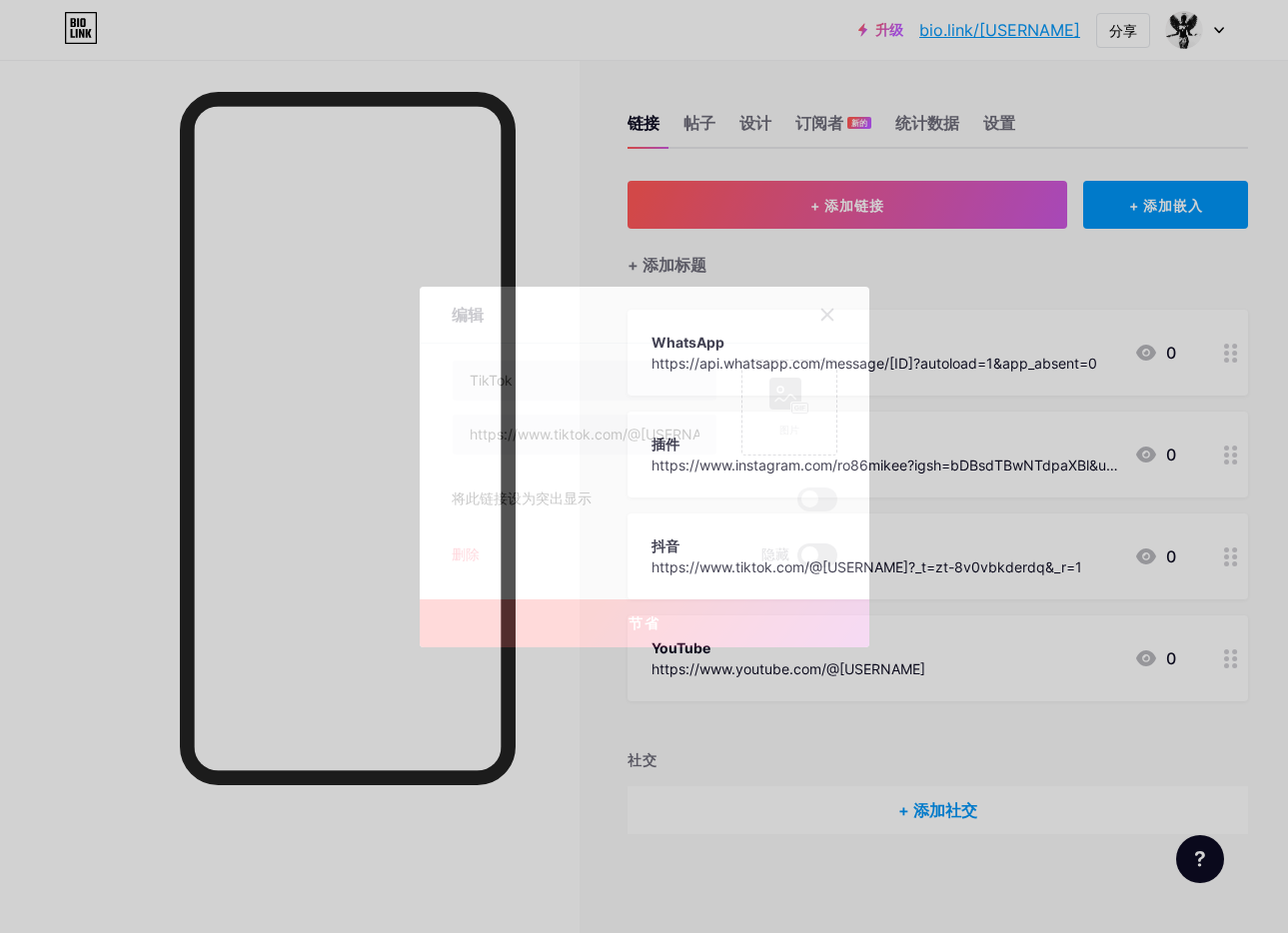 click at bounding box center (797, 560) 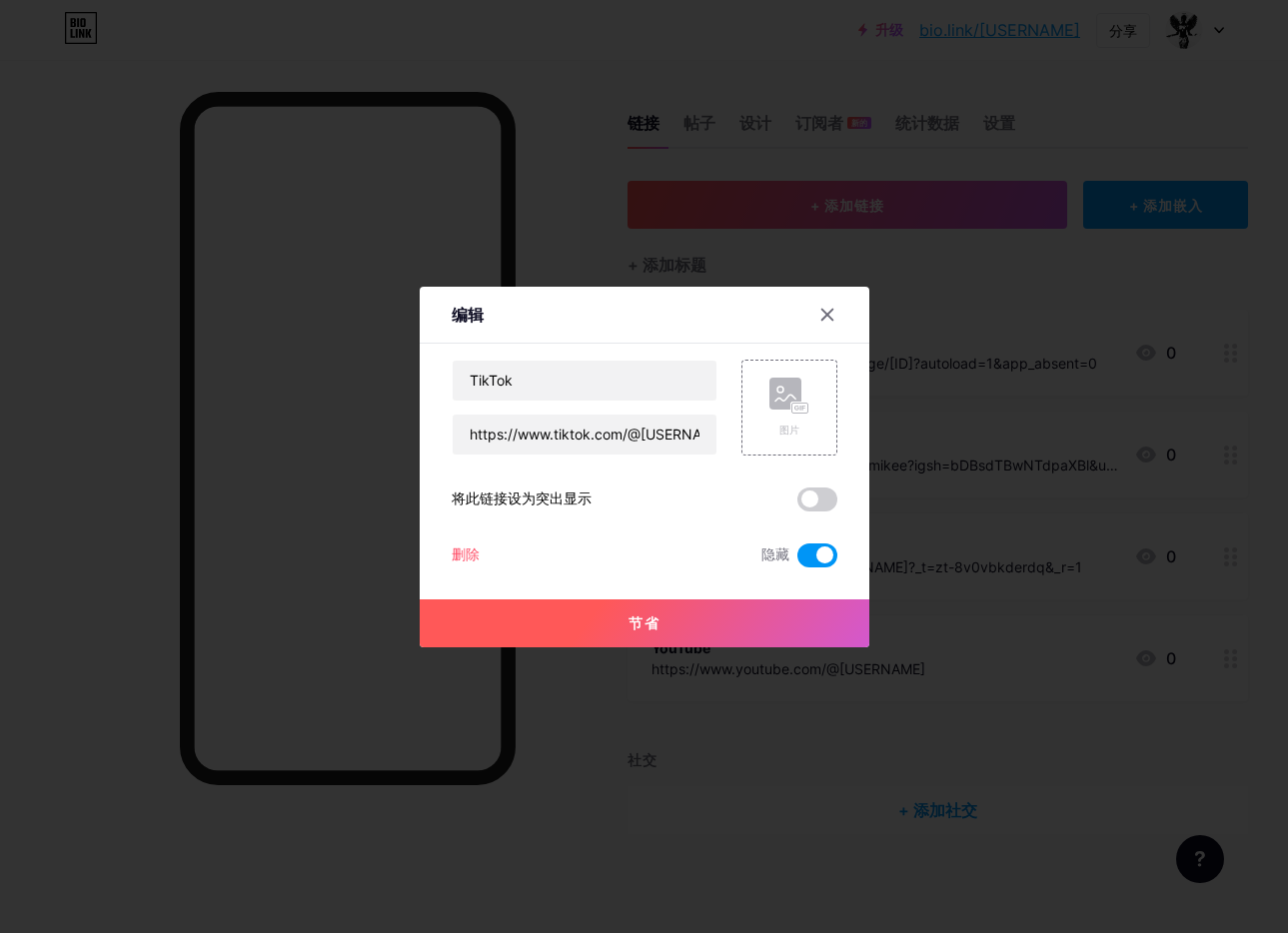 click on "节省" at bounding box center [644, 623] 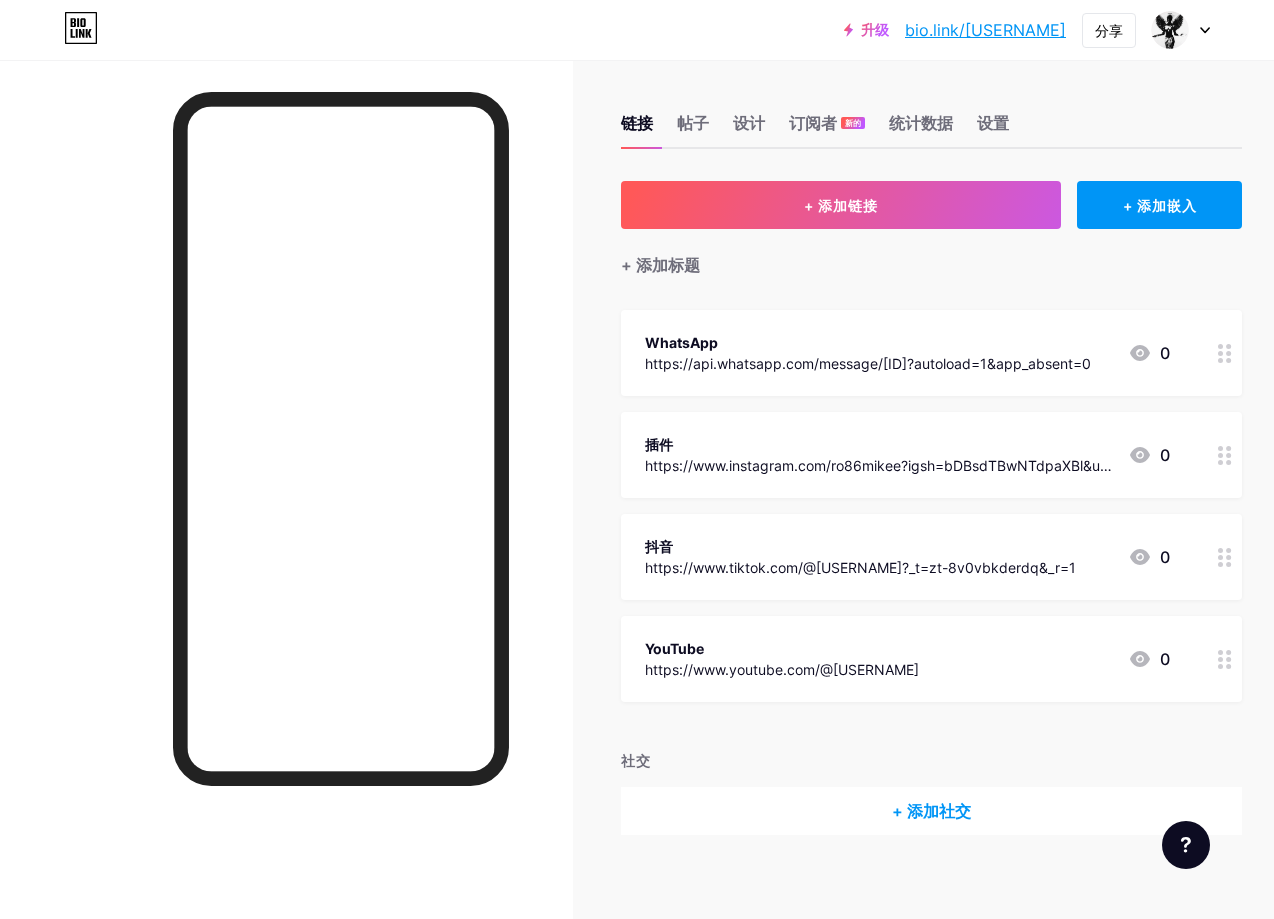 click at bounding box center [1140, 353] 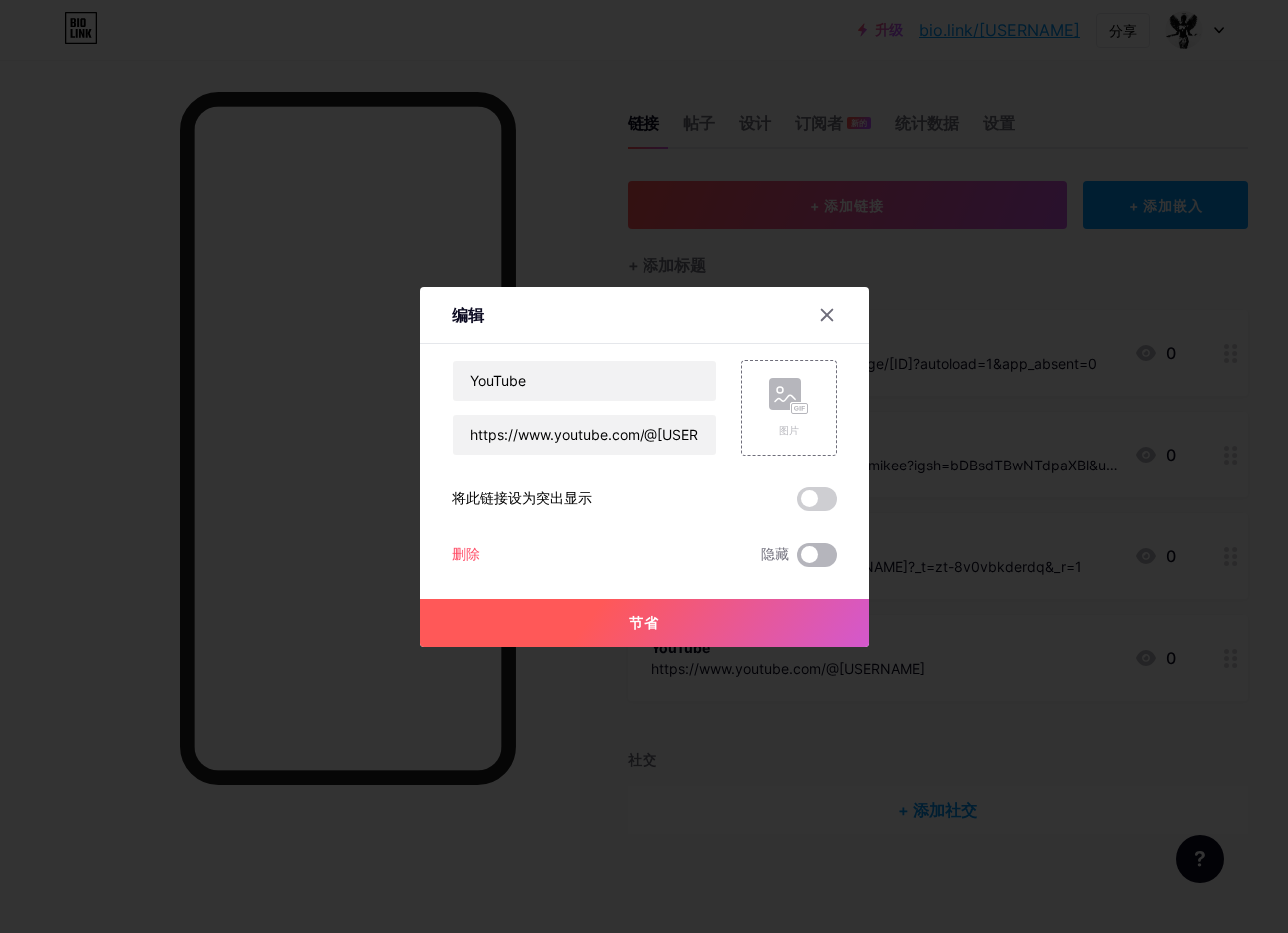 click on "YouTube     https://www.youtube.com/@[USERNAME]                     图片
将此链接设为突出显示
删除
隐藏         节省" at bounding box center (644, 464) 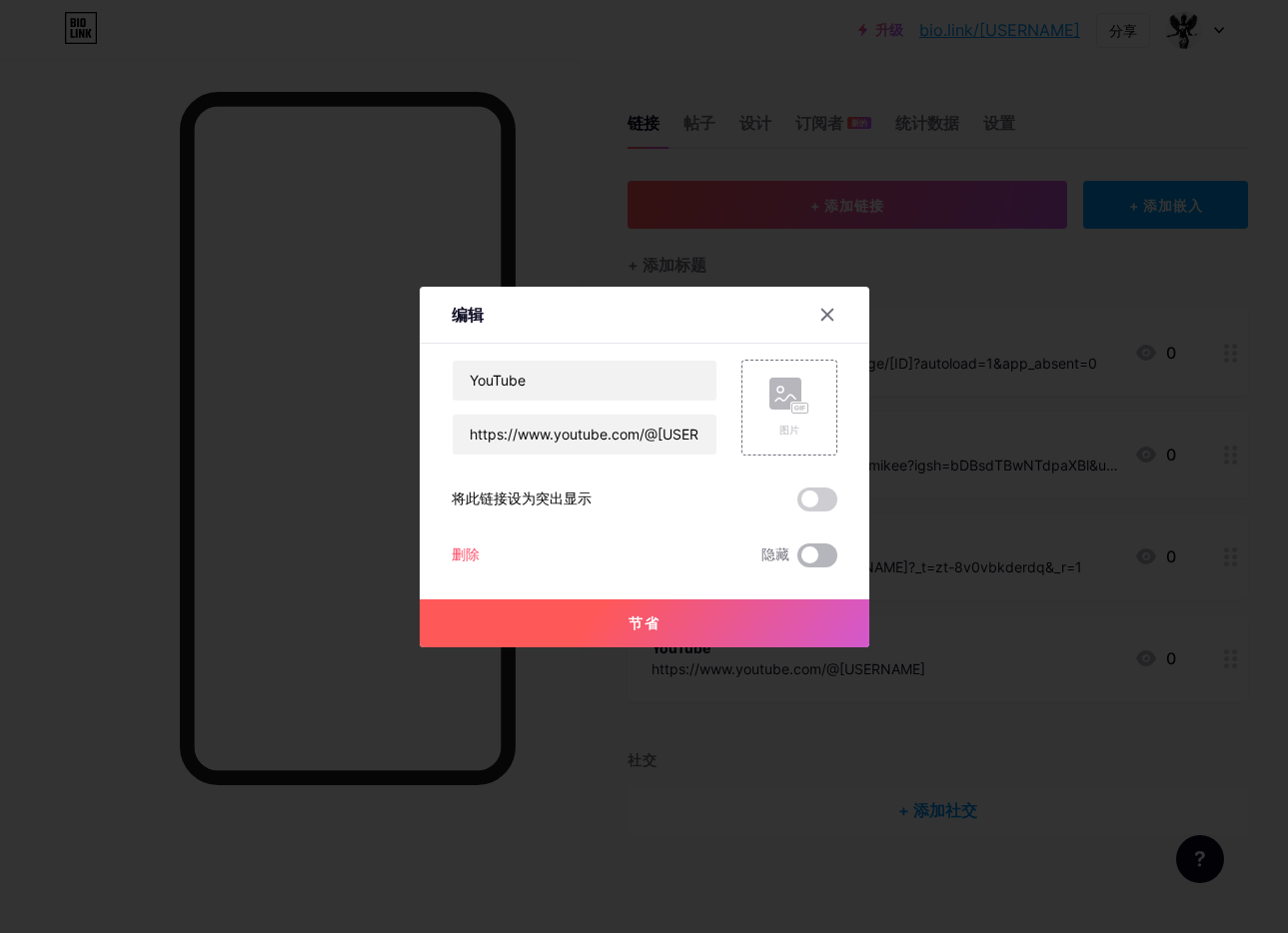 click at bounding box center (817, 555) 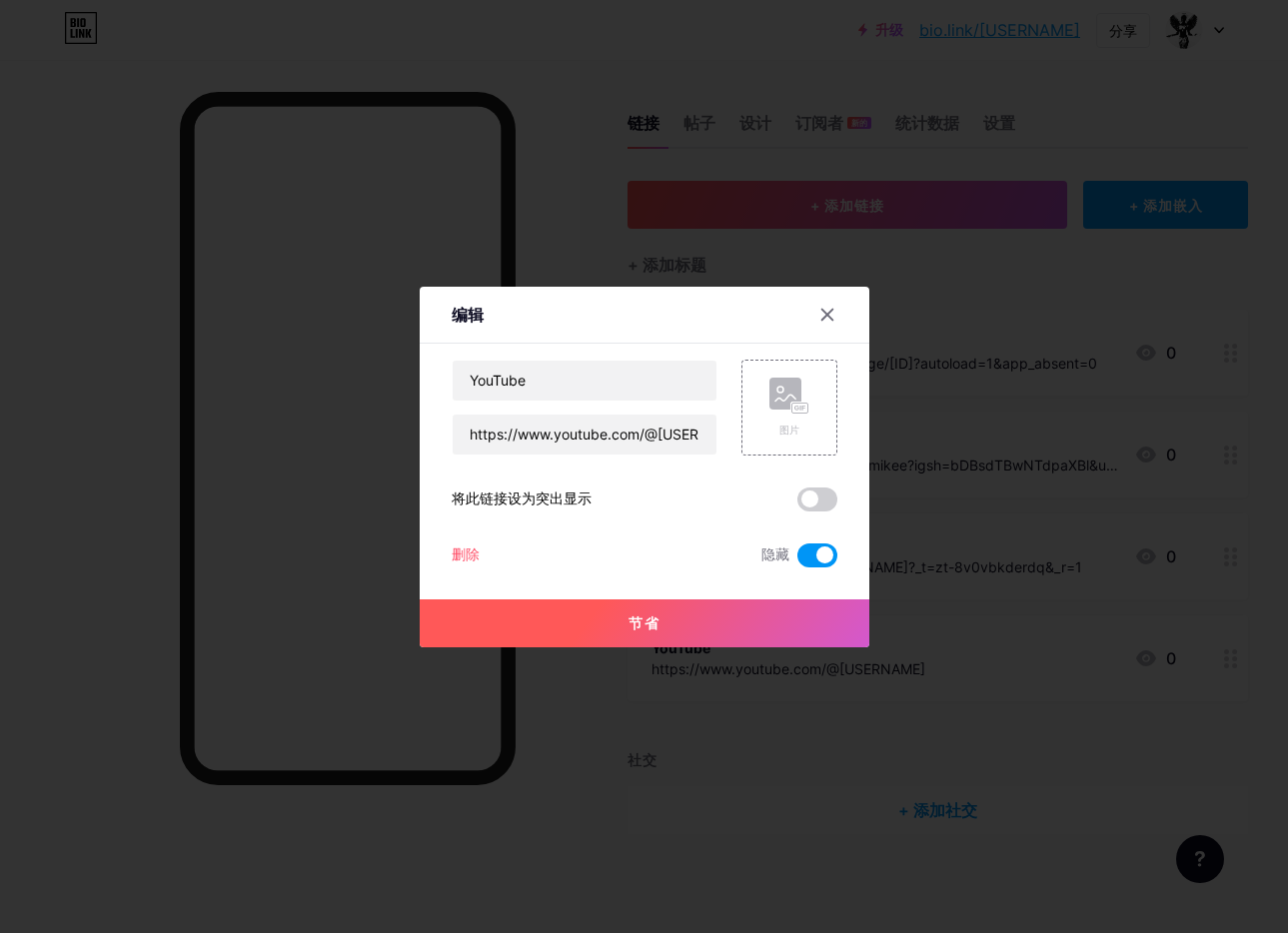 click on "节省" at bounding box center [644, 623] 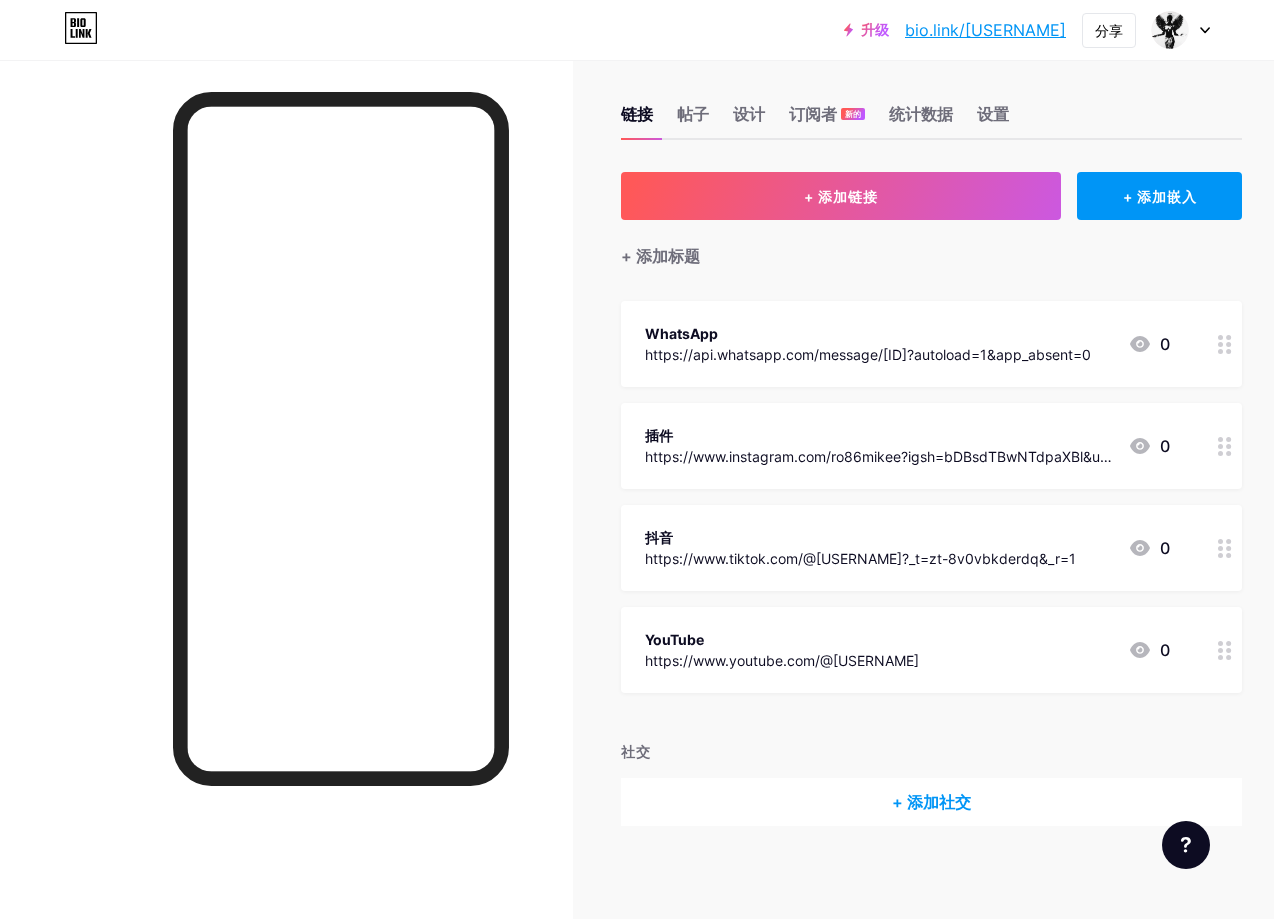 scroll, scrollTop: 20, scrollLeft: 0, axis: vertical 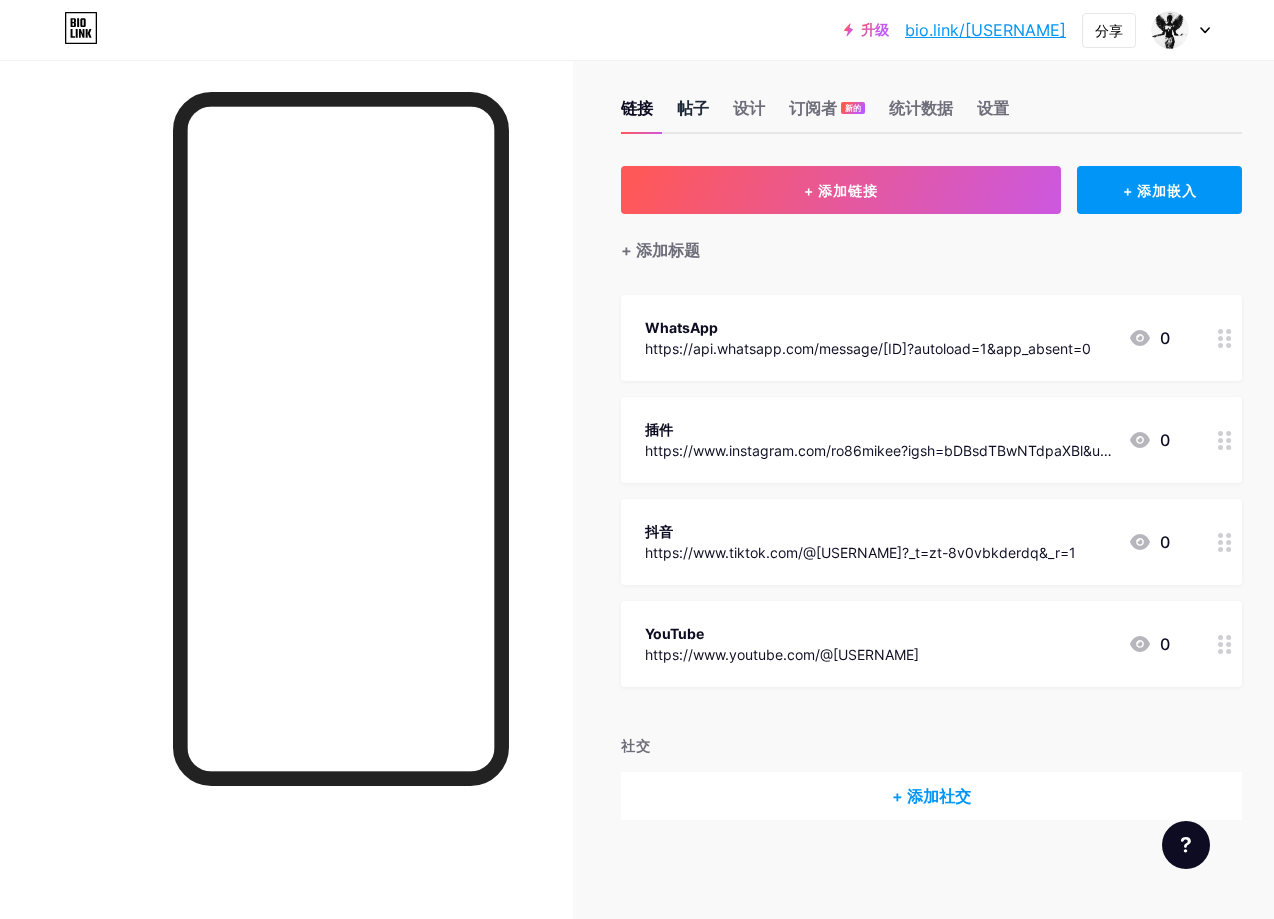 click on "帖子" at bounding box center (693, 108) 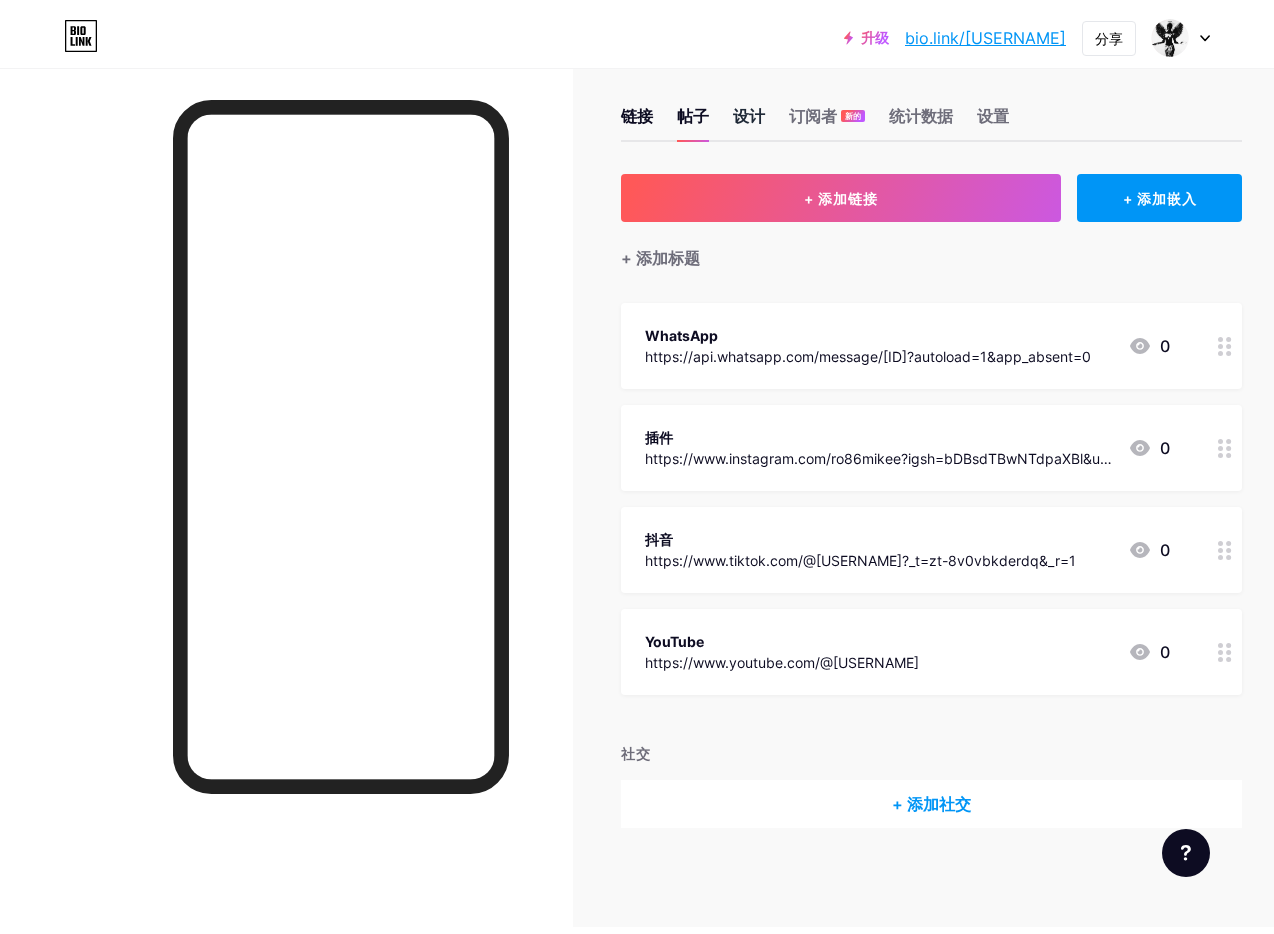 scroll, scrollTop: 0, scrollLeft: 0, axis: both 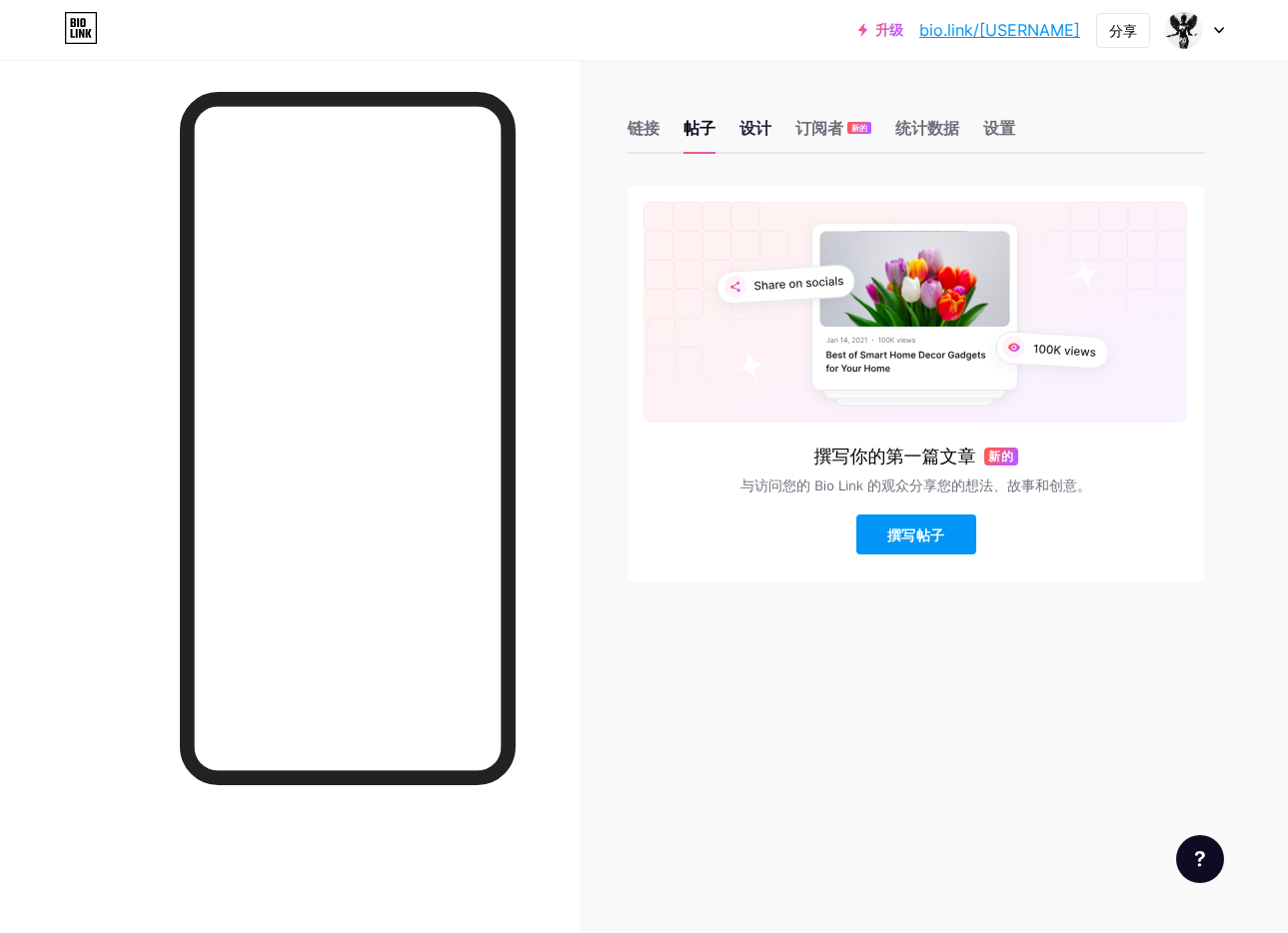 click on "设计" at bounding box center [644, 128] 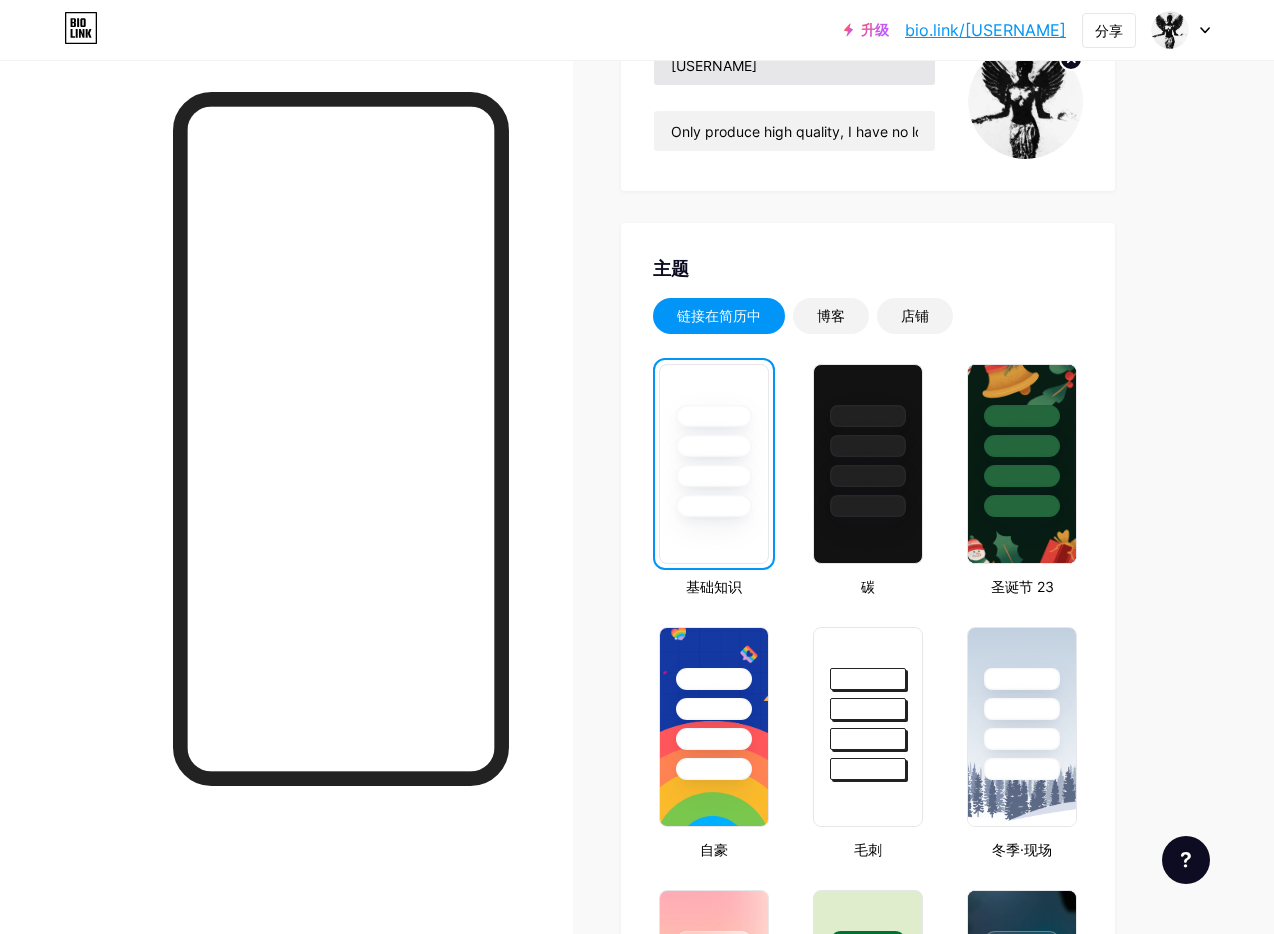 scroll, scrollTop: 0, scrollLeft: 0, axis: both 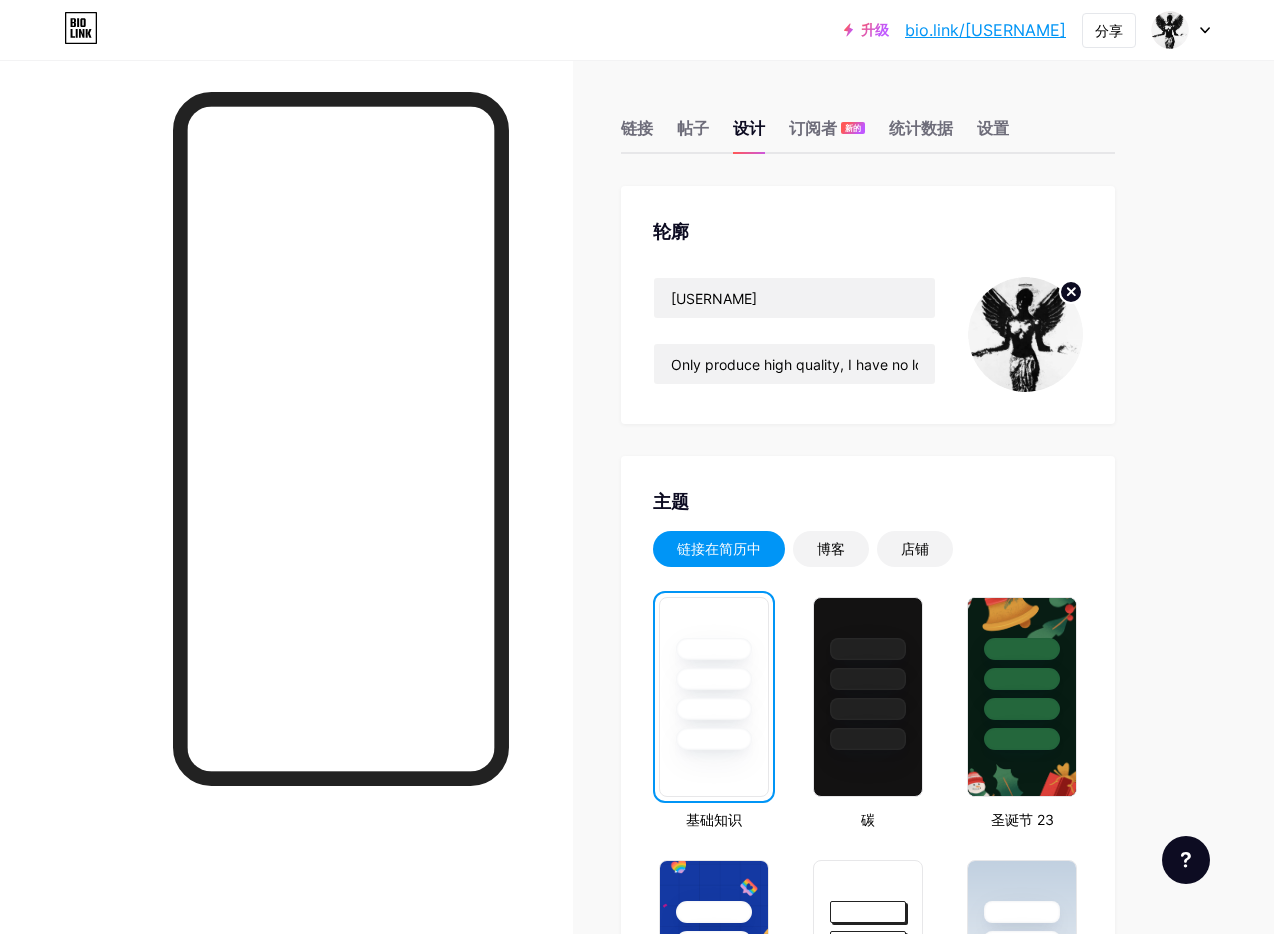 click at bounding box center (286, 527) 